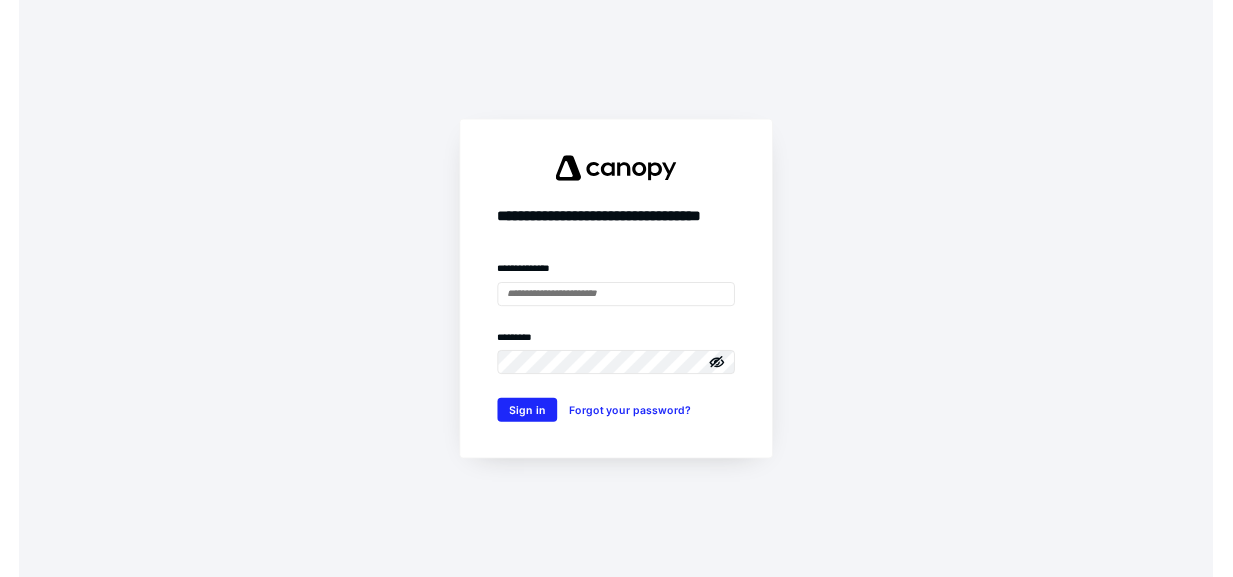 scroll, scrollTop: 0, scrollLeft: 0, axis: both 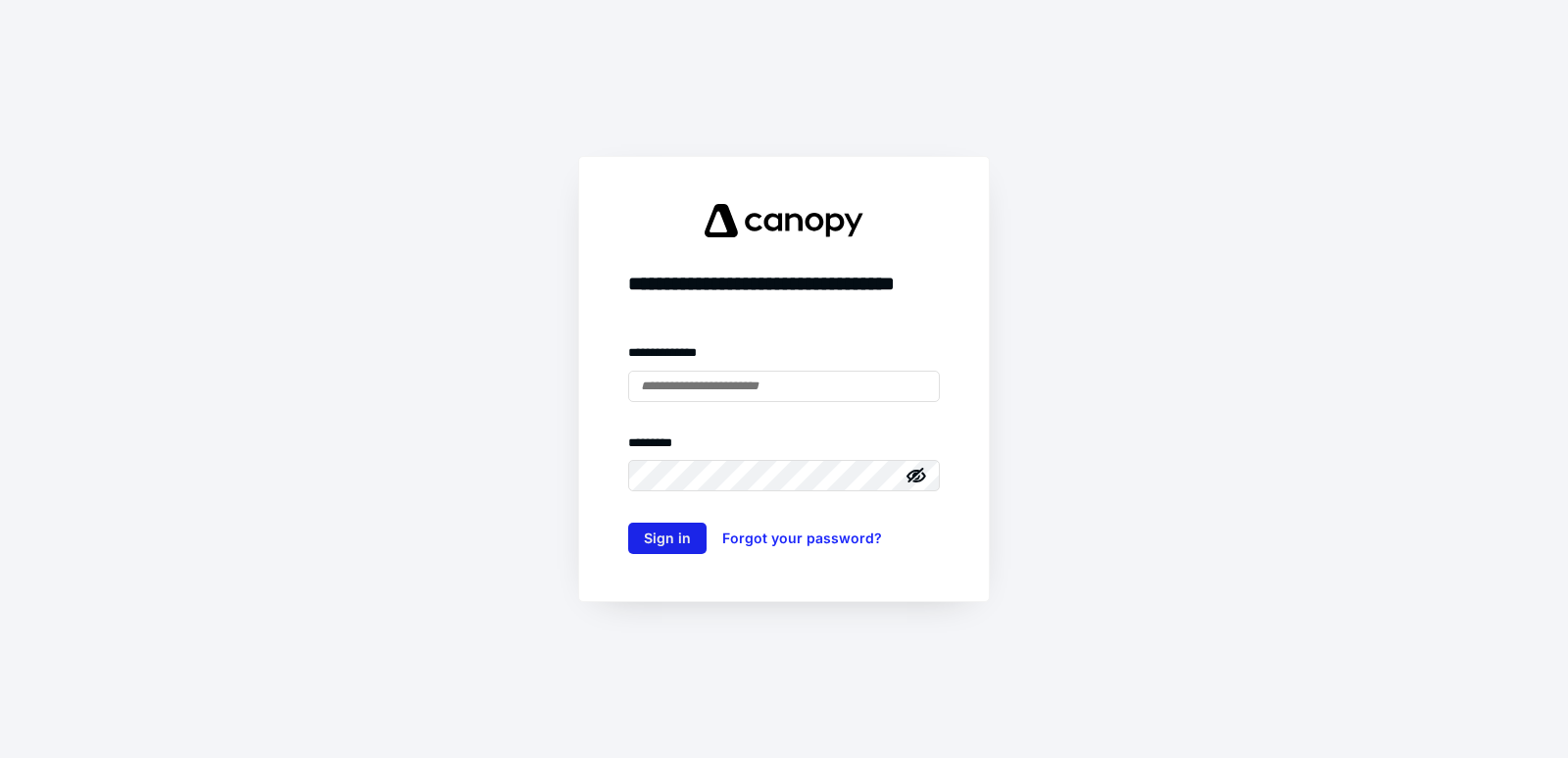 type on "**********" 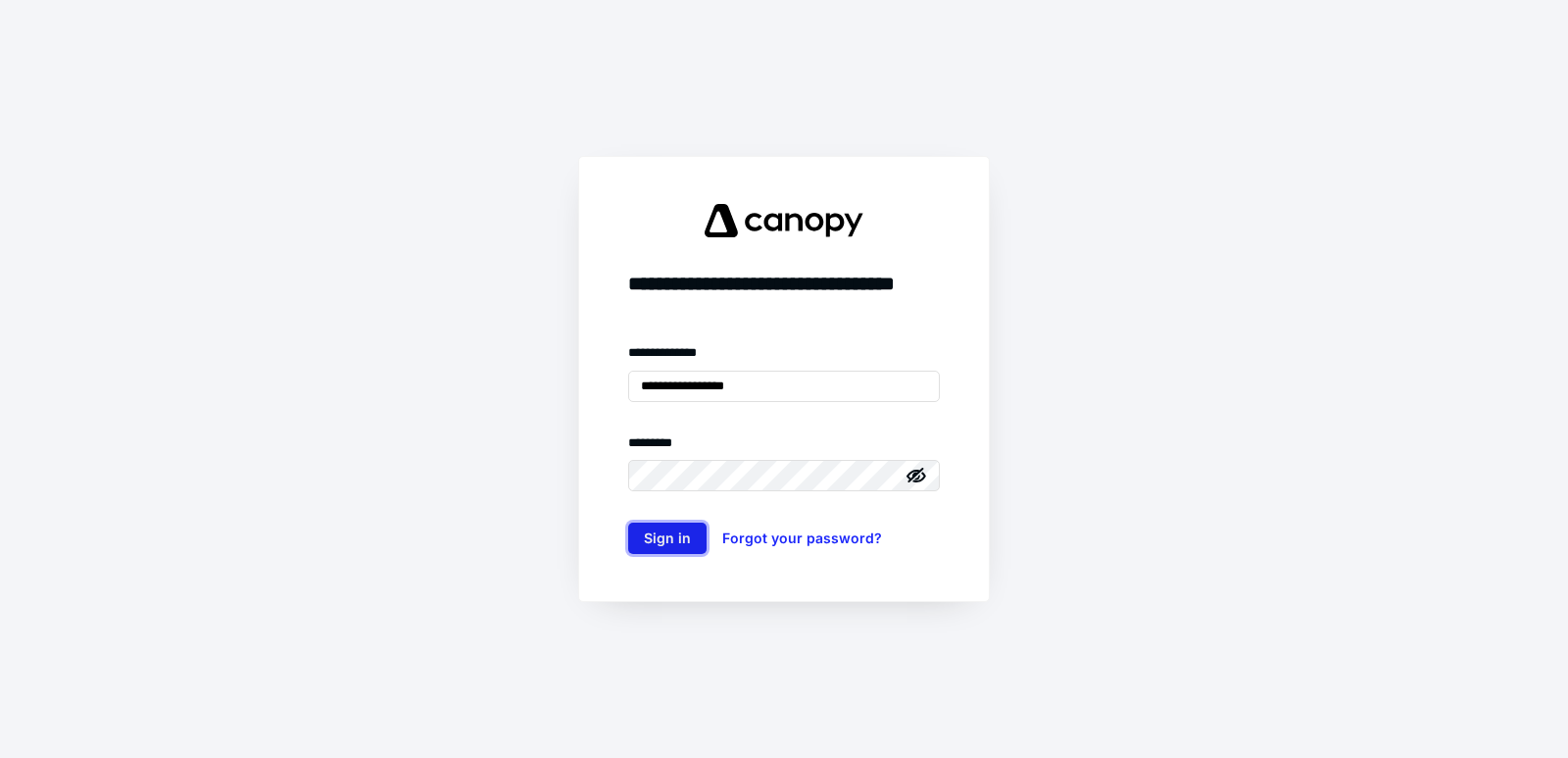 click on "Sign in" at bounding box center (667, 538) 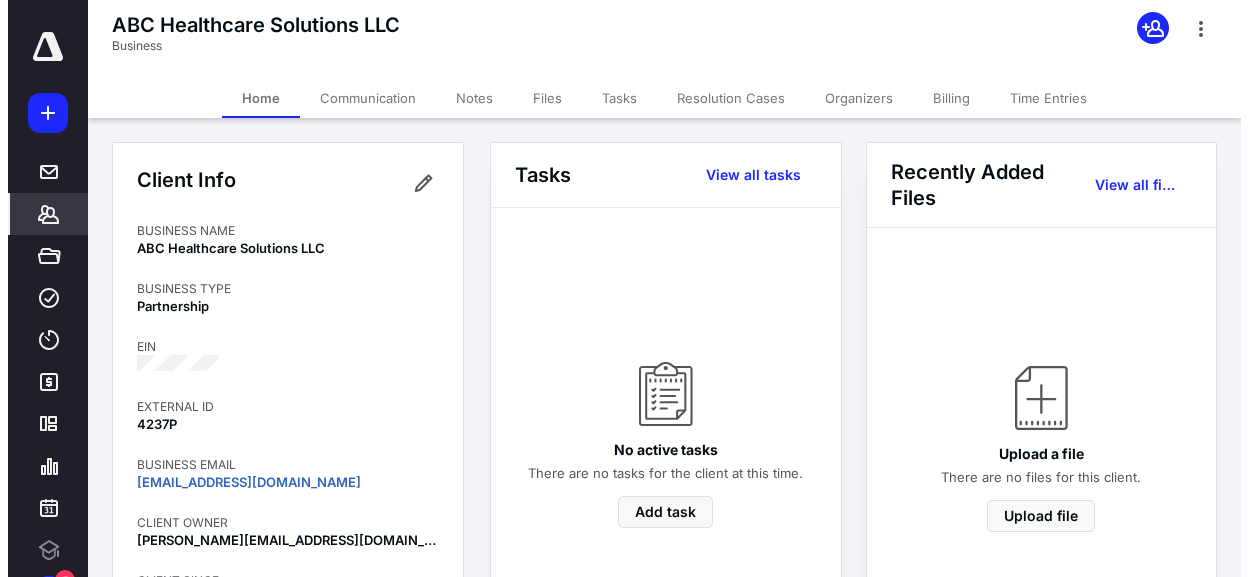 scroll, scrollTop: 0, scrollLeft: 0, axis: both 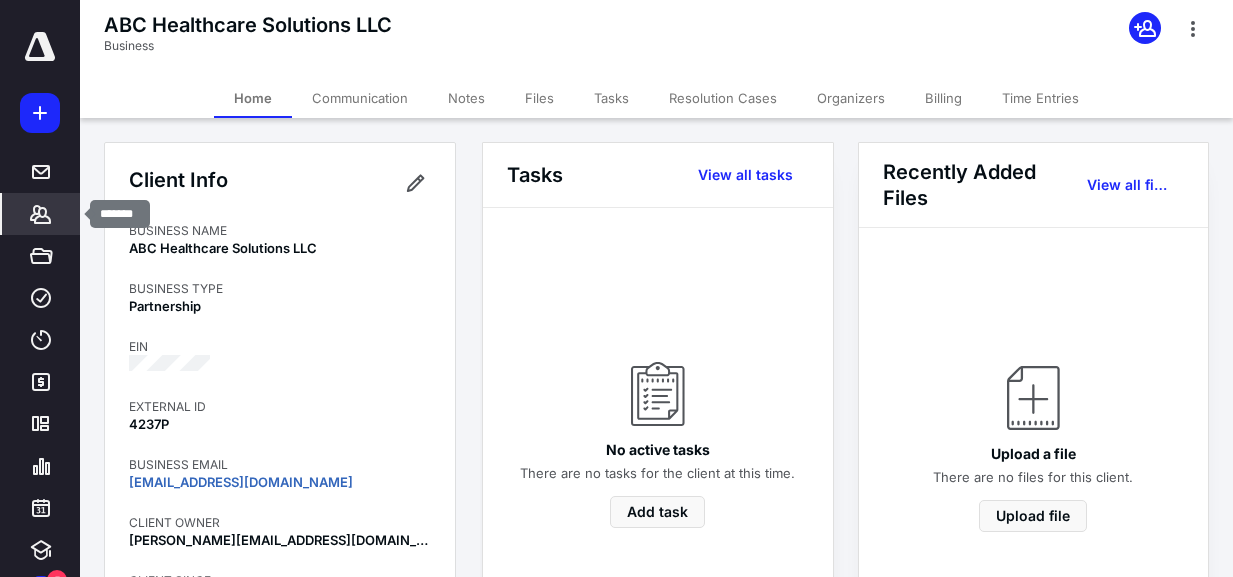 click 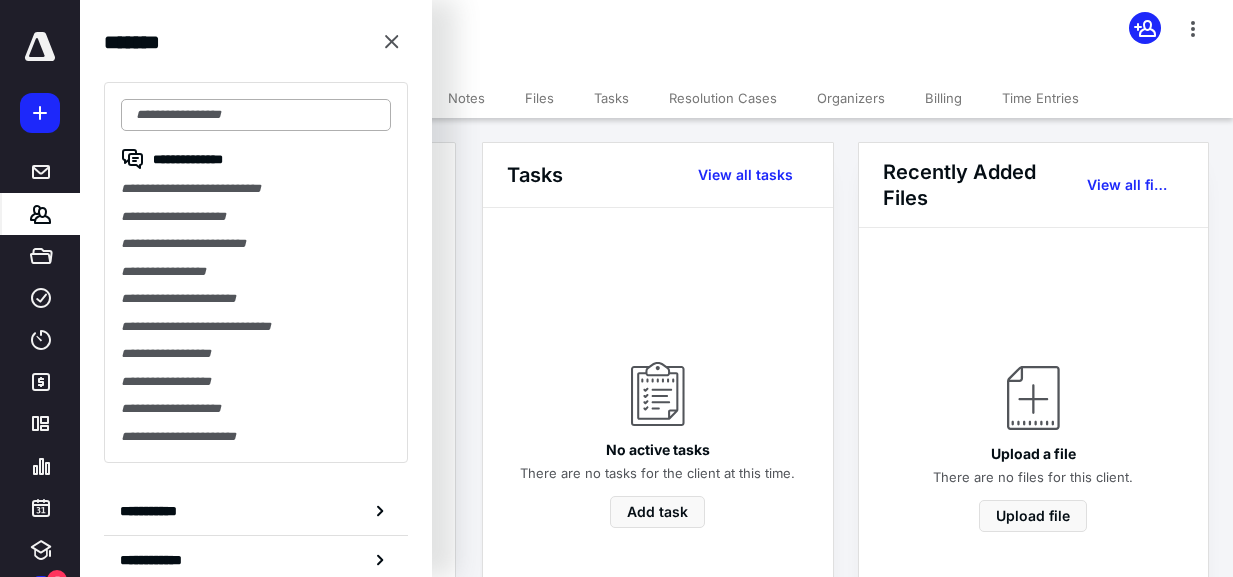 click at bounding box center [256, 115] 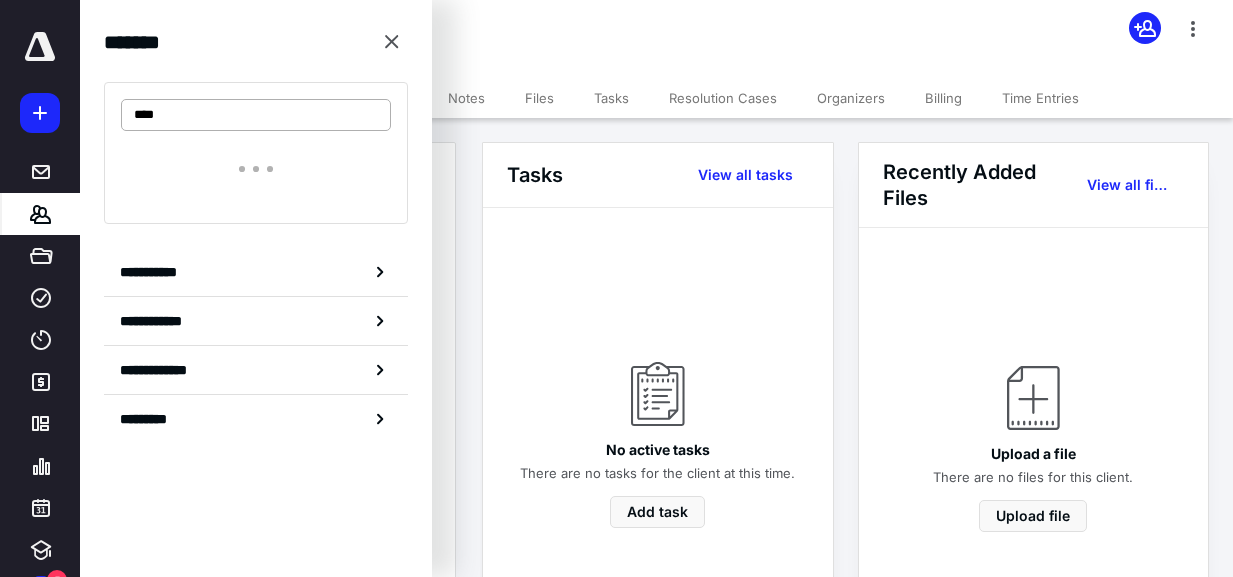 type on "****" 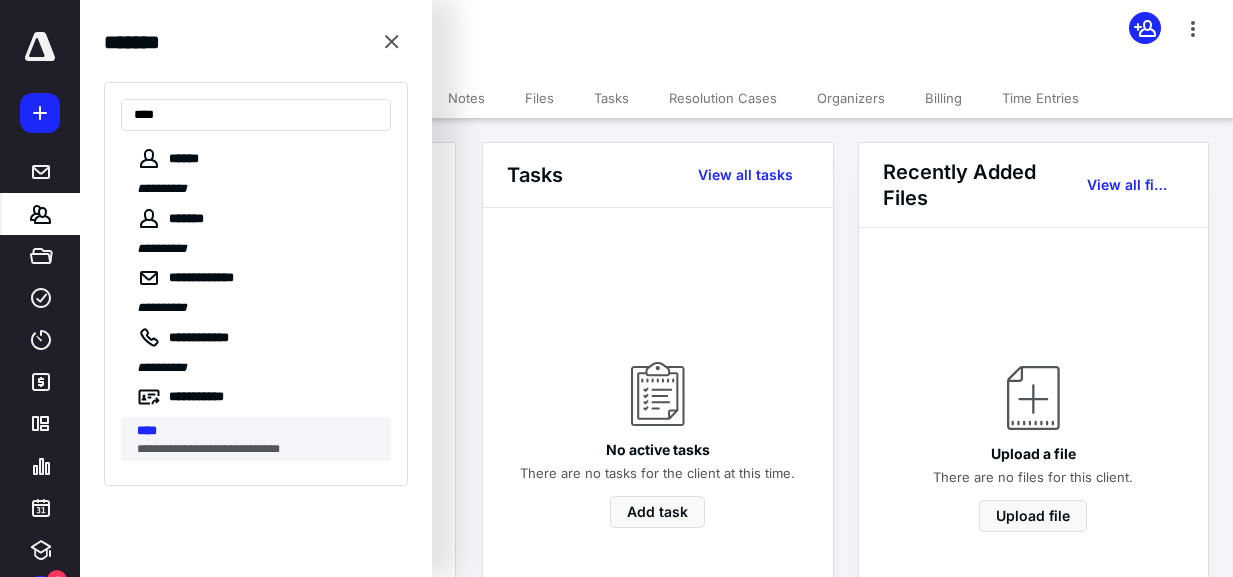 click on "**********" at bounding box center (258, 449) 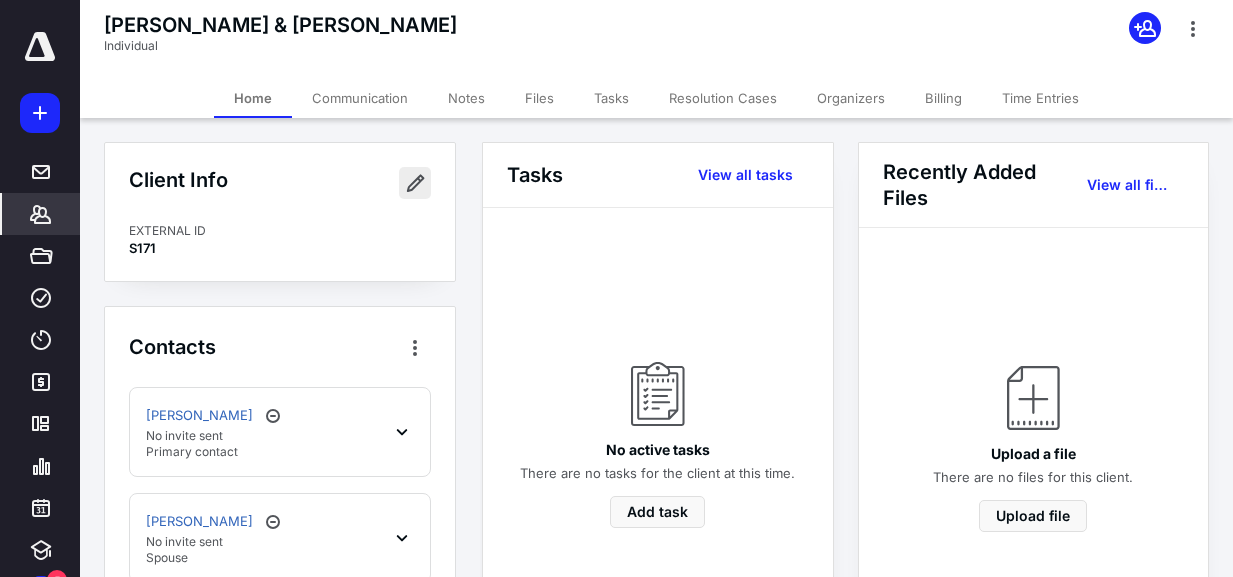 click at bounding box center (415, 183) 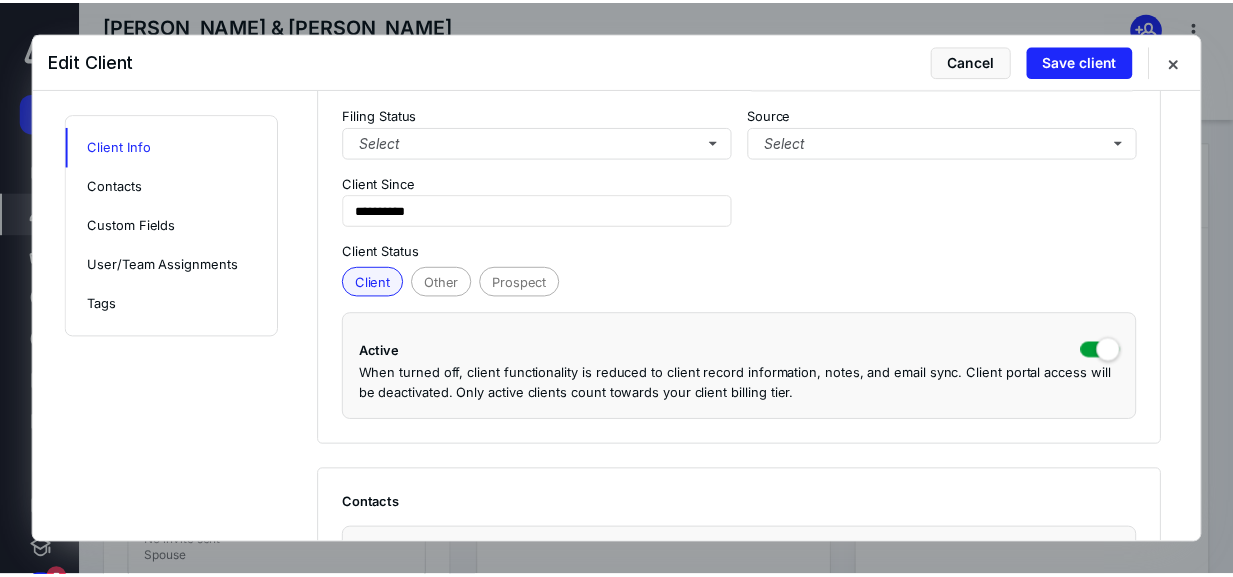 scroll, scrollTop: 400, scrollLeft: 0, axis: vertical 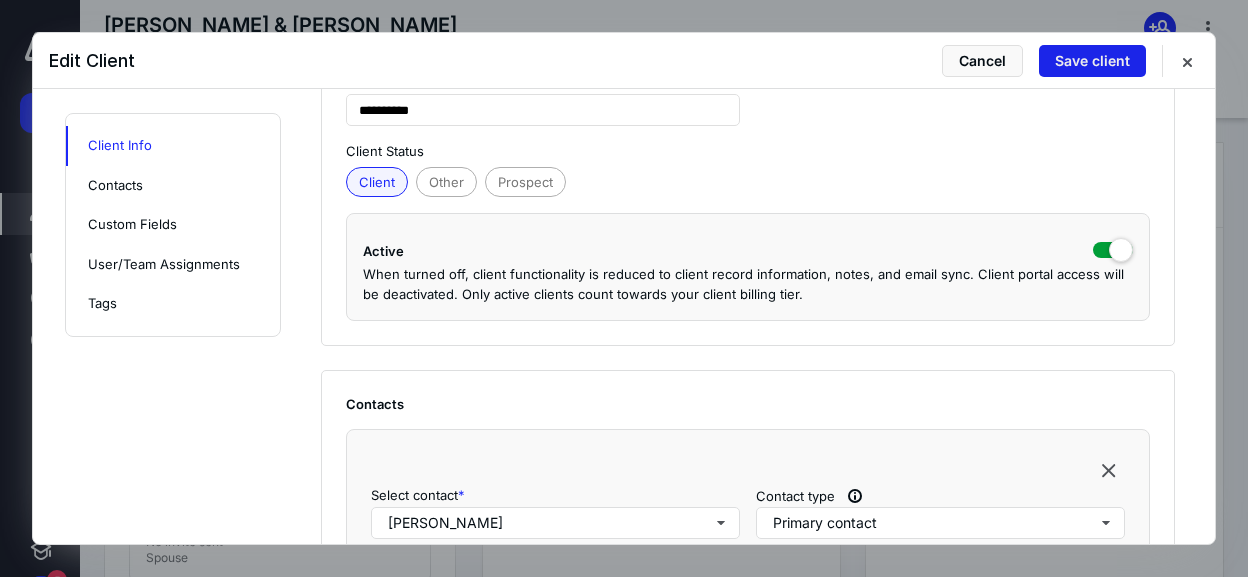 click on "Save client" at bounding box center [1092, 61] 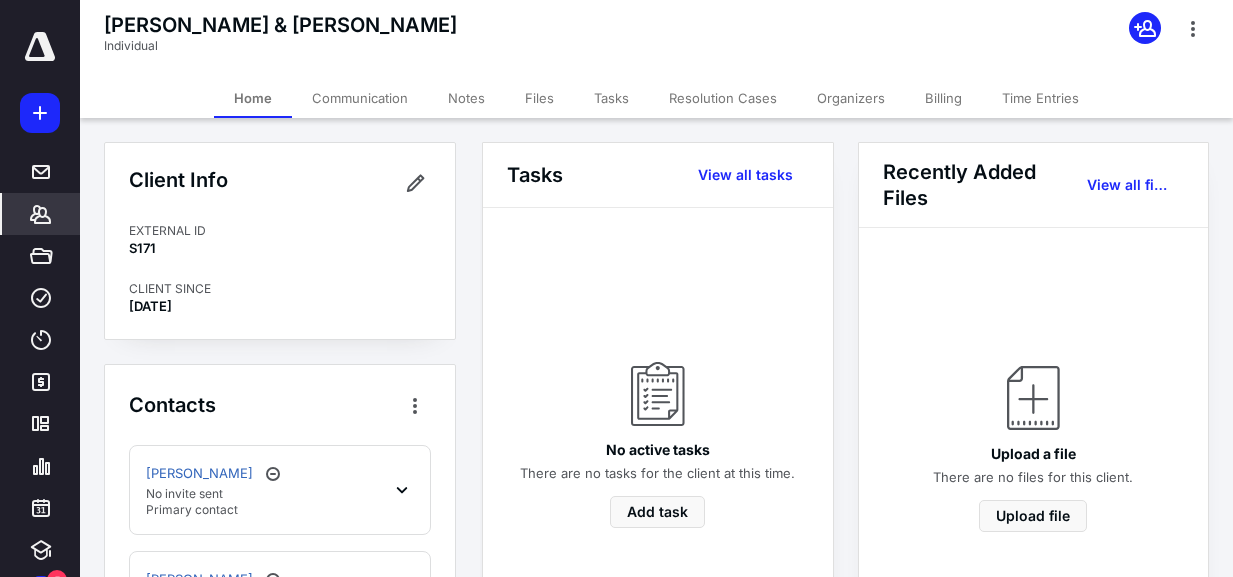 scroll, scrollTop: 219, scrollLeft: 0, axis: vertical 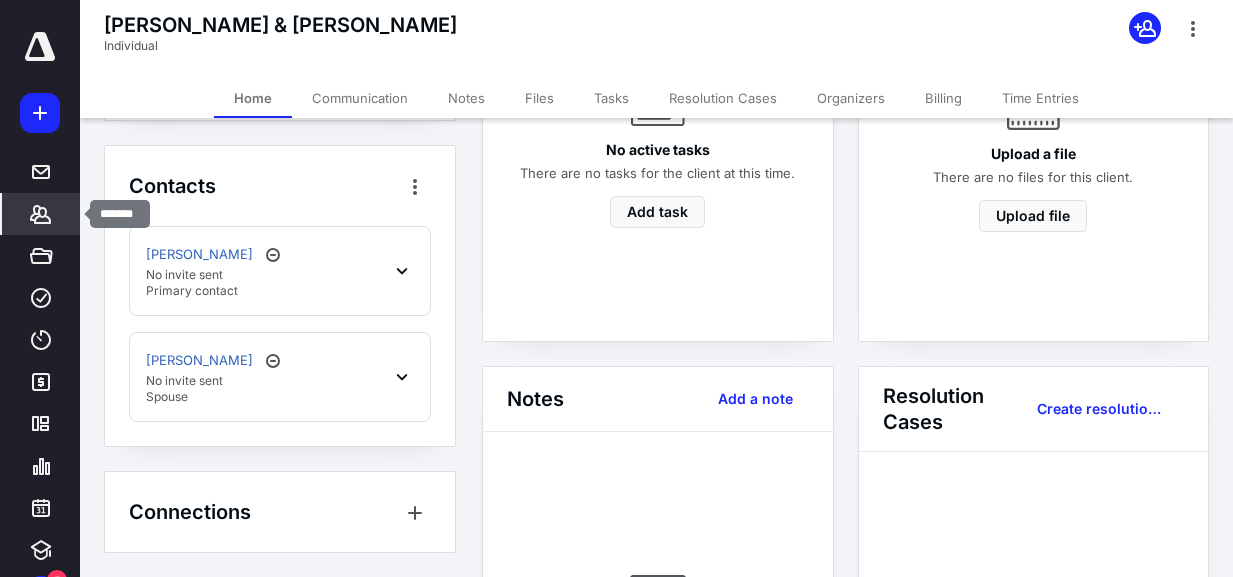 click 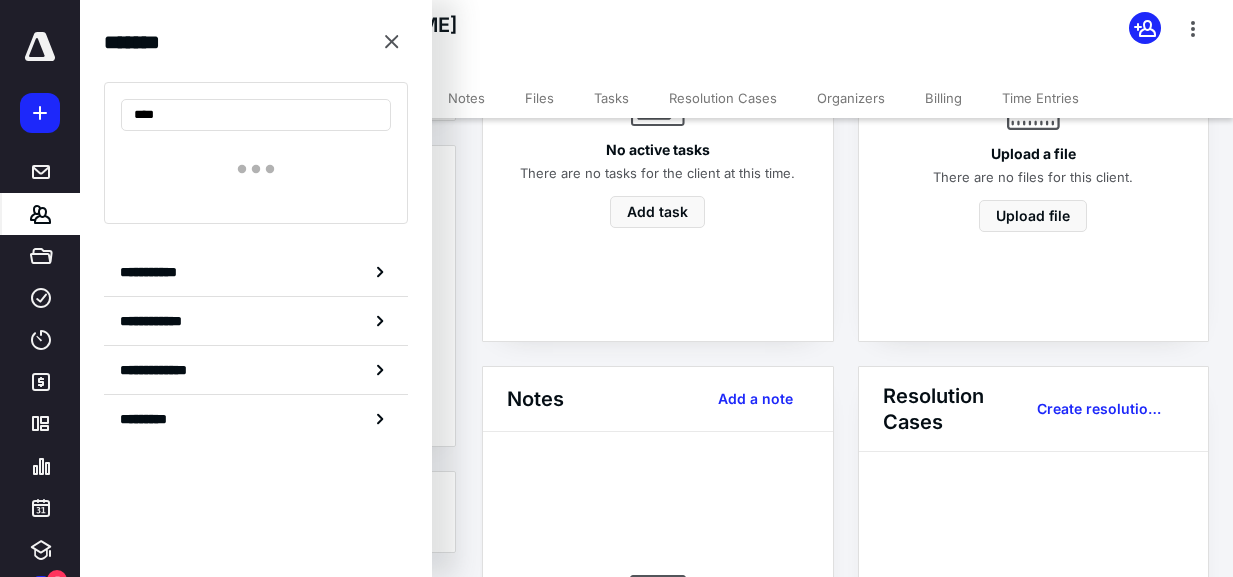 type on "****" 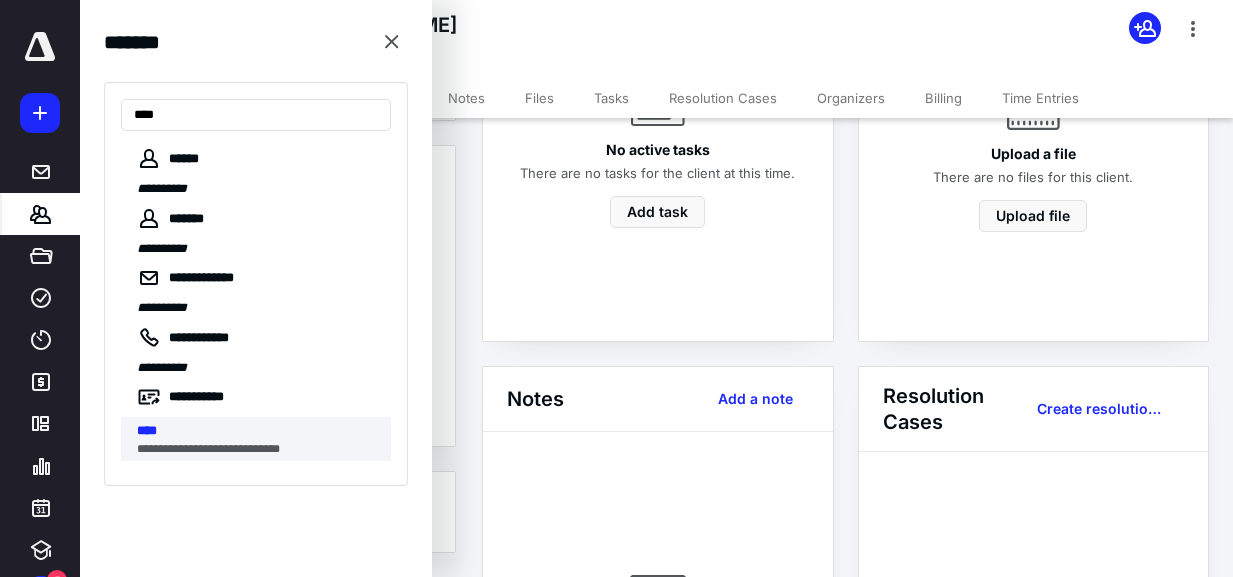 click on "**********" at bounding box center (258, 449) 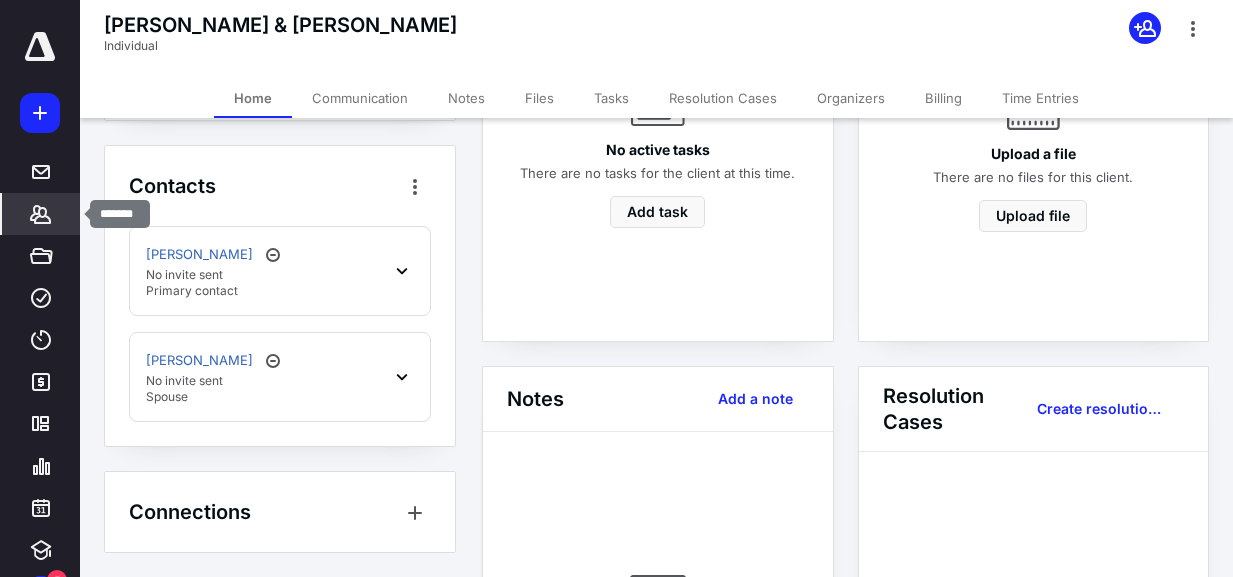 click 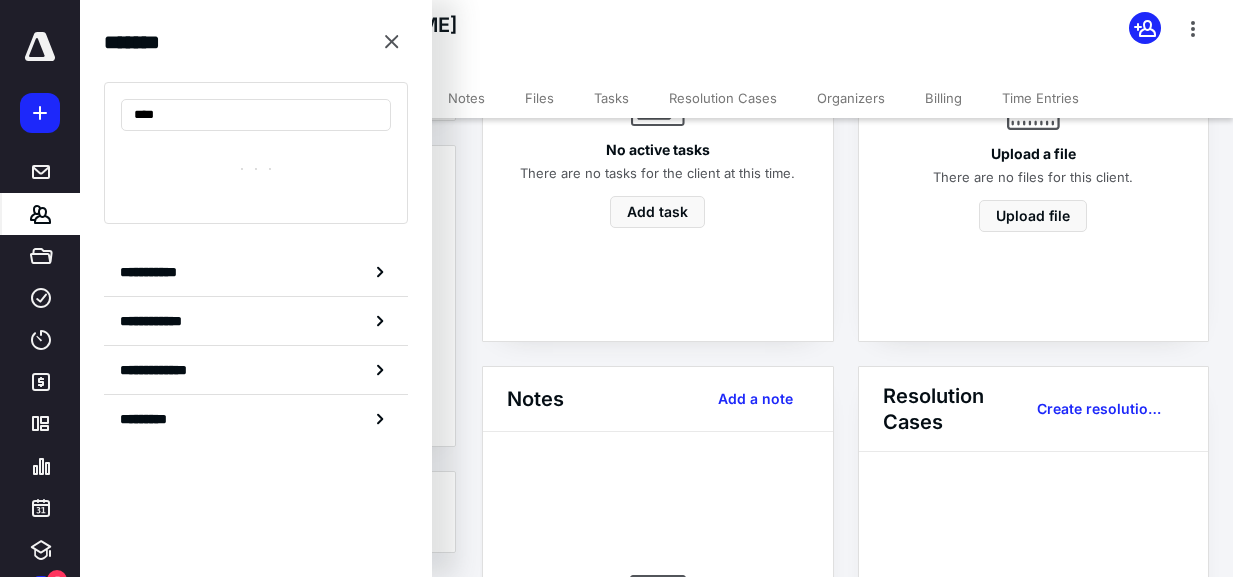 type on "****" 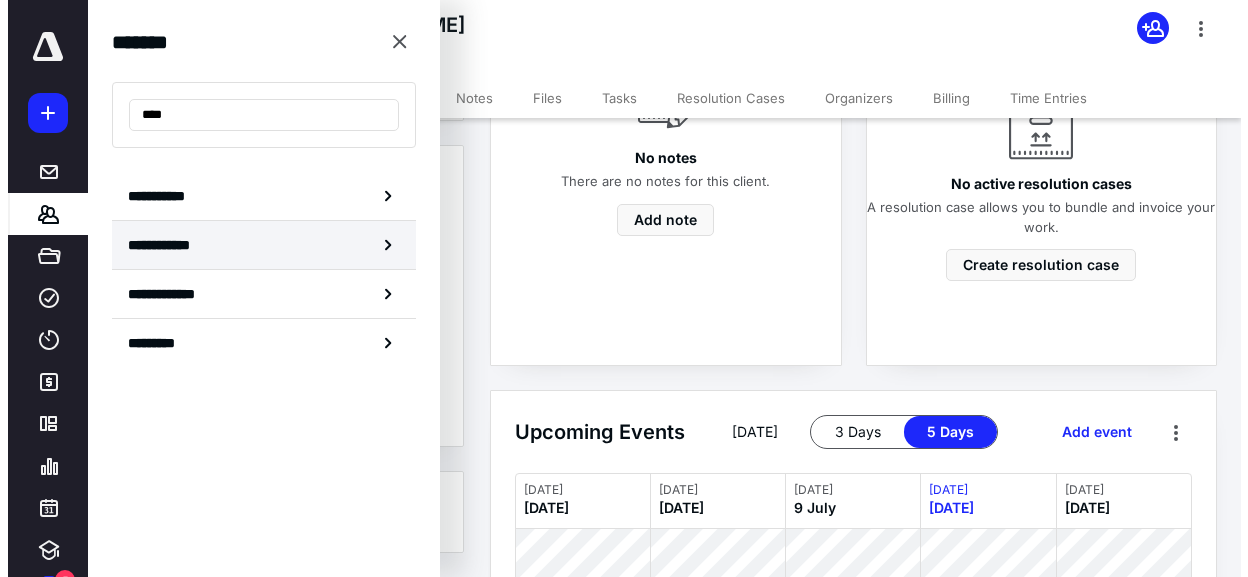 scroll, scrollTop: 300, scrollLeft: 0, axis: vertical 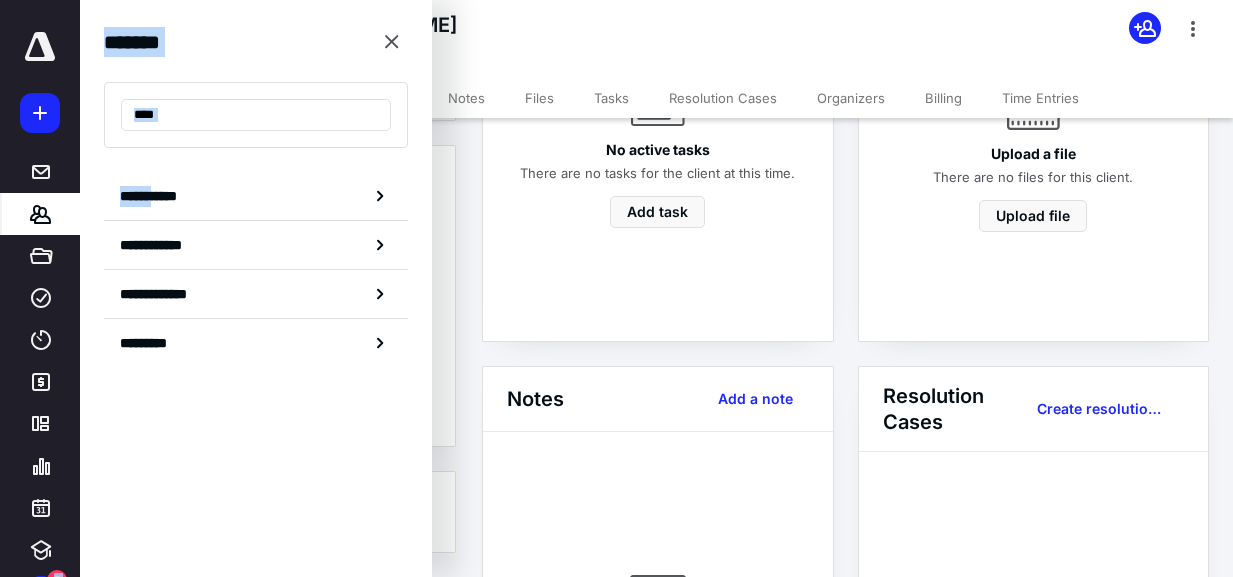 drag, startPoint x: 112, startPoint y: 155, endPoint x: 67, endPoint y: 201, distance: 64.3506 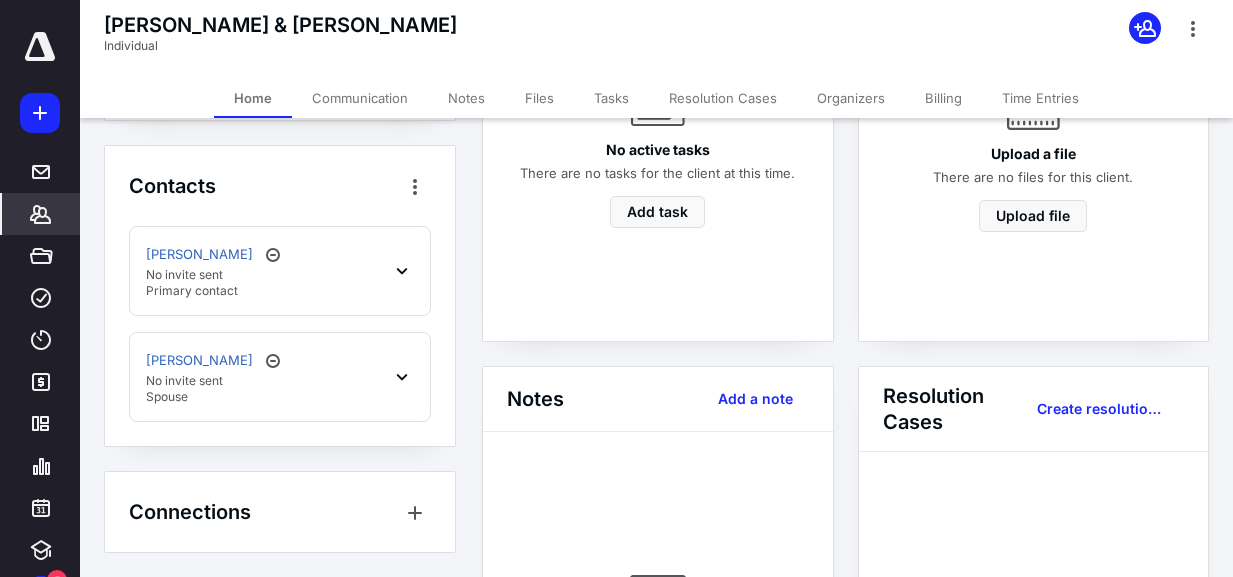 click 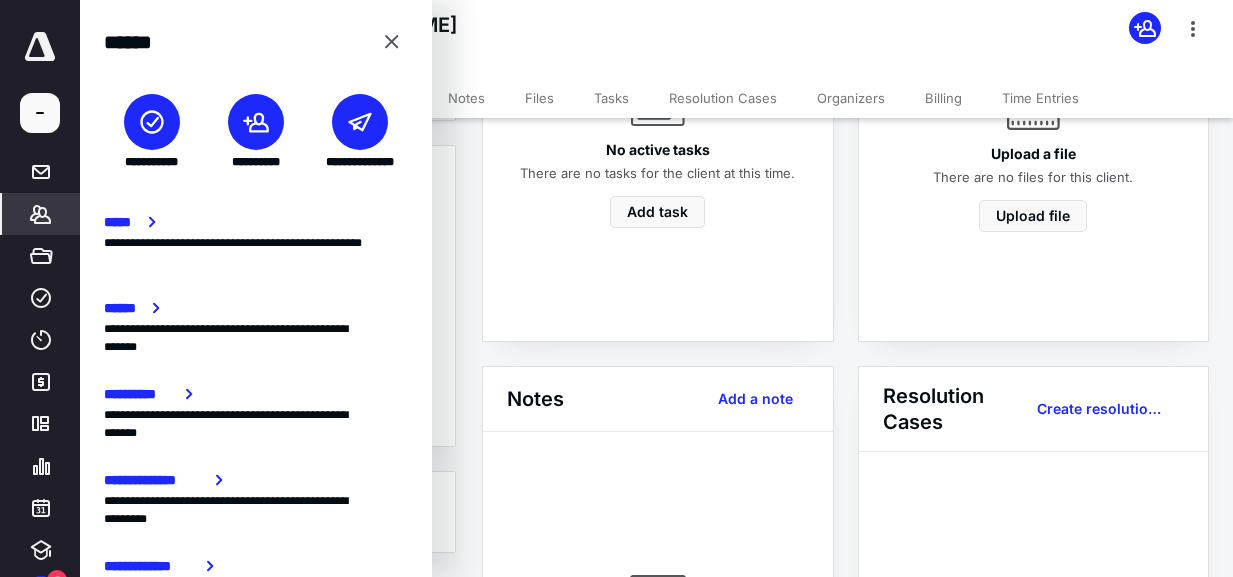 click 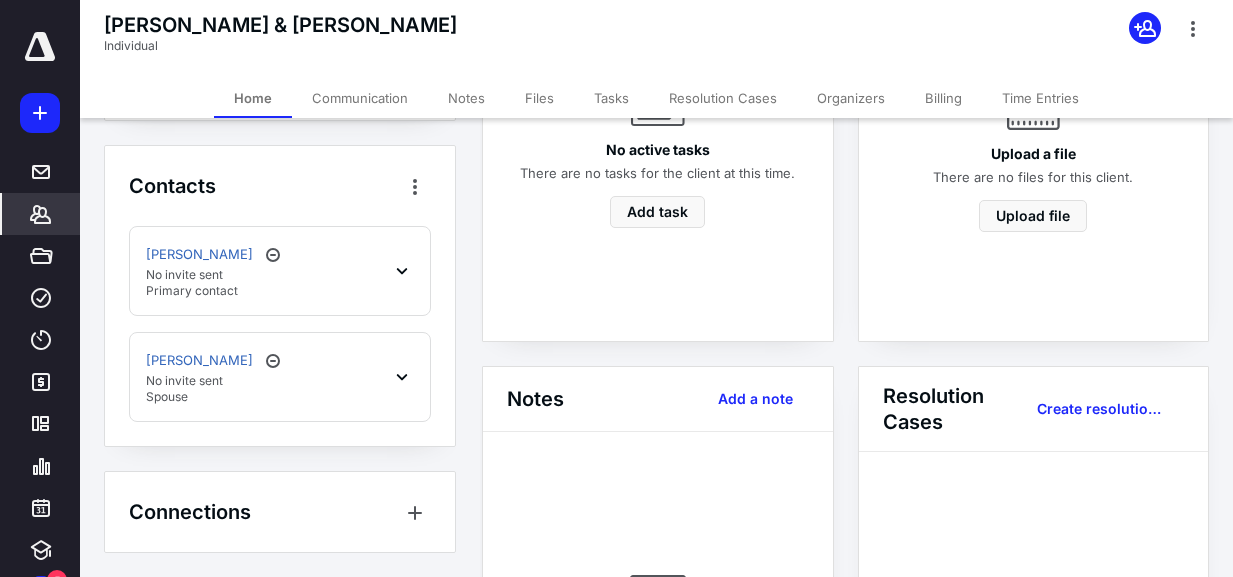 click on "Client Info EXTERNAL ID S171 CLIENT SINCE [DATE] Contacts [PERSON_NAME] No invite sent Primary contact [PERSON_NAME] No invite sent Spouse Connections" at bounding box center (280, 238) 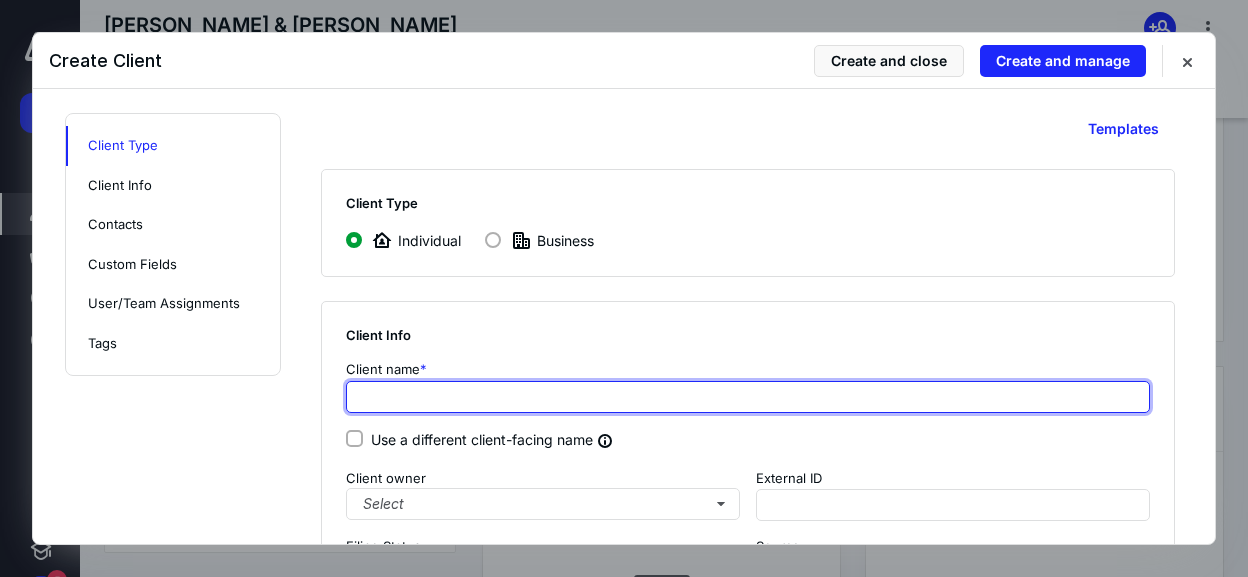 click at bounding box center (748, 397) 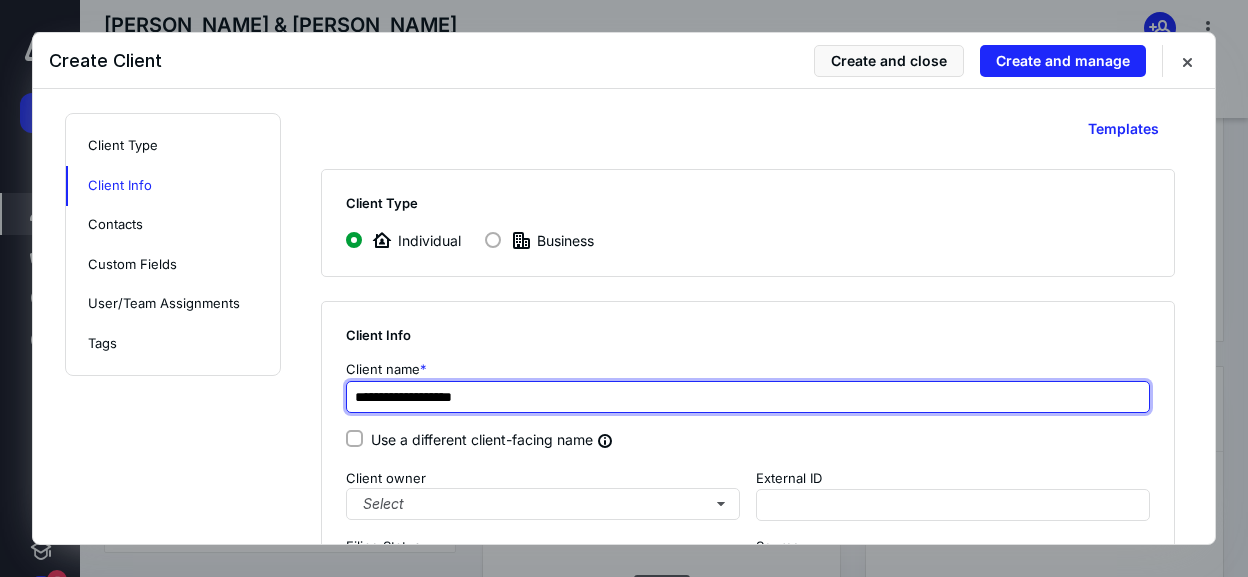 scroll, scrollTop: 200, scrollLeft: 0, axis: vertical 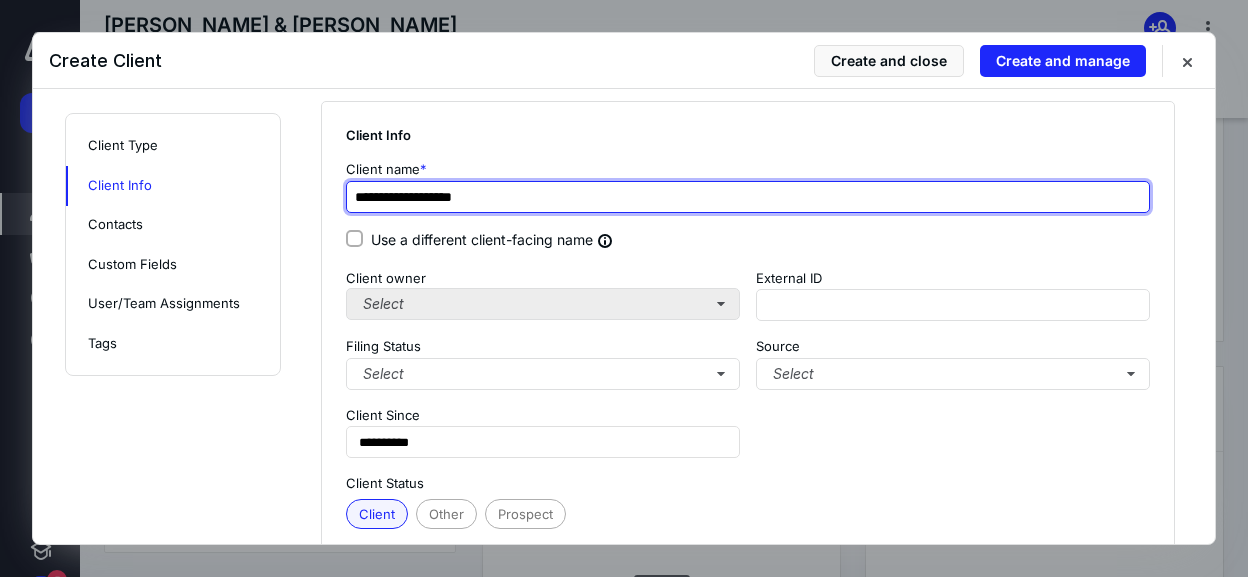 type on "**********" 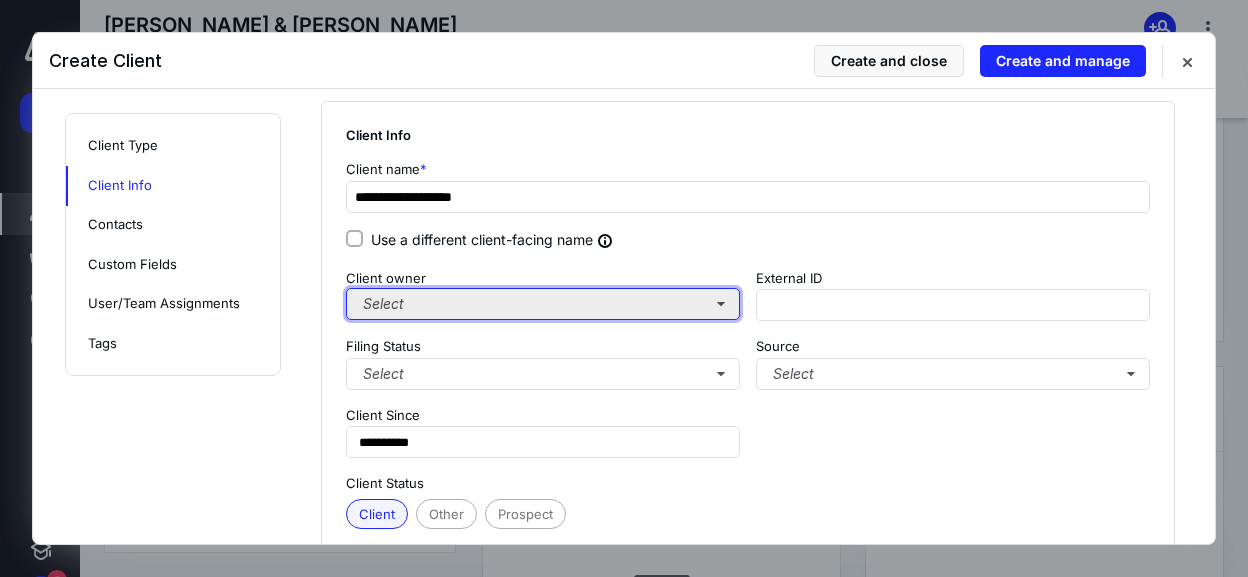 click on "Select" at bounding box center [543, 304] 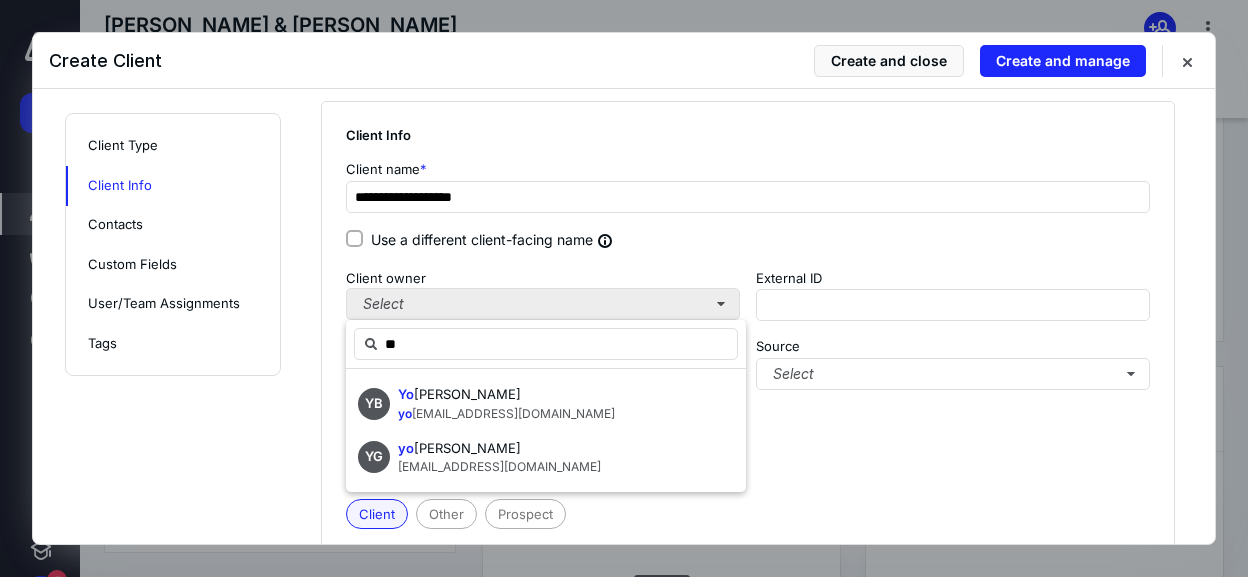 type on "***" 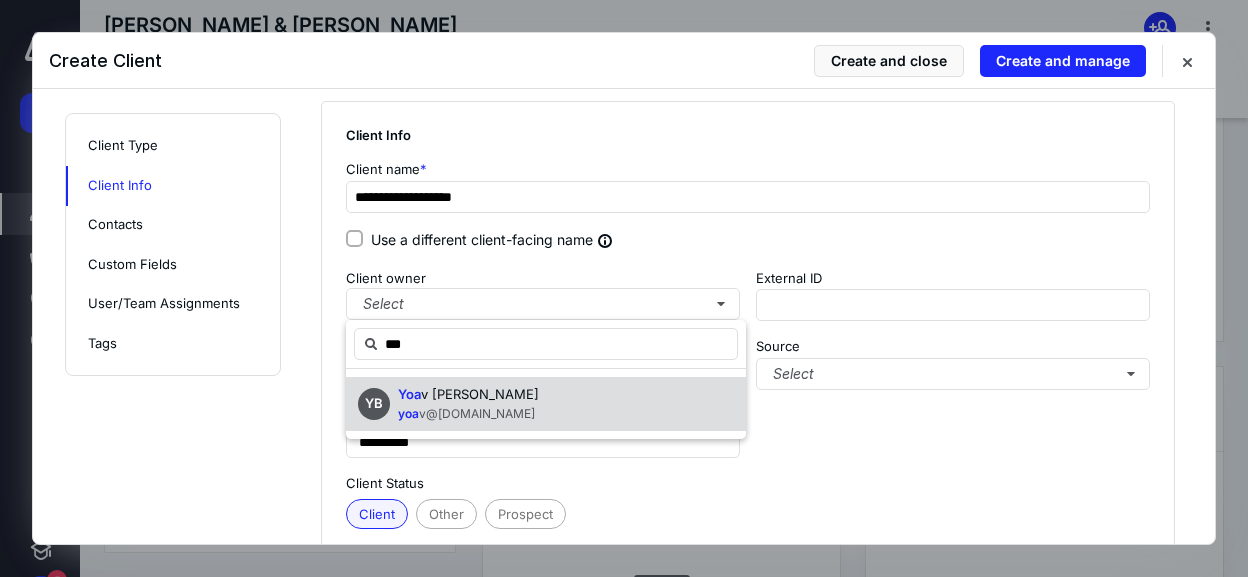click on "Yoa" at bounding box center (409, 394) 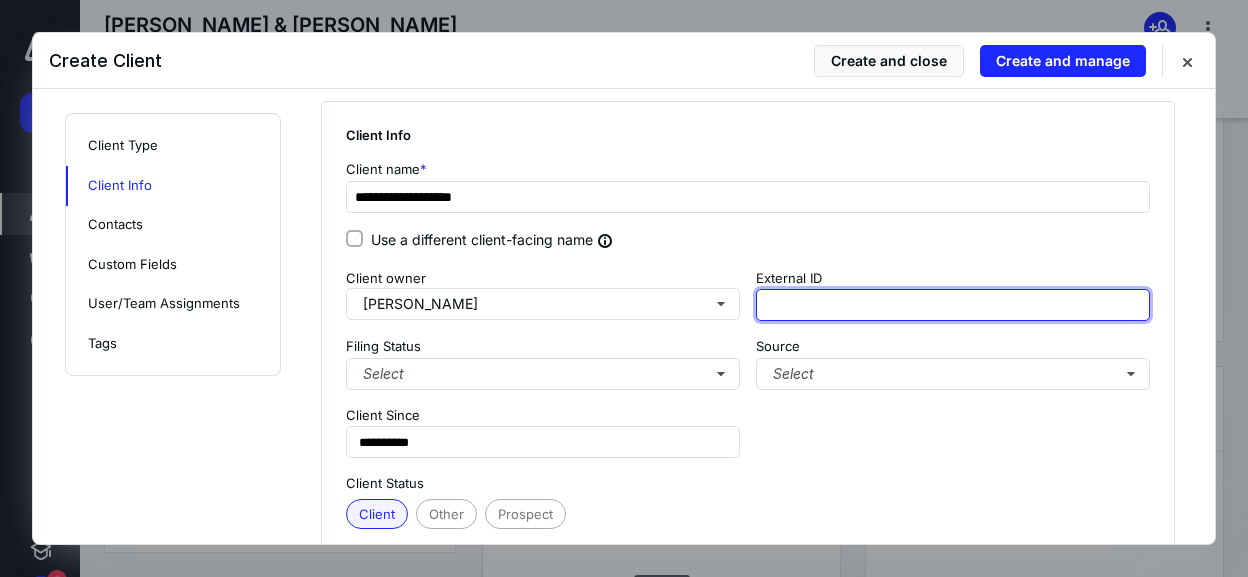 click at bounding box center [953, 305] 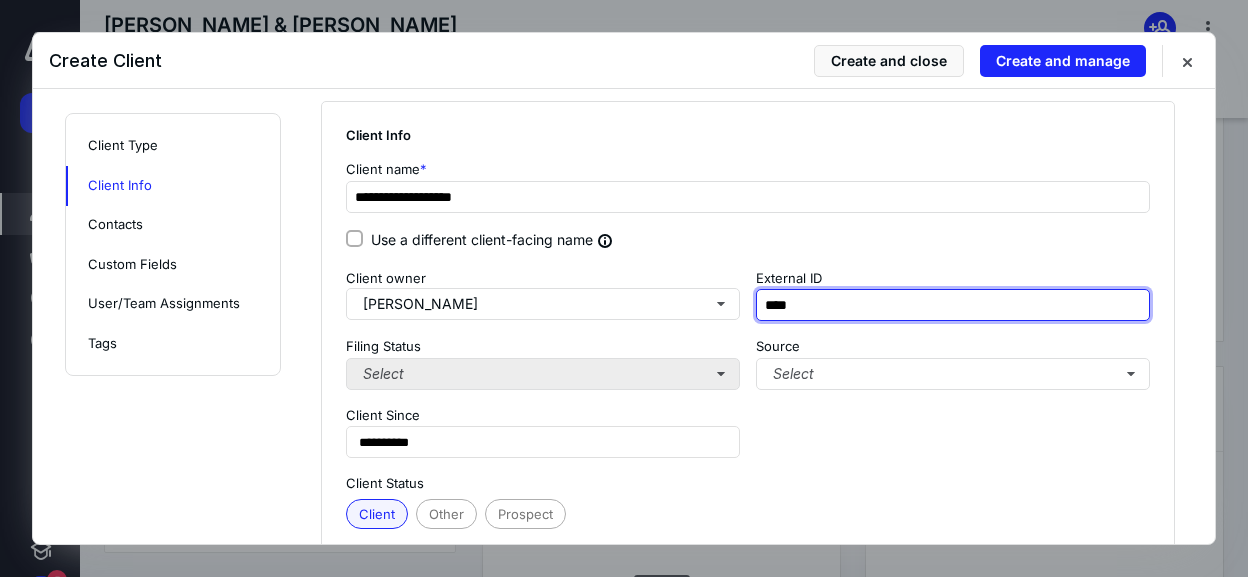 type on "****" 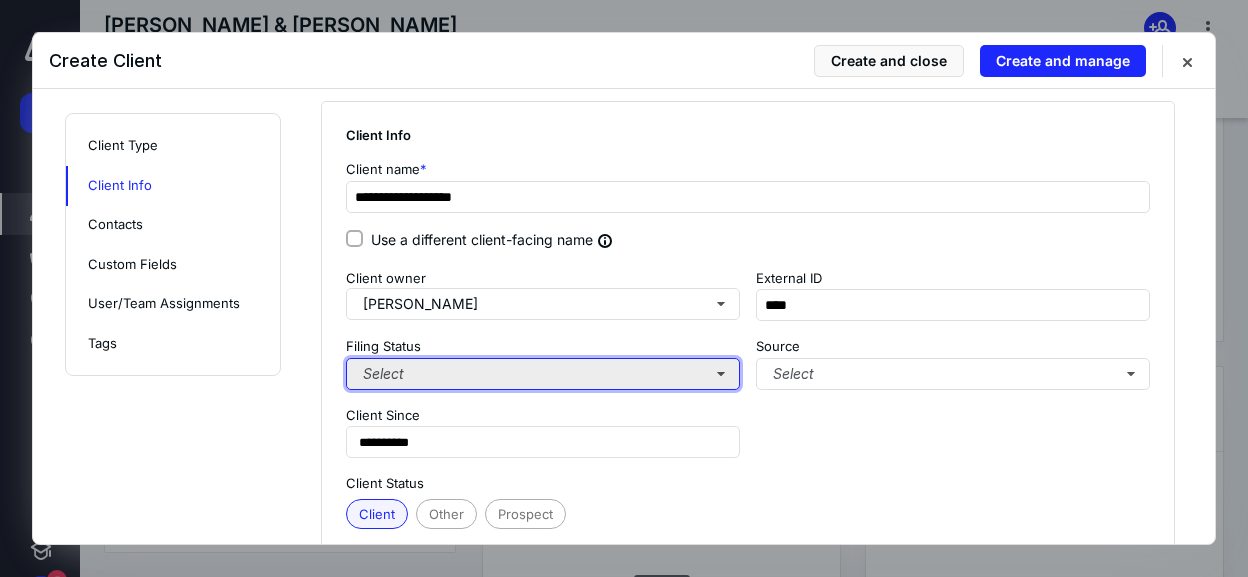 click on "Select" at bounding box center [543, 374] 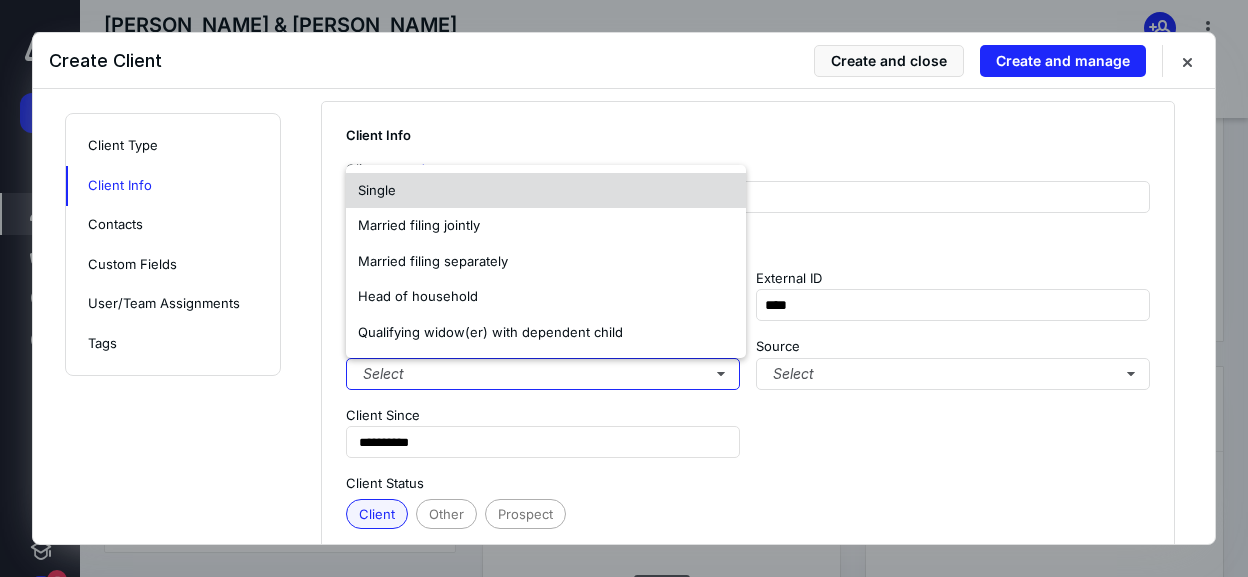 click on "Single" at bounding box center (546, 191) 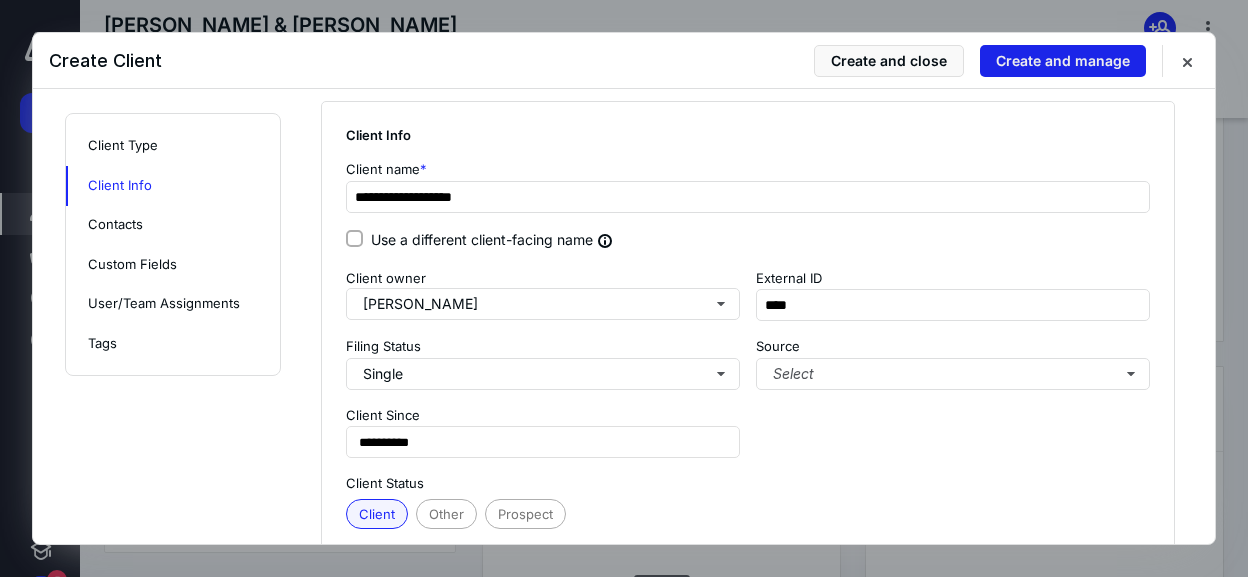 click on "Create and manage" at bounding box center [1063, 61] 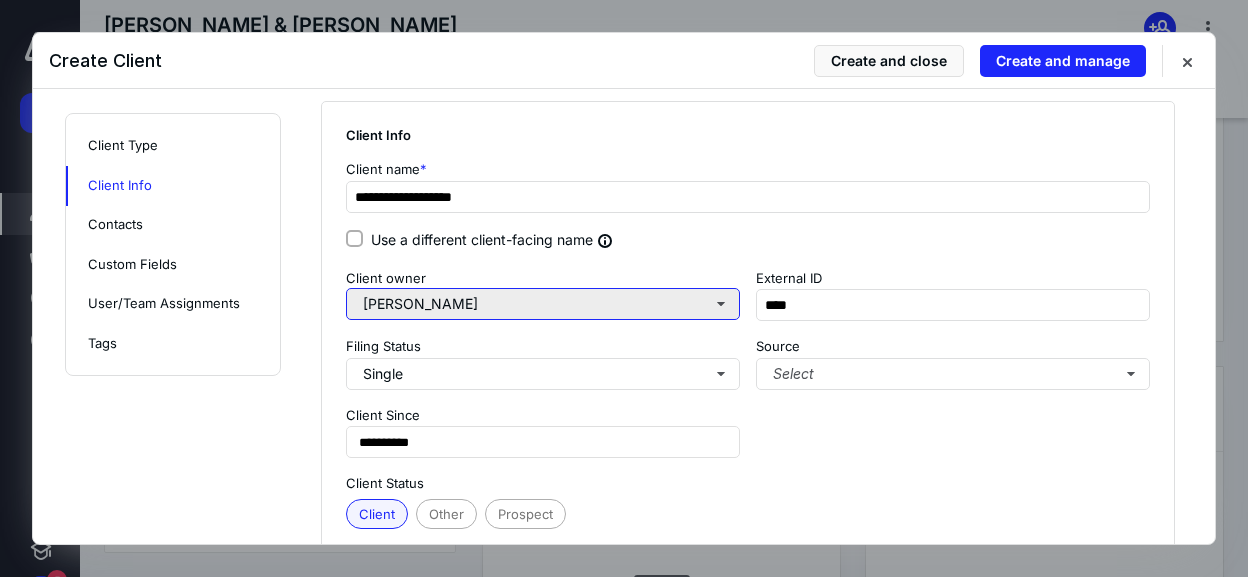 click on "[PERSON_NAME]" at bounding box center (543, 304) 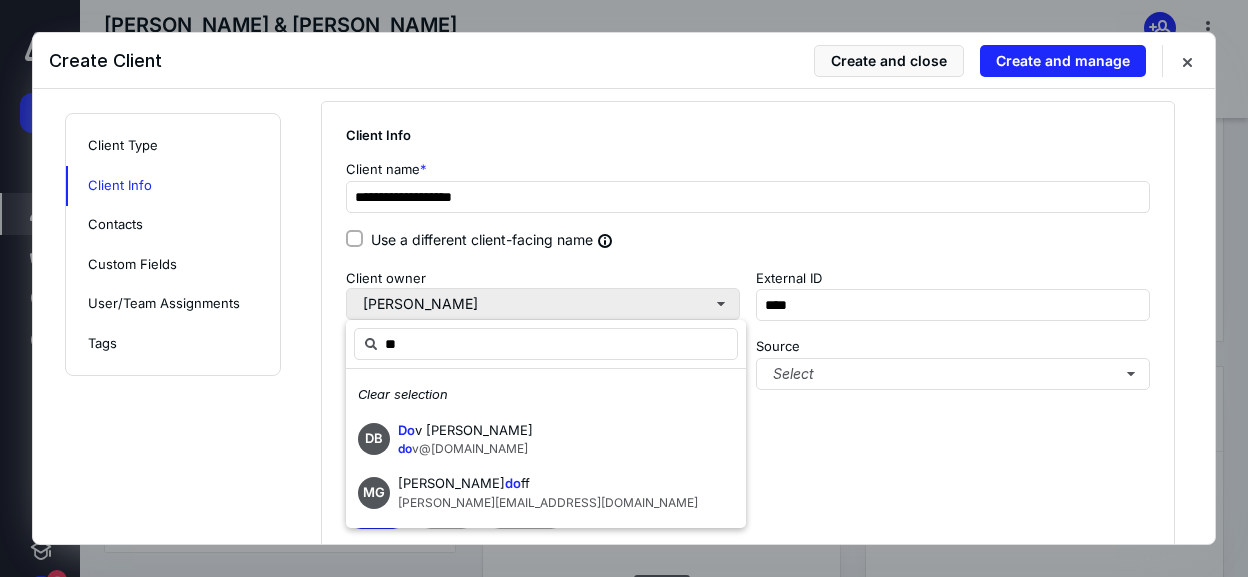 type on "***" 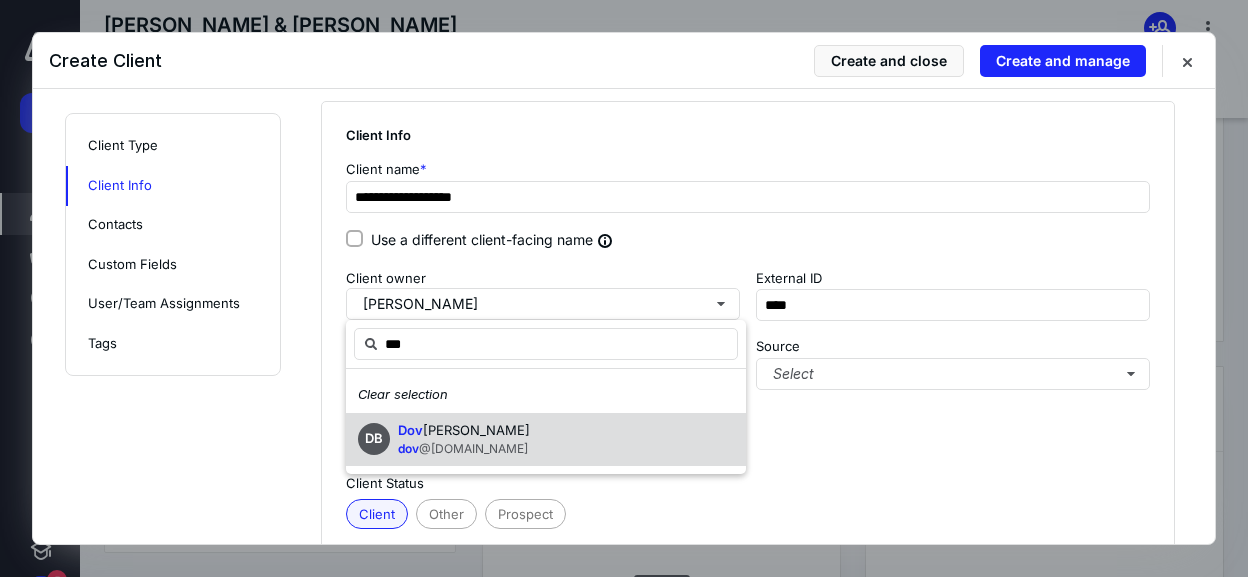 click on "[PERSON_NAME]" at bounding box center [476, 430] 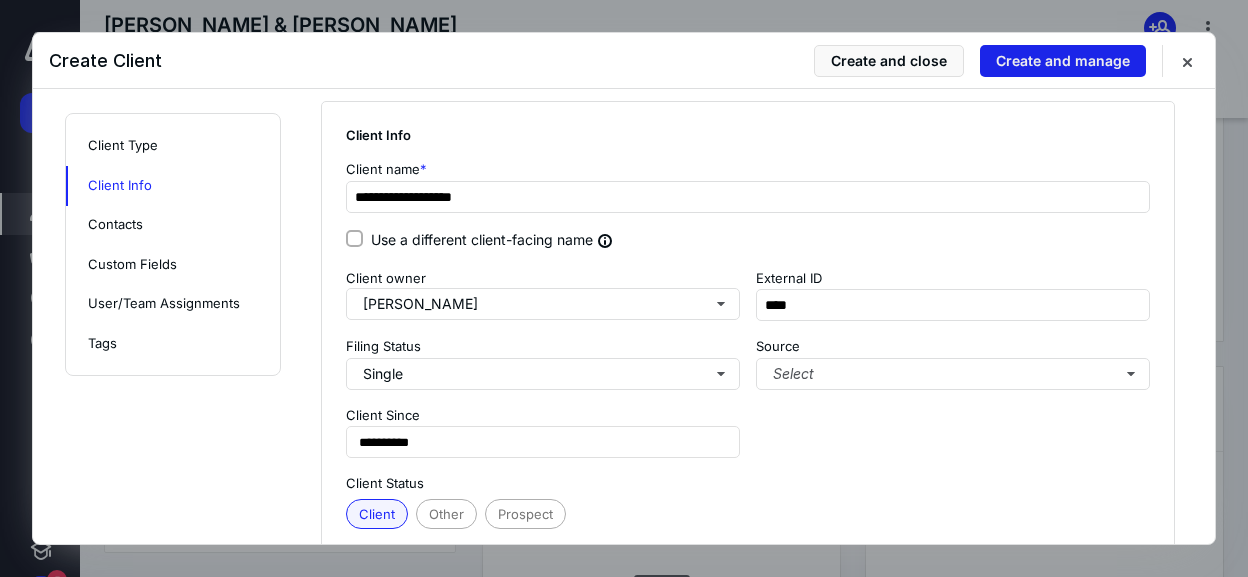 click on "Create and manage" at bounding box center (1063, 61) 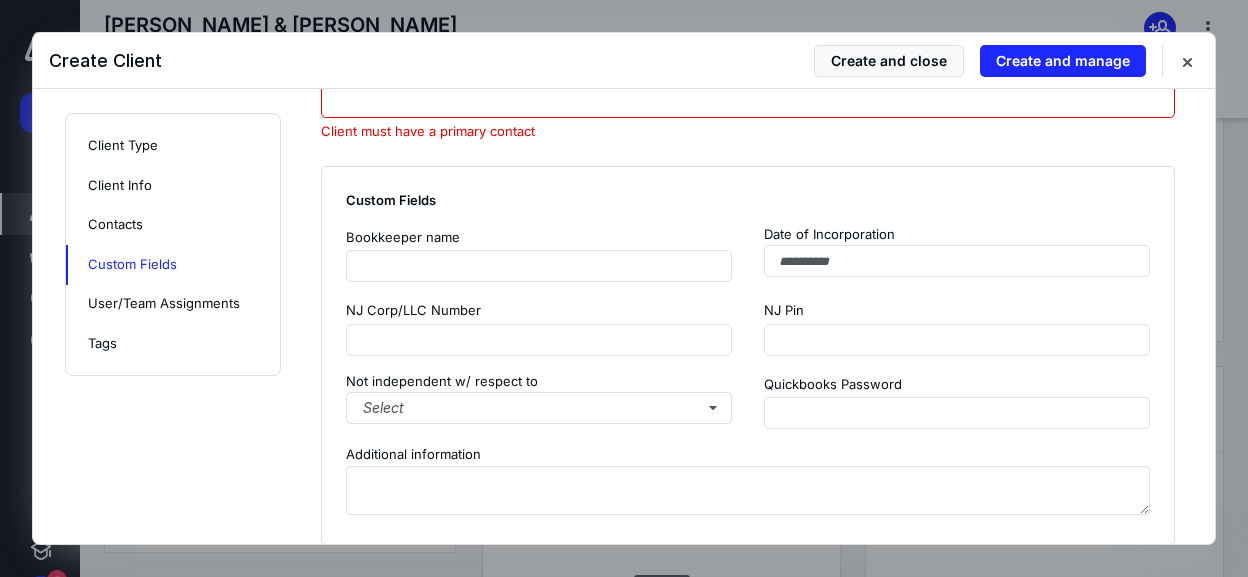 scroll, scrollTop: 700, scrollLeft: 0, axis: vertical 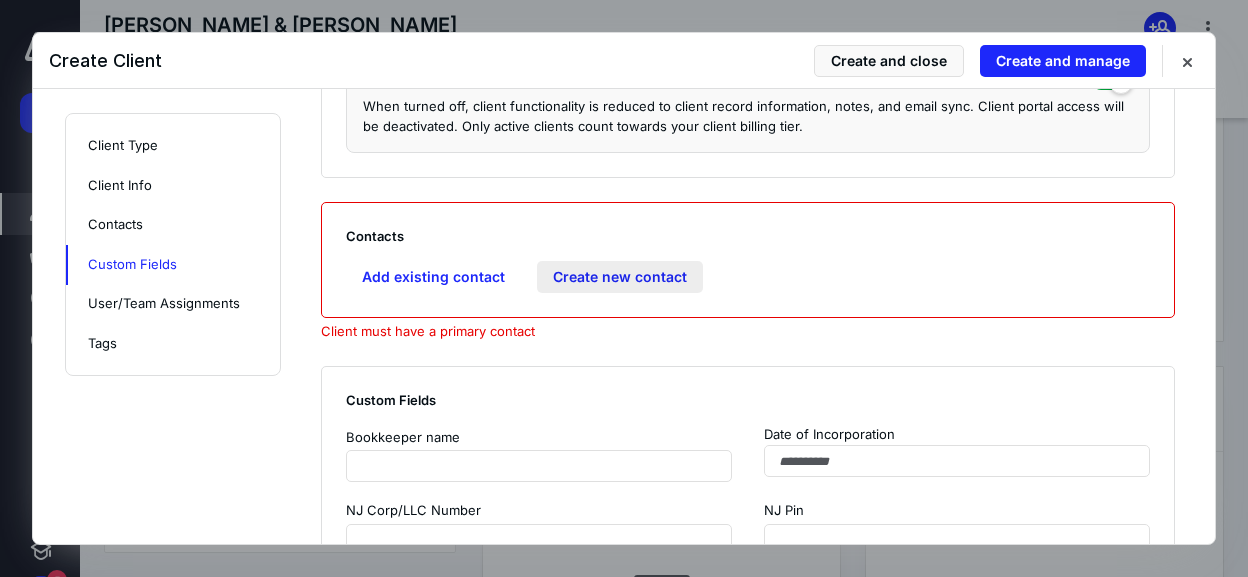 click on "Create new contact" at bounding box center [620, 277] 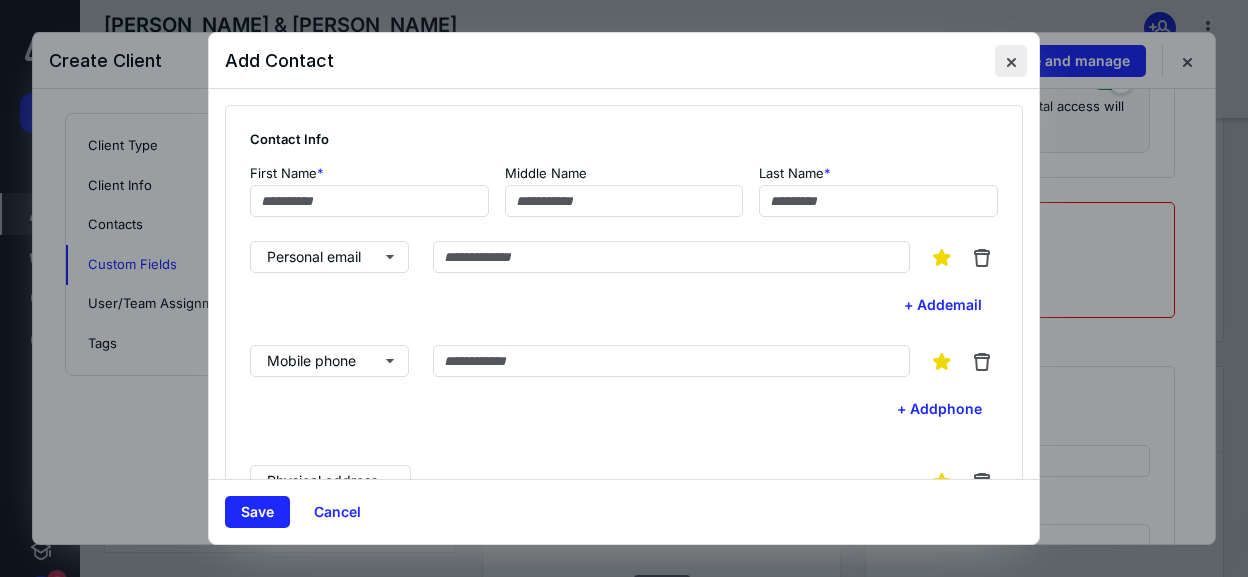 click at bounding box center [1011, 61] 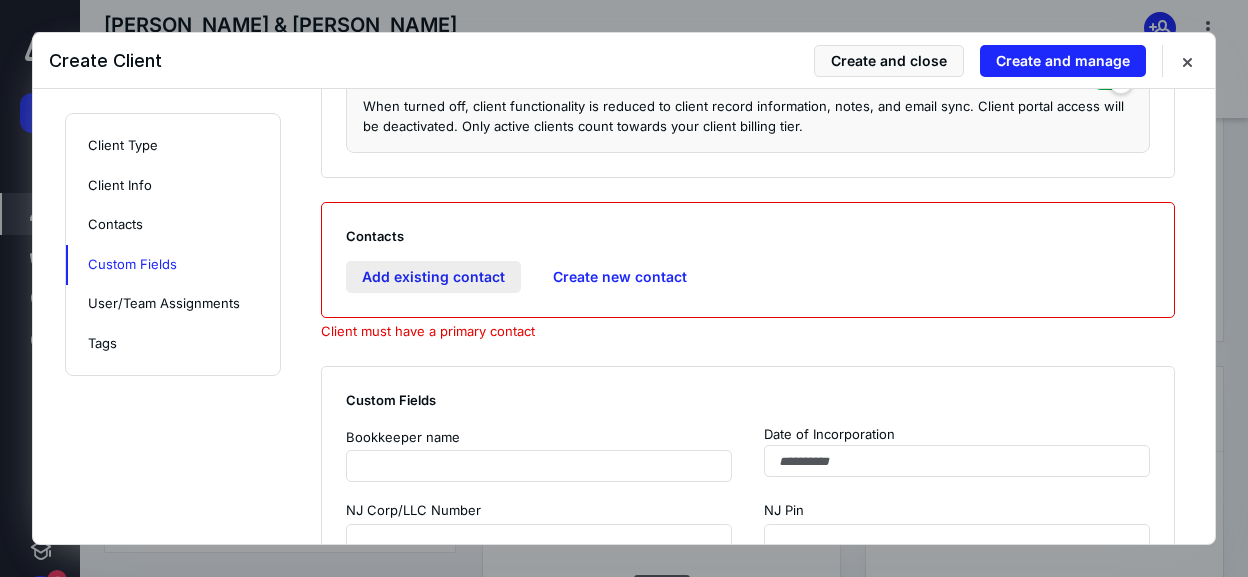 click on "Add existing contact" at bounding box center (433, 277) 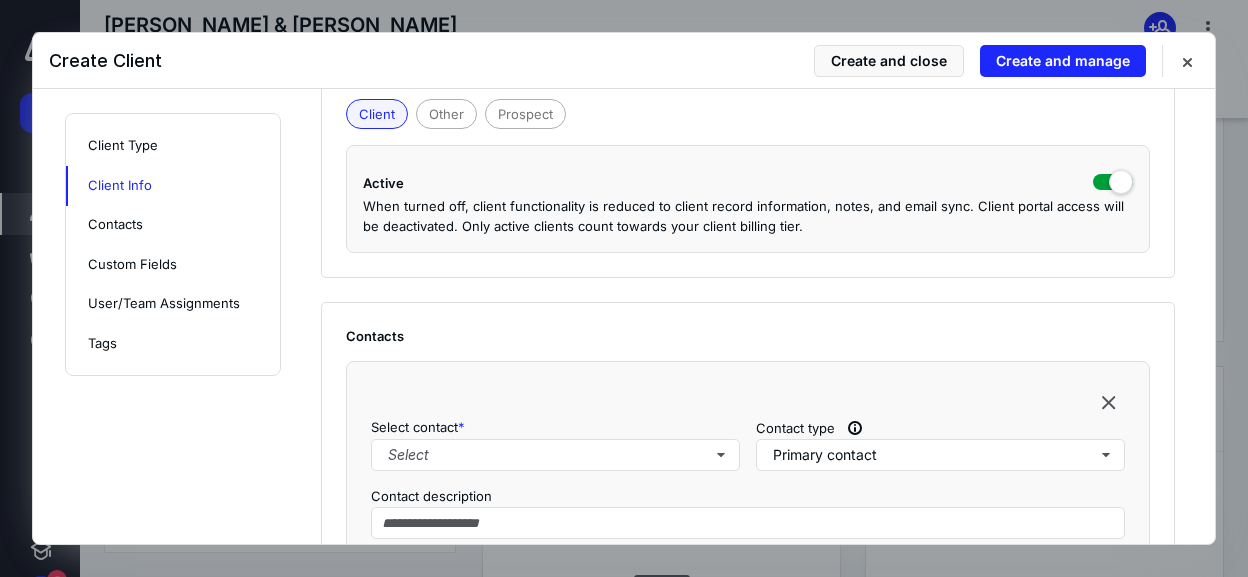 scroll, scrollTop: 700, scrollLeft: 0, axis: vertical 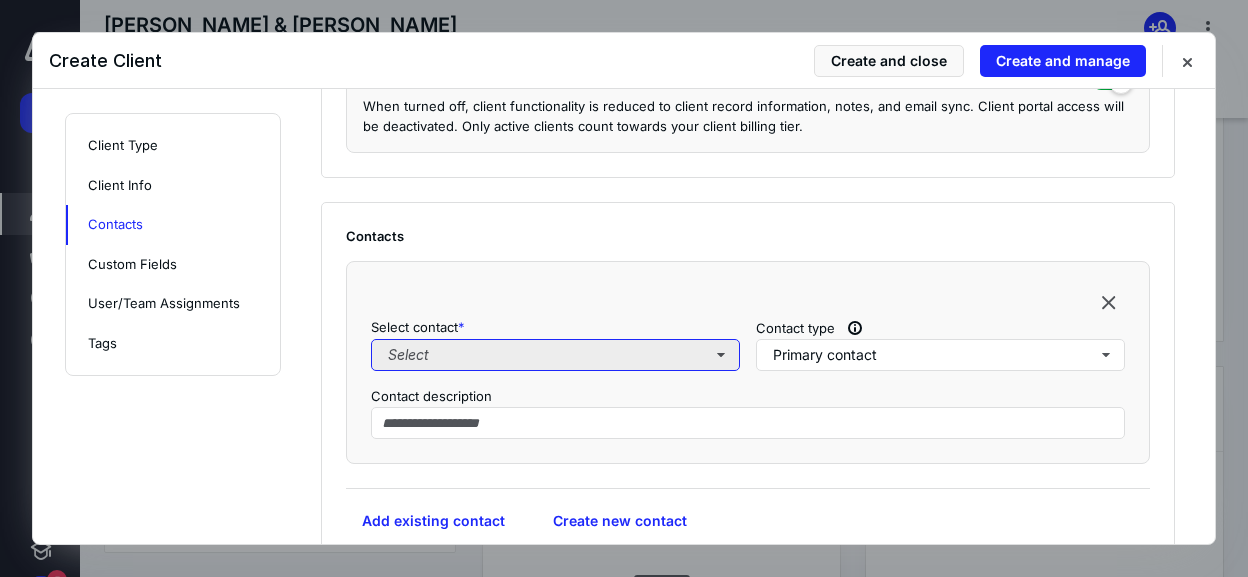 click on "Select" at bounding box center (555, 355) 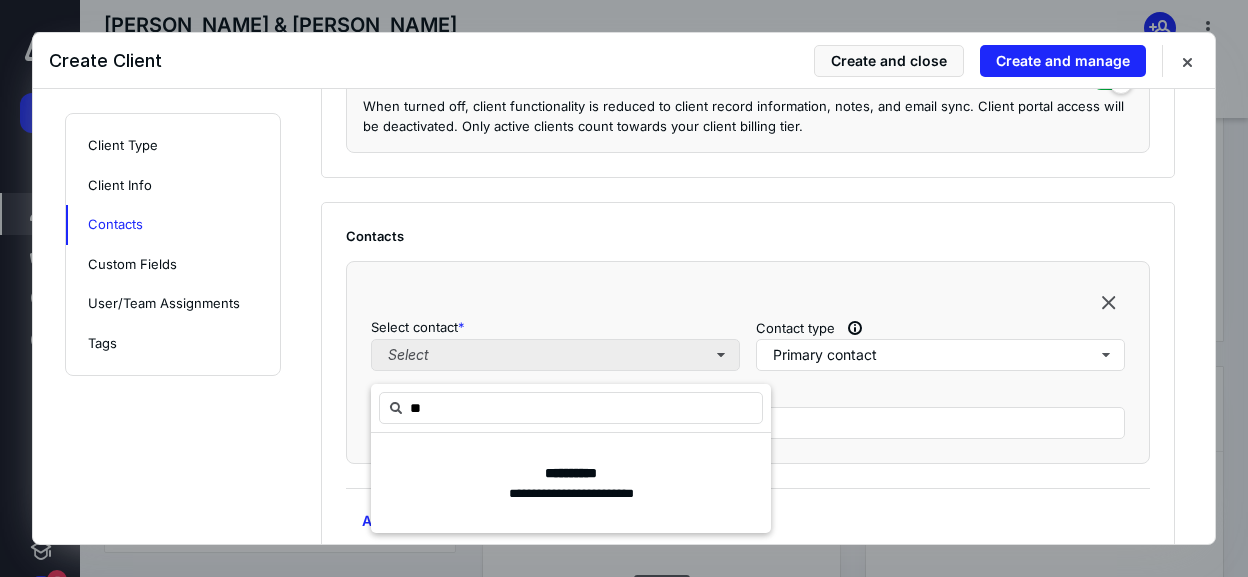type on "*" 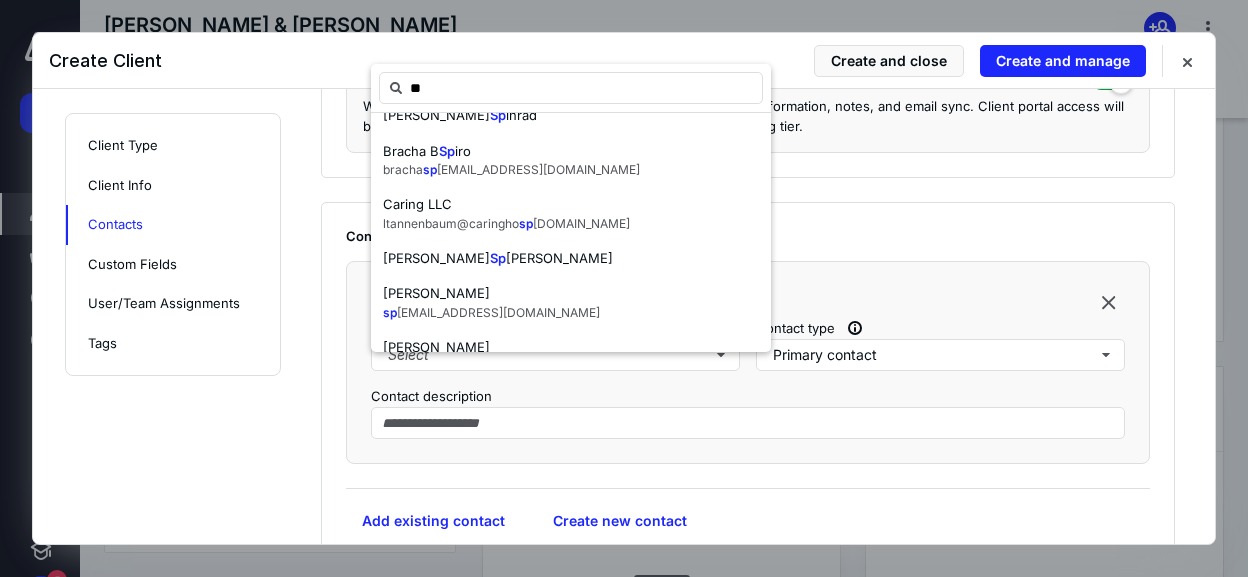 scroll, scrollTop: 989, scrollLeft: 0, axis: vertical 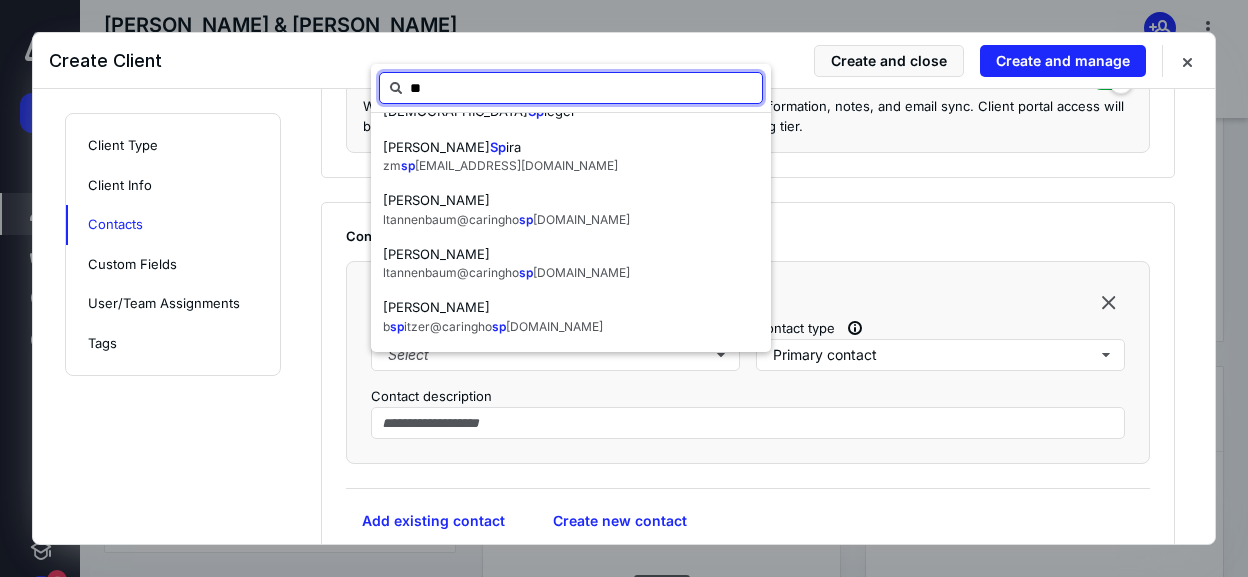click on "**" at bounding box center (571, 88) 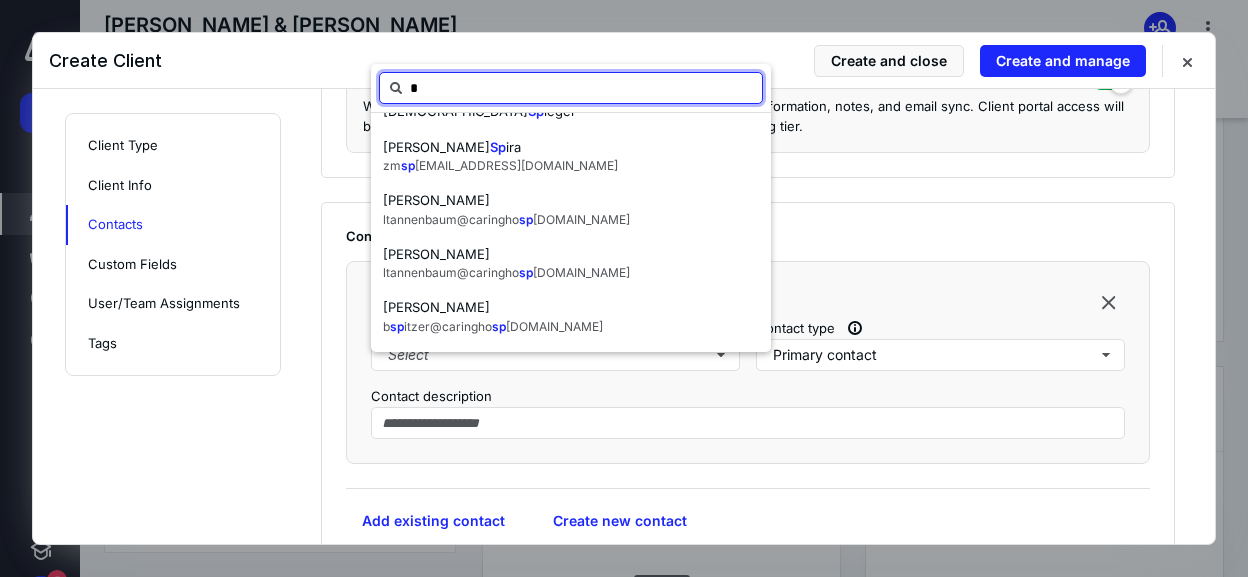 scroll, scrollTop: 0, scrollLeft: 0, axis: both 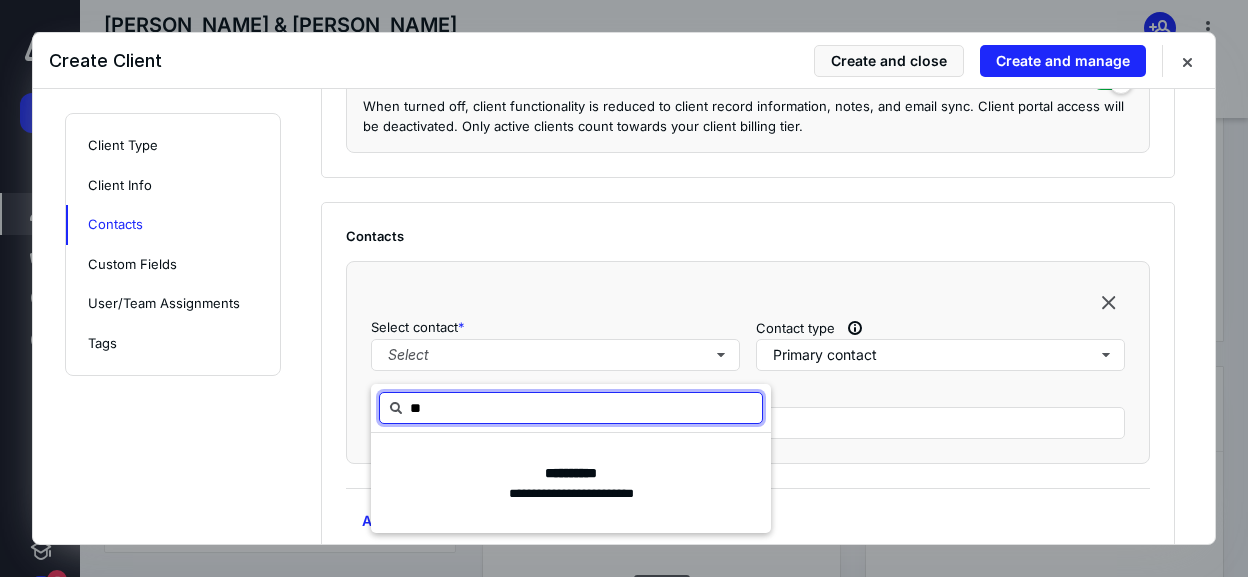 type on "*" 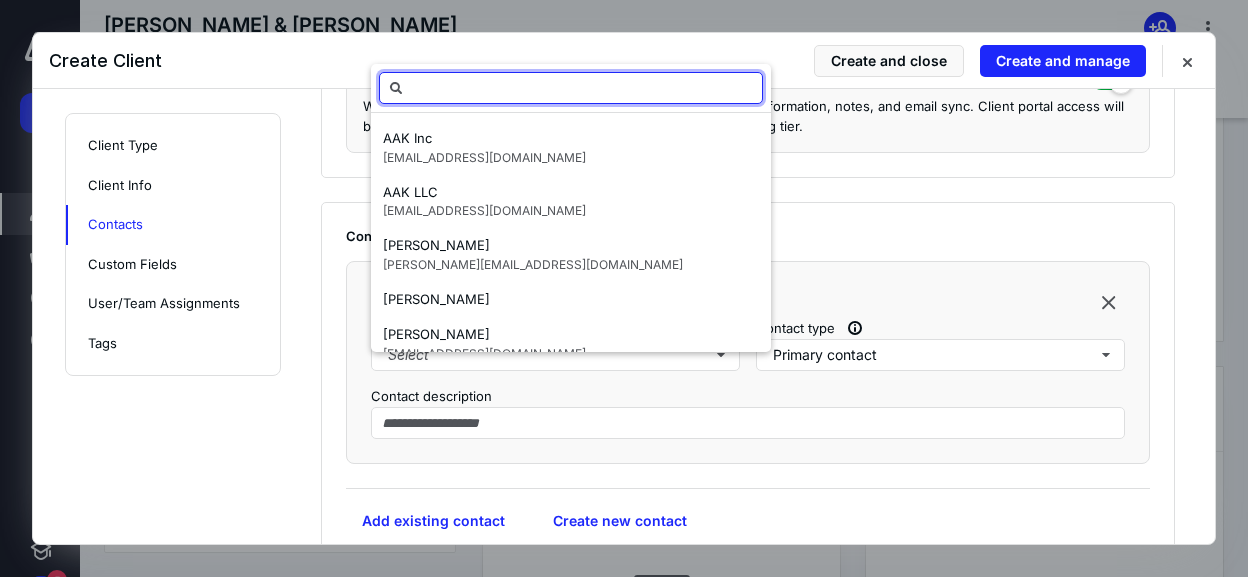 click at bounding box center [571, 88] 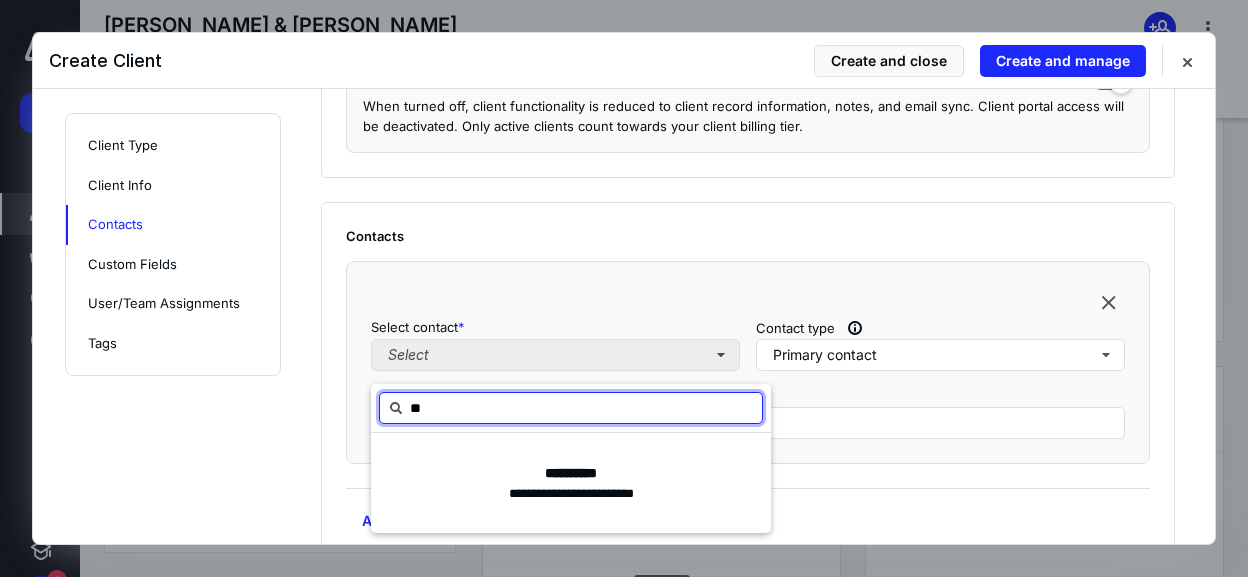 type on "*" 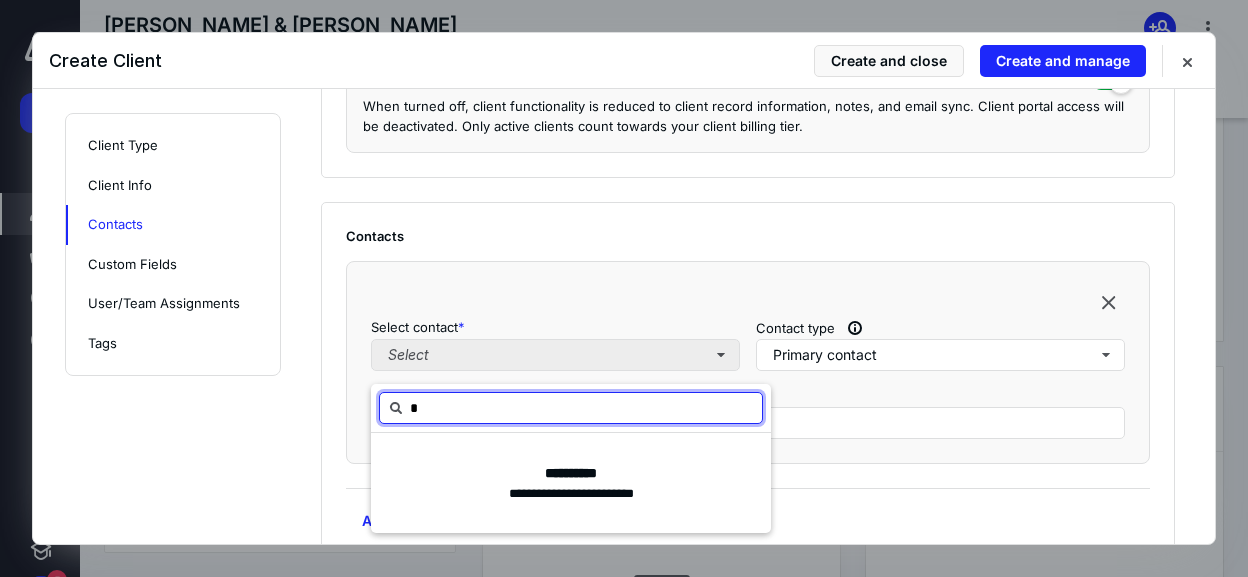 type 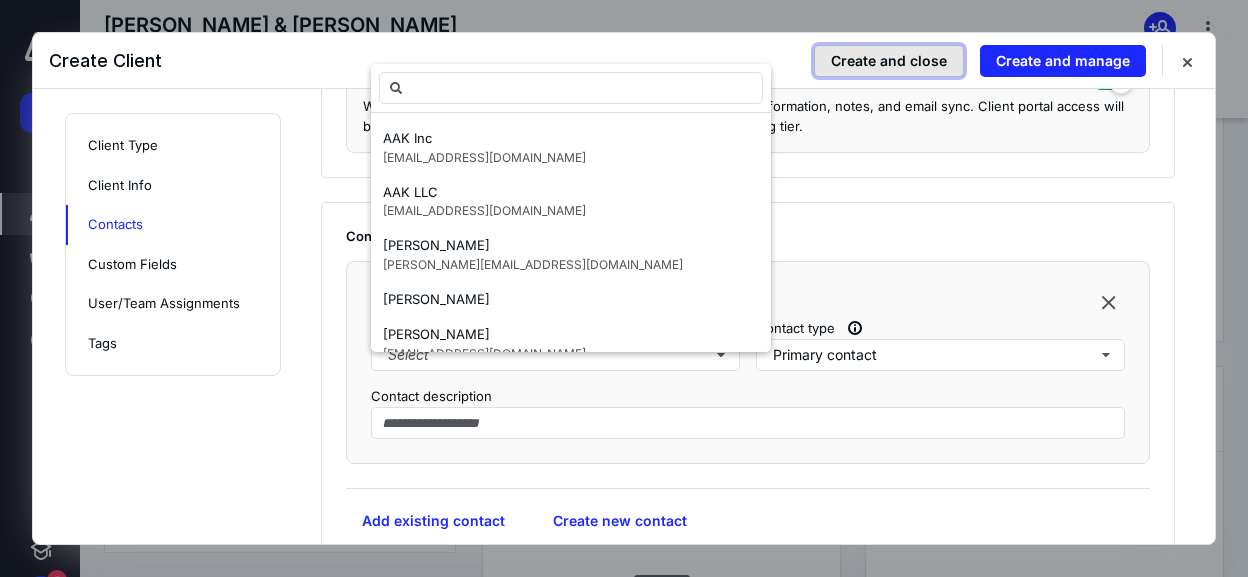 click on "Create and close" at bounding box center (889, 61) 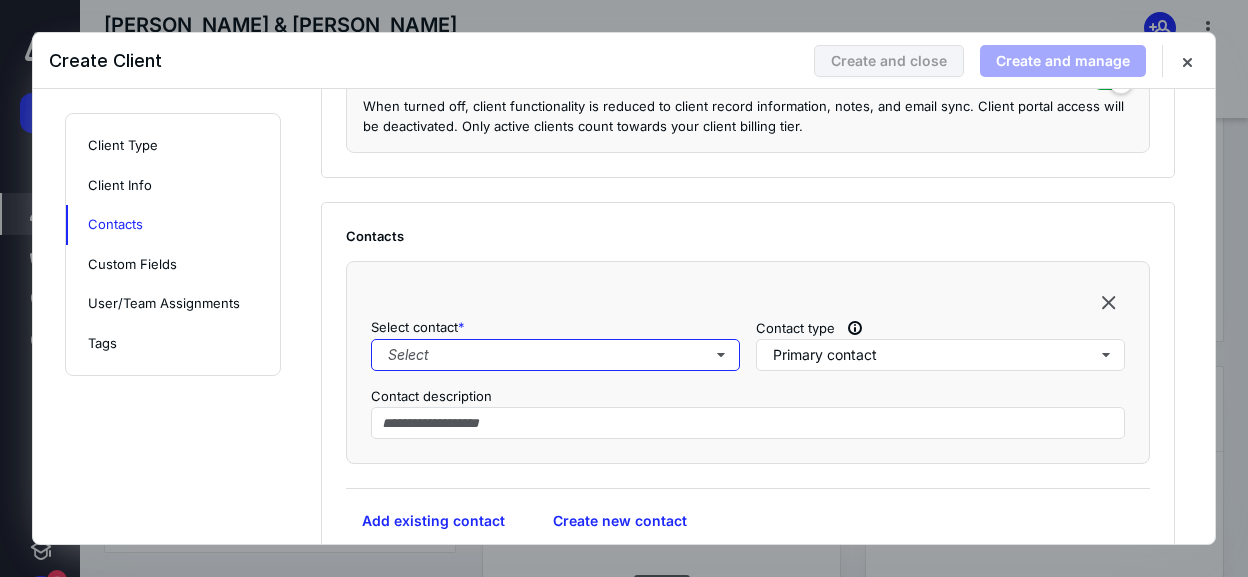 scroll, scrollTop: 826, scrollLeft: 0, axis: vertical 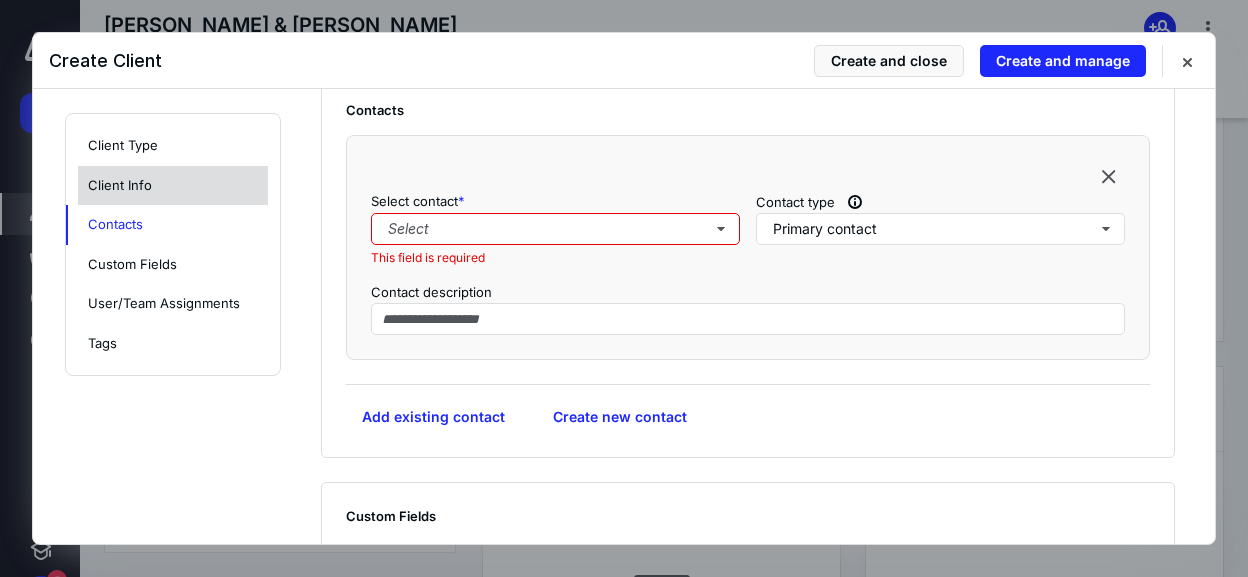 click on "Client Info" at bounding box center (173, 186) 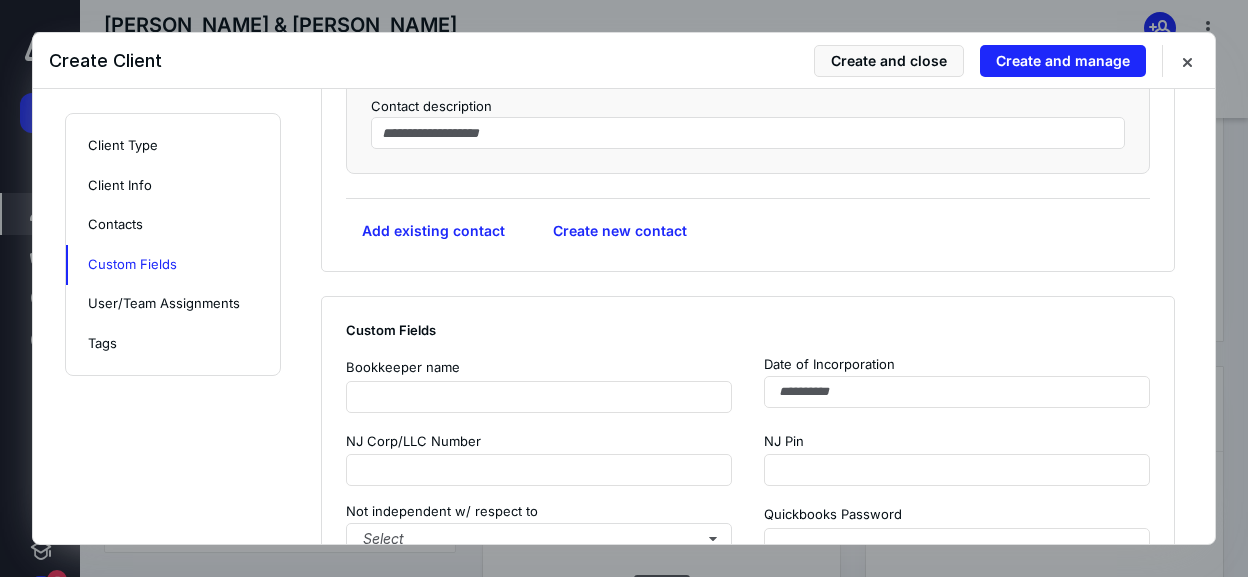 scroll, scrollTop: 1112, scrollLeft: 0, axis: vertical 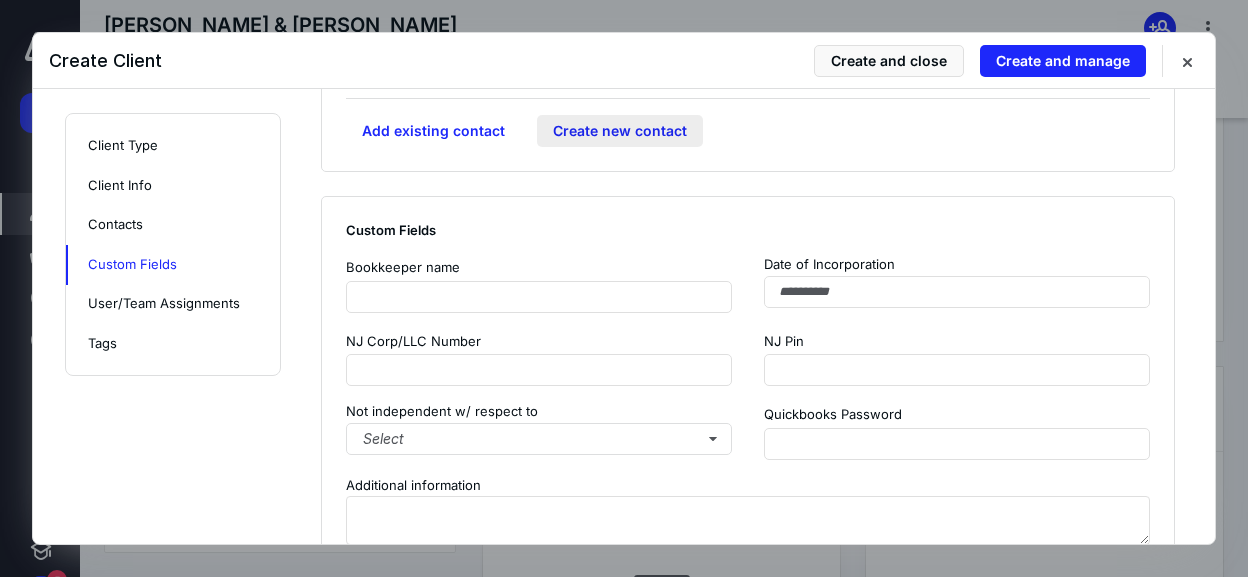 click on "Create new contact" at bounding box center (620, 131) 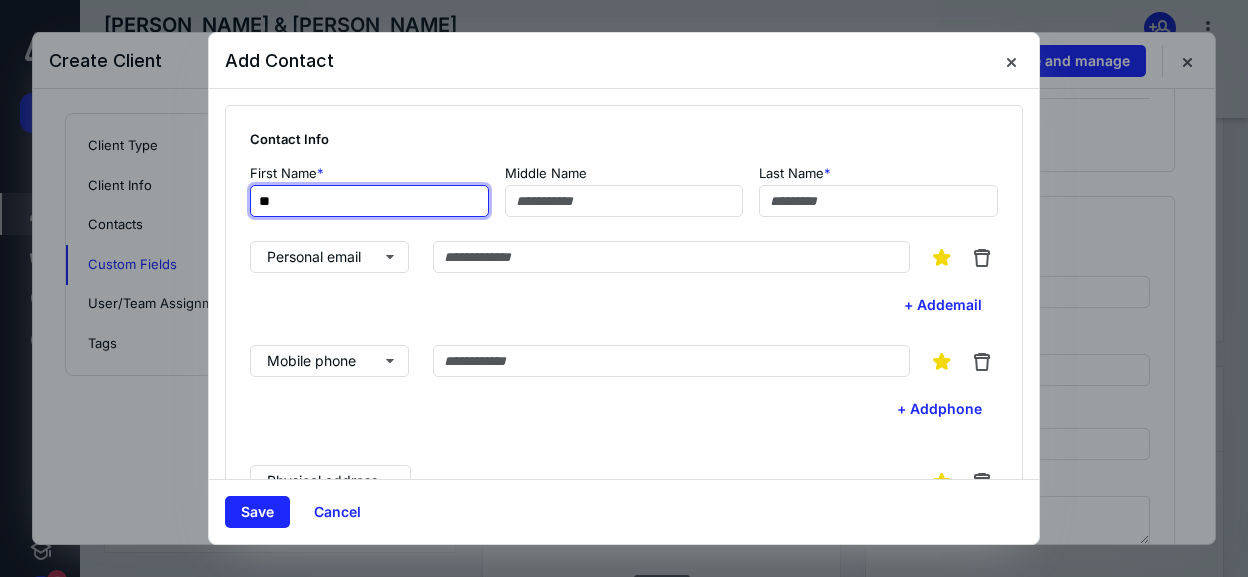 click on "**" at bounding box center [369, 201] 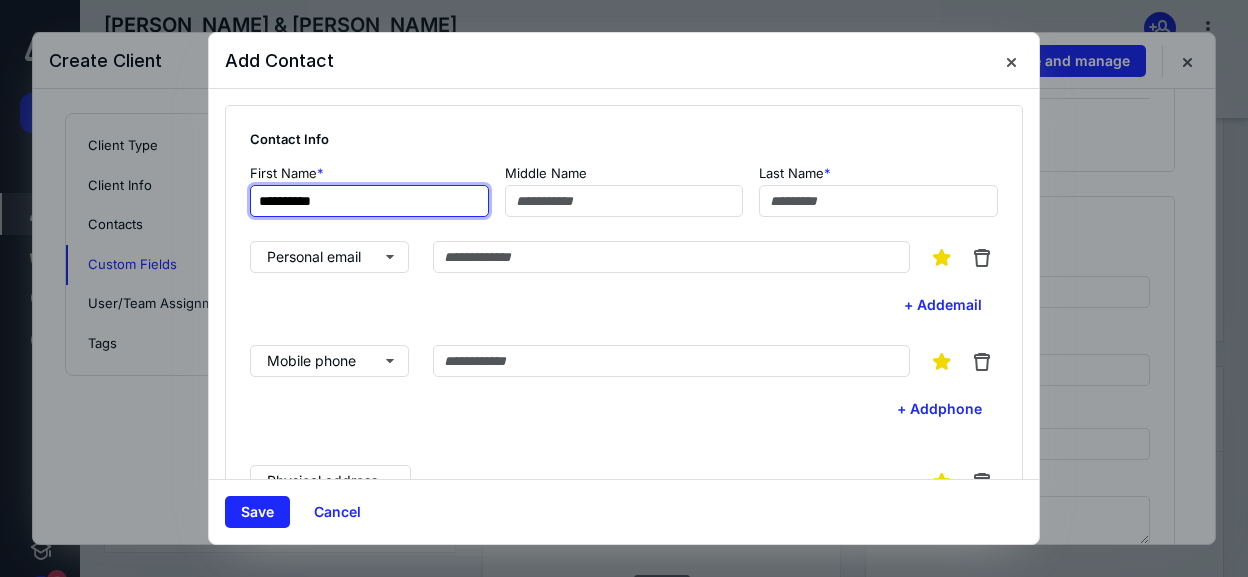 click on "**********" at bounding box center [369, 201] 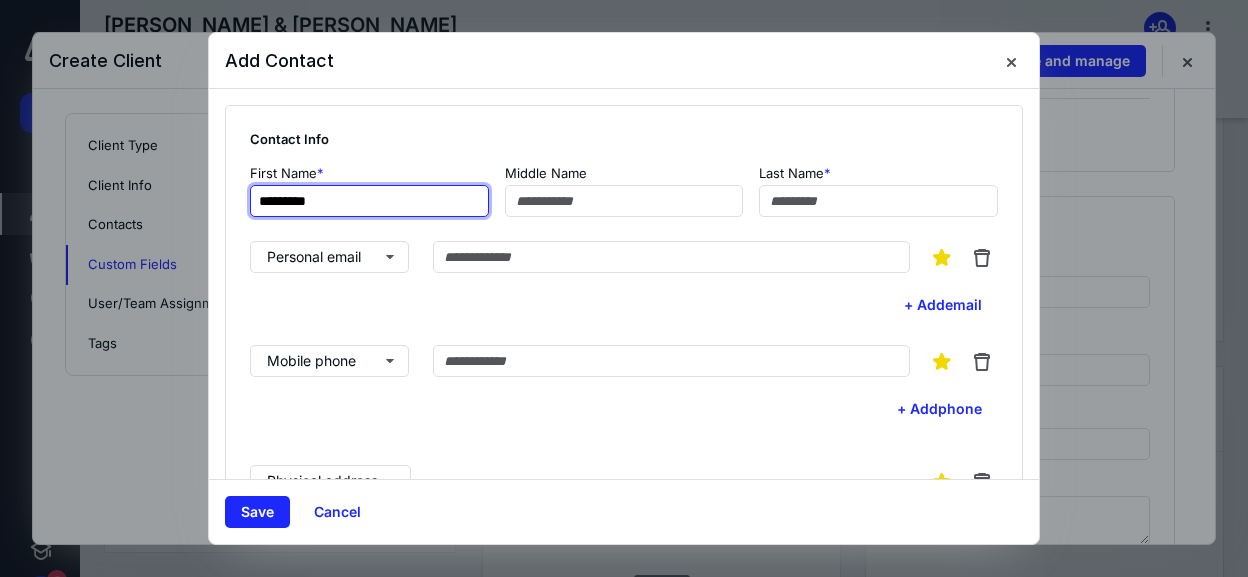 type on "*********" 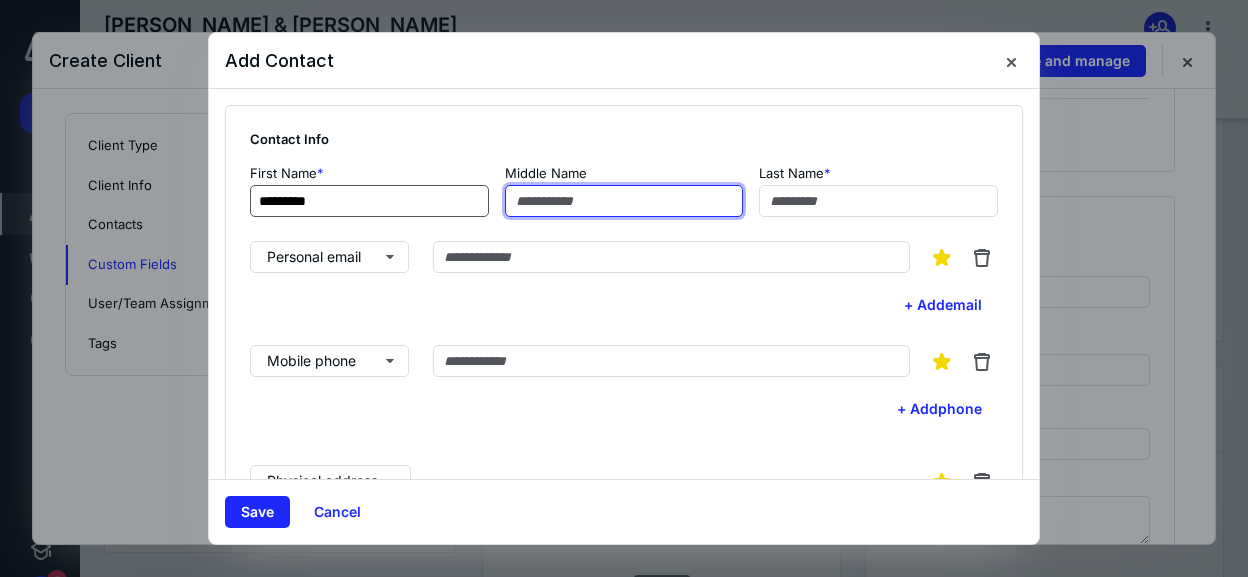 click on "*********" at bounding box center (369, 201) 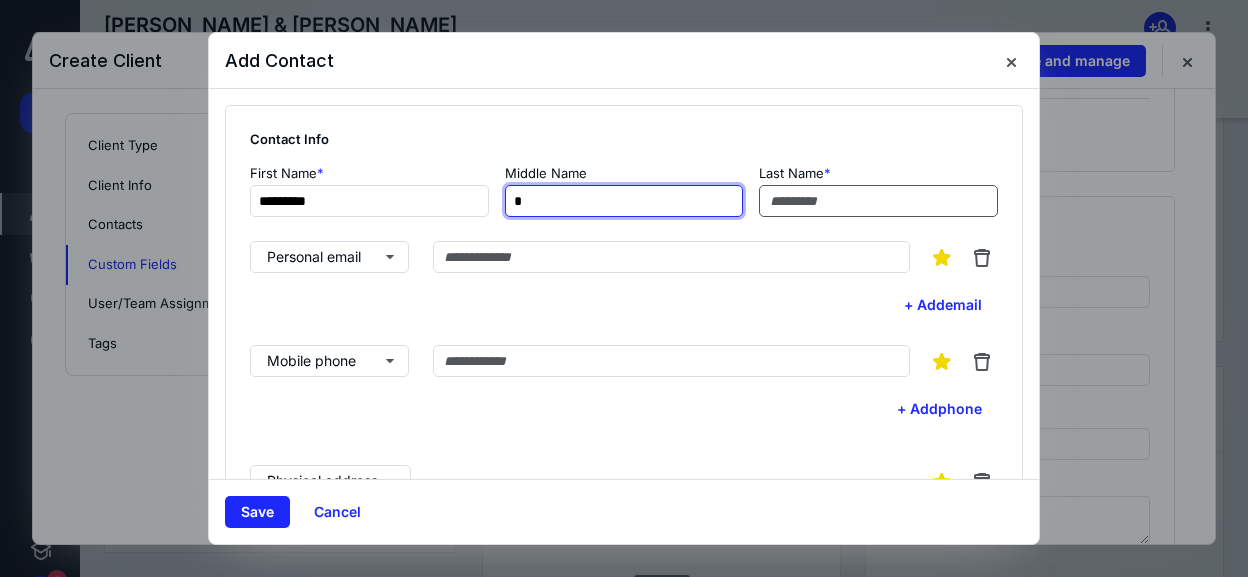 type on "*" 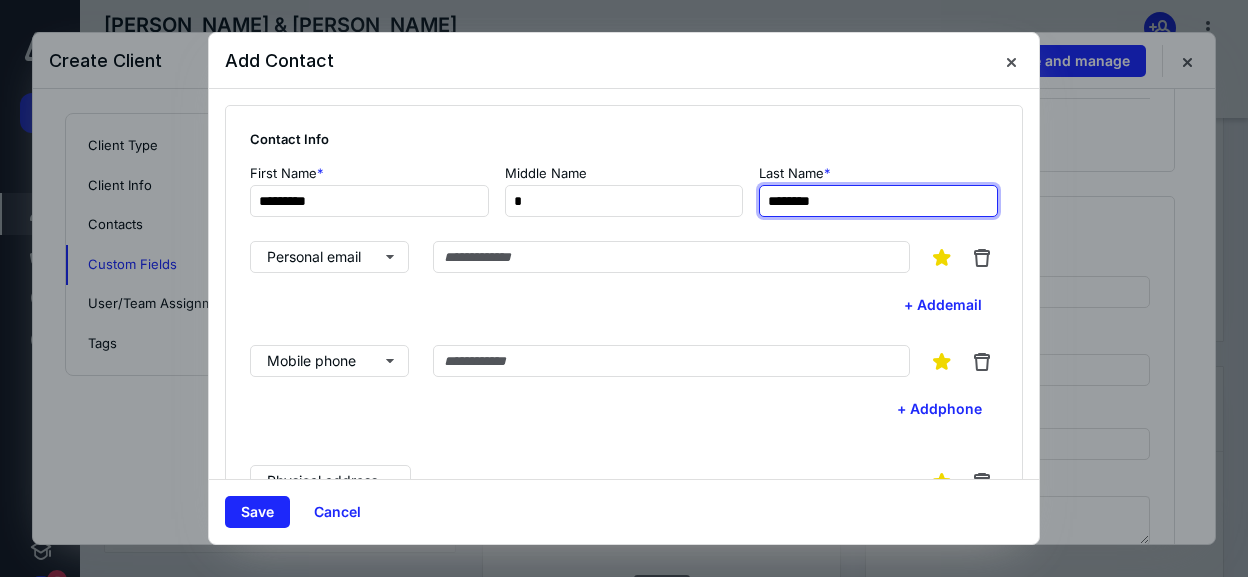 type on "********" 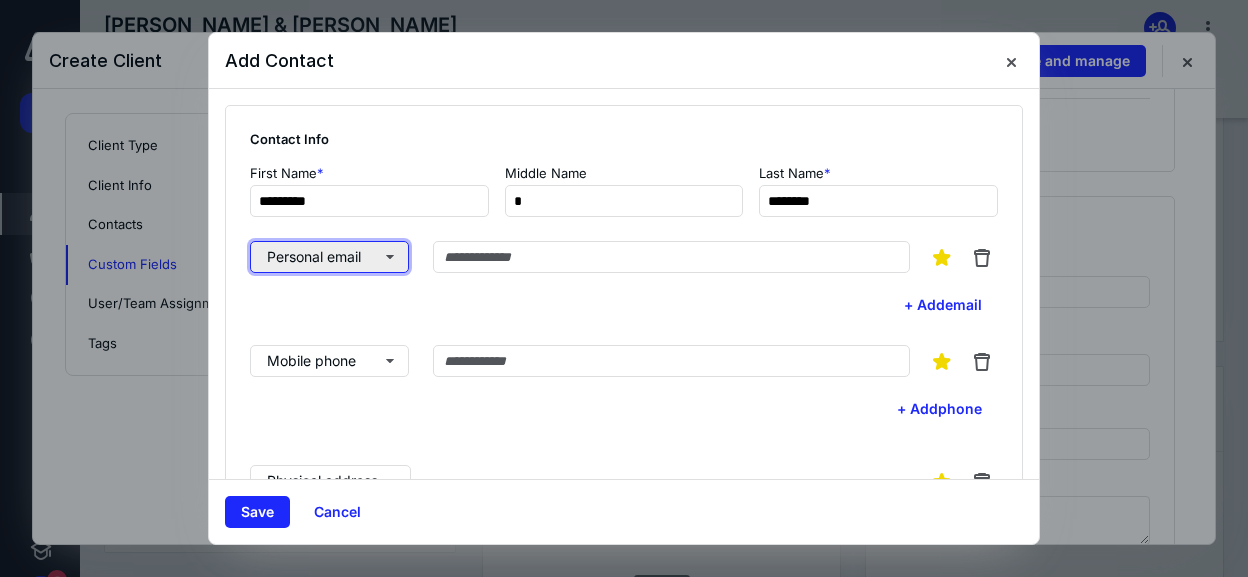 click on "Personal email" at bounding box center (329, 257) 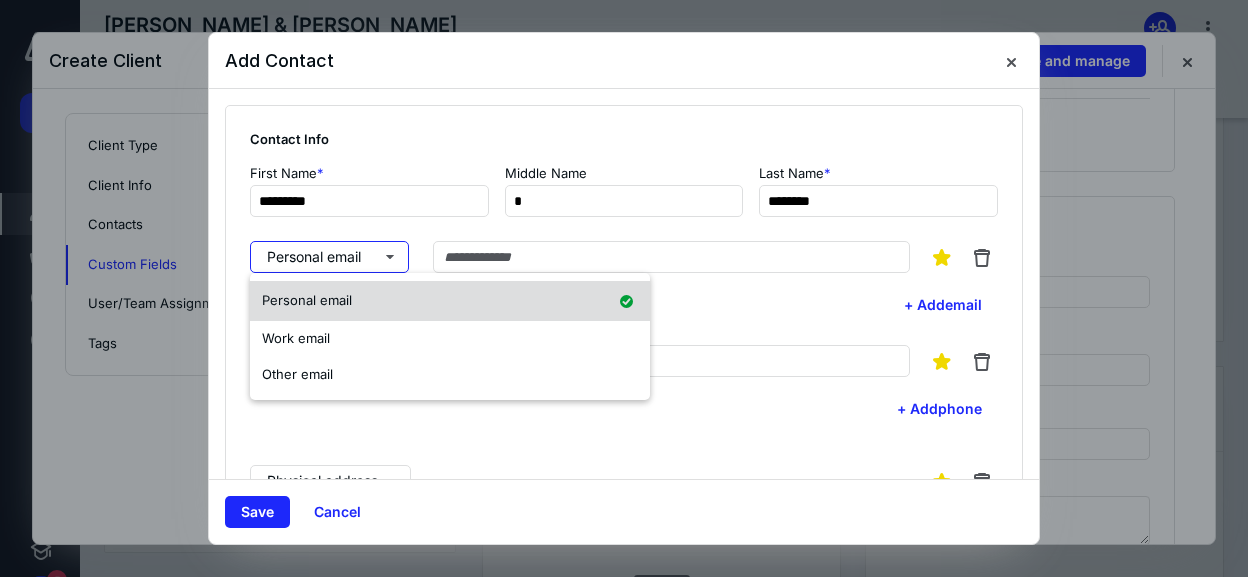 click on "Personal email" at bounding box center [307, 300] 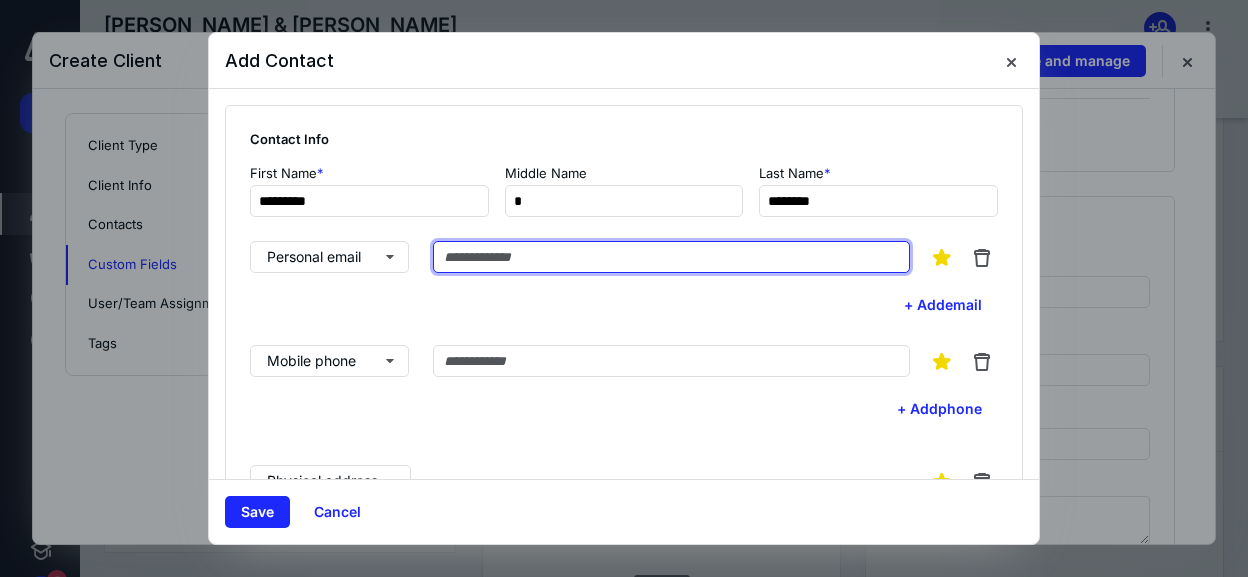 click at bounding box center [671, 257] 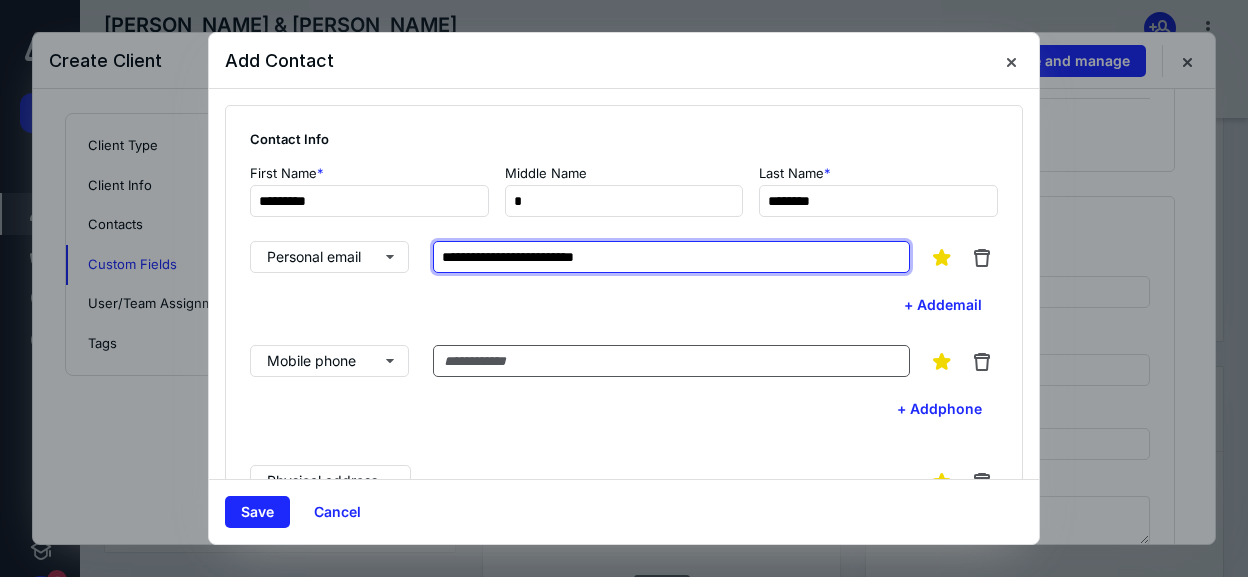 type on "**********" 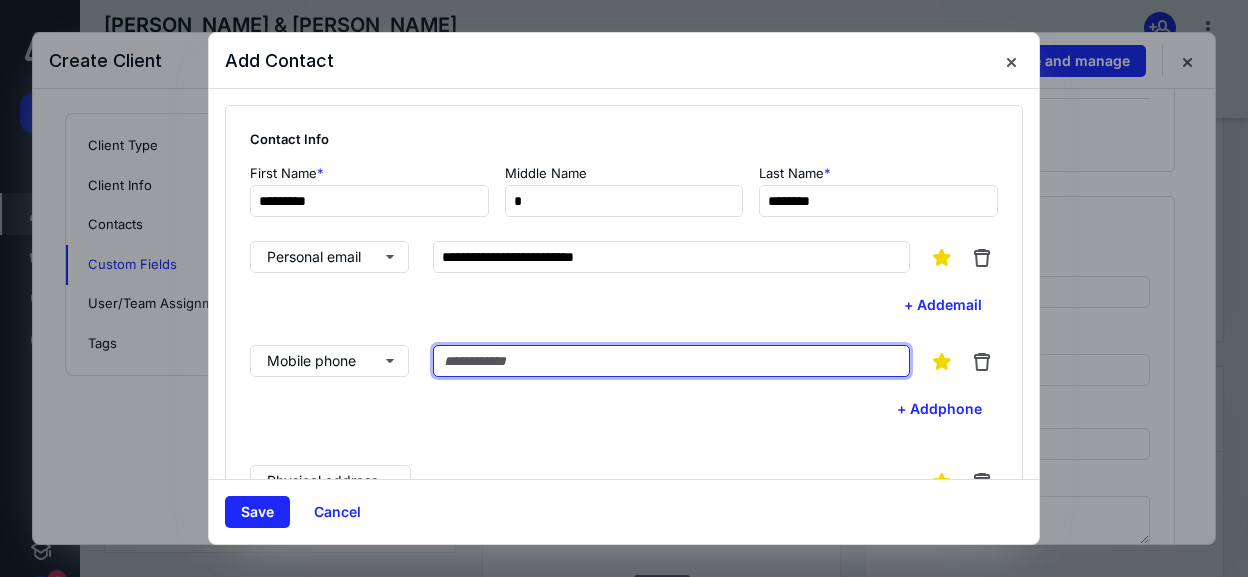click at bounding box center [671, 361] 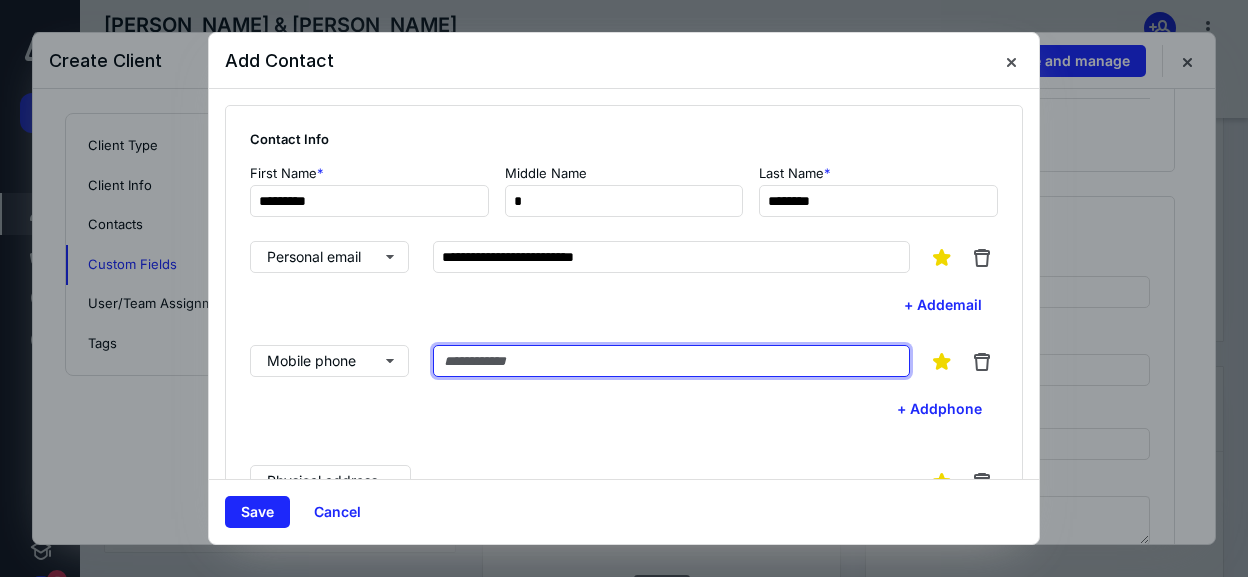 click at bounding box center (671, 361) 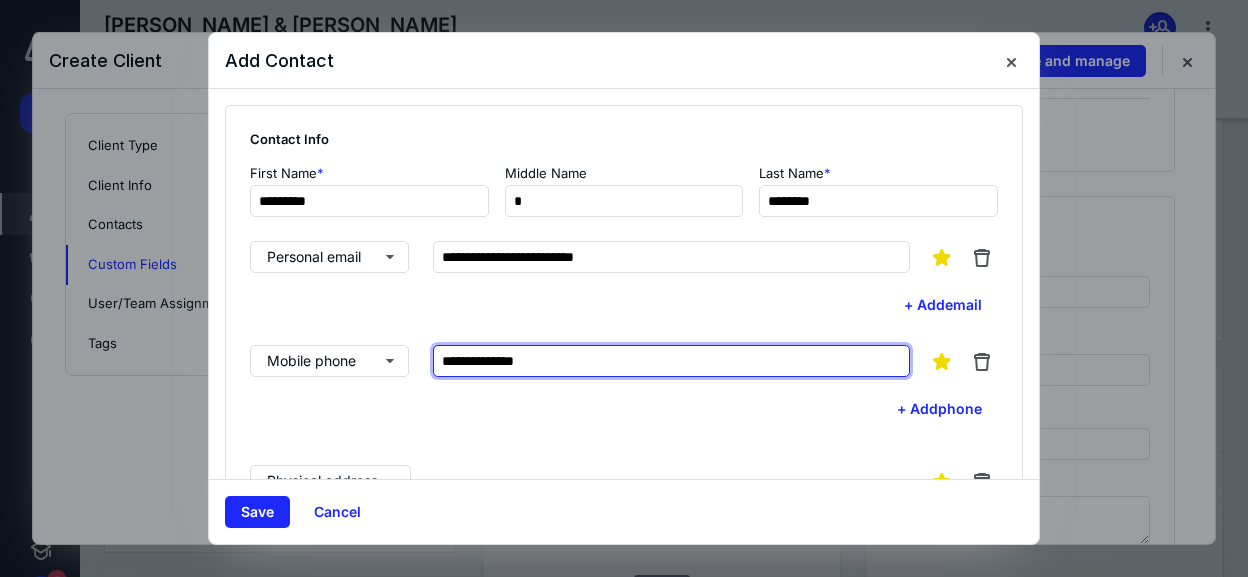 scroll, scrollTop: 200, scrollLeft: 0, axis: vertical 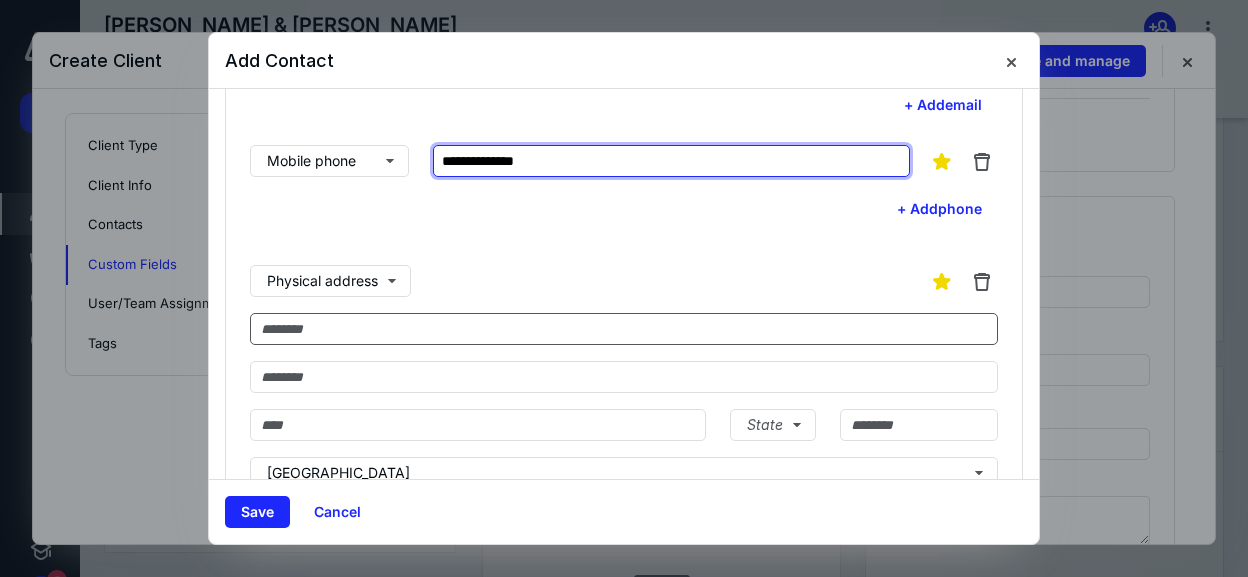 type on "**********" 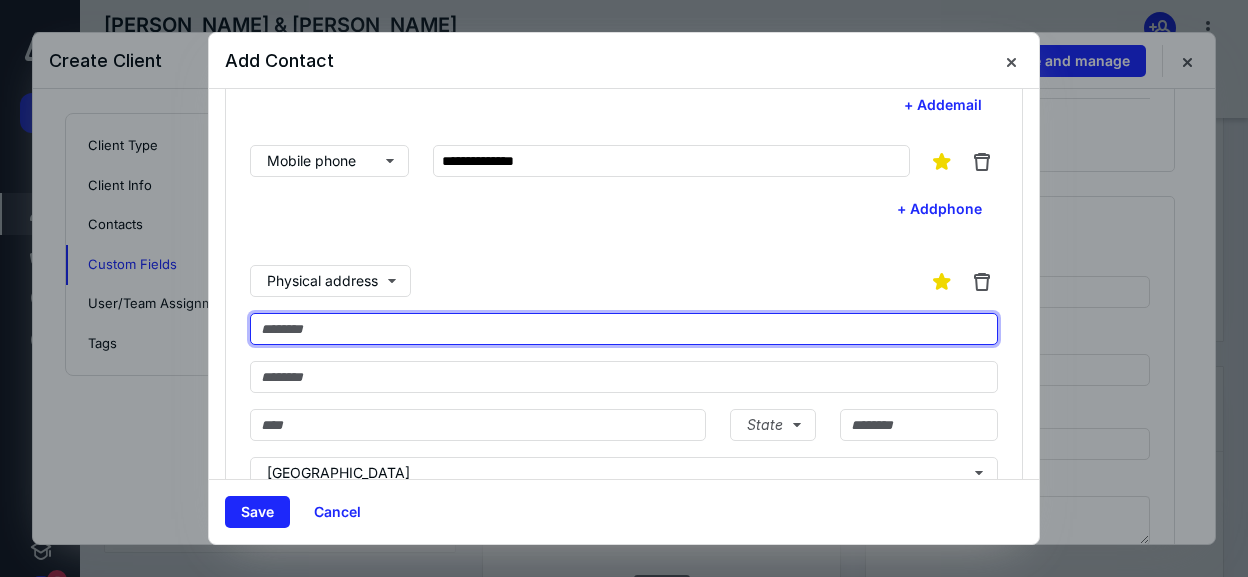 click at bounding box center [624, 329] 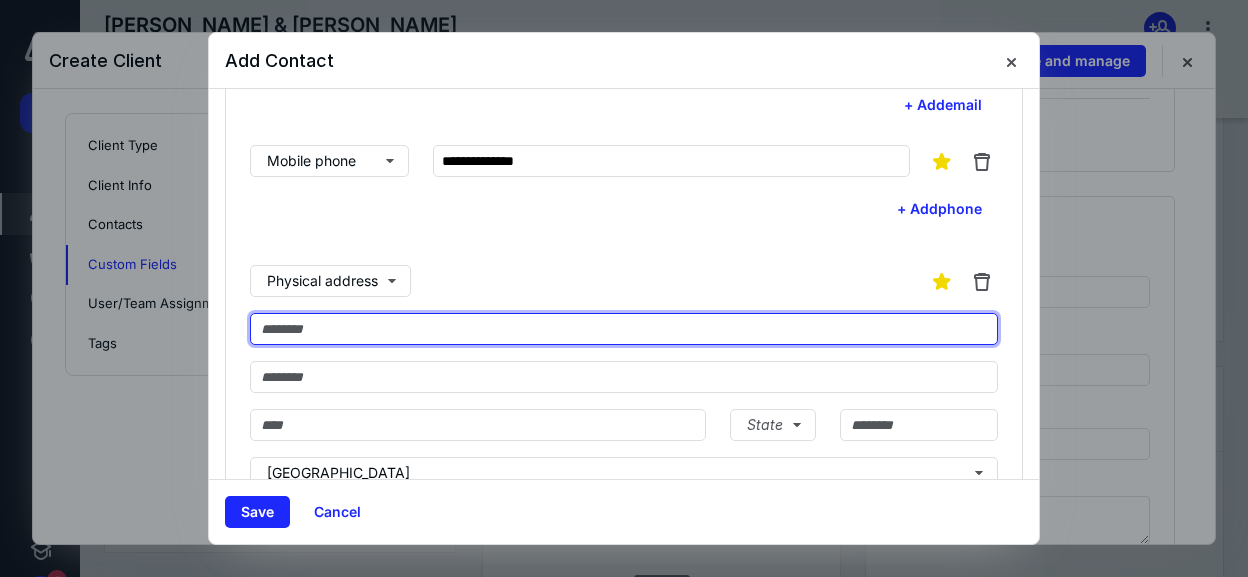 click at bounding box center [624, 329] 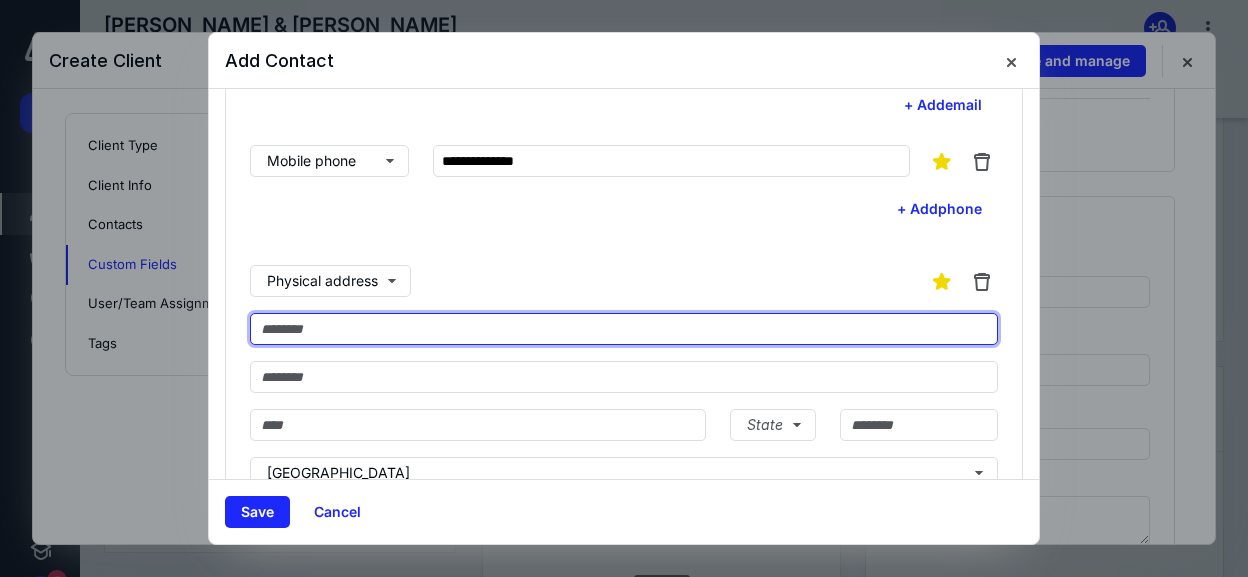 click at bounding box center (624, 329) 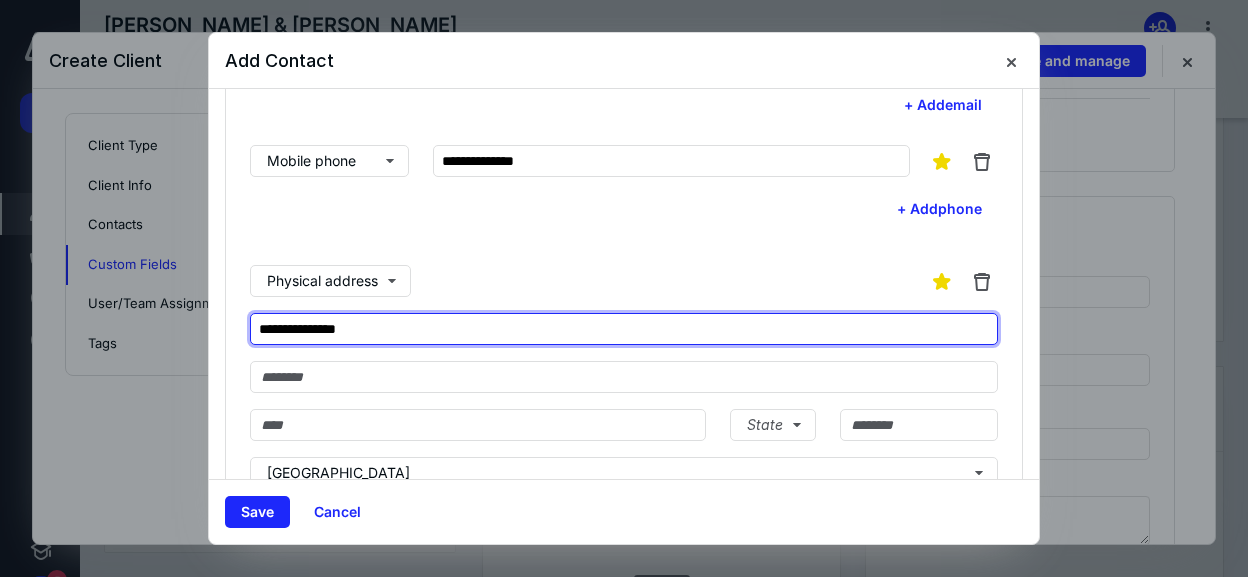 type on "**********" 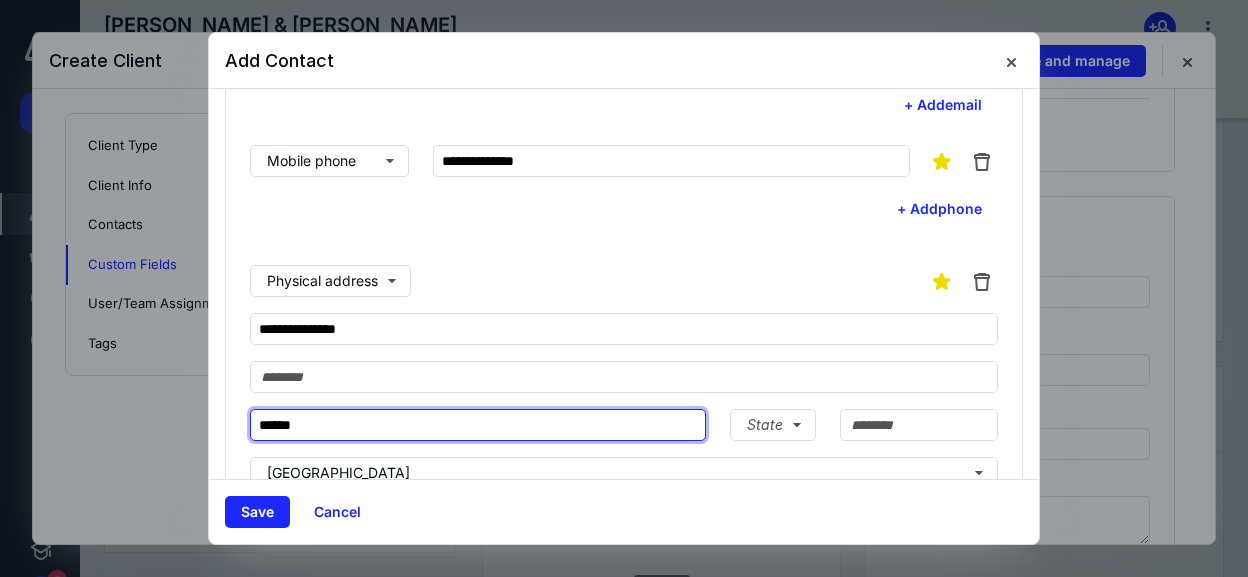 type on "******" 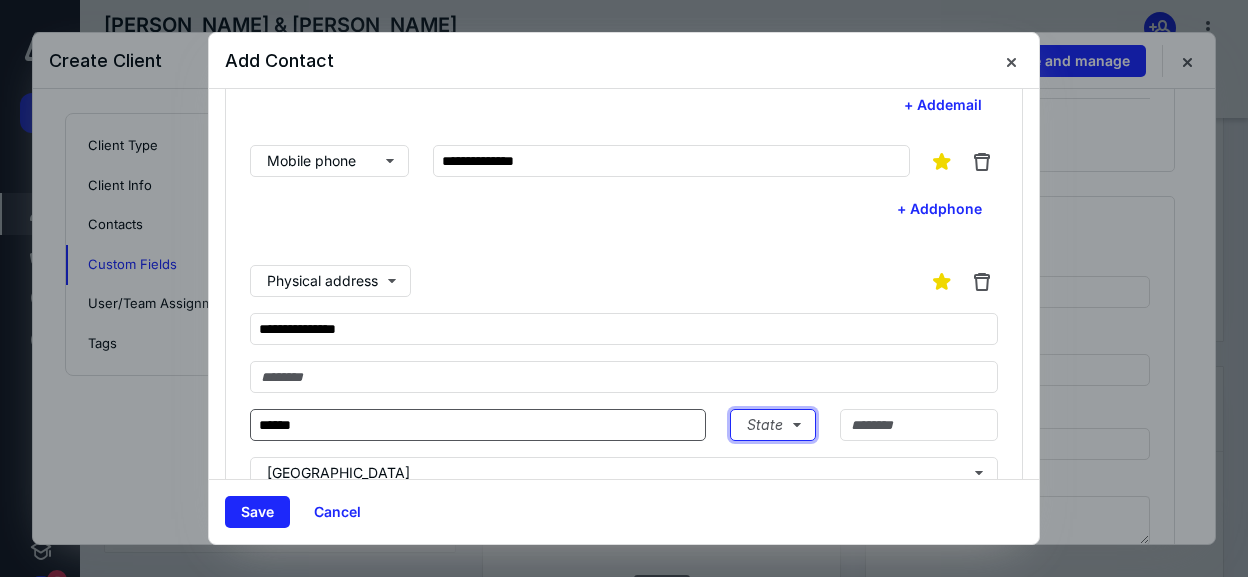 type 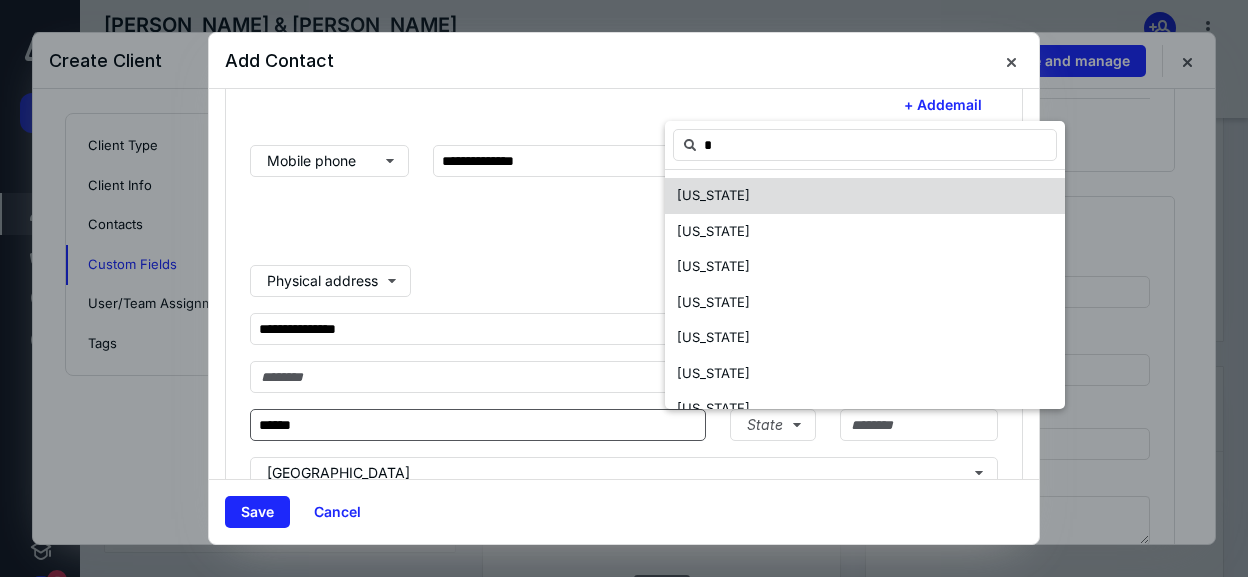 scroll, scrollTop: 57, scrollLeft: 0, axis: vertical 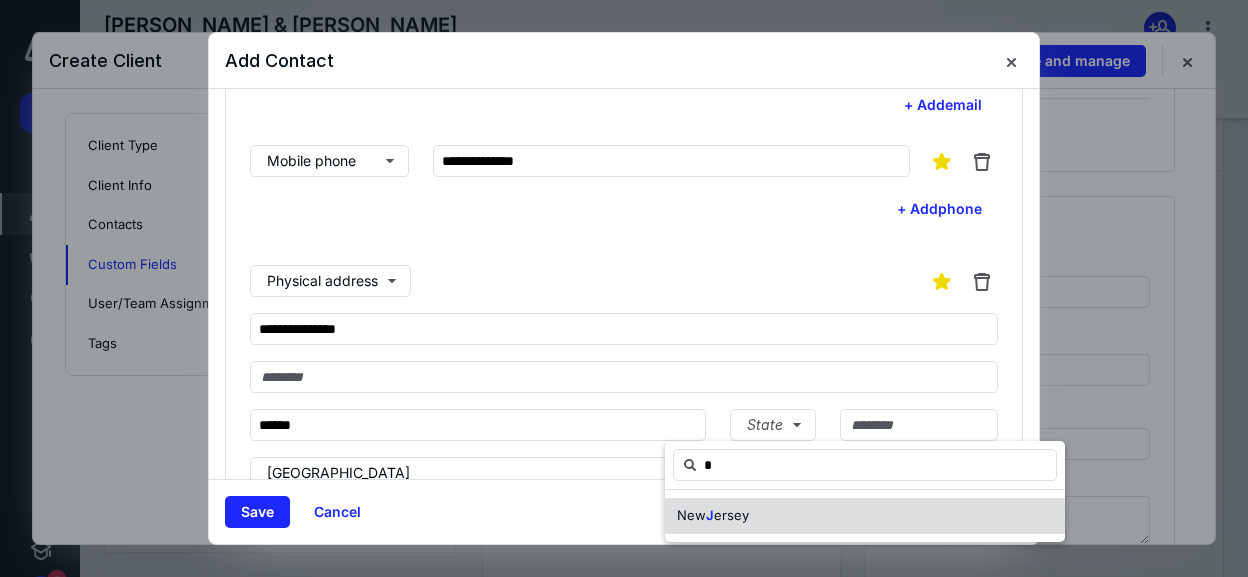 click on "New  J ersey" at bounding box center [865, 516] 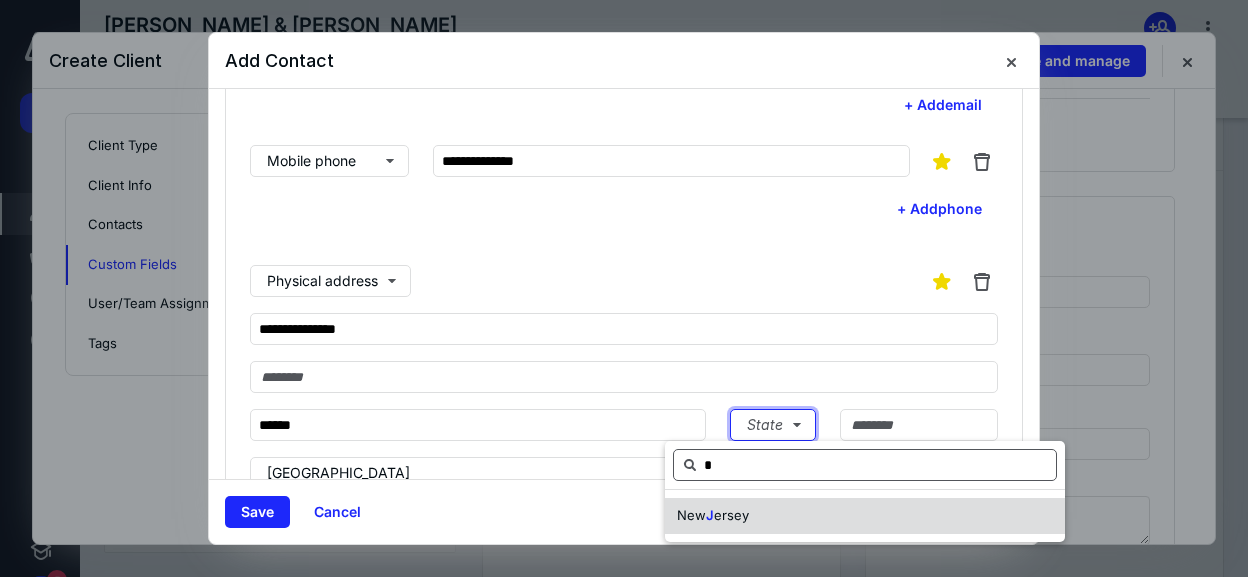 type 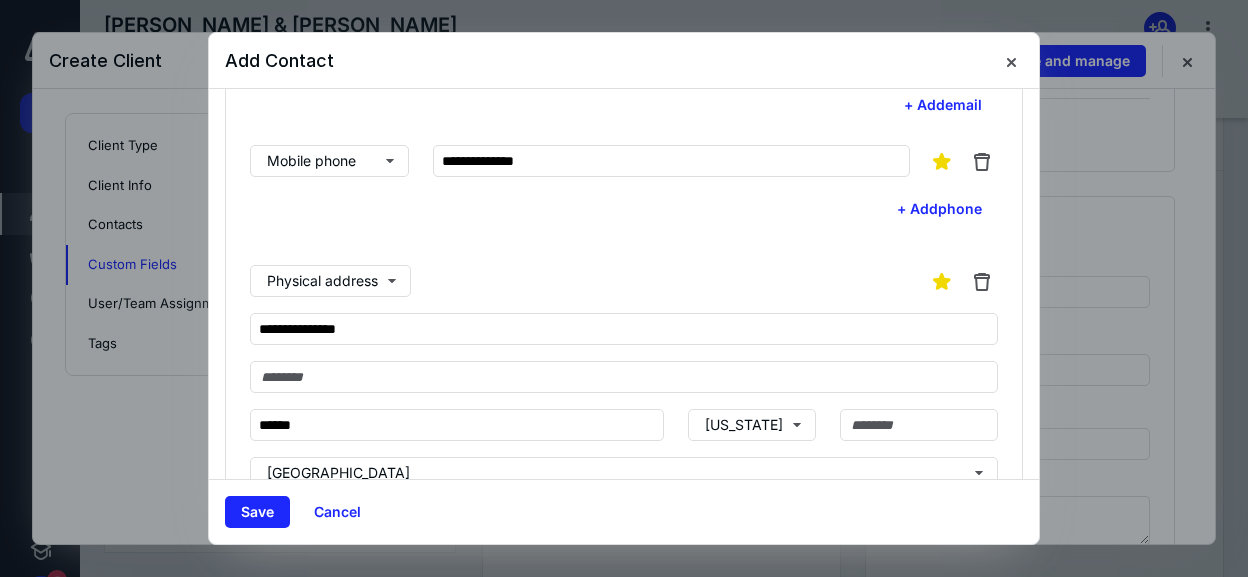 click on "Save Cancel" at bounding box center [624, 511] 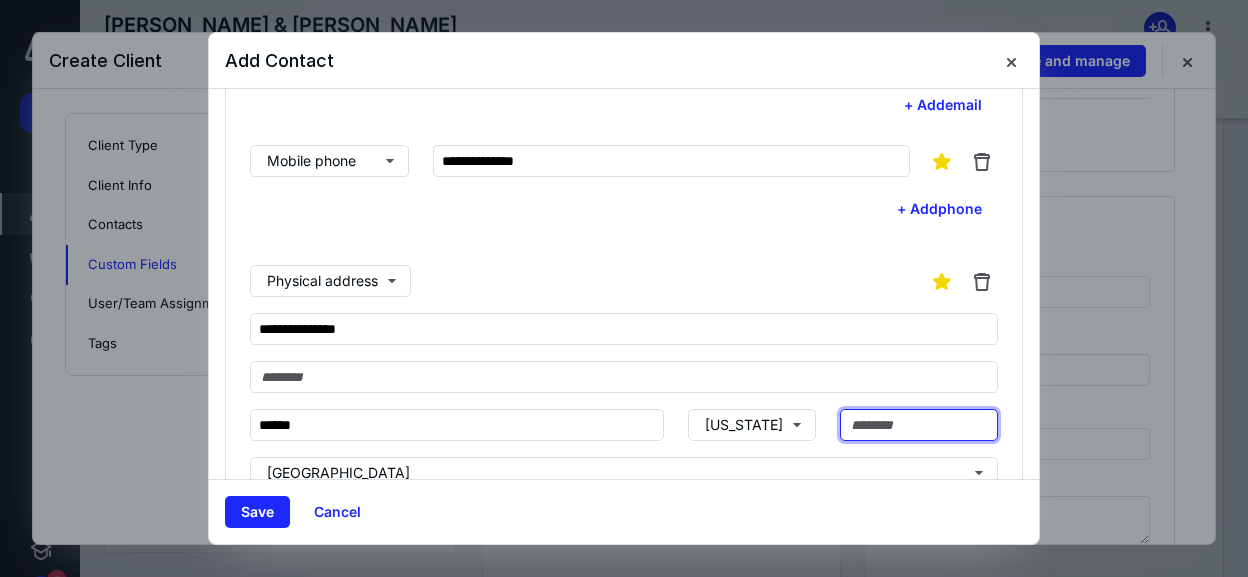 click at bounding box center [919, 425] 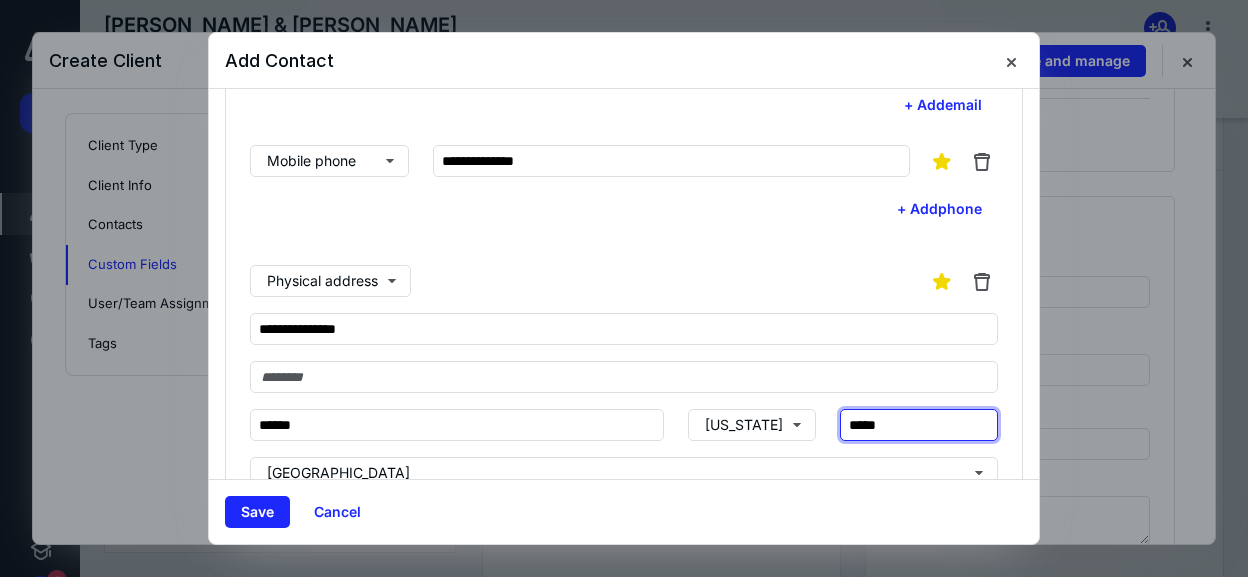 click on "*****" at bounding box center [919, 425] 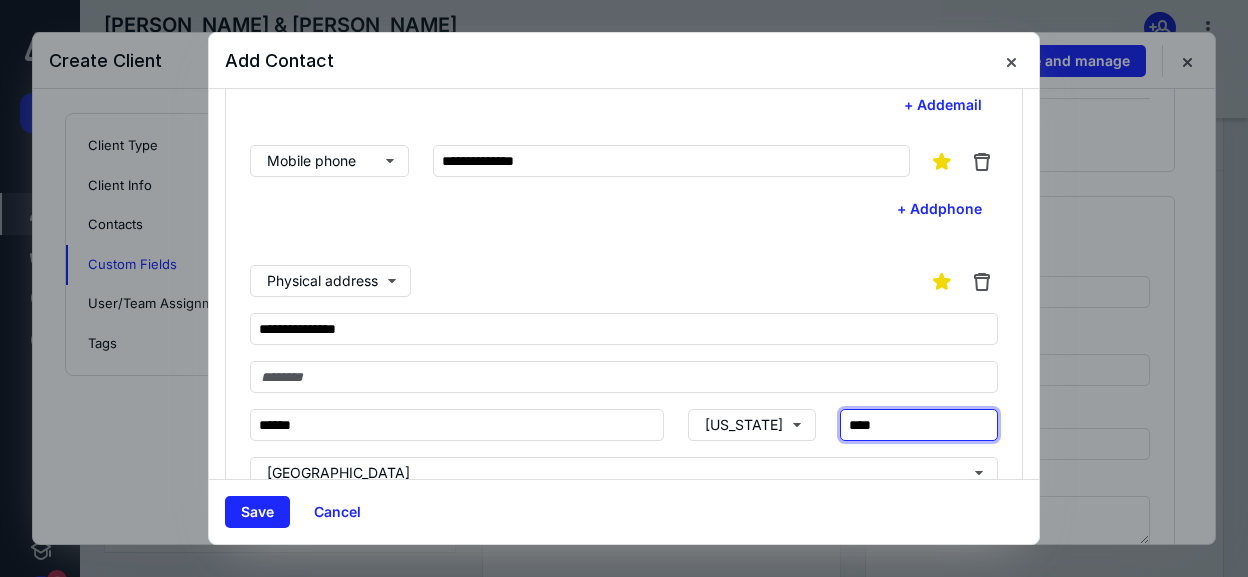 click on "****" at bounding box center [919, 425] 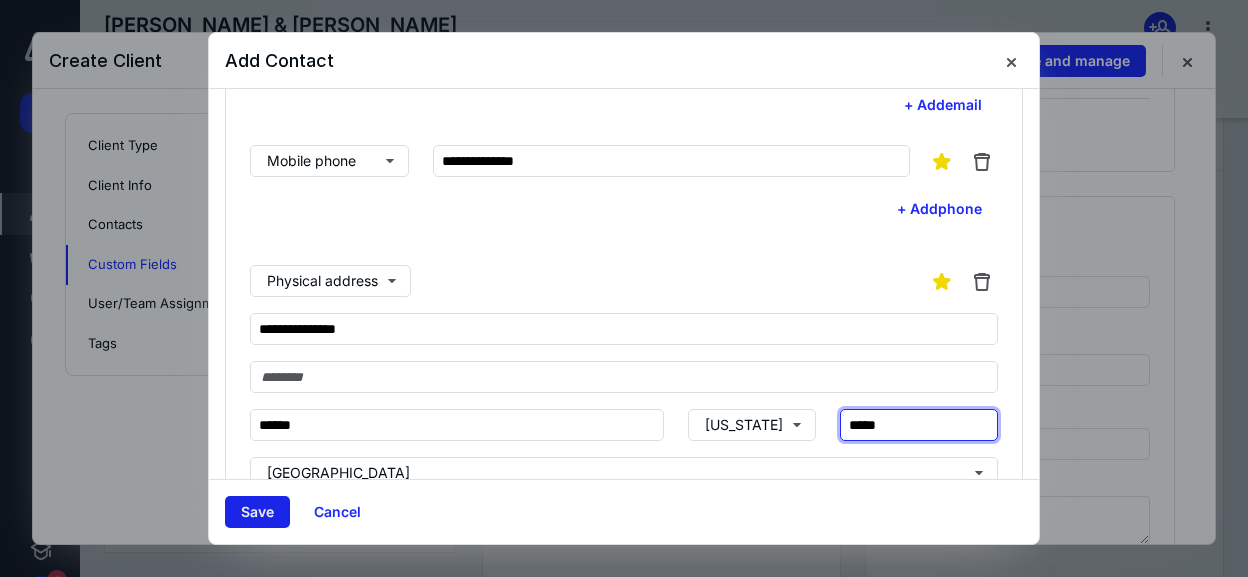type on "*****" 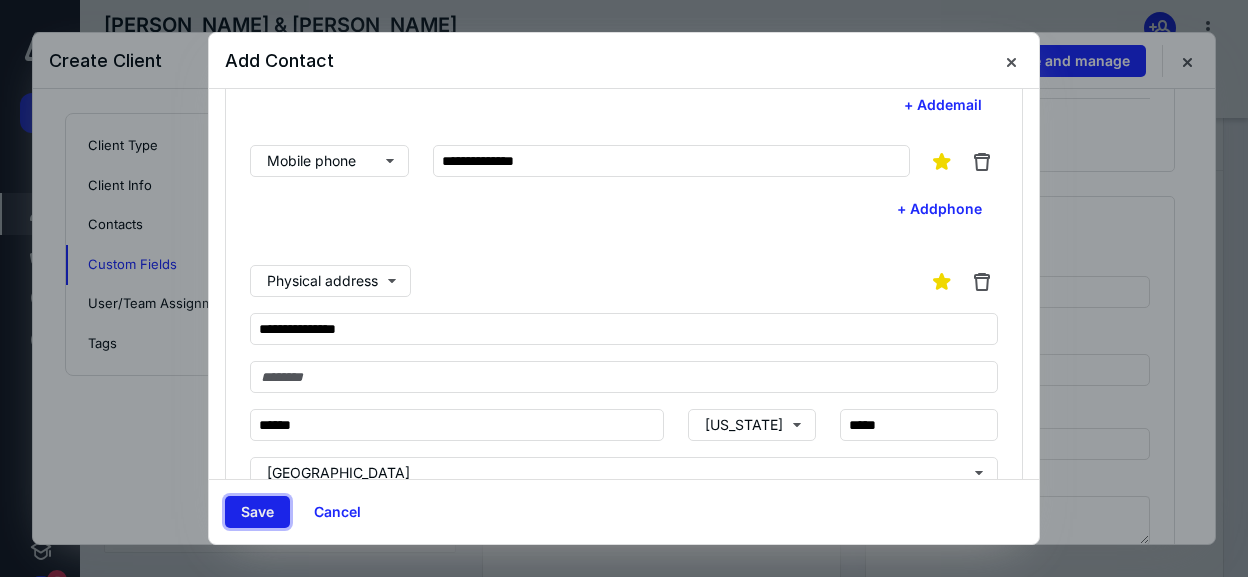click on "Save" at bounding box center (257, 512) 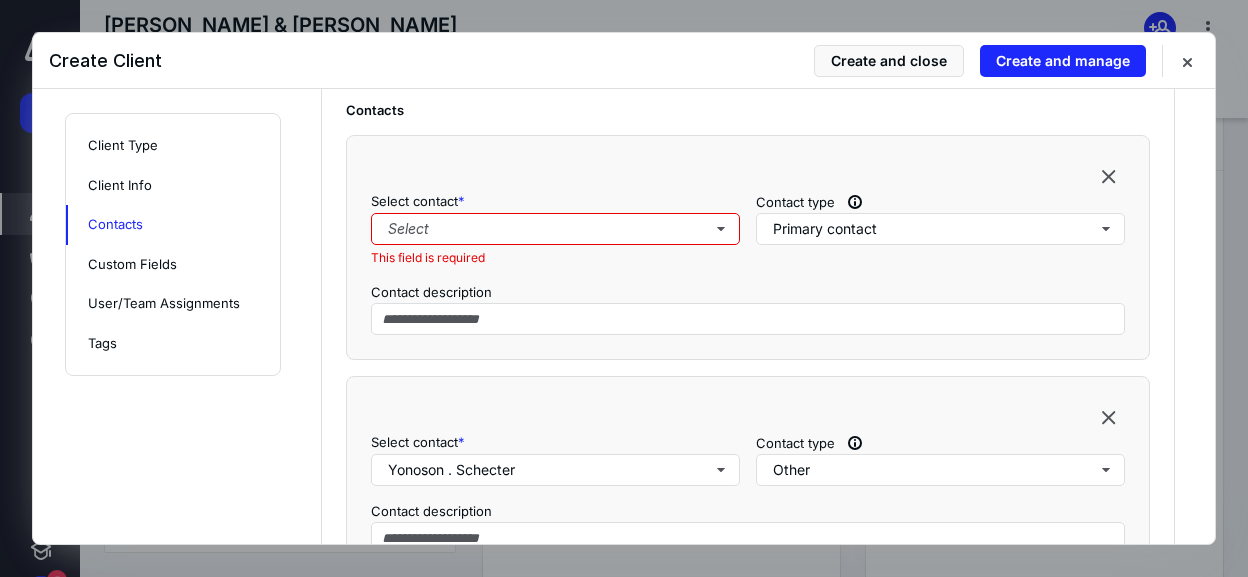 scroll, scrollTop: 926, scrollLeft: 0, axis: vertical 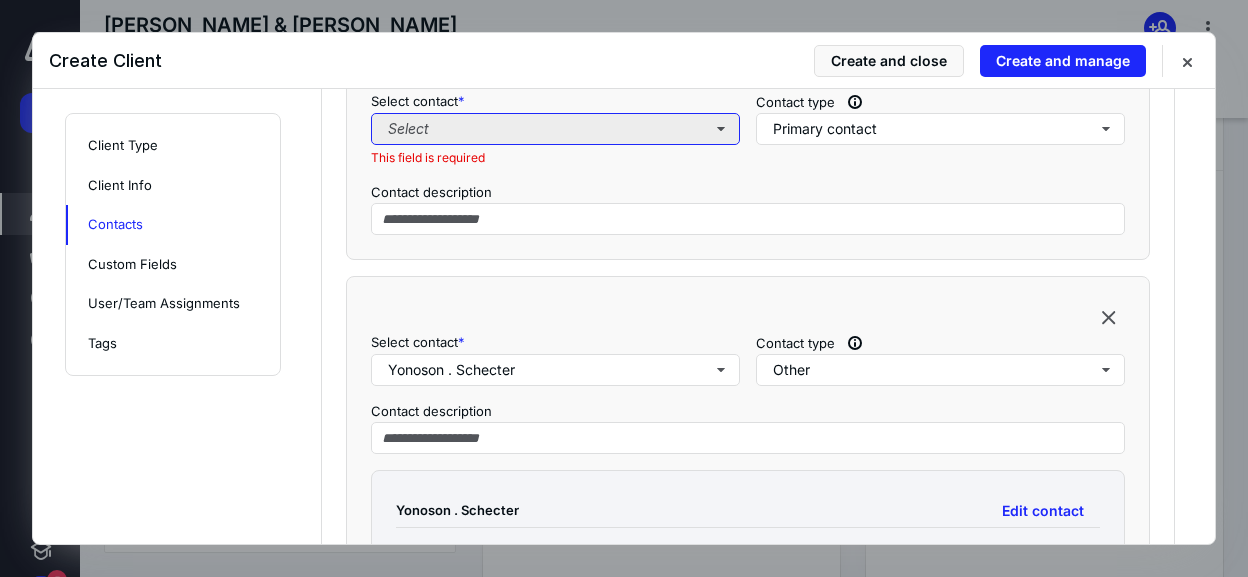 click on "Select" at bounding box center [555, 129] 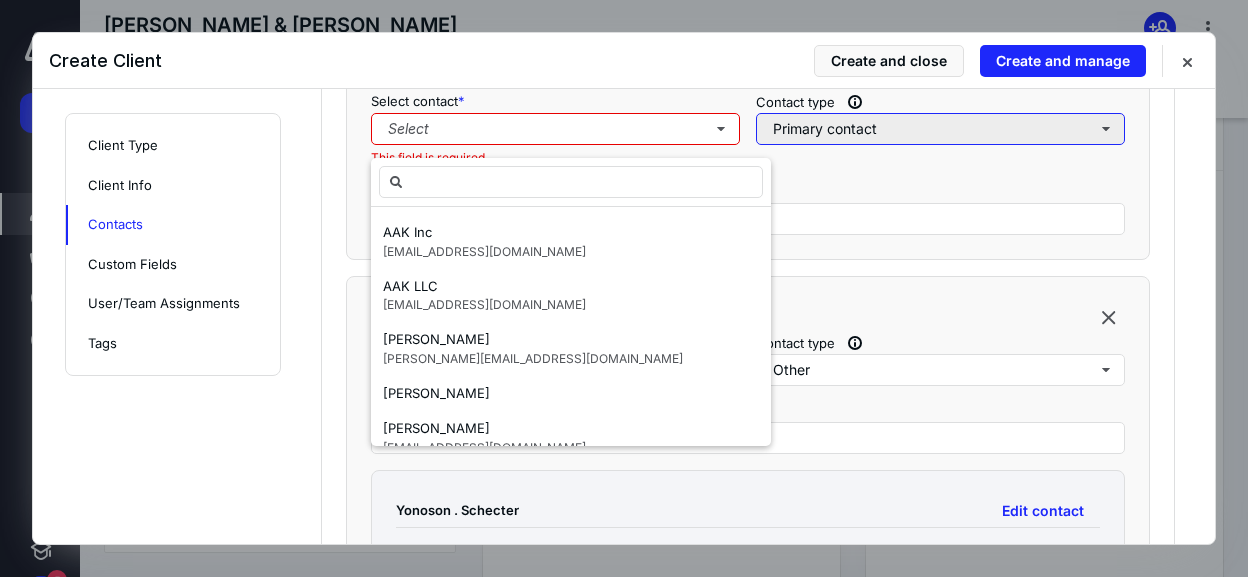 click on "Primary contact" at bounding box center [940, 129] 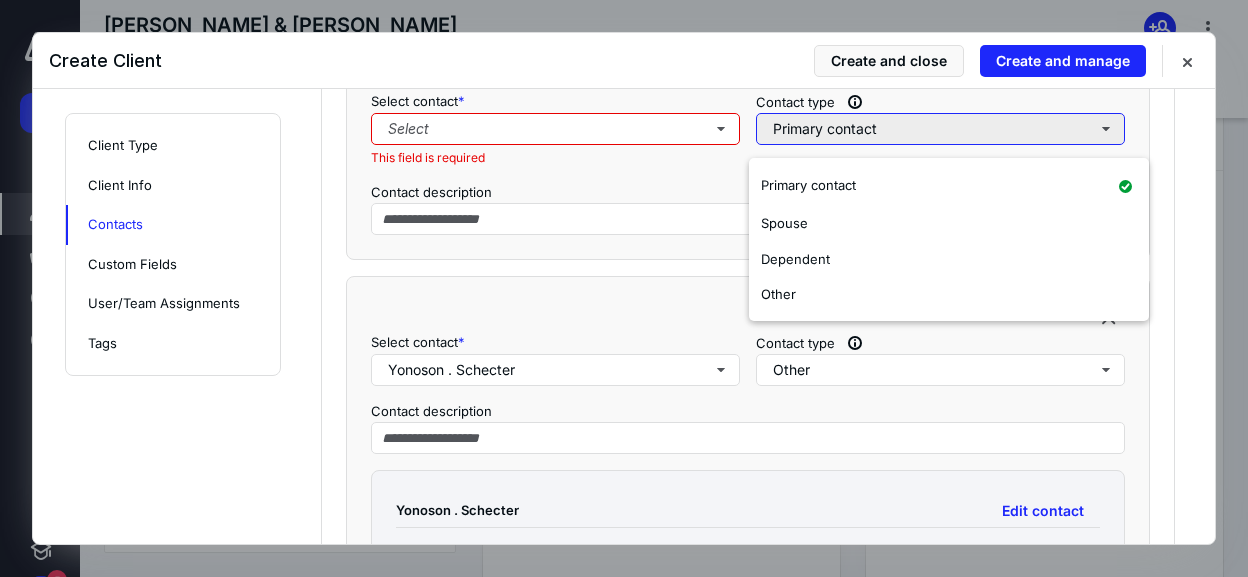 type 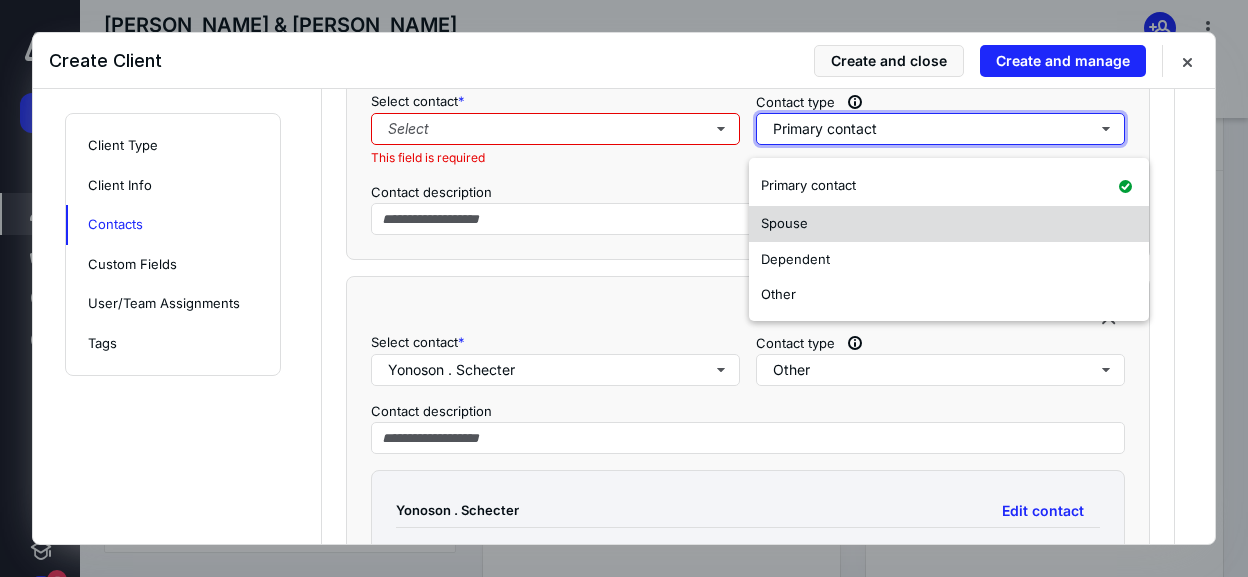 click on "Spouse" at bounding box center [784, 223] 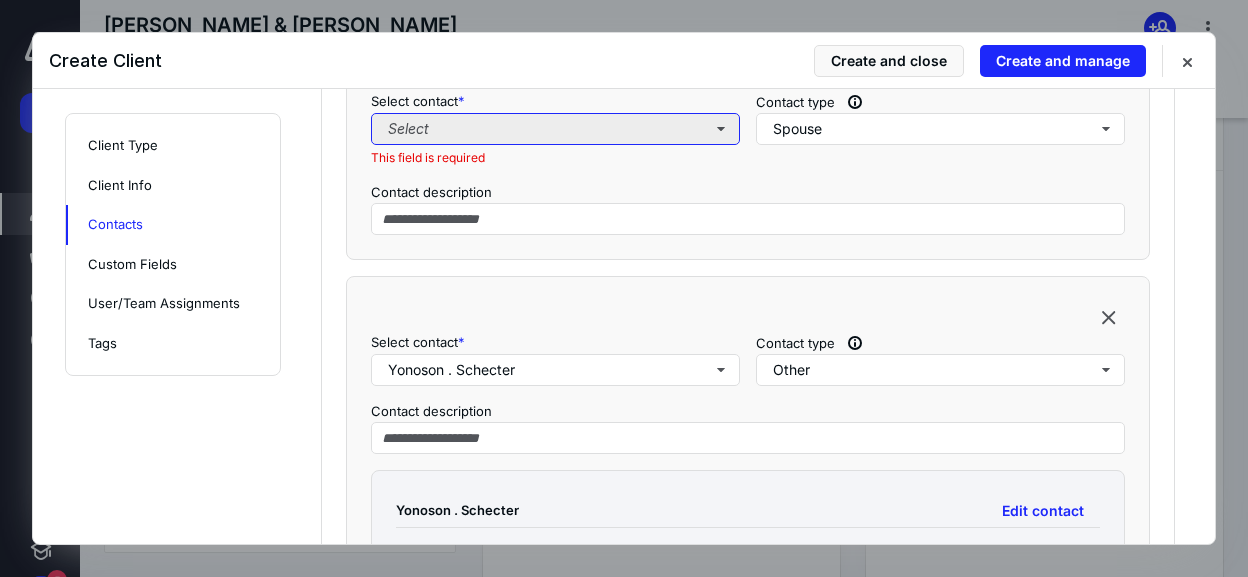 click on "Select" at bounding box center (555, 129) 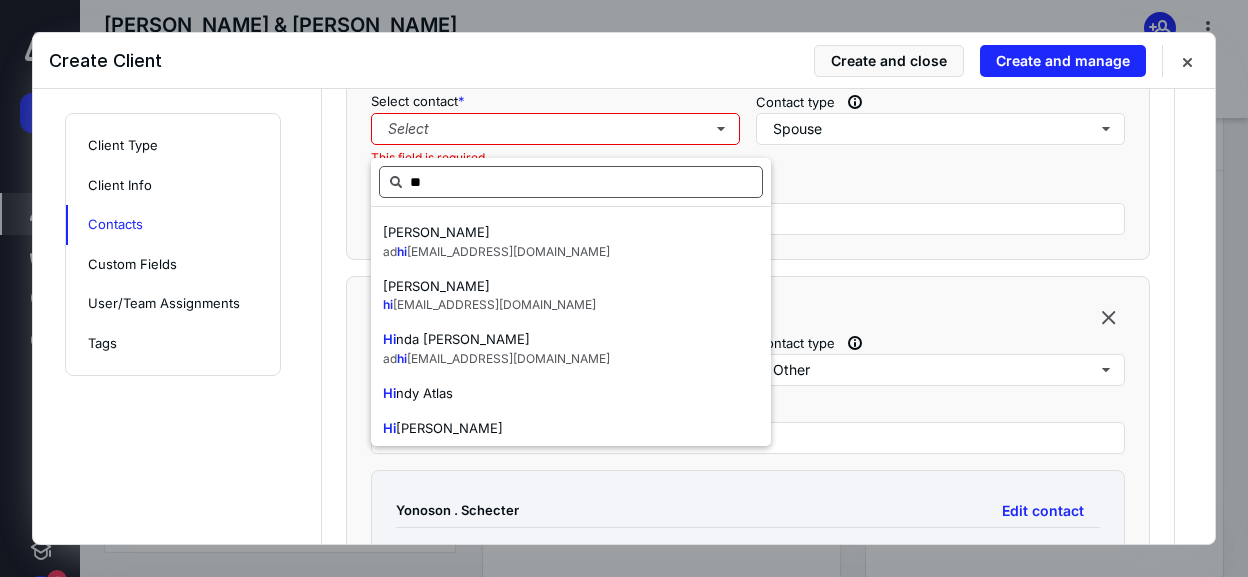 type on "*" 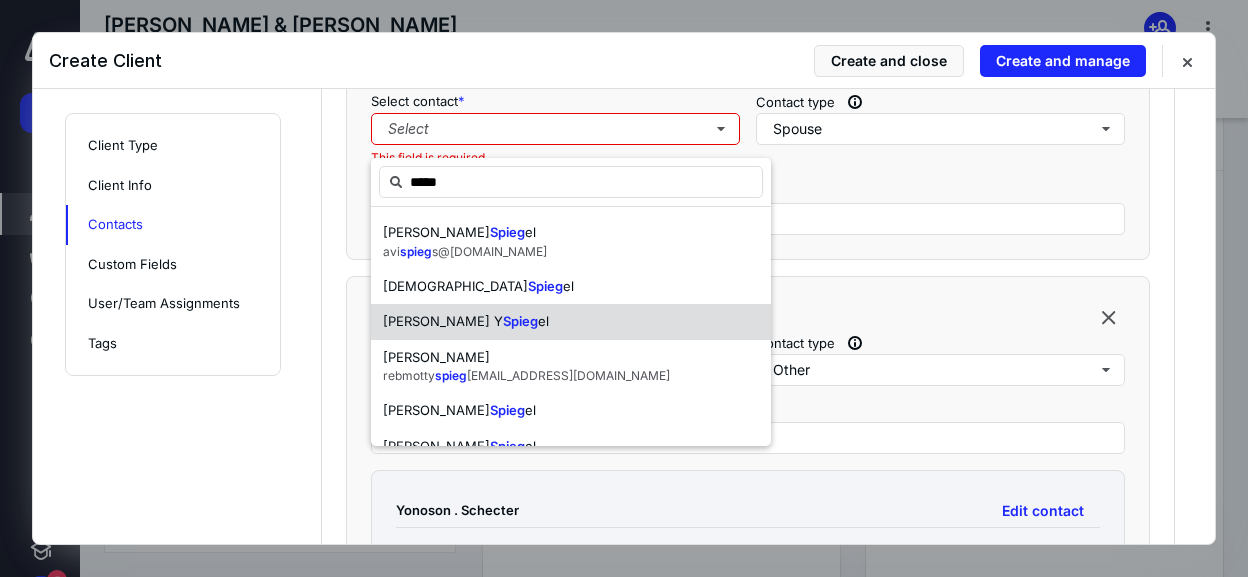 type on "******" 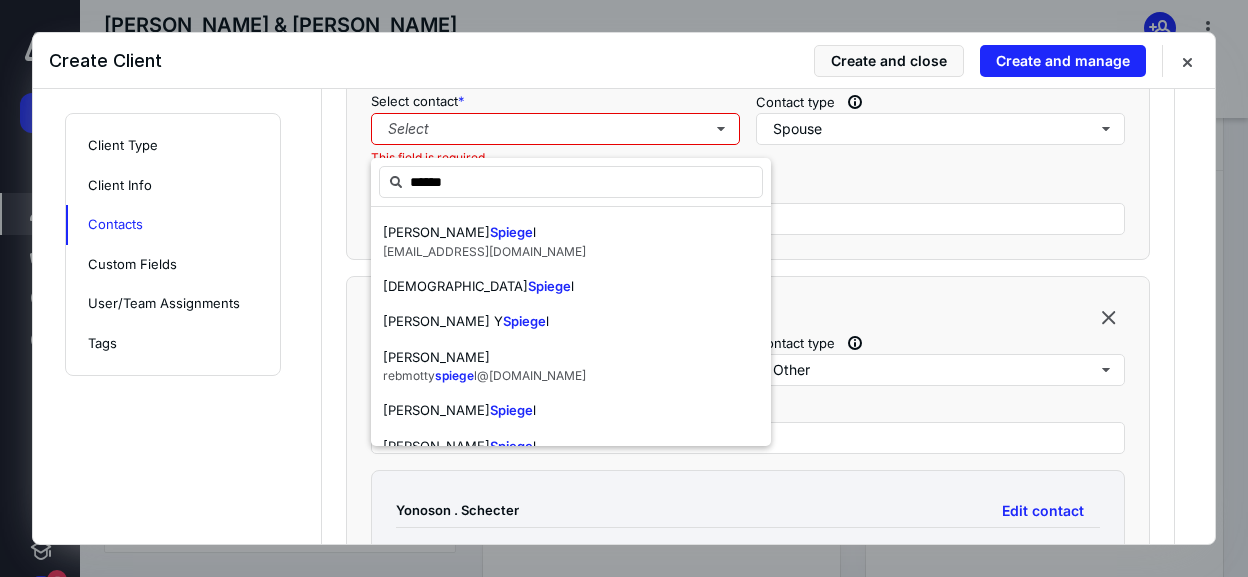 scroll, scrollTop: 300, scrollLeft: 0, axis: vertical 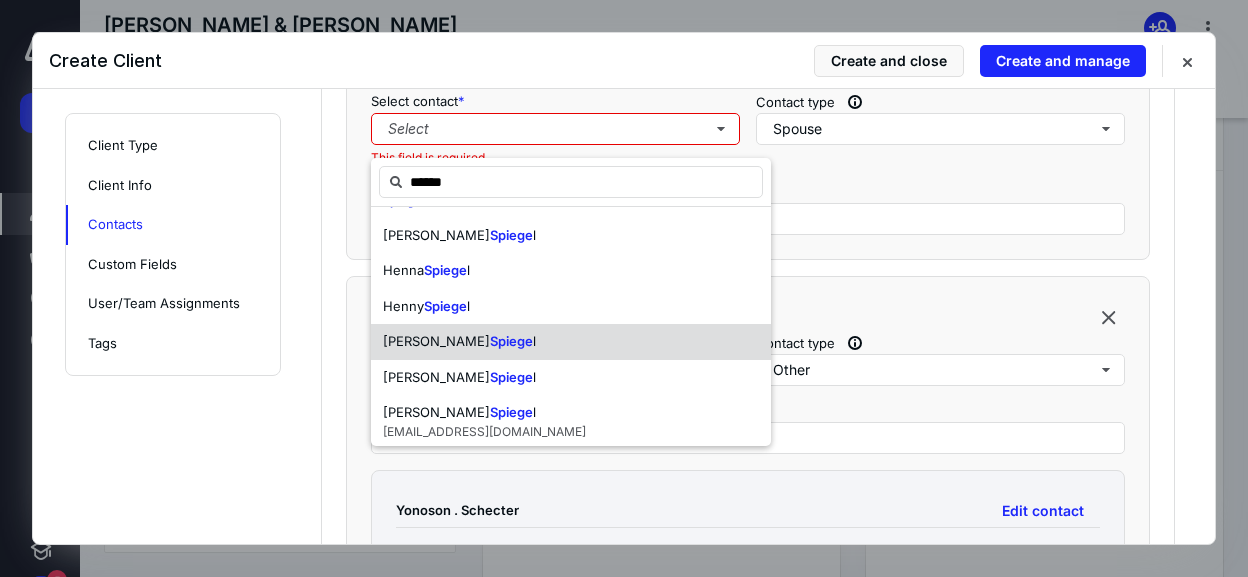 click on "Spiege" at bounding box center (511, 341) 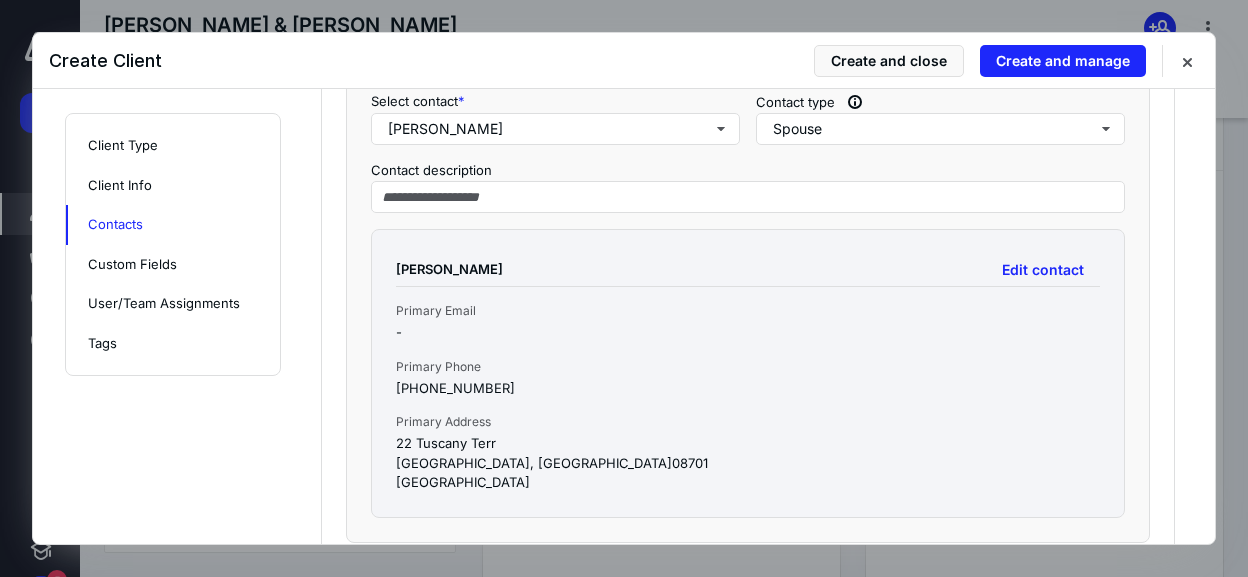scroll, scrollTop: 0, scrollLeft: 0, axis: both 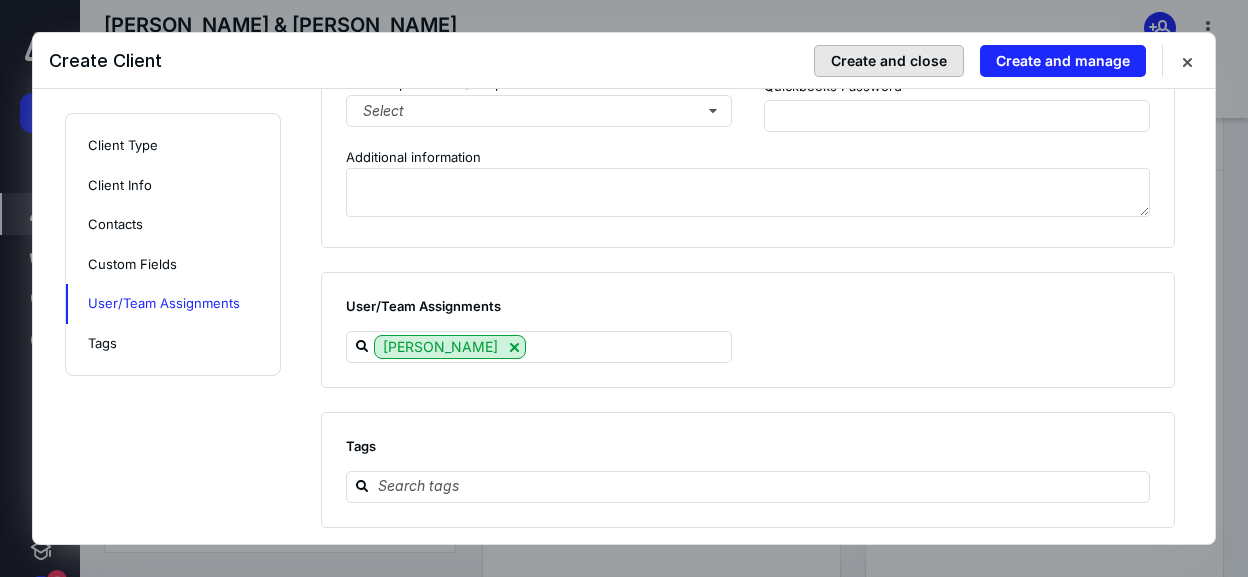 click on "Create and close" at bounding box center (889, 61) 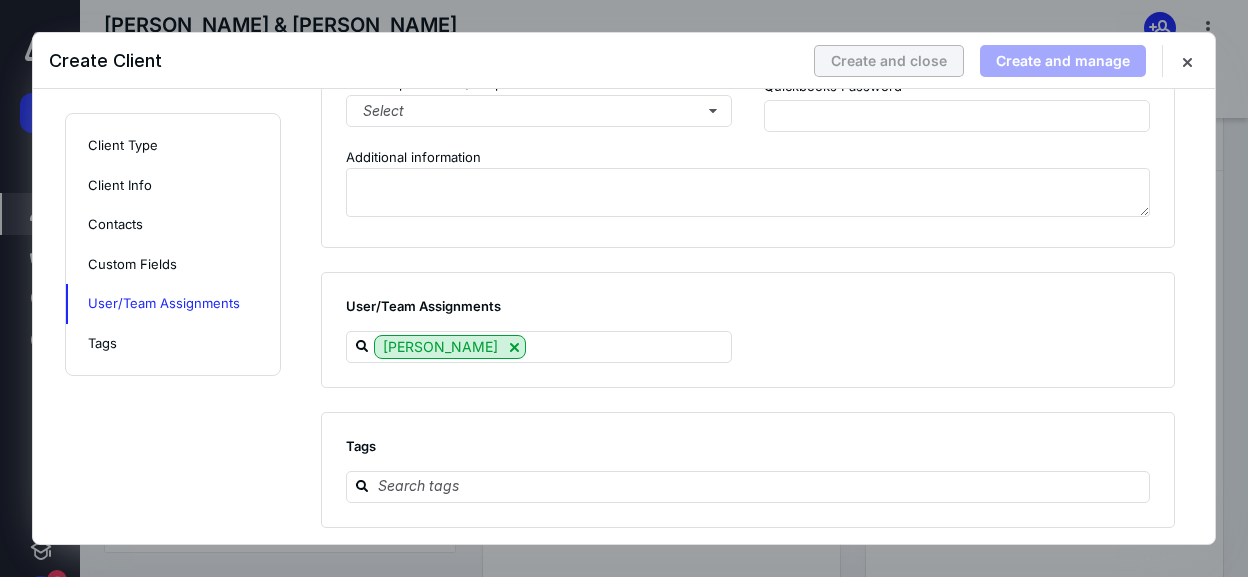 scroll, scrollTop: 2282, scrollLeft: 0, axis: vertical 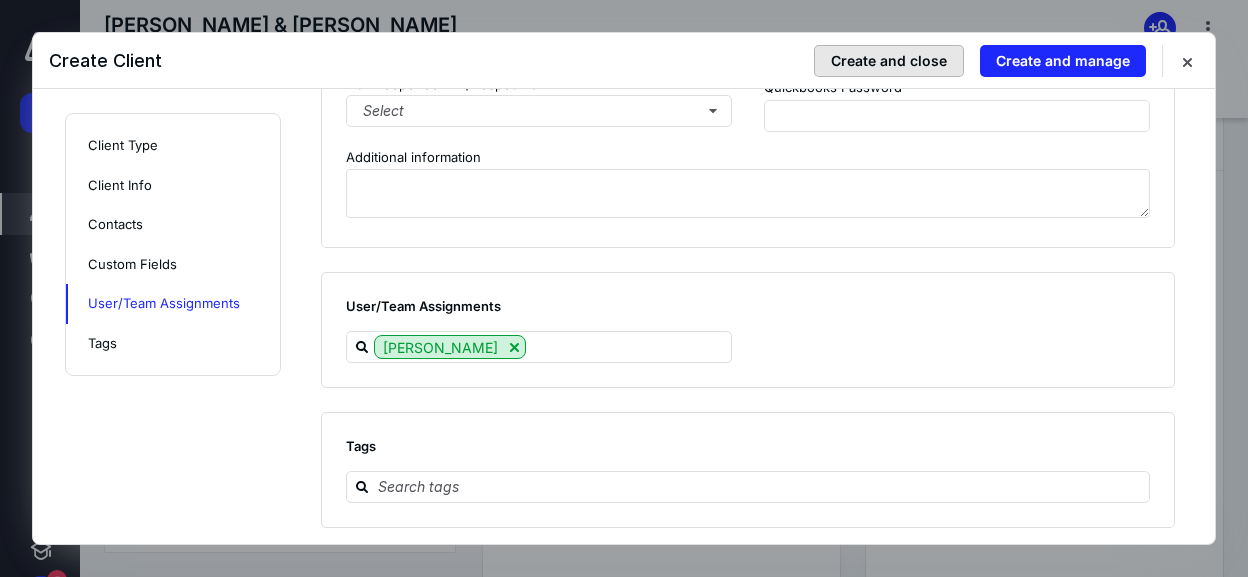 click on "Create and close" at bounding box center [889, 61] 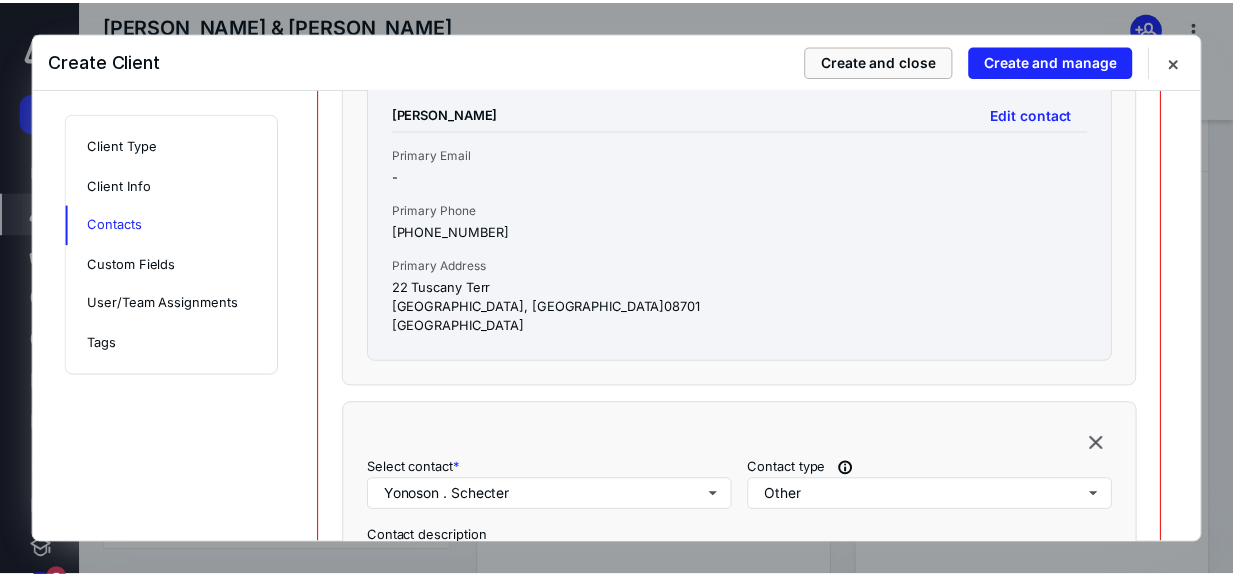 scroll, scrollTop: 1682, scrollLeft: 0, axis: vertical 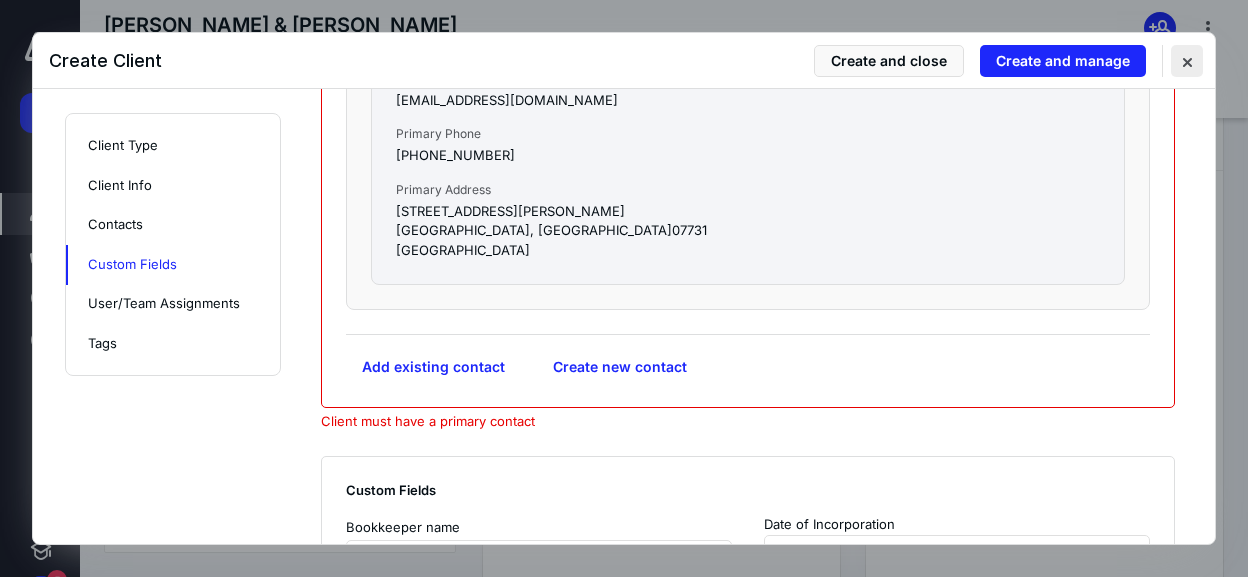 click at bounding box center (1187, 61) 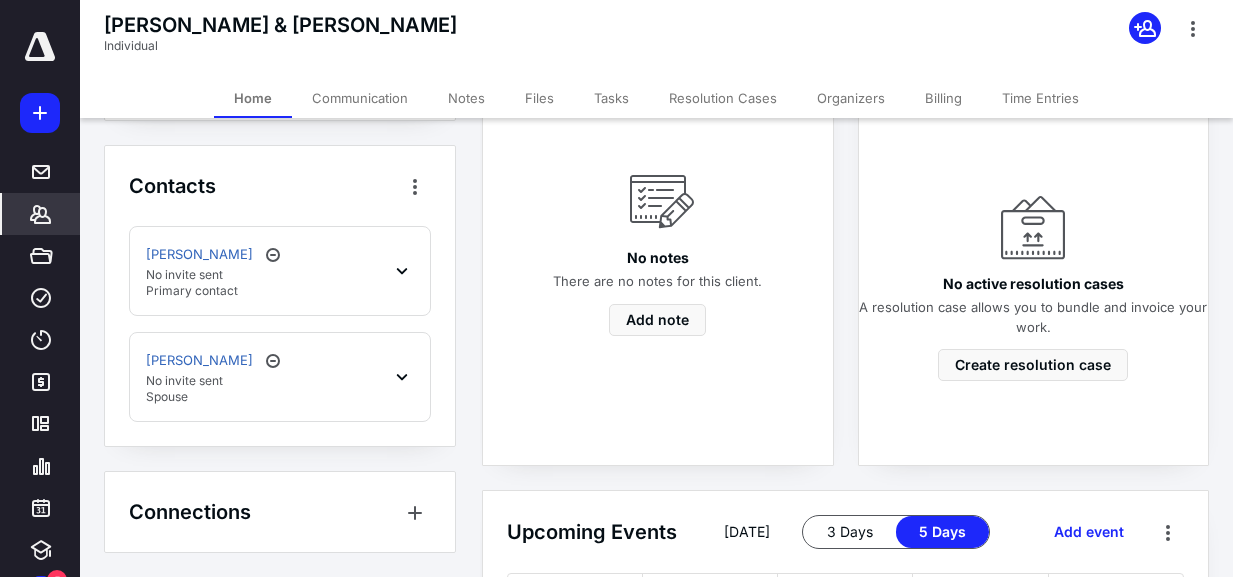 scroll, scrollTop: 800, scrollLeft: 0, axis: vertical 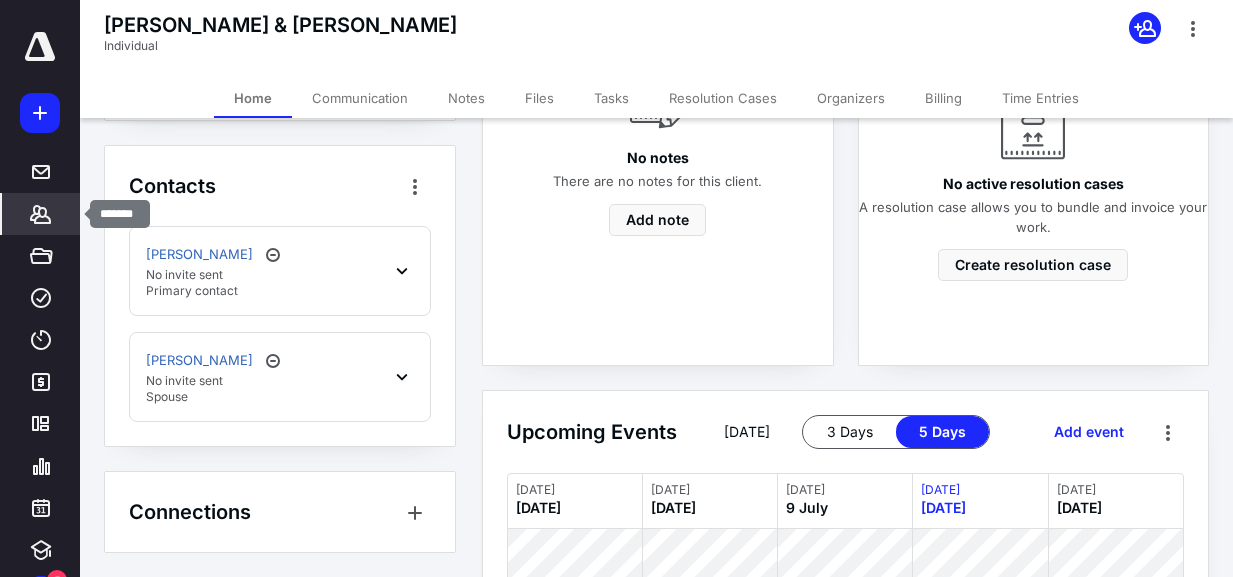 click 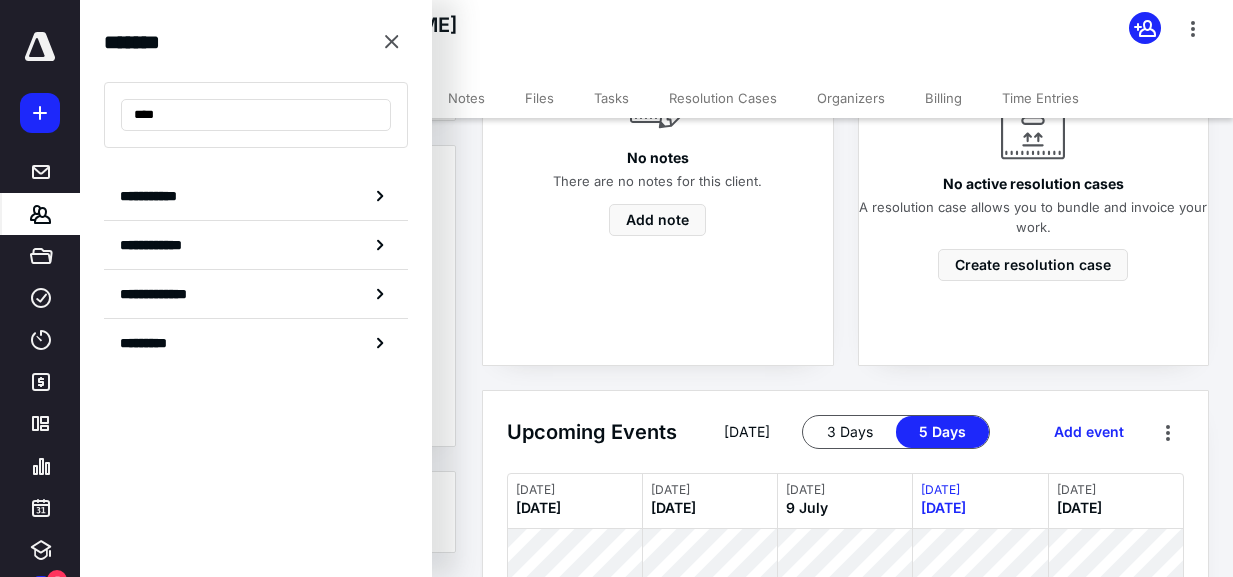 type on "****" 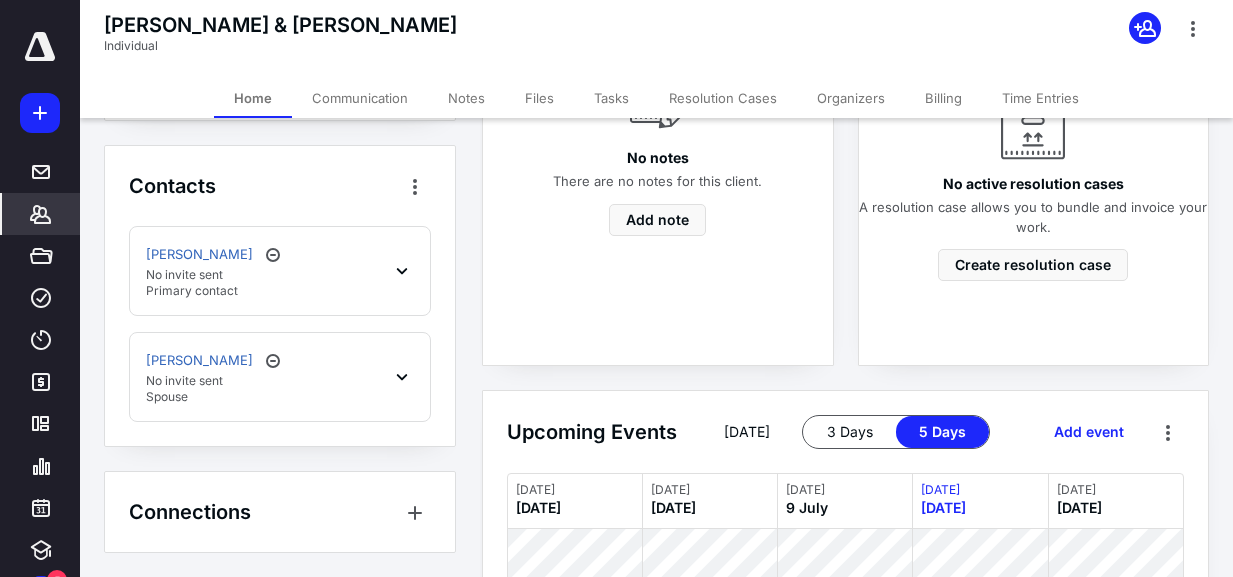 scroll, scrollTop: 1073, scrollLeft: 0, axis: vertical 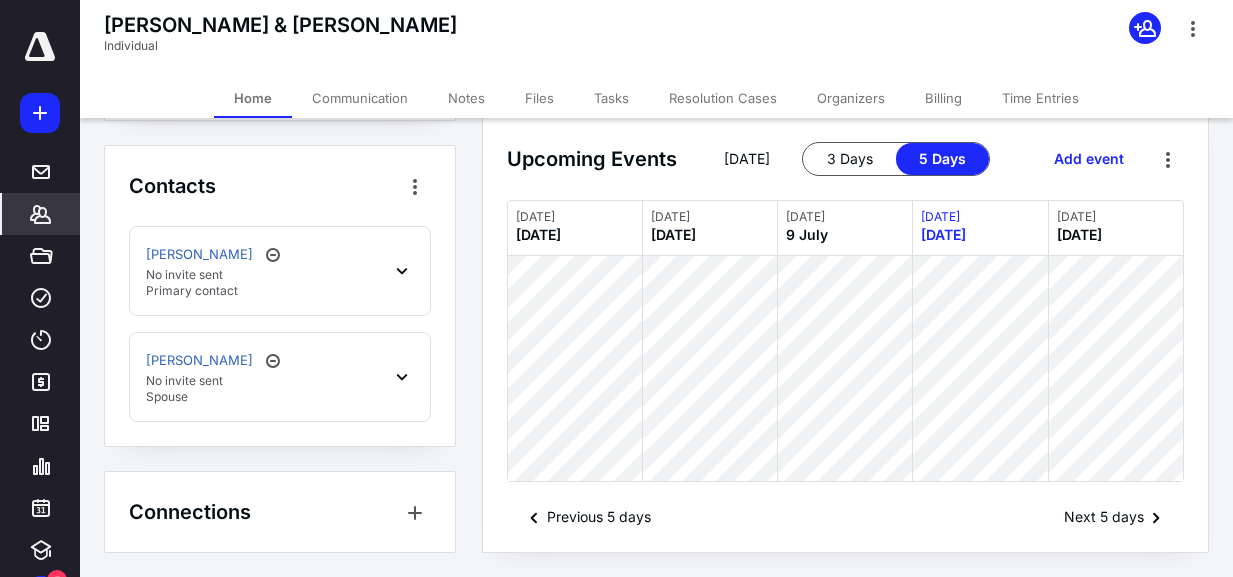 click 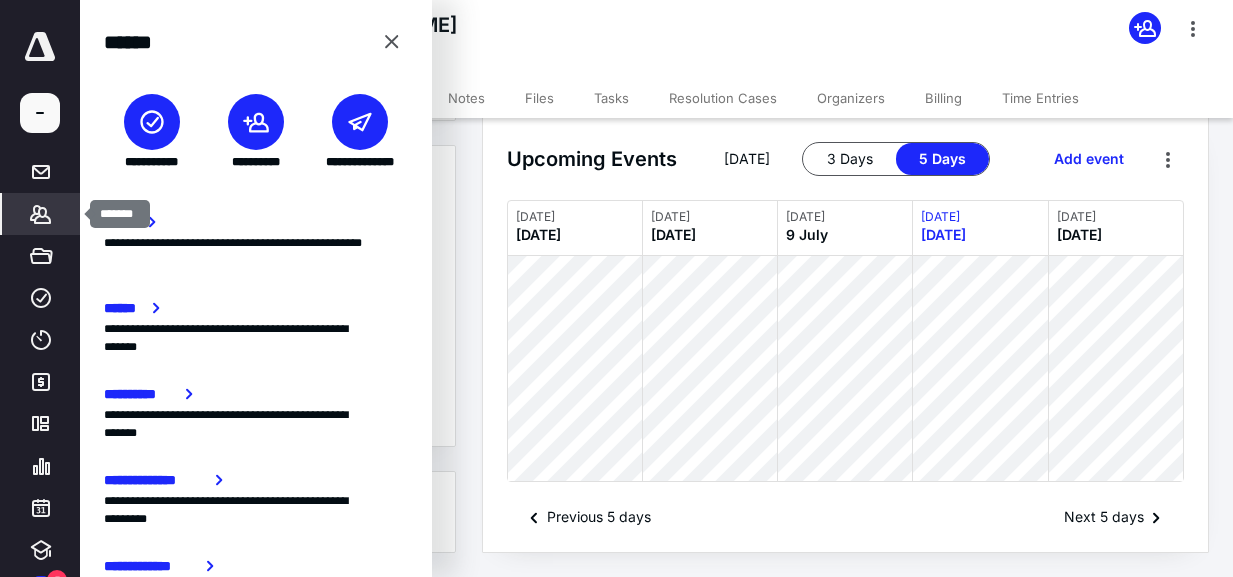 click 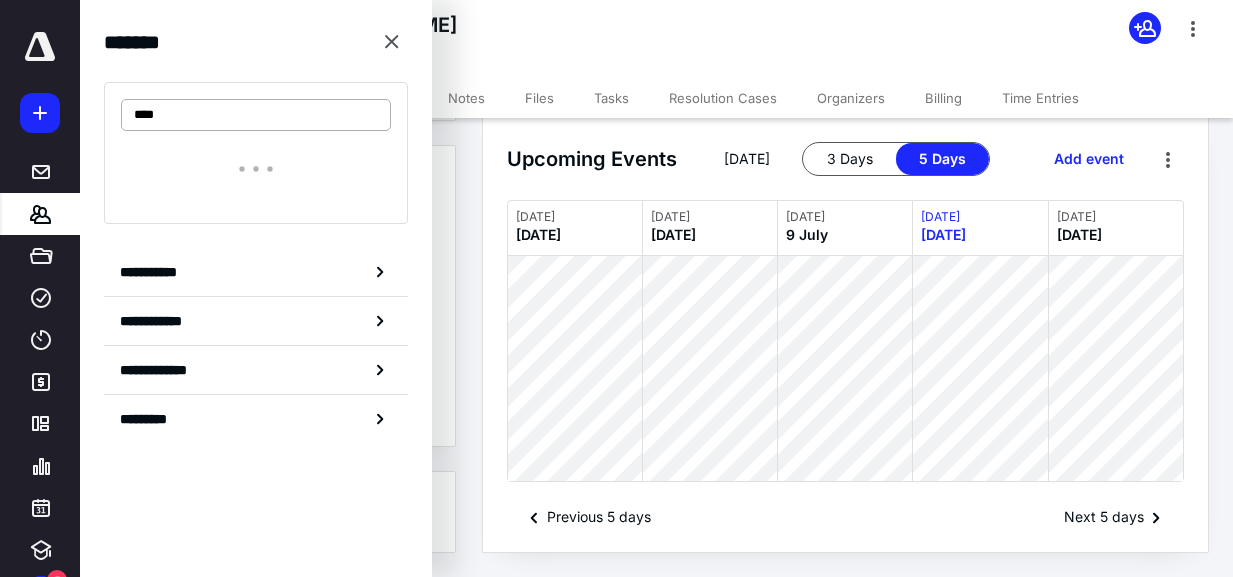 type on "****" 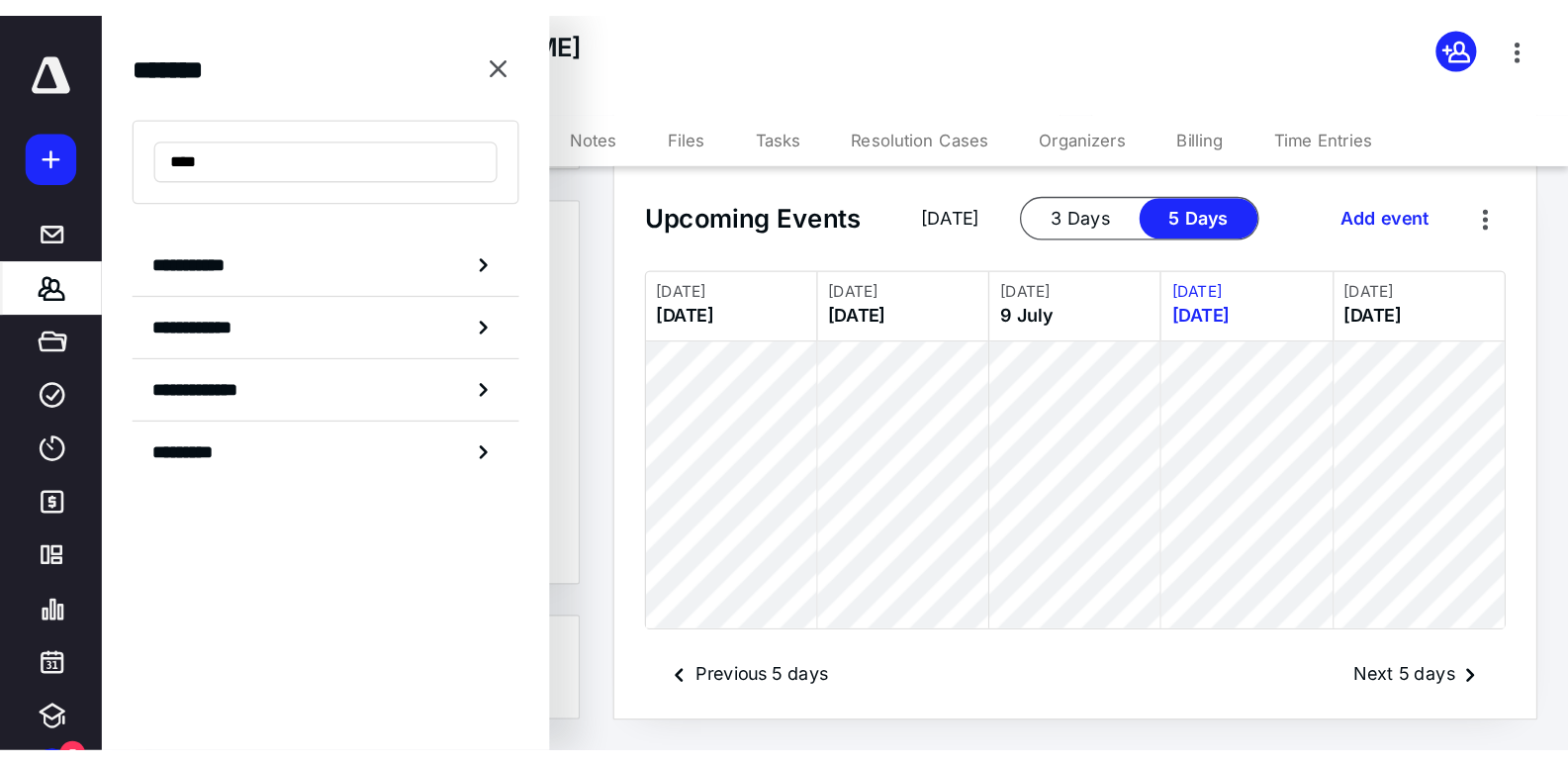 scroll, scrollTop: 868, scrollLeft: 0, axis: vertical 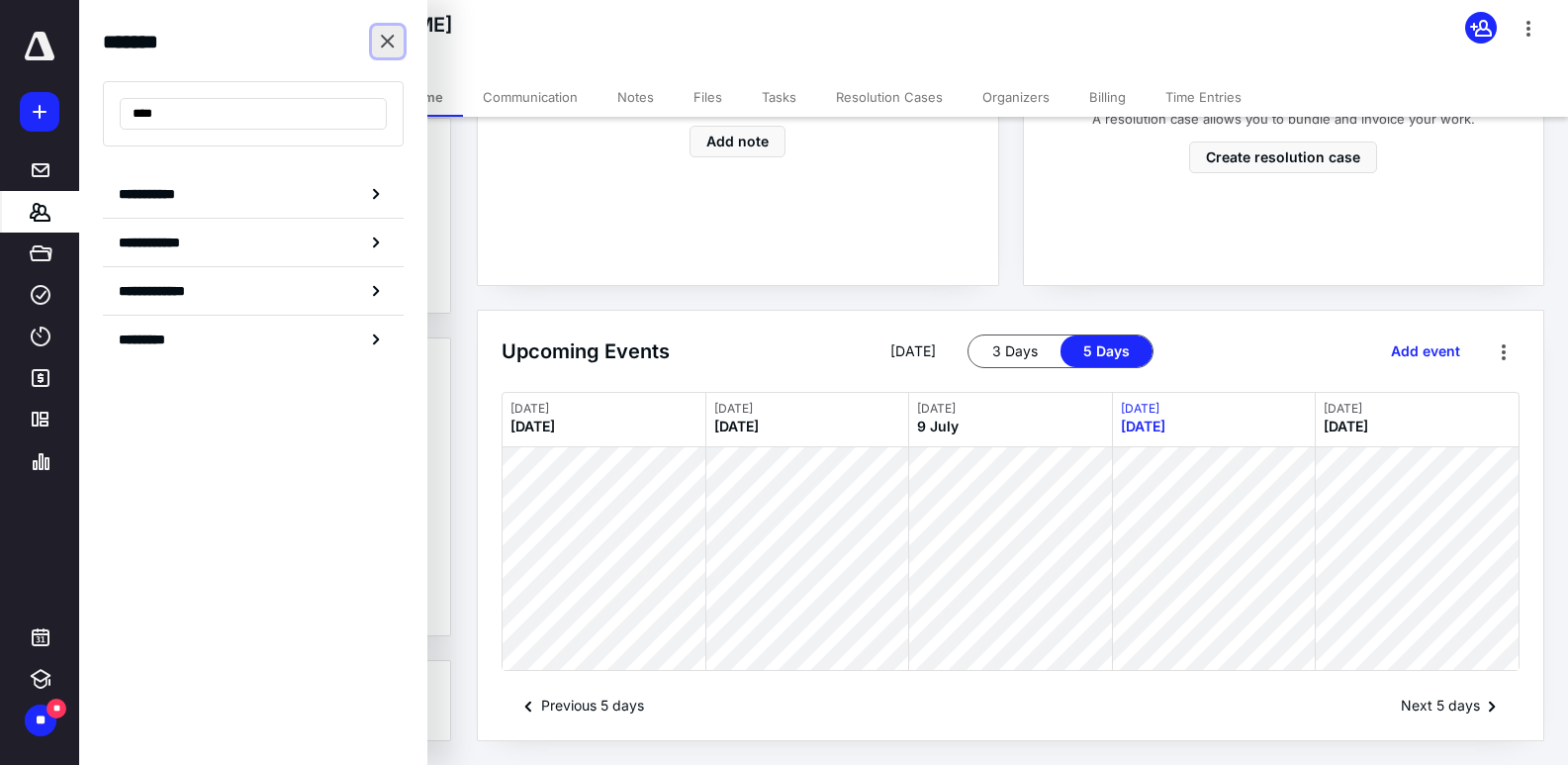 click at bounding box center [388, 42] 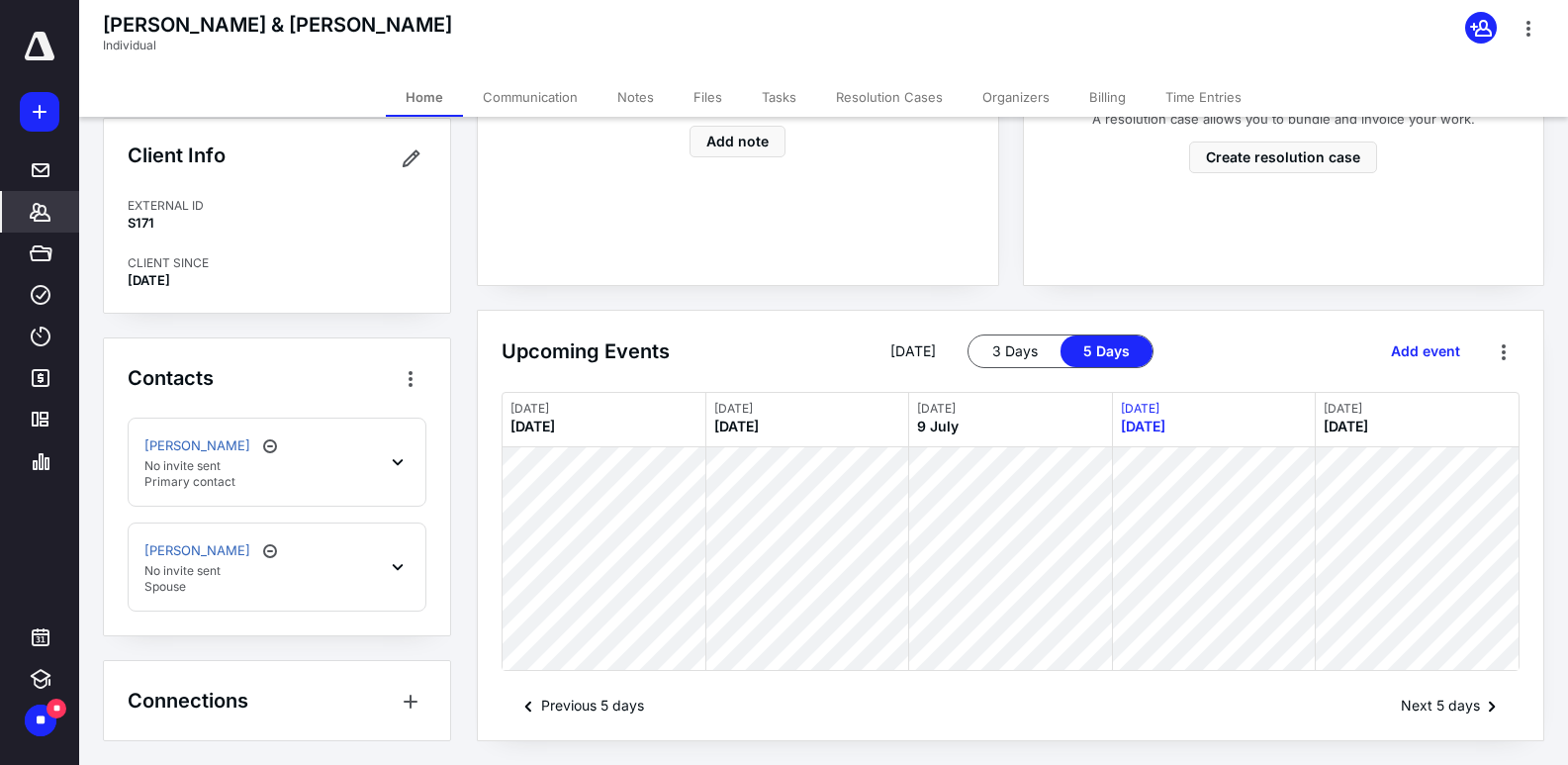 click 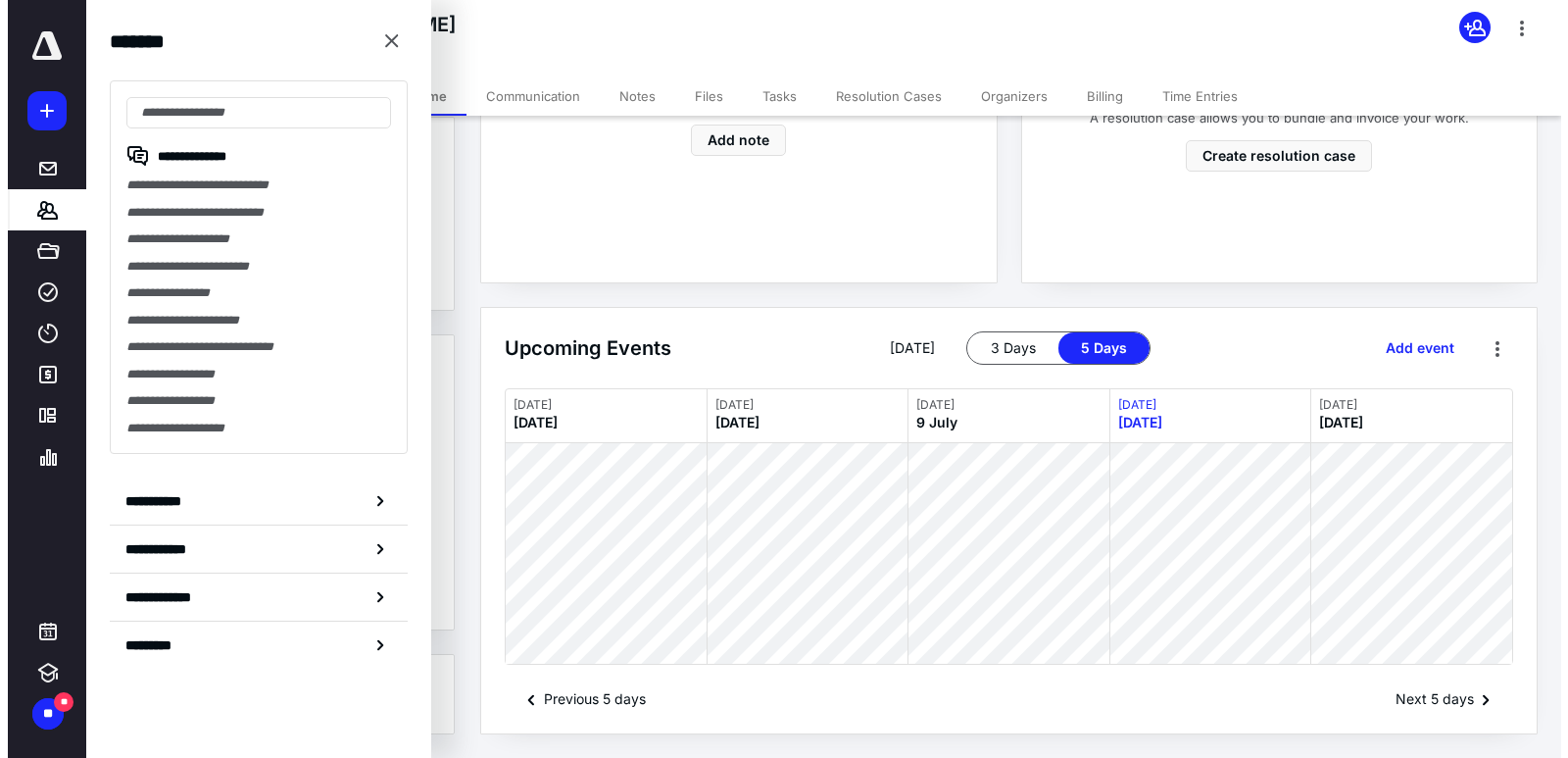 scroll, scrollTop: 76, scrollLeft: 0, axis: vertical 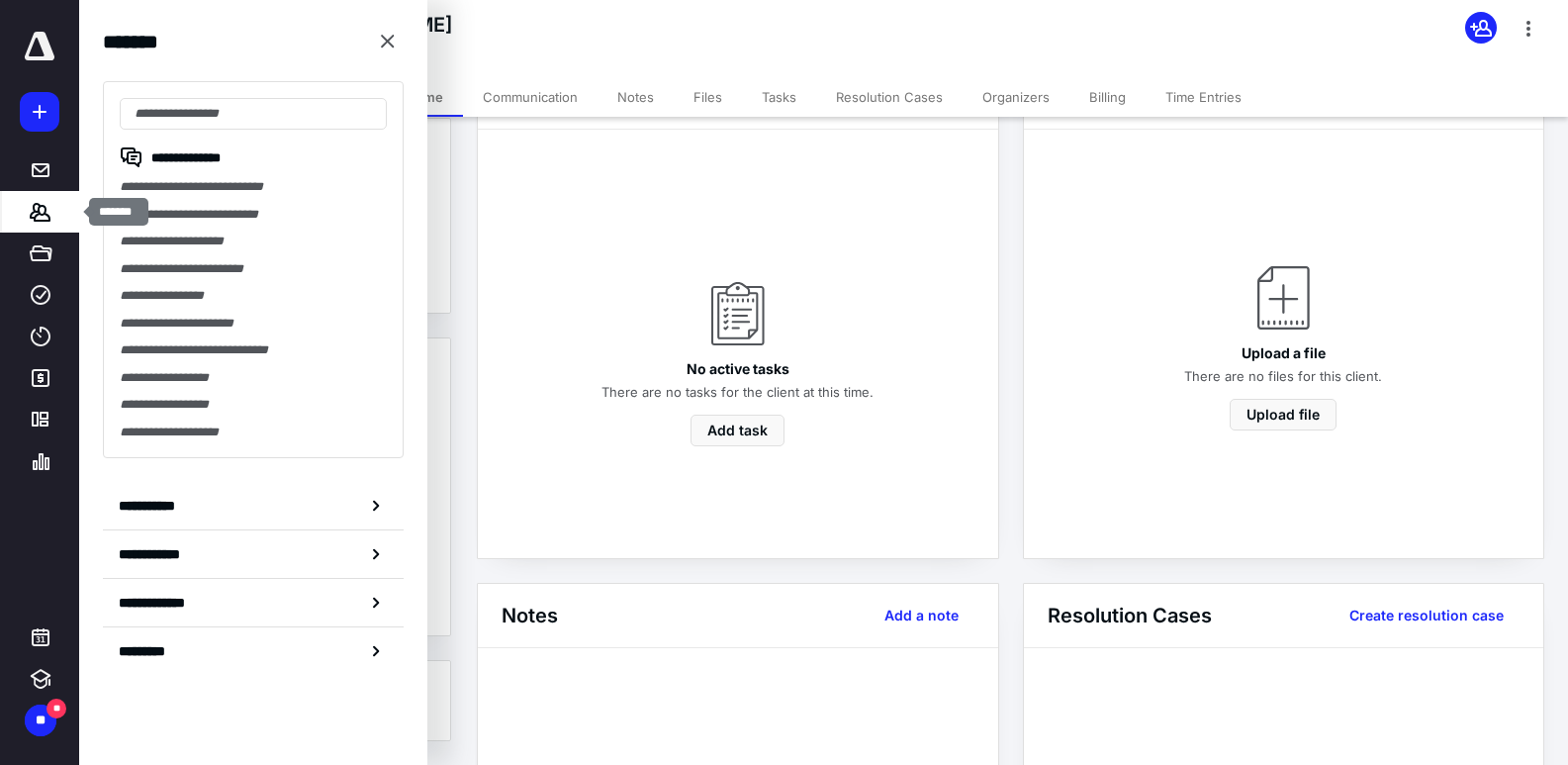 click 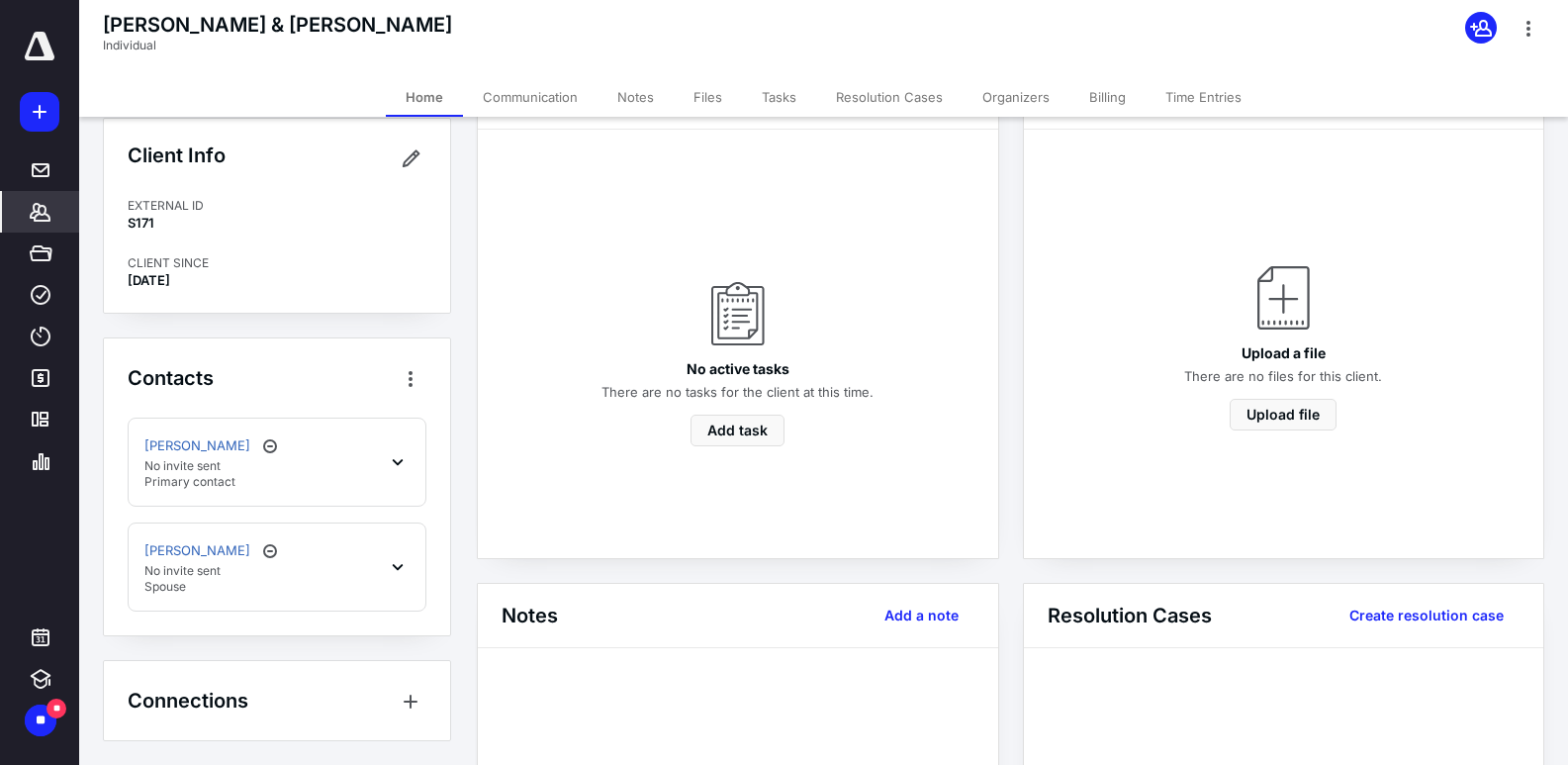click 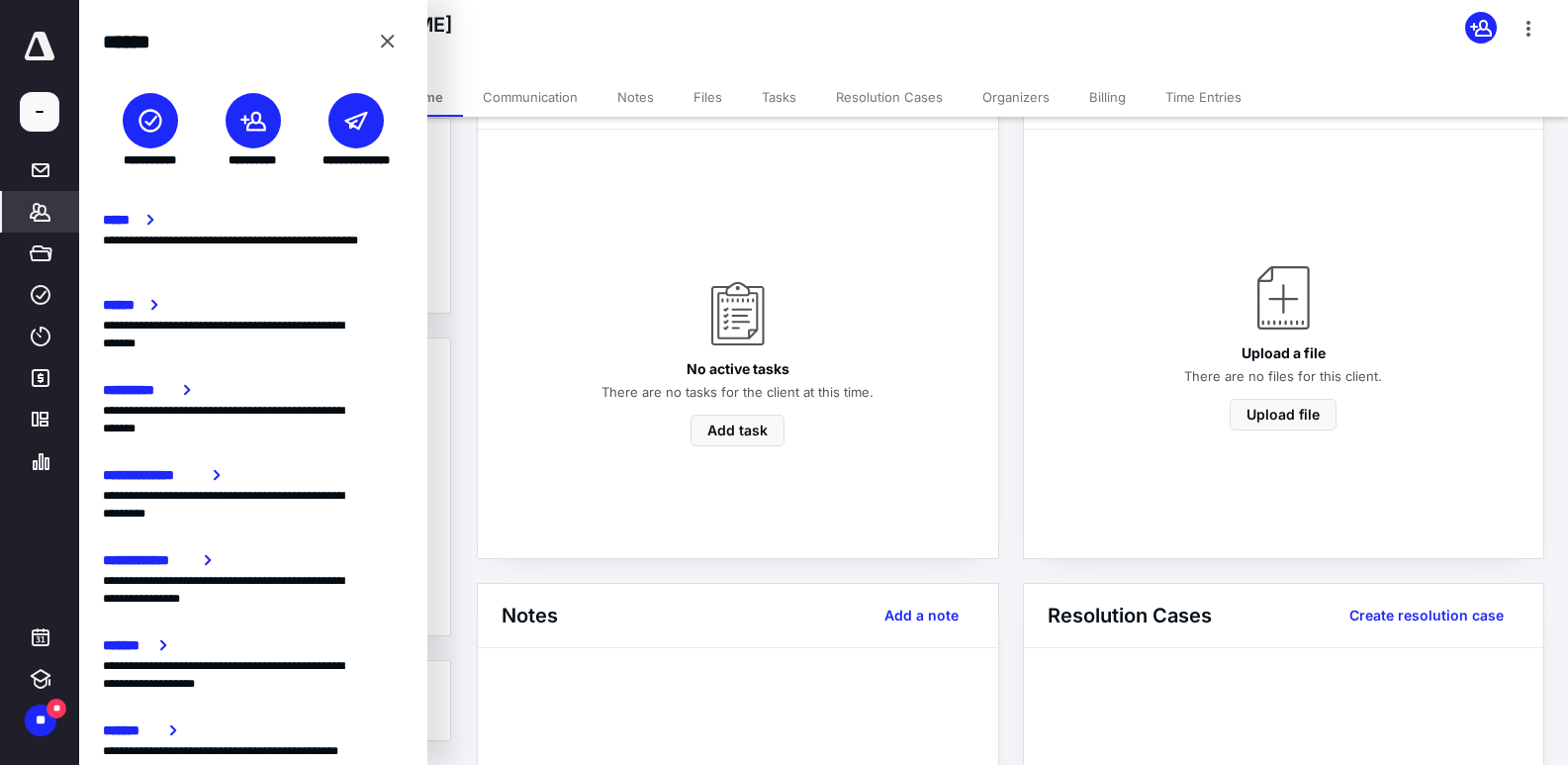 click 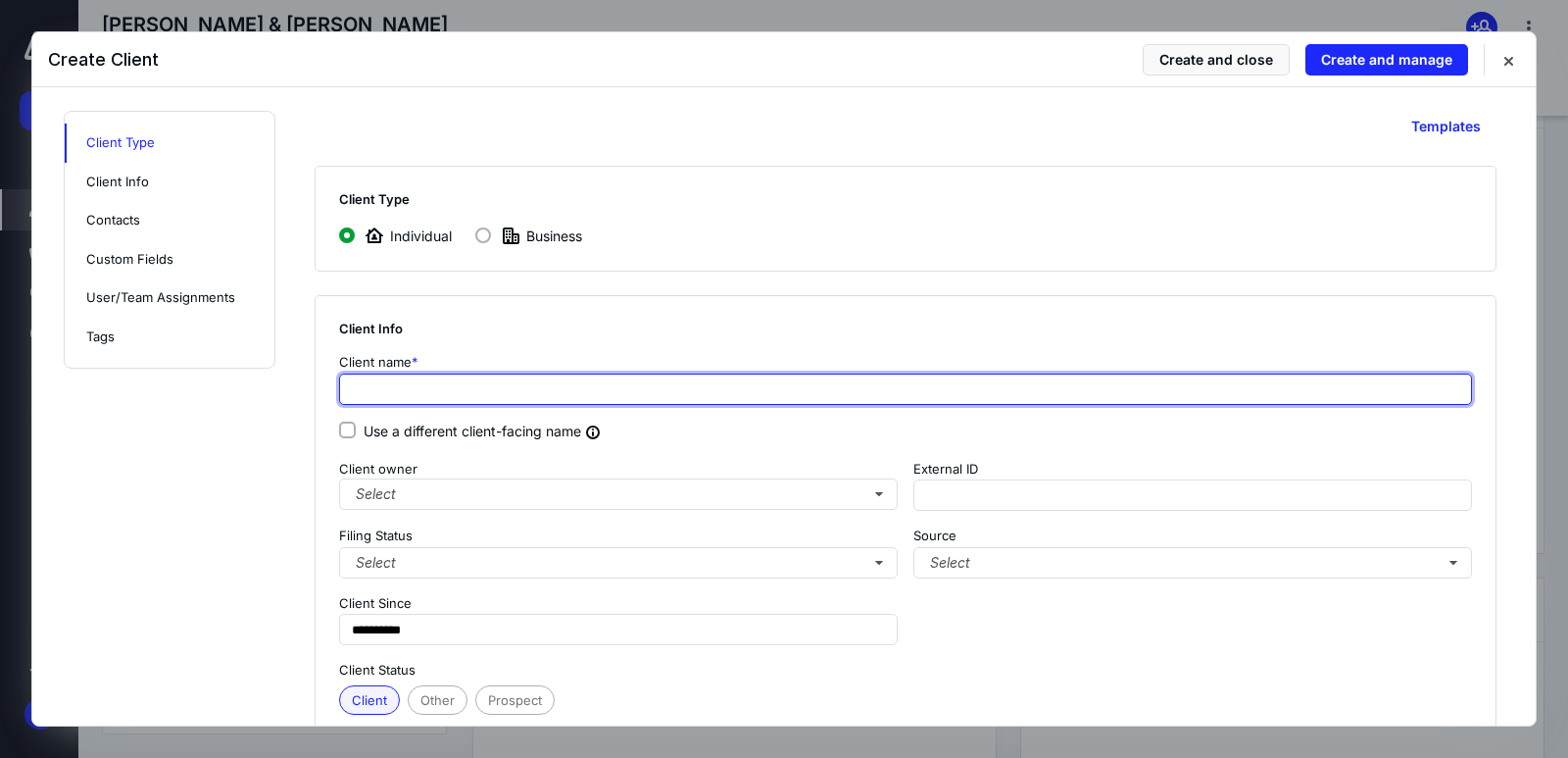 click at bounding box center (906, 389) 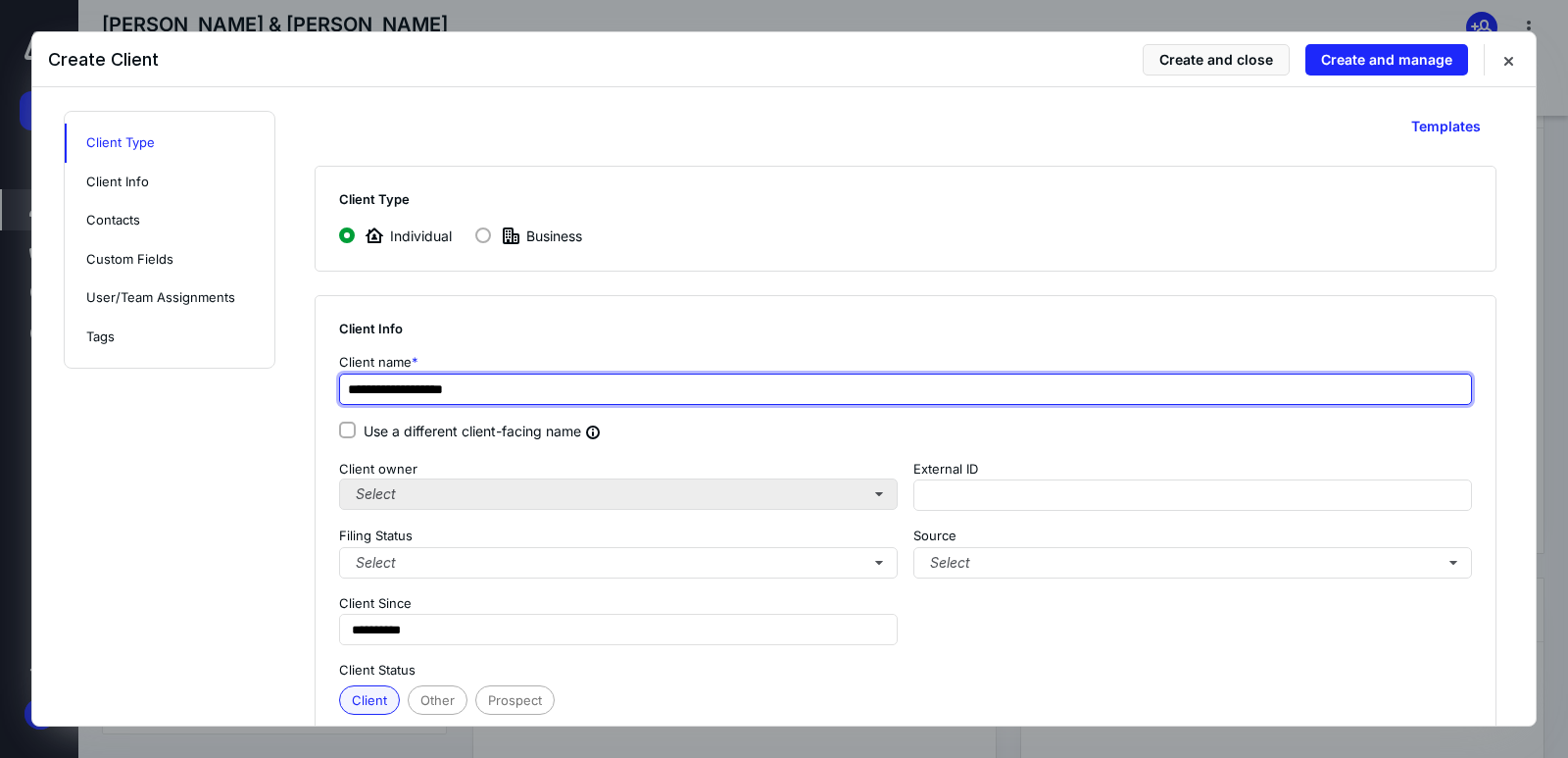 type on "**********" 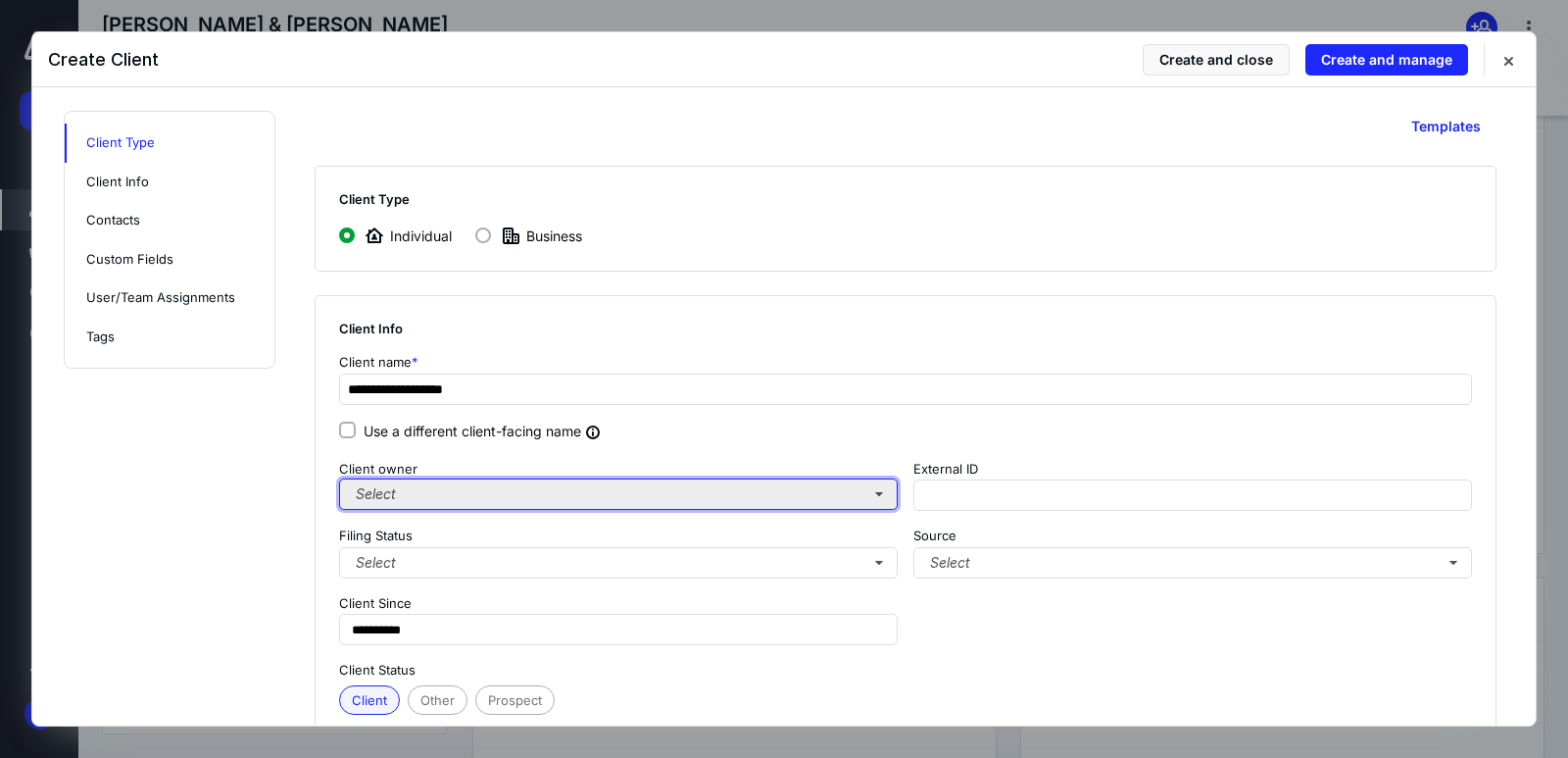 click on "Select" at bounding box center (618, 494) 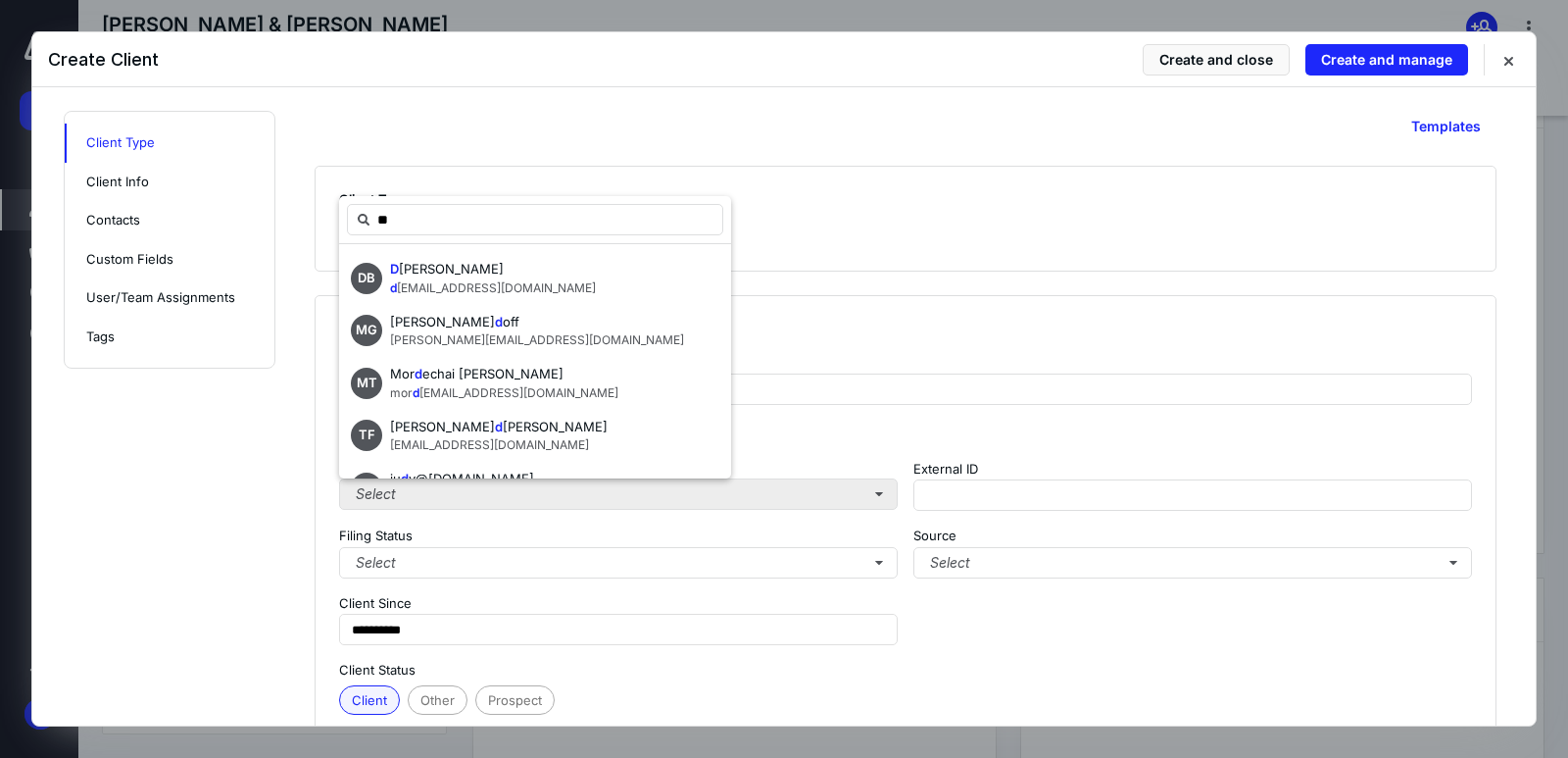 type on "***" 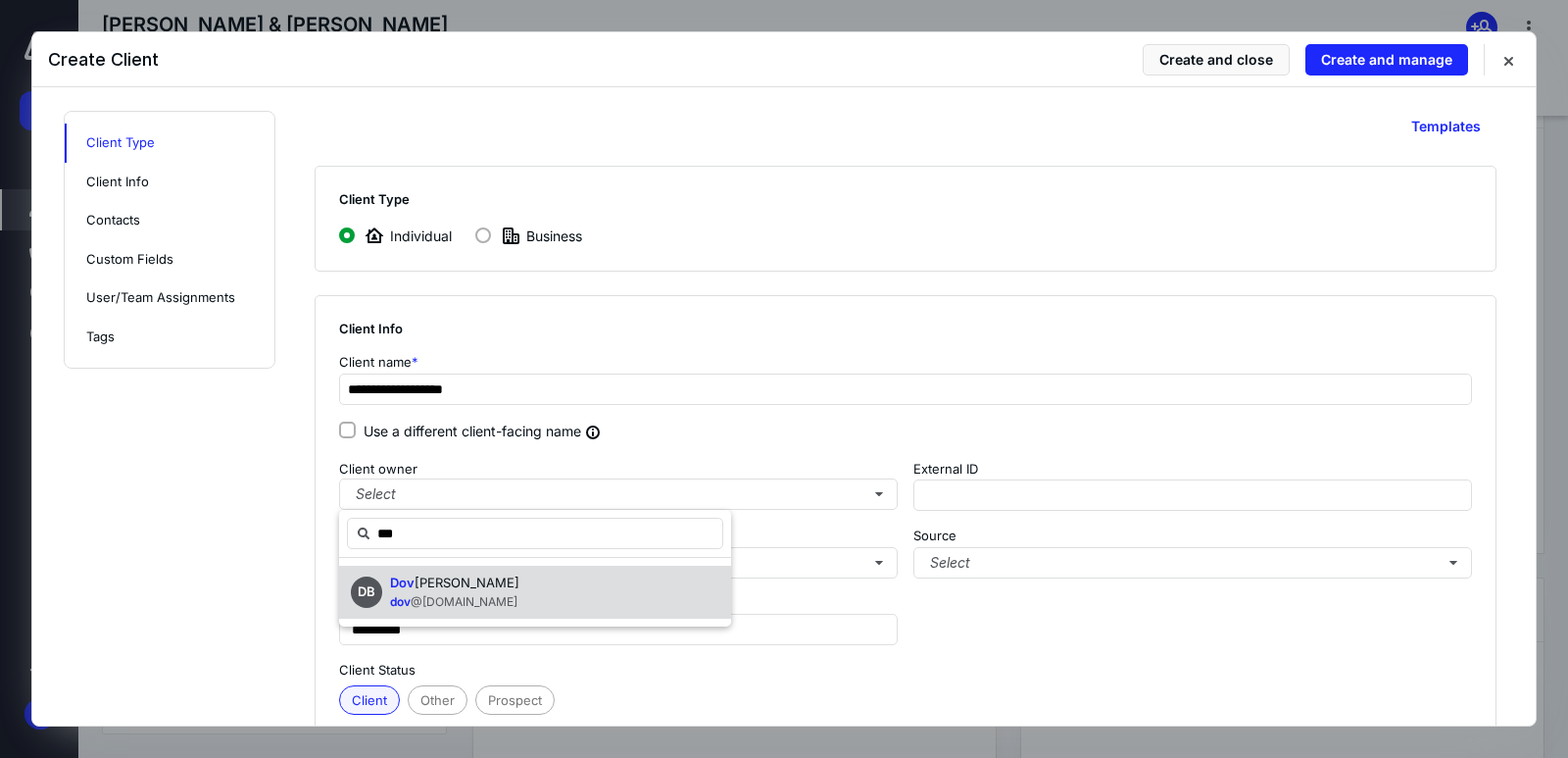 click on "[PERSON_NAME]" at bounding box center (466, 582) 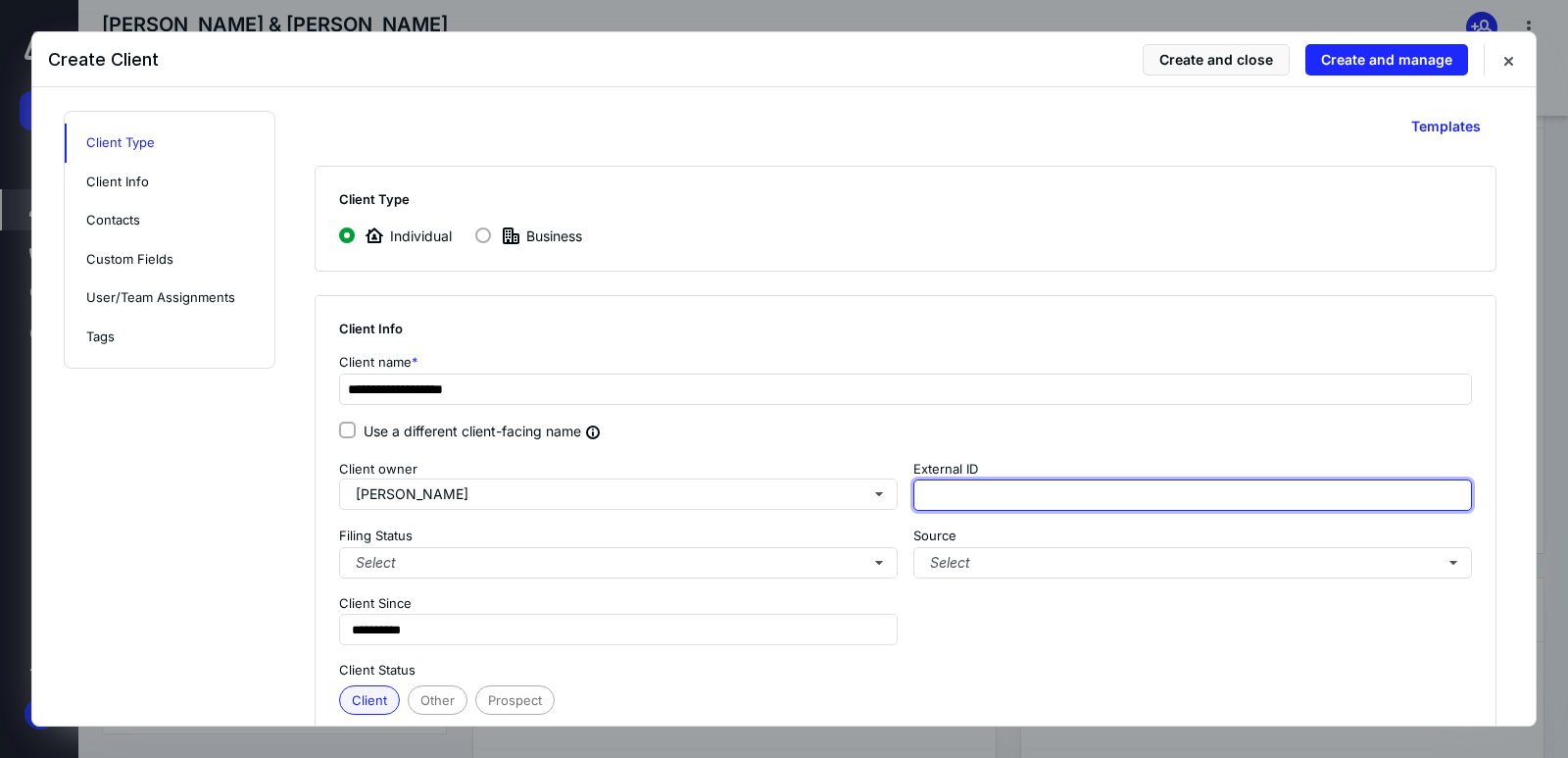 click at bounding box center (1193, 495) 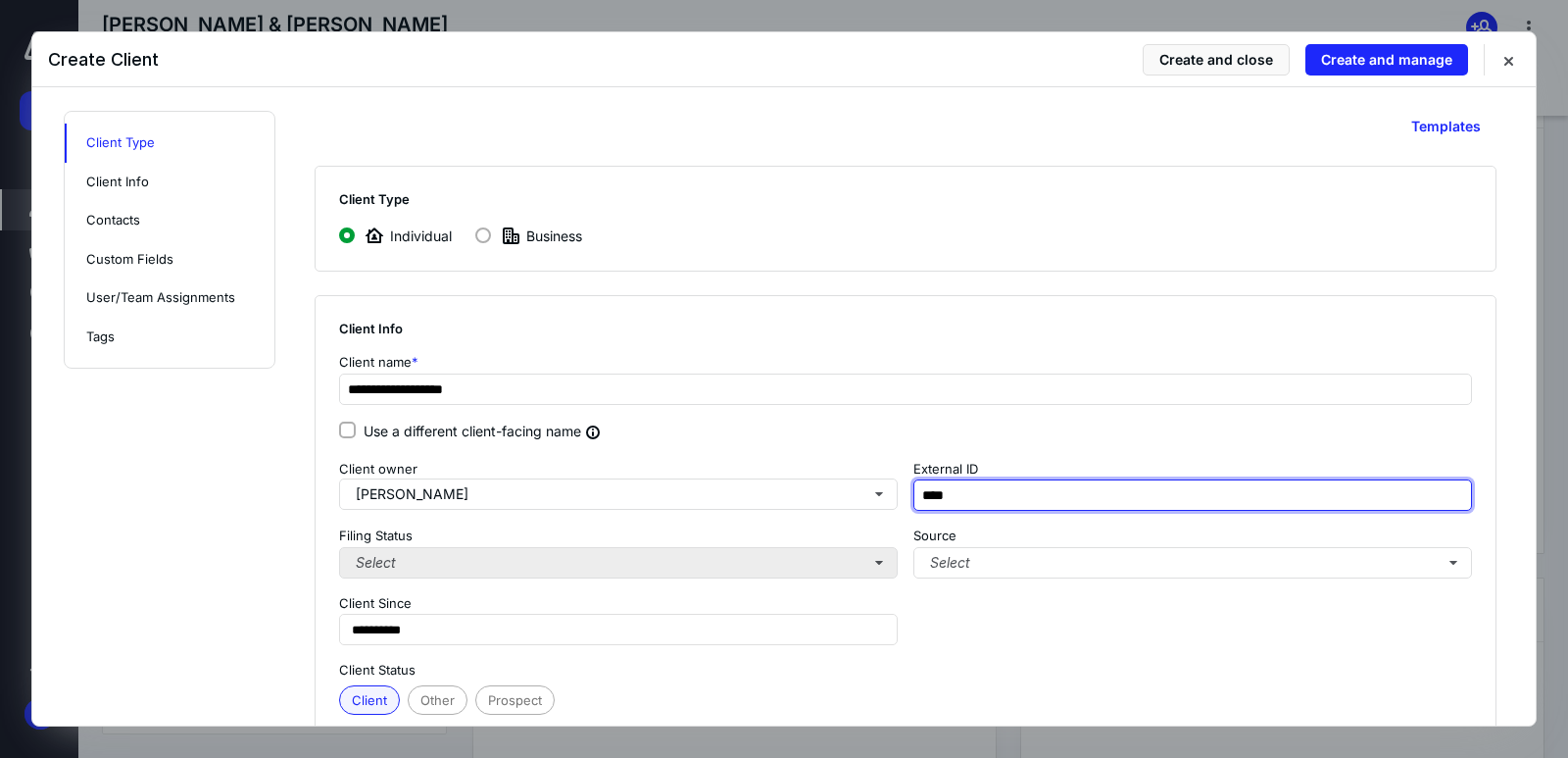 type on "****" 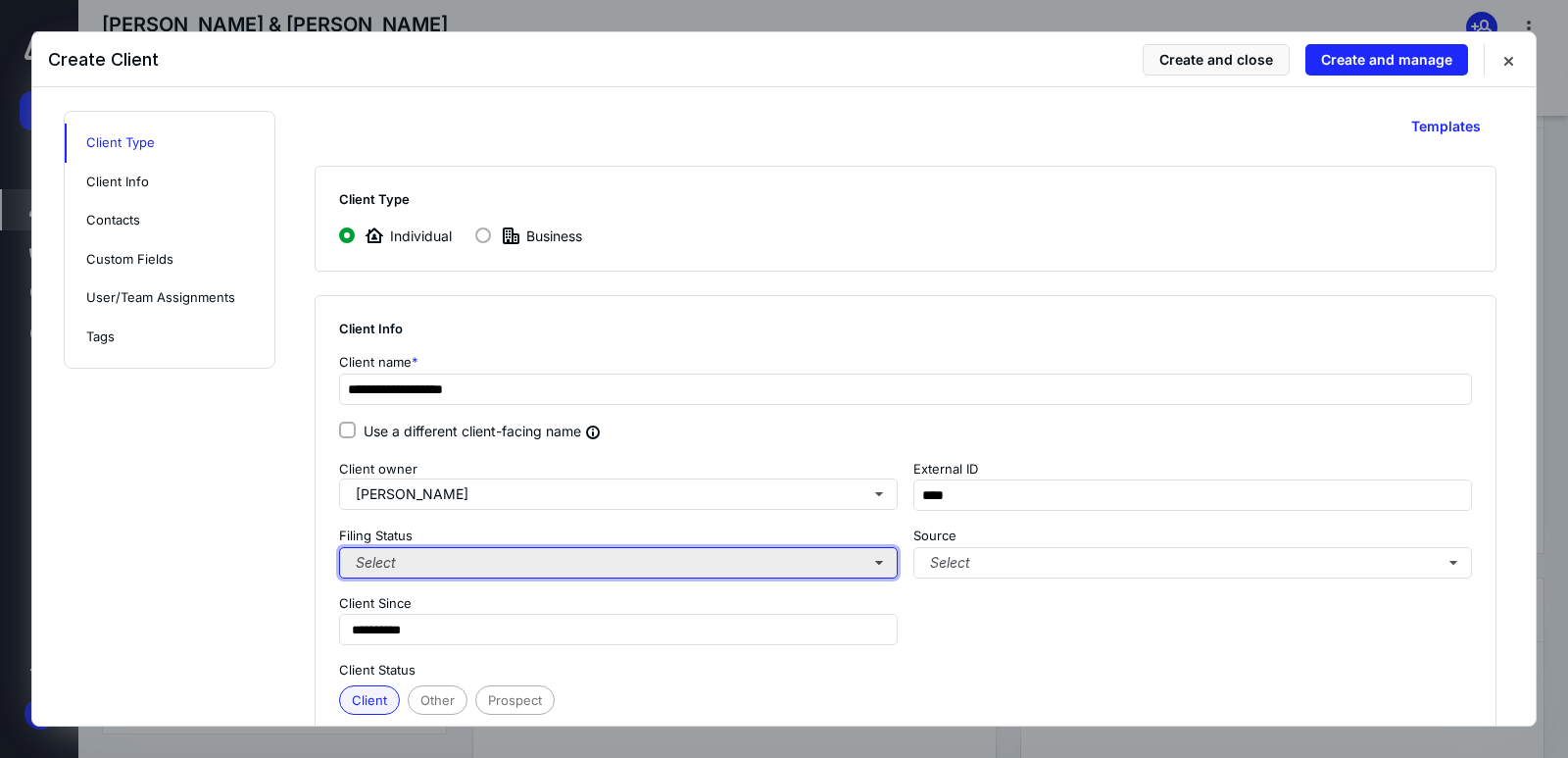 click on "Select" at bounding box center [618, 563] 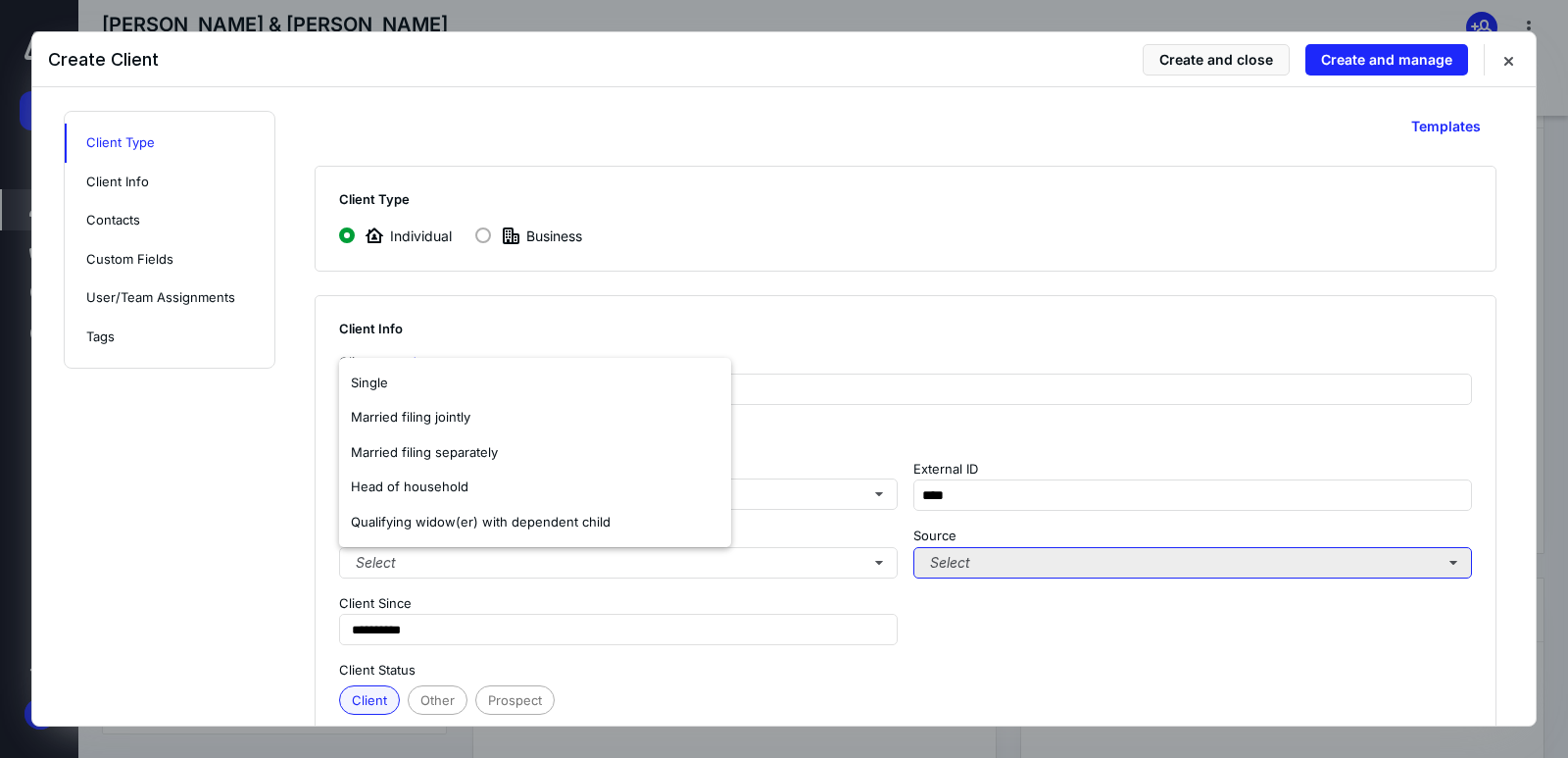 click on "Select" at bounding box center (1193, 563) 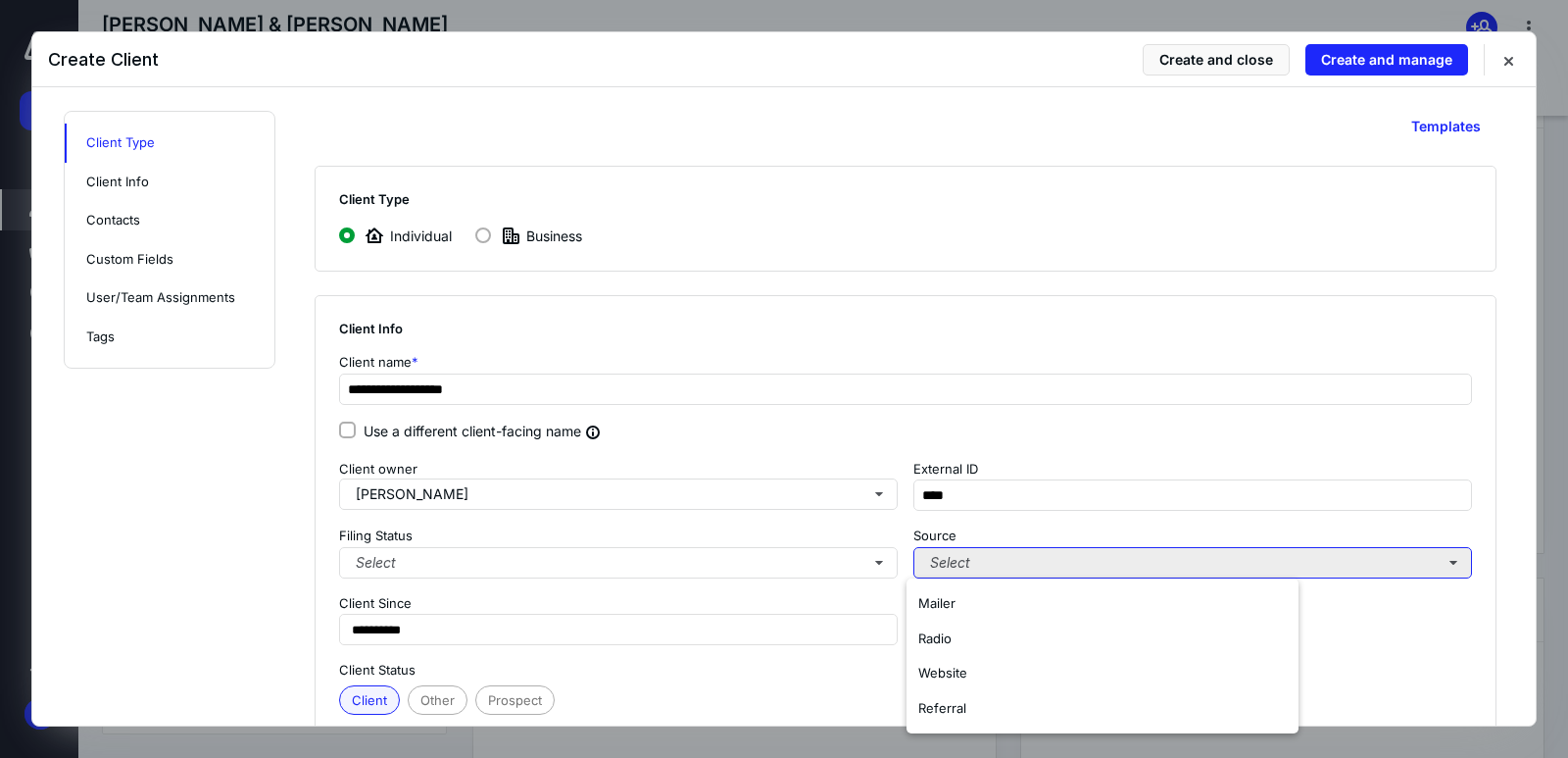 click on "Select" at bounding box center [1193, 563] 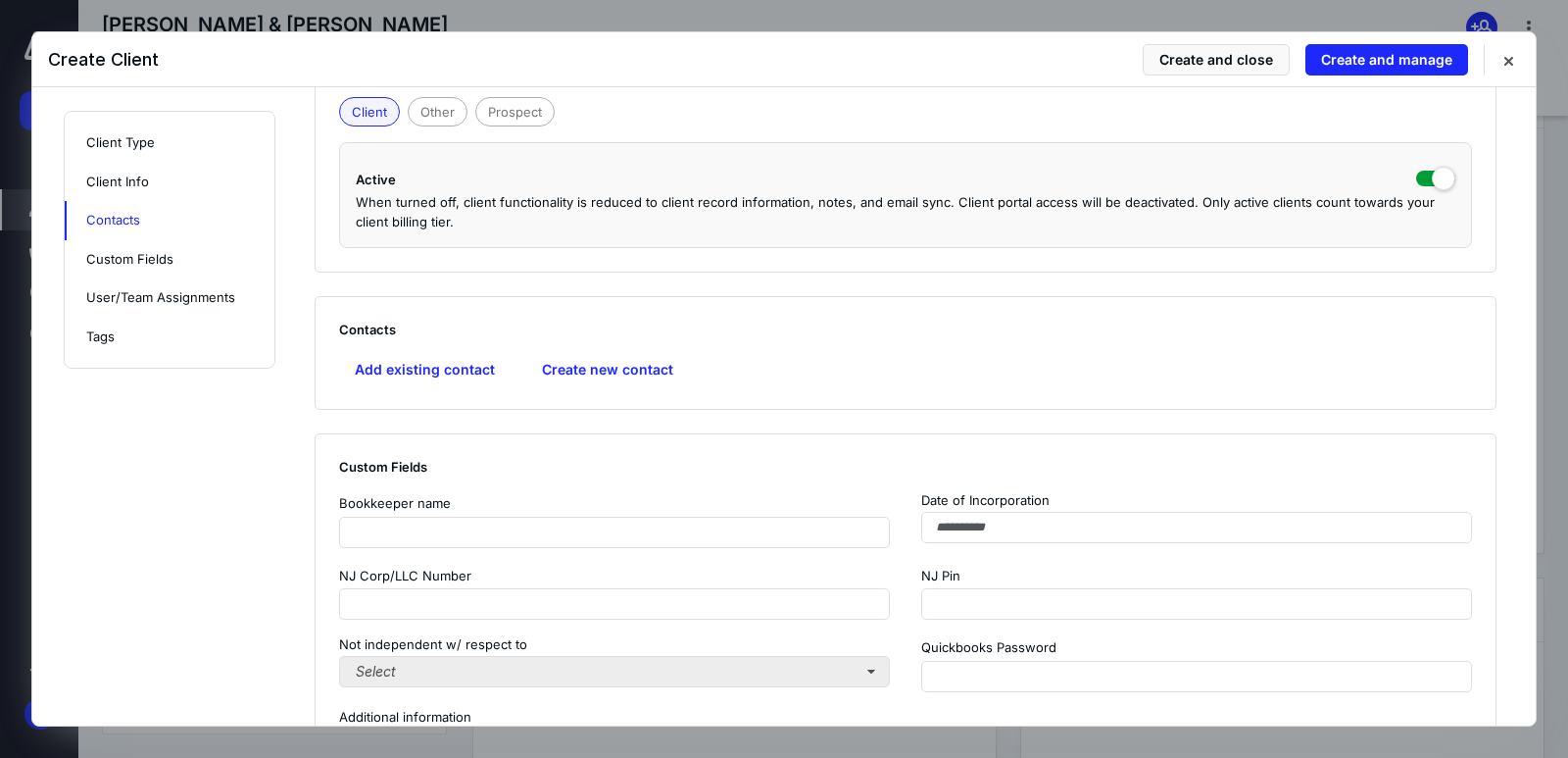 scroll, scrollTop: 686, scrollLeft: 0, axis: vertical 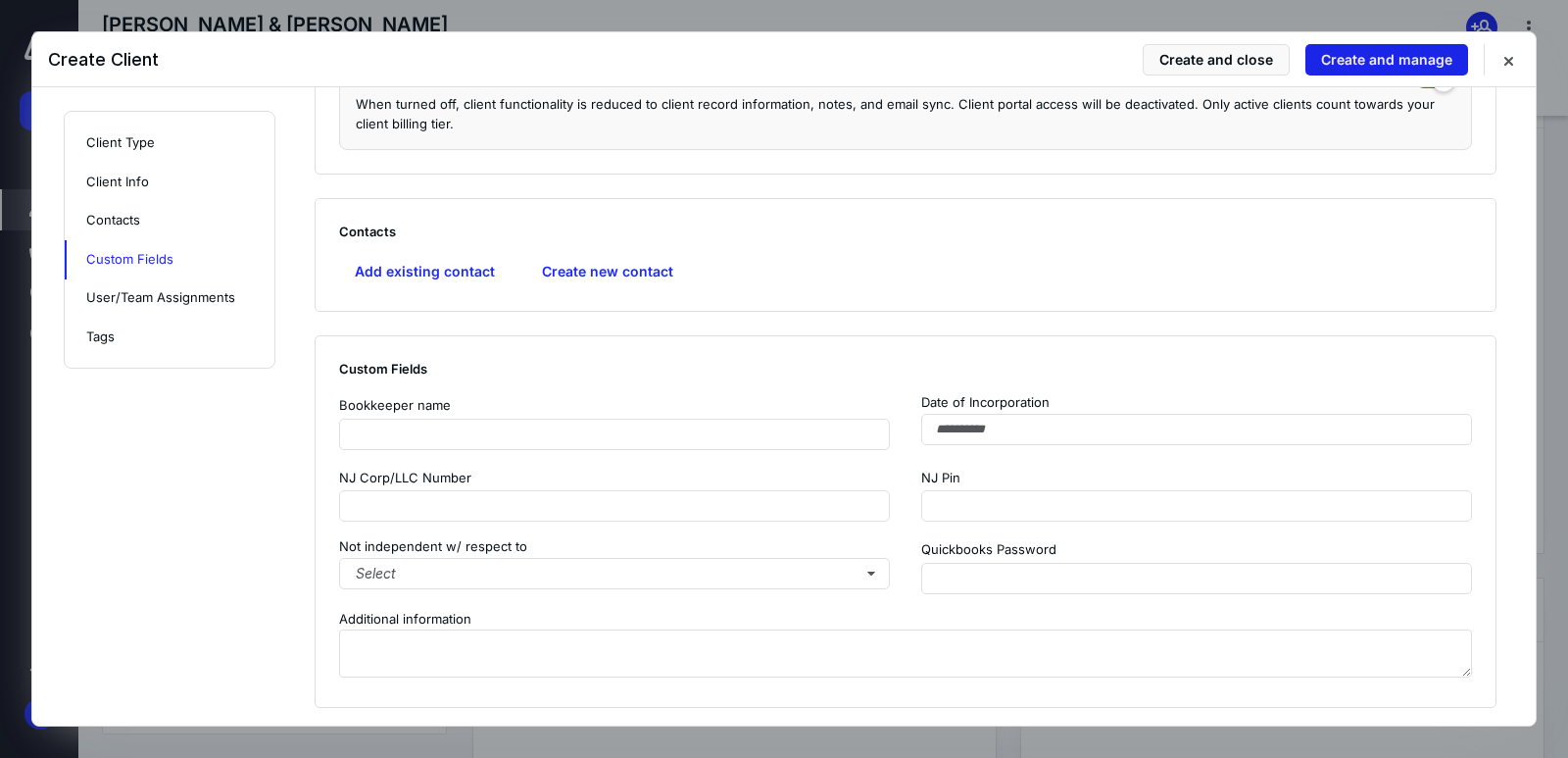 click on "Create and manage" at bounding box center (1387, 60) 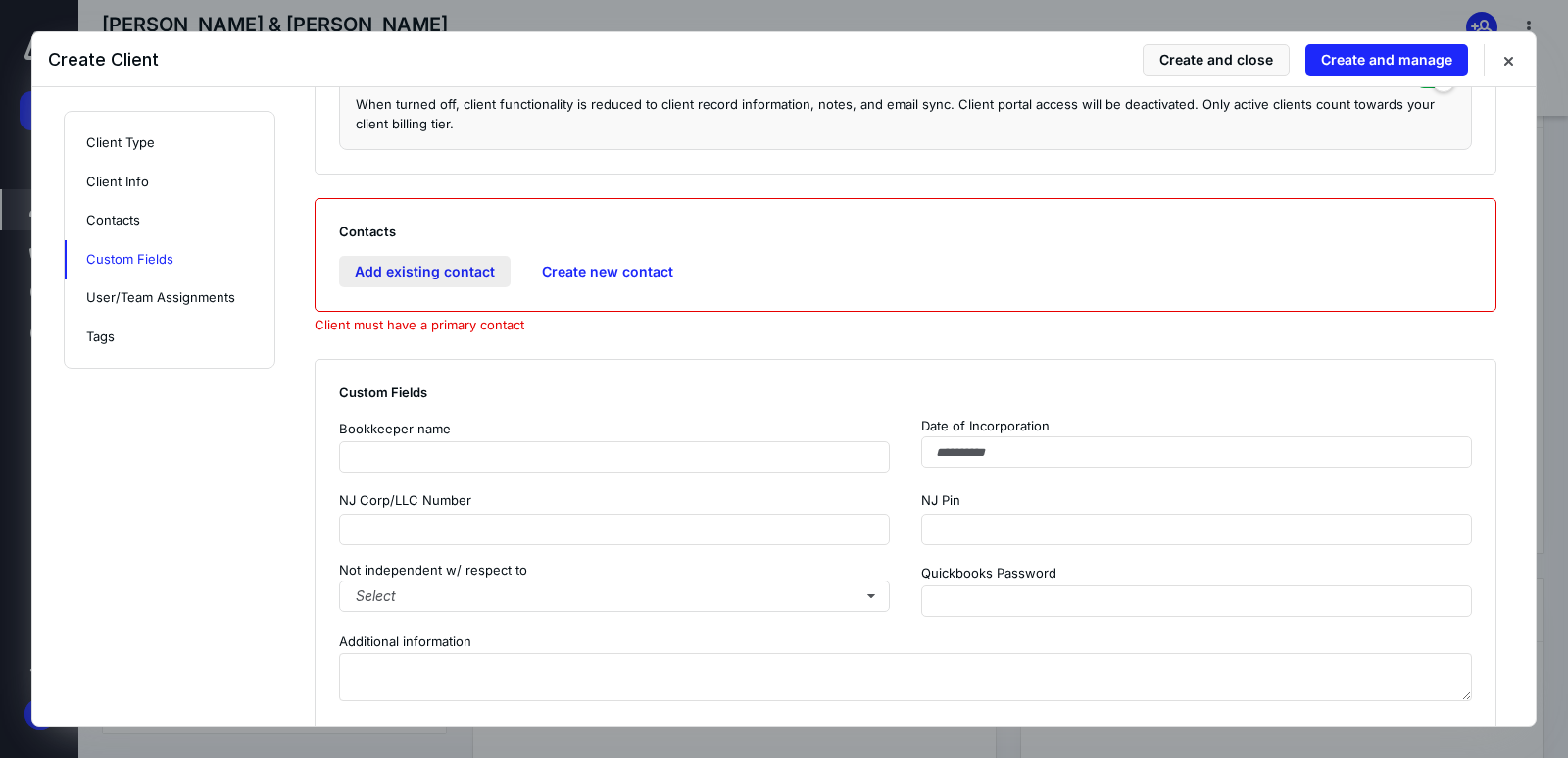 click on "Add existing contact" at bounding box center [424, 272] 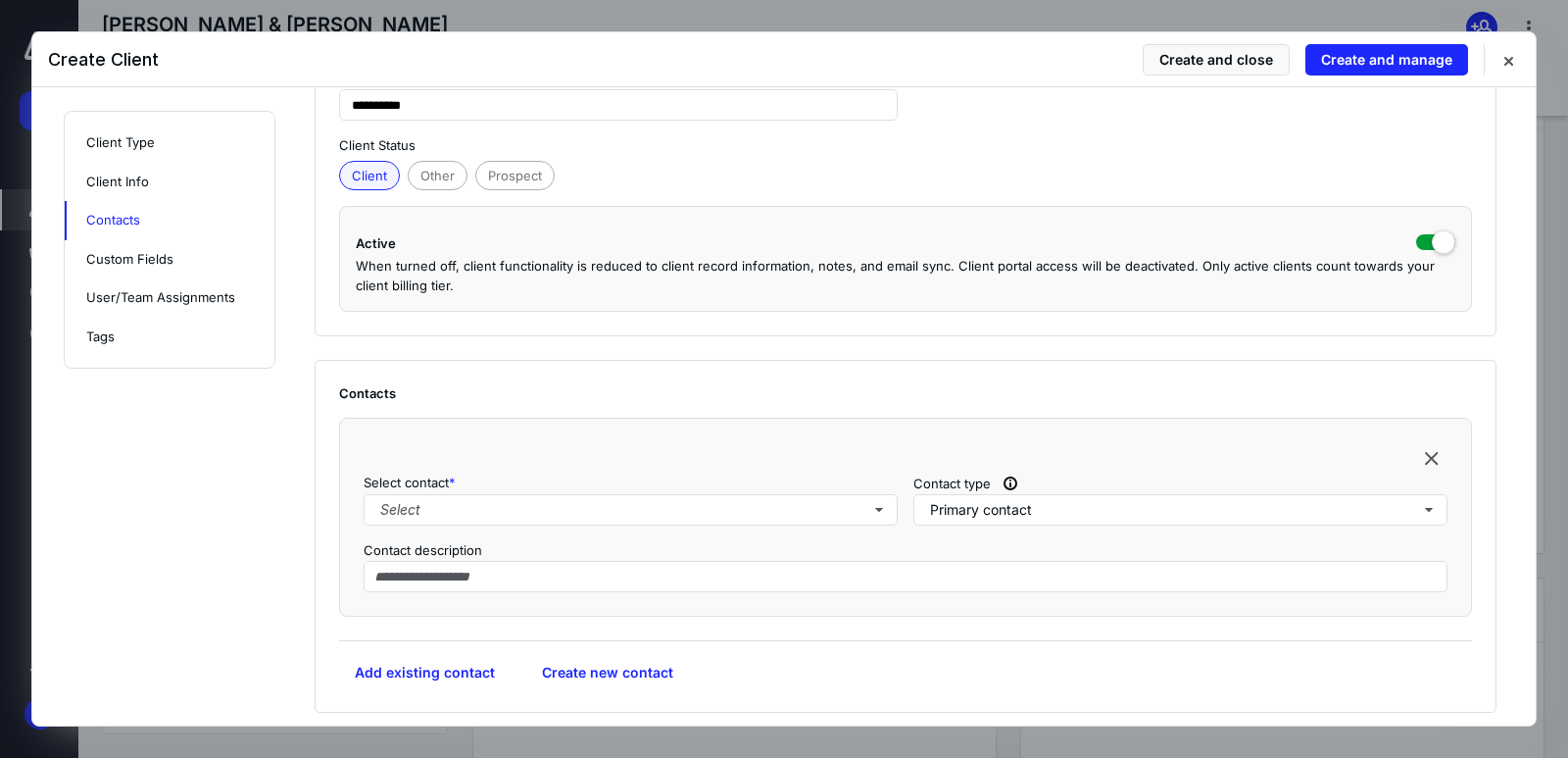 scroll, scrollTop: 0, scrollLeft: 0, axis: both 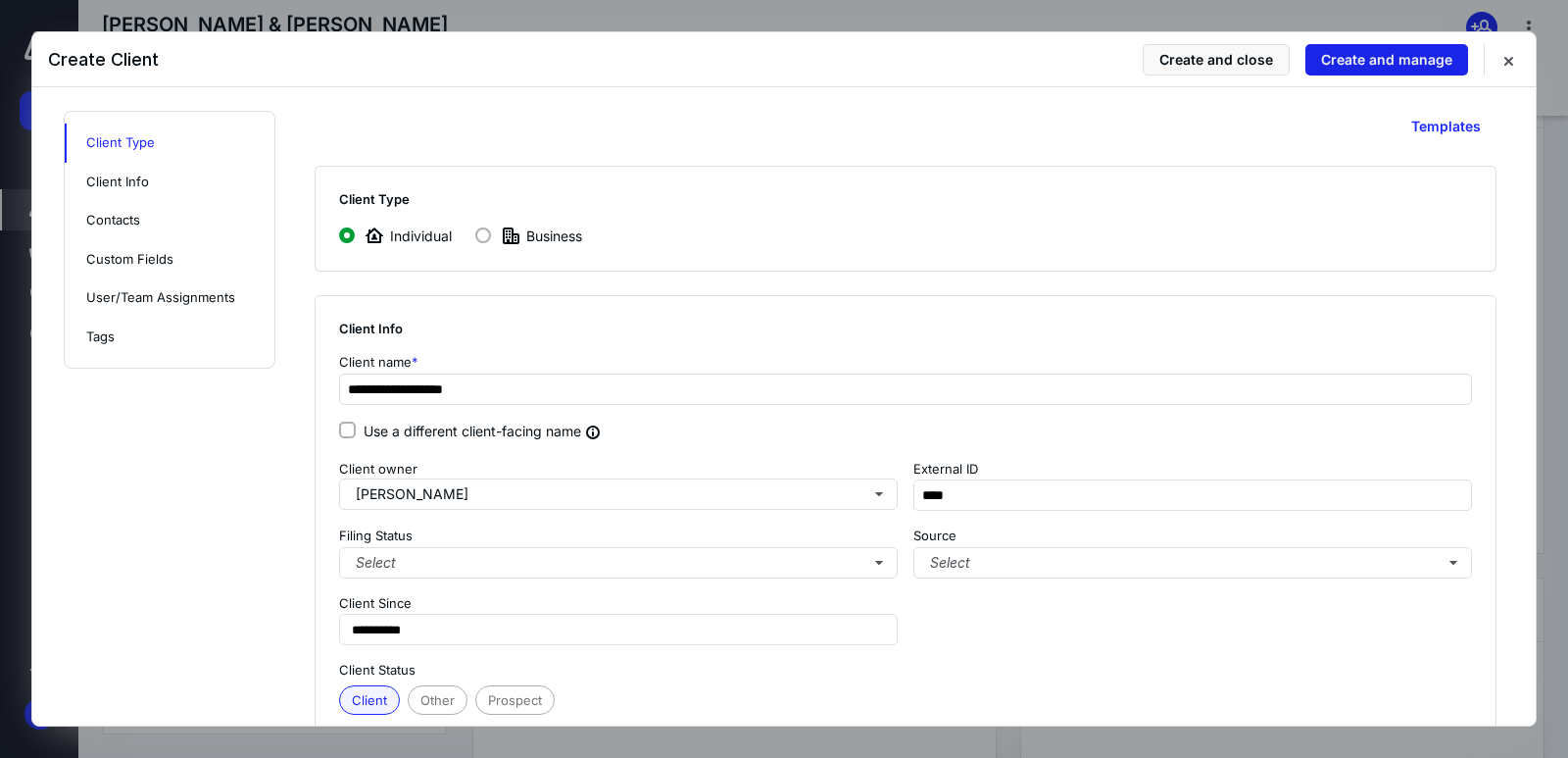 click on "Create and manage" at bounding box center (1387, 60) 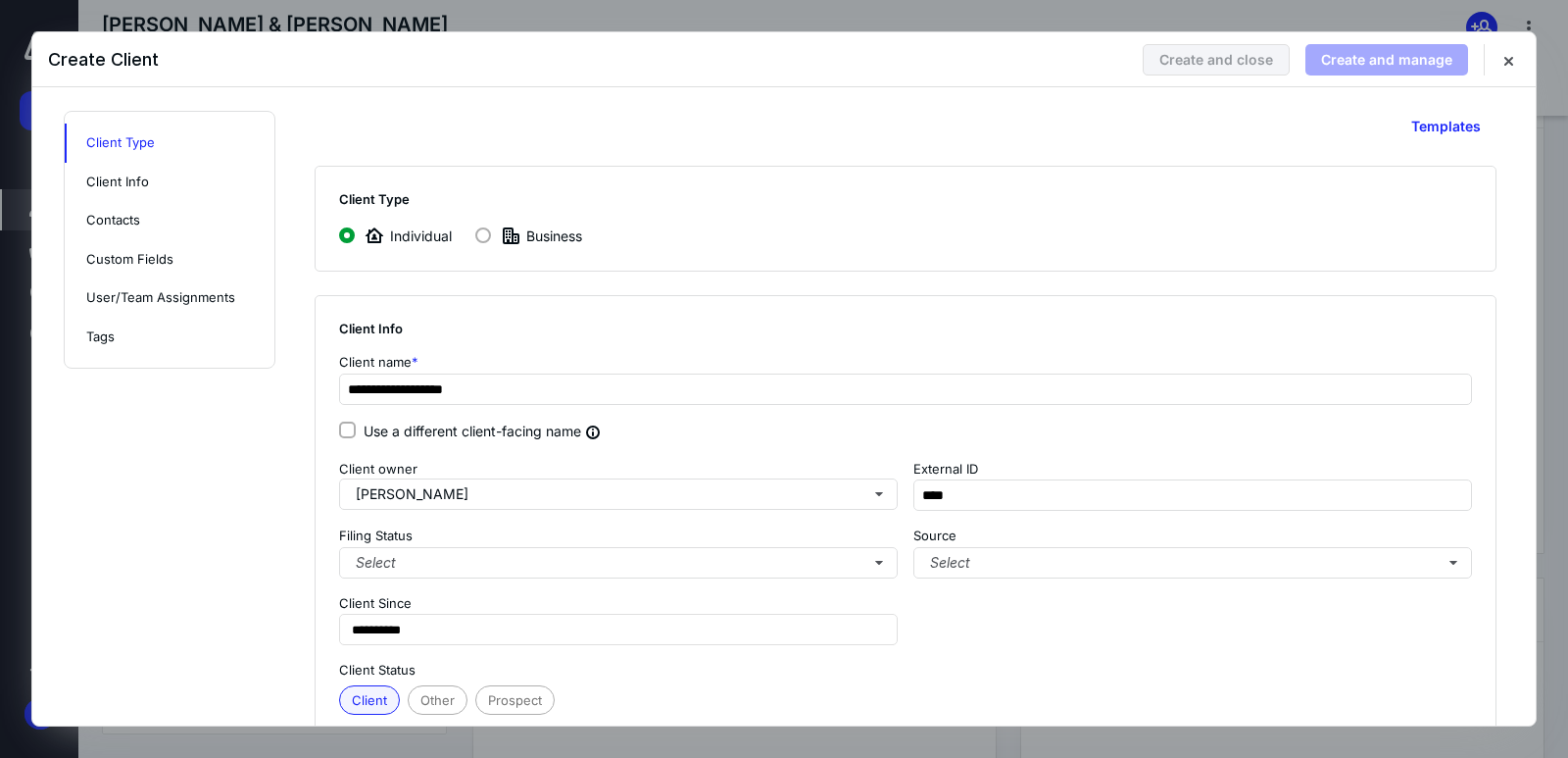 scroll, scrollTop: 810, scrollLeft: 0, axis: vertical 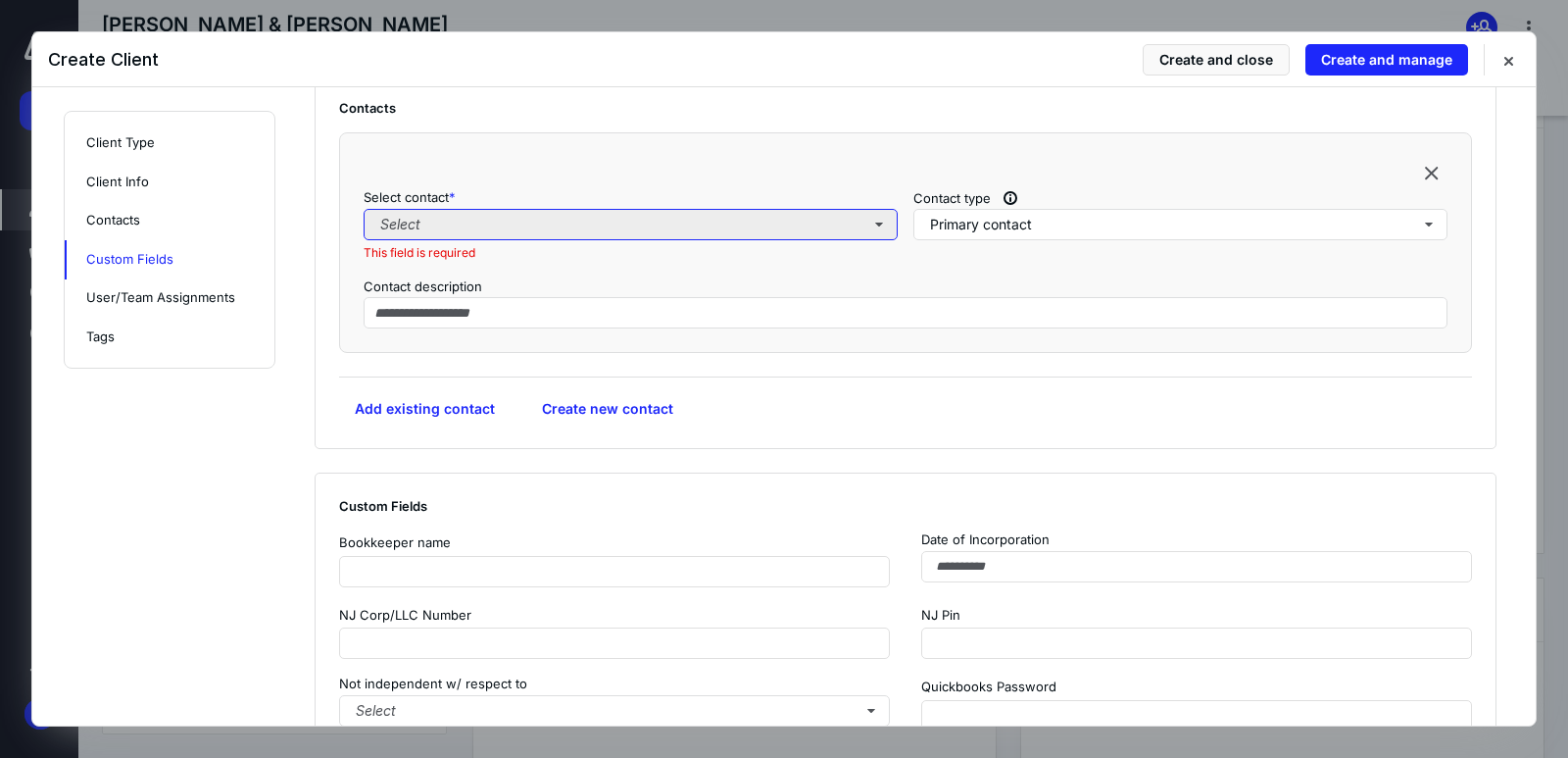 click on "Select" at bounding box center [630, 225] 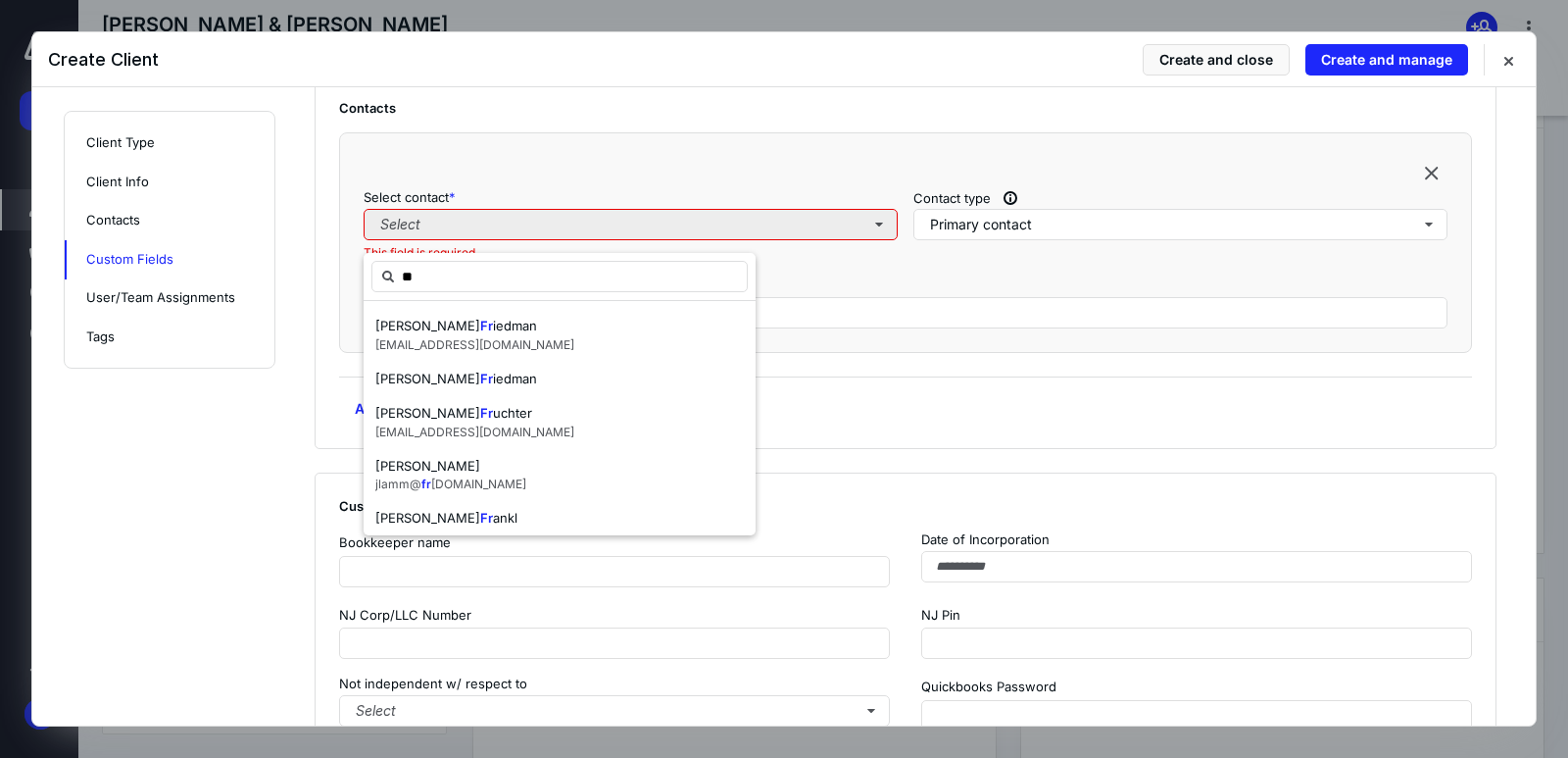 type on "*" 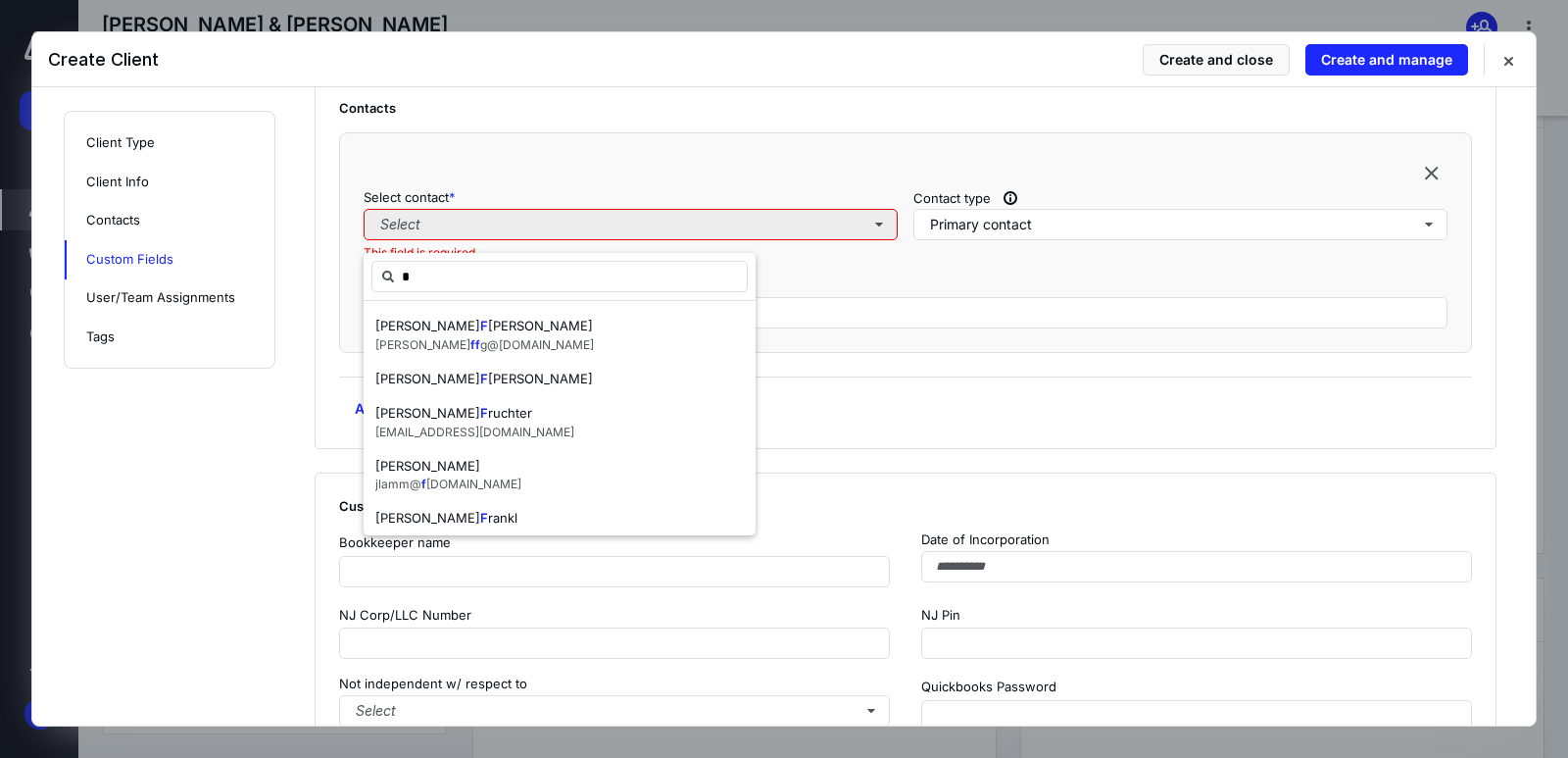 type 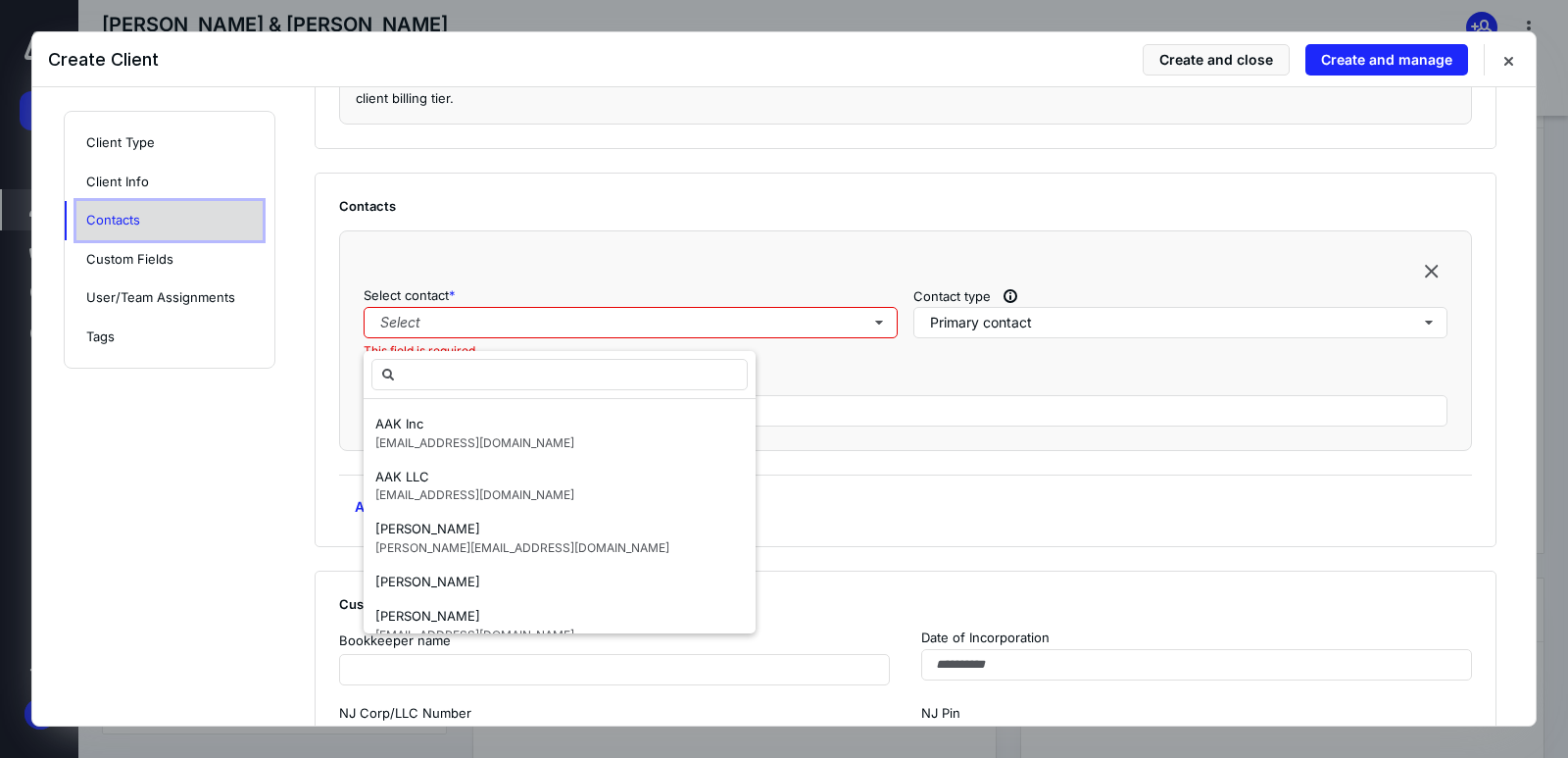click on "Contacts" at bounding box center (170, 221) 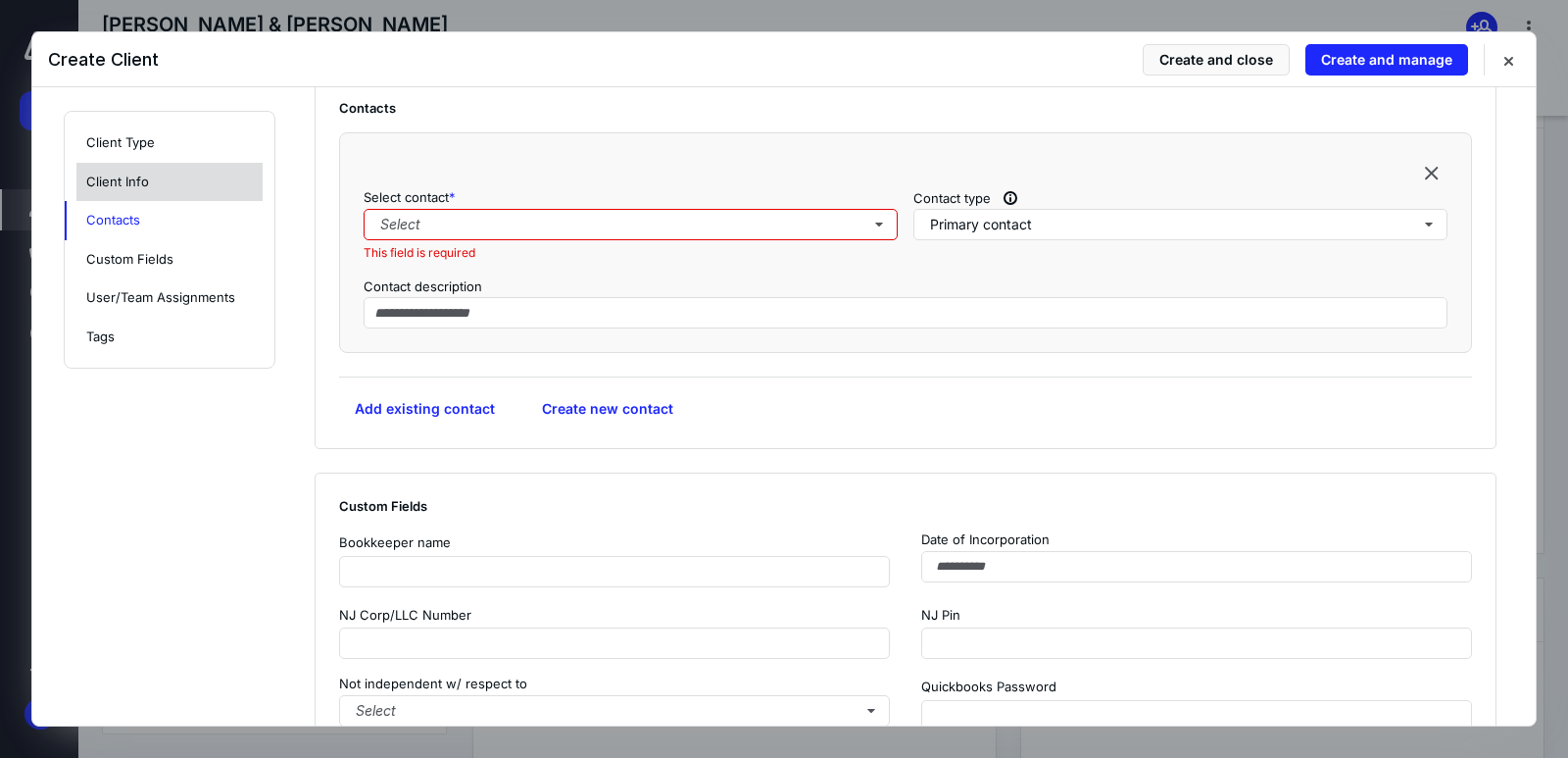 click on "Client Info" at bounding box center (170, 182) 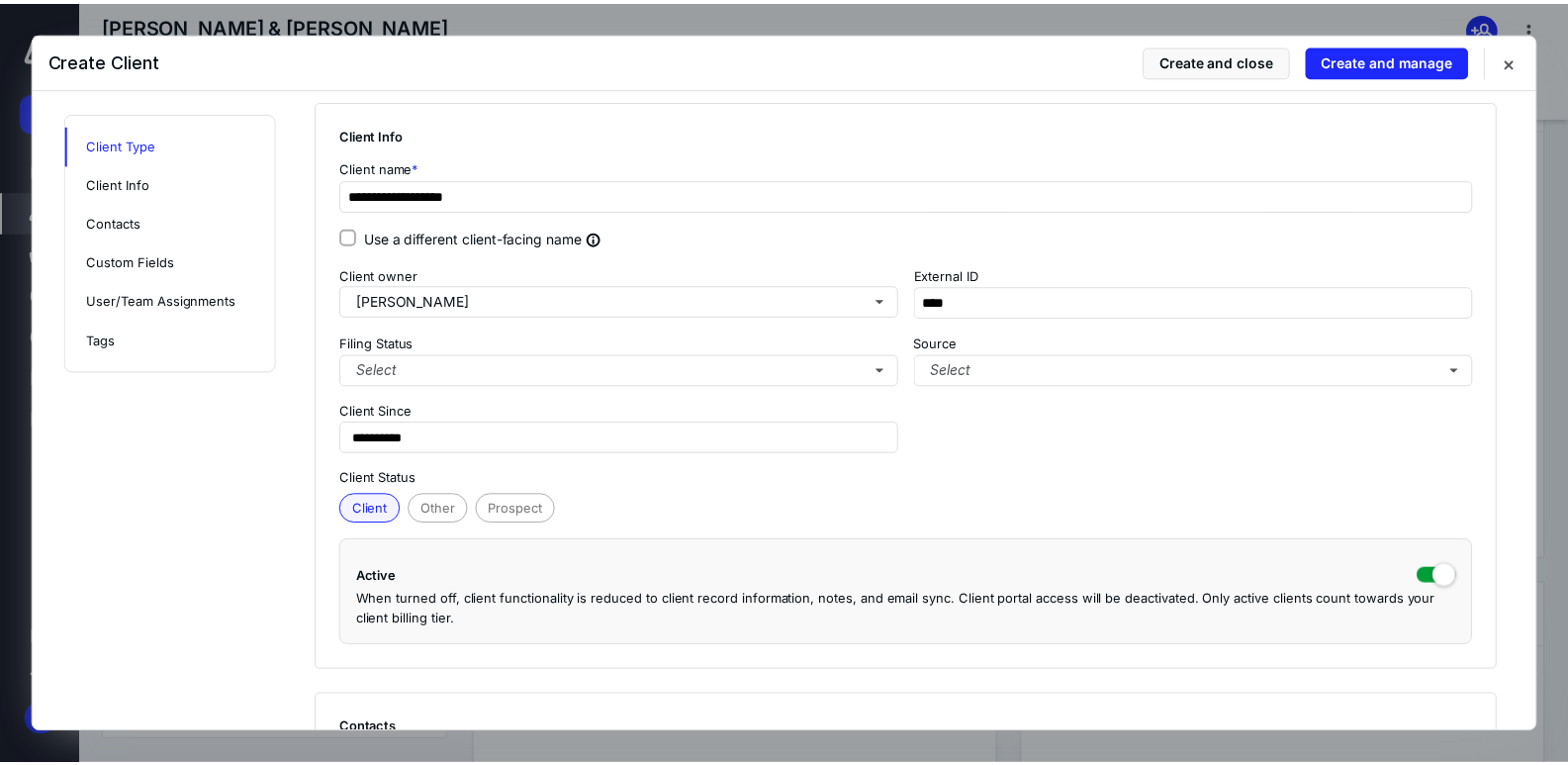 scroll, scrollTop: 99, scrollLeft: 0, axis: vertical 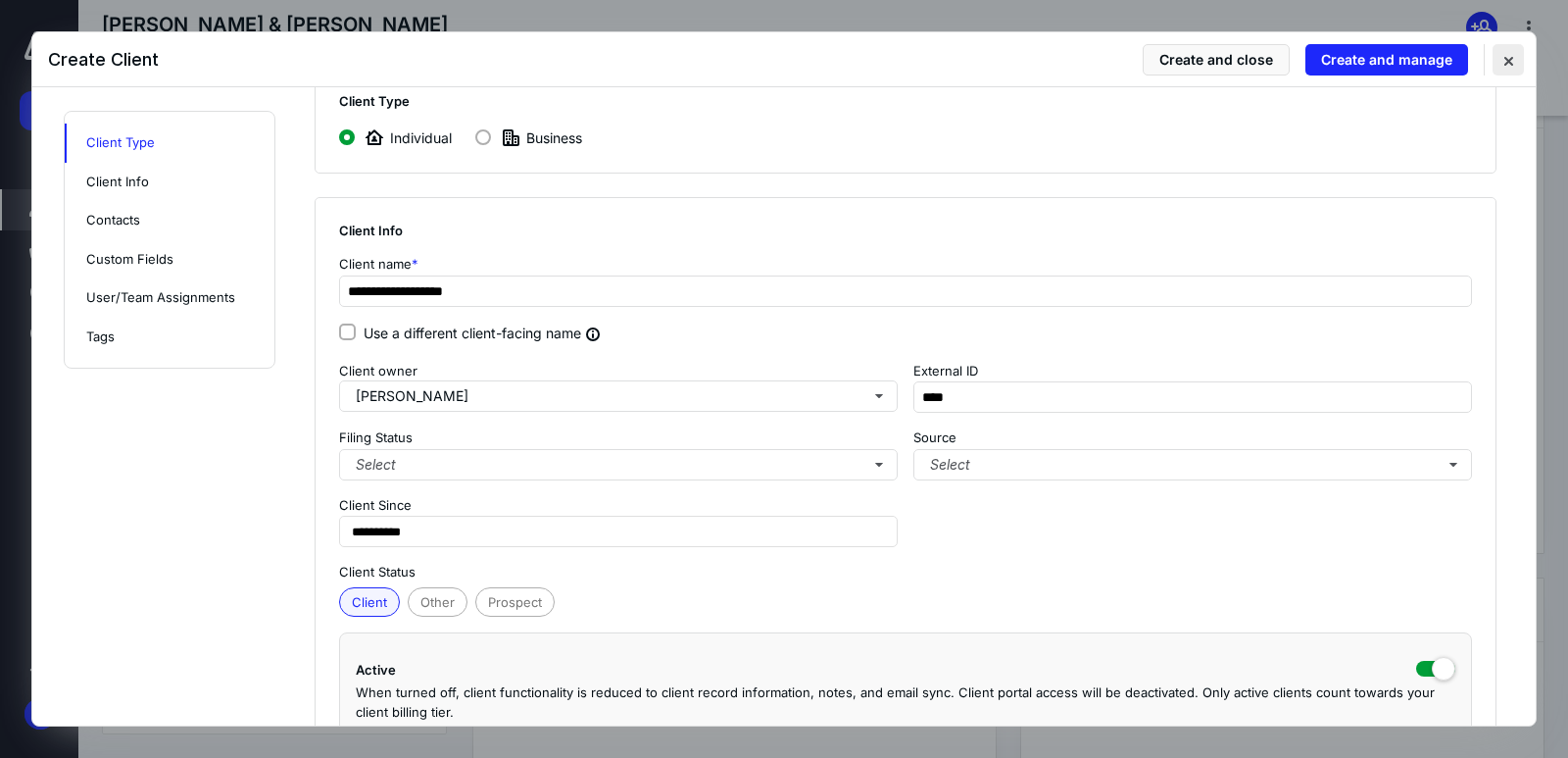 click at bounding box center (1508, 60) 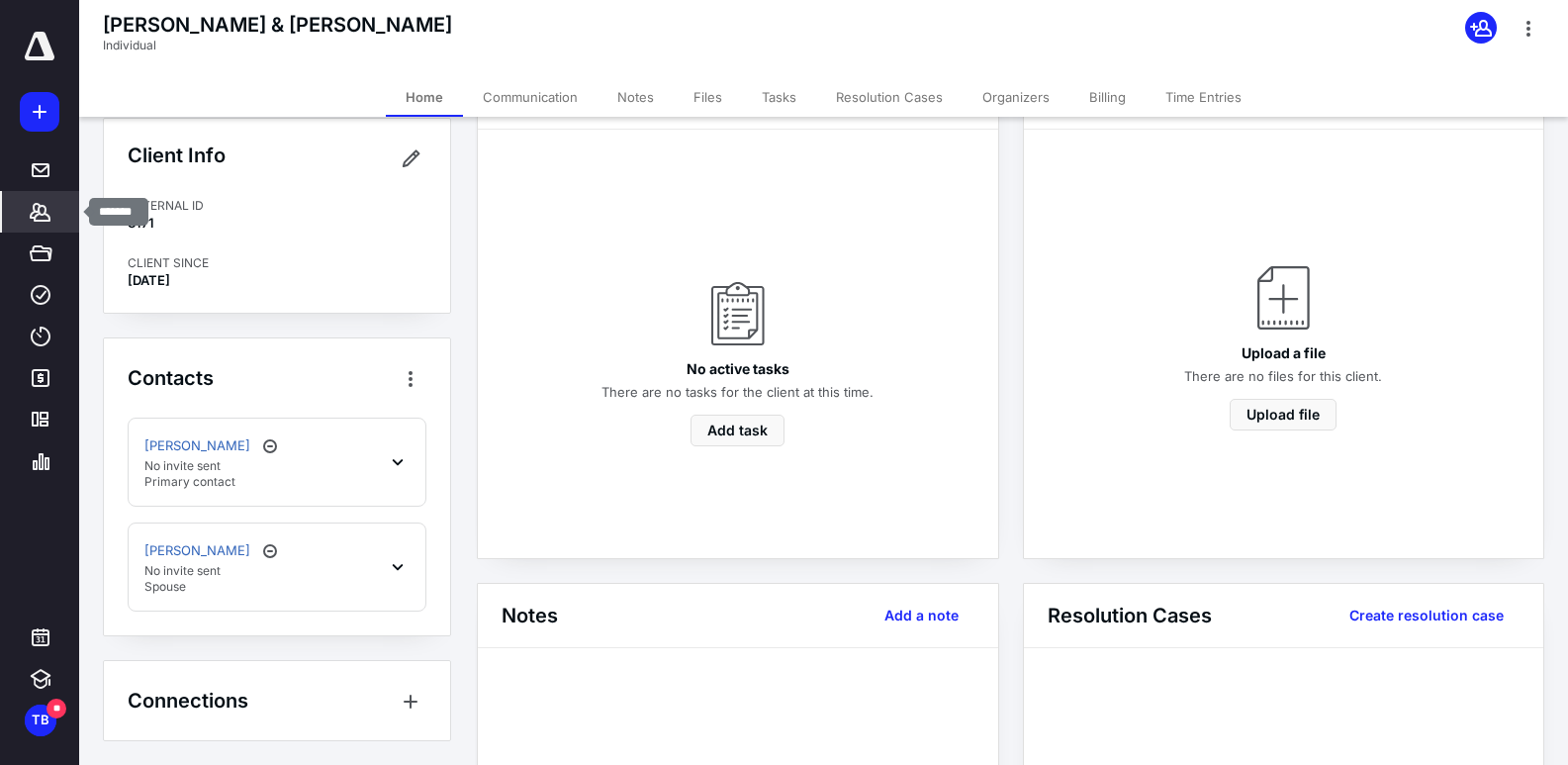 click 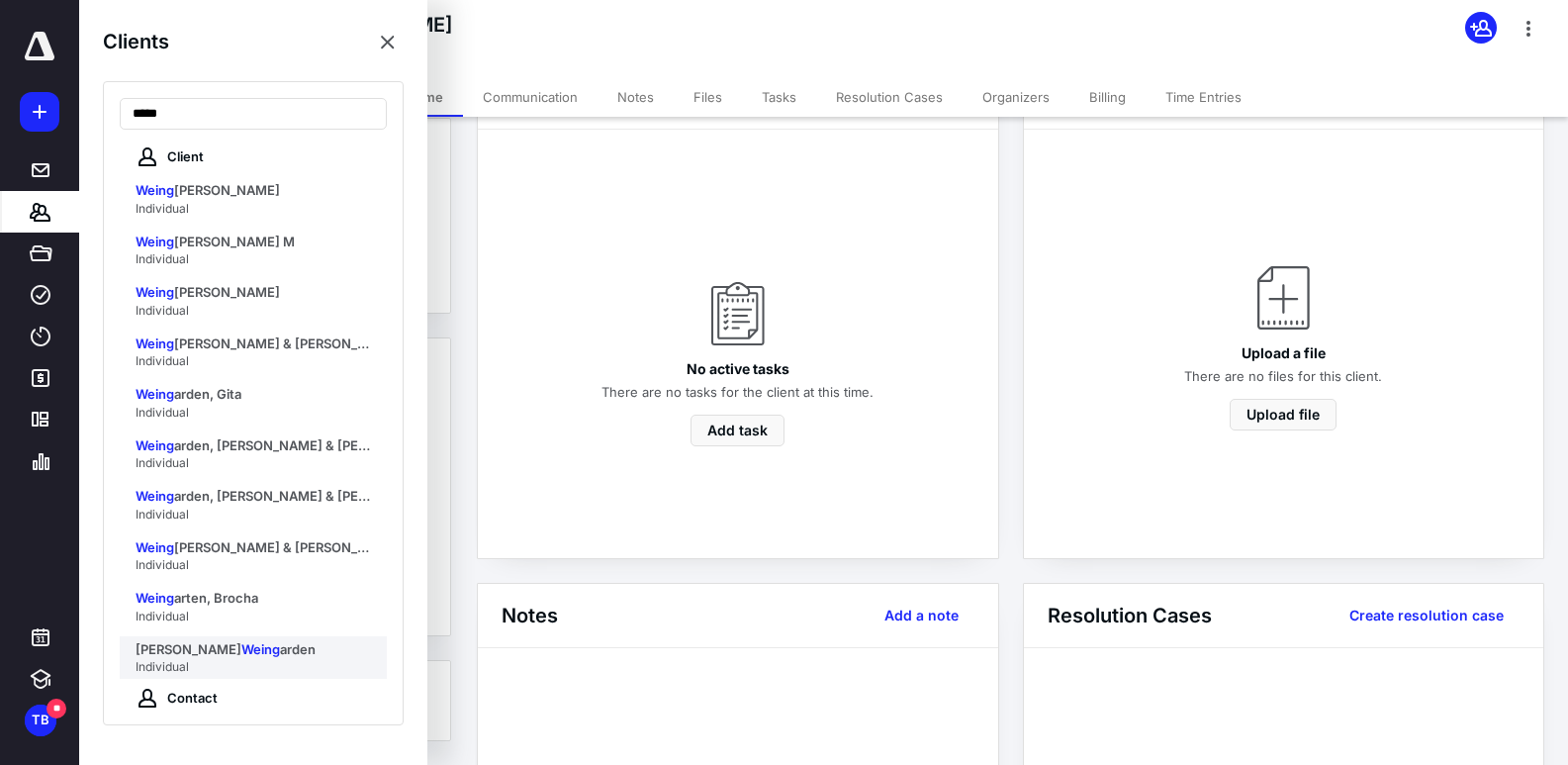 type on "*****" 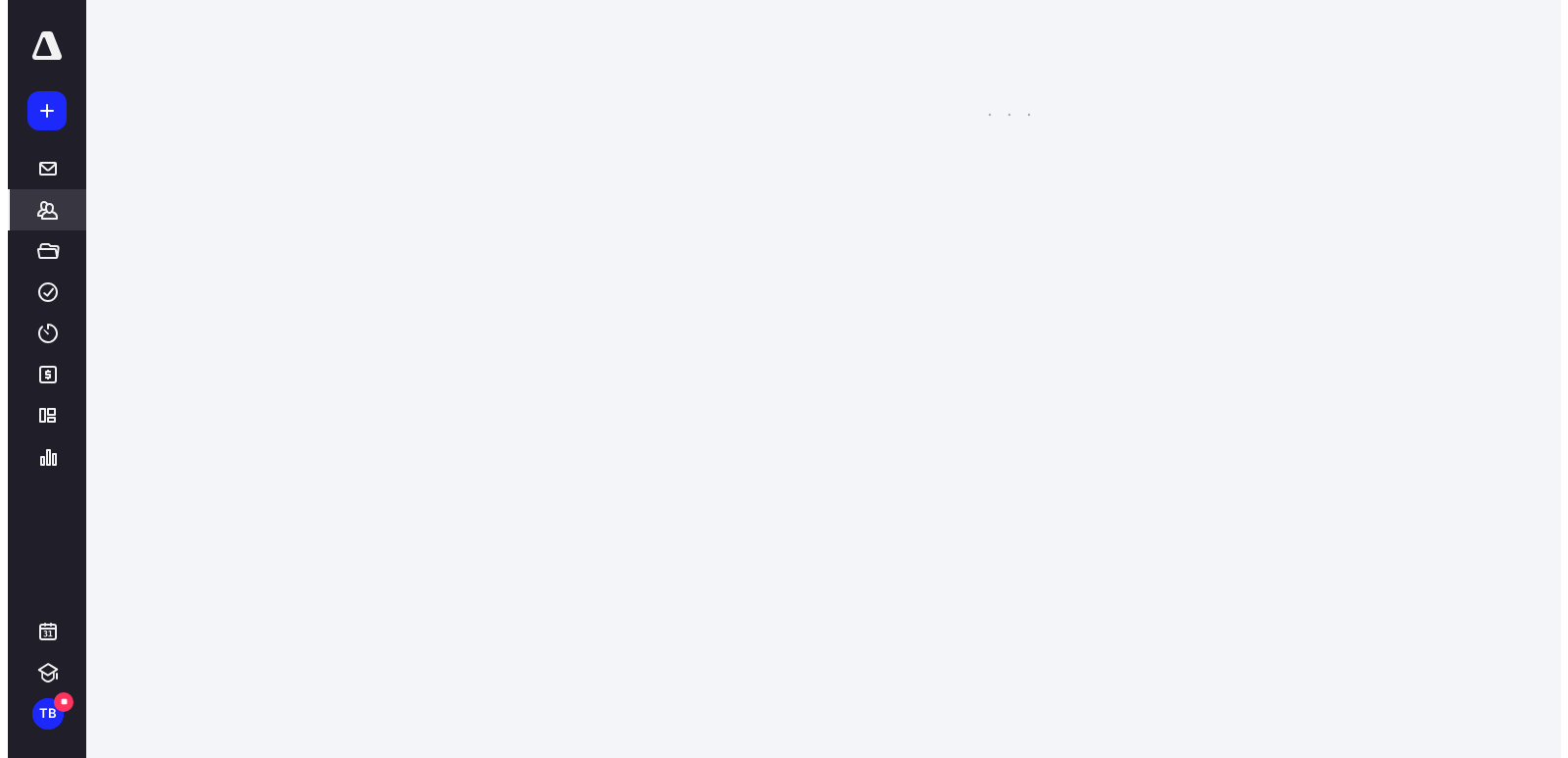 scroll, scrollTop: 0, scrollLeft: 0, axis: both 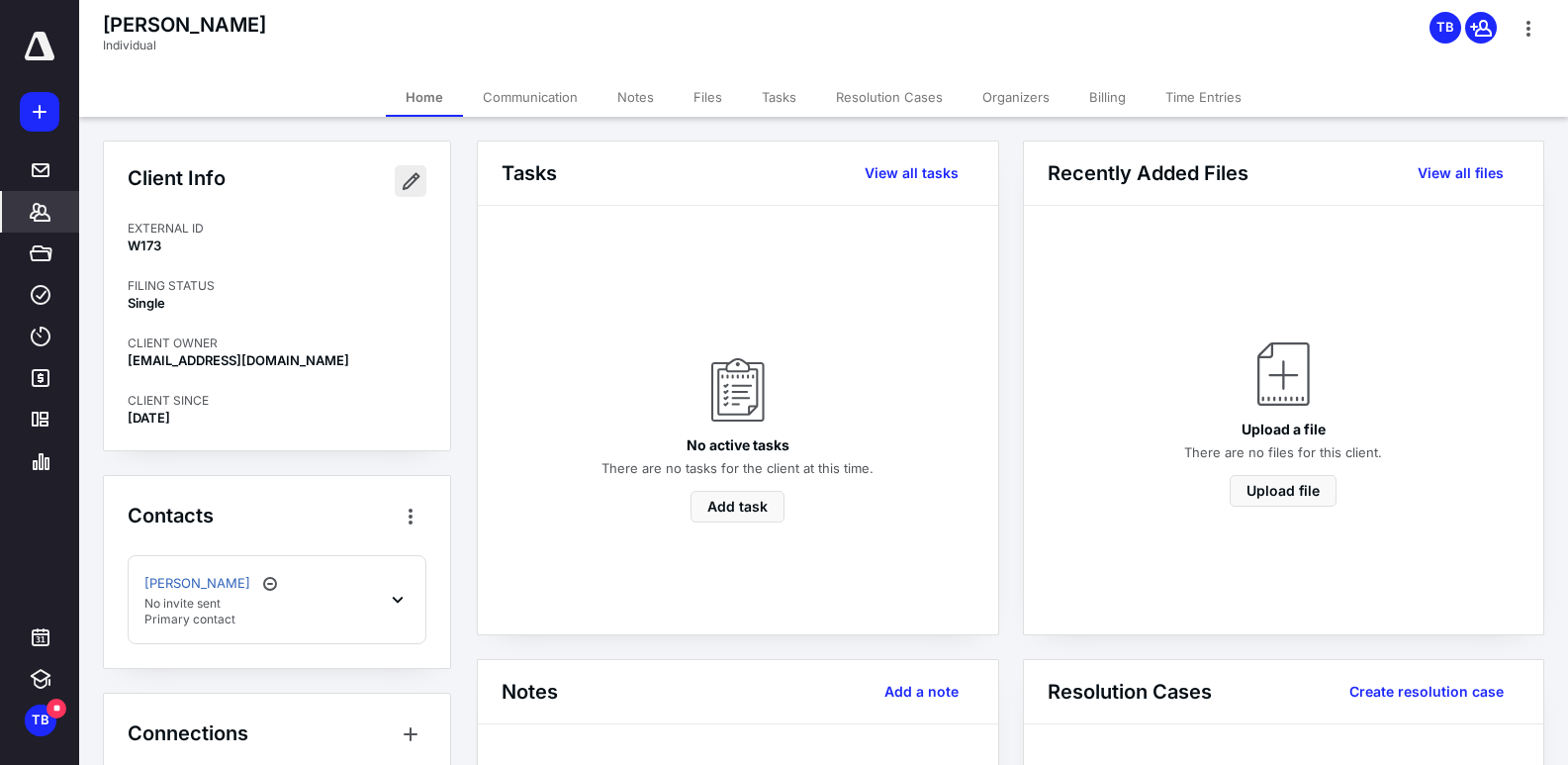 click at bounding box center (411, 181) 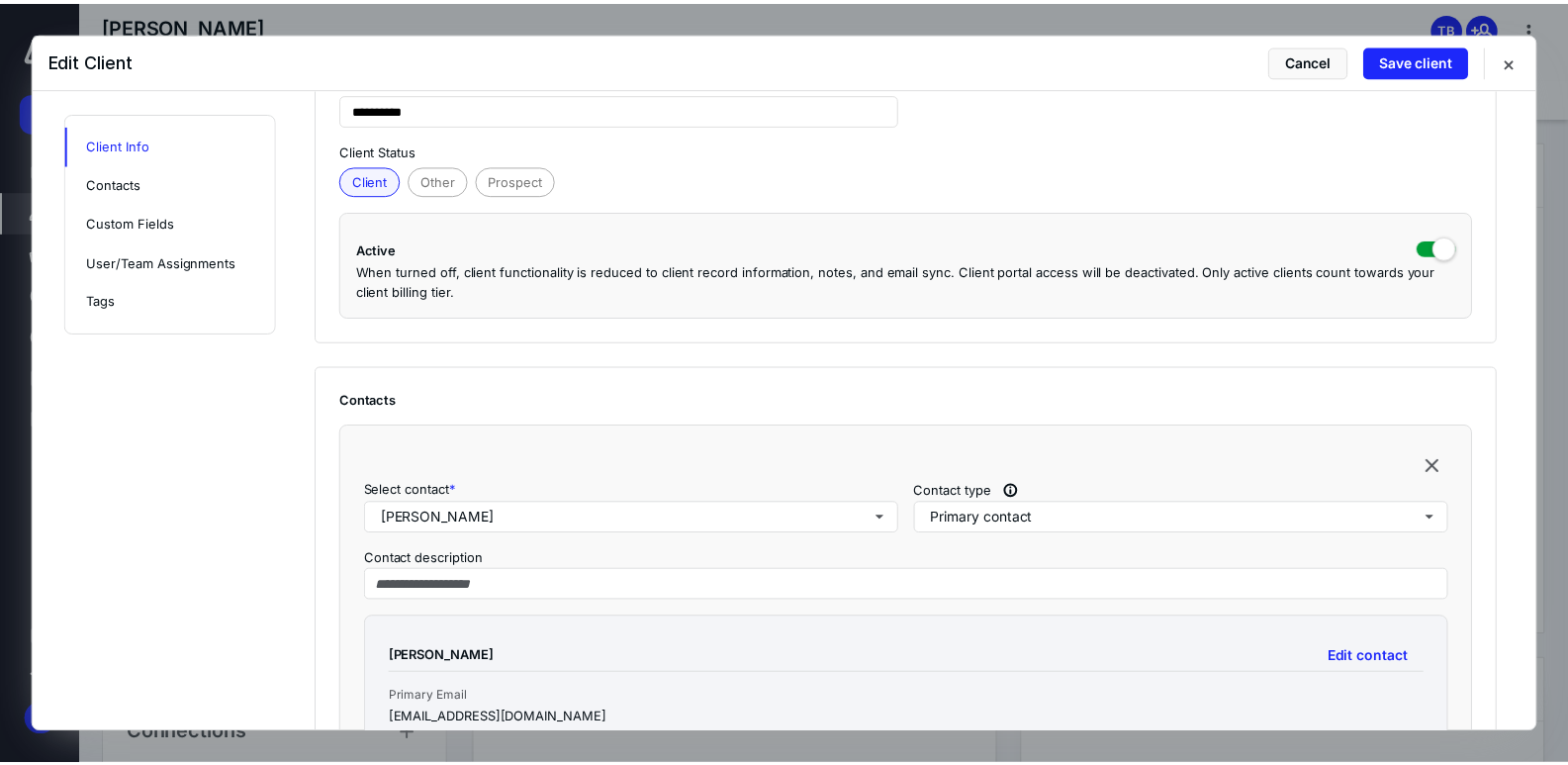 scroll, scrollTop: 0, scrollLeft: 0, axis: both 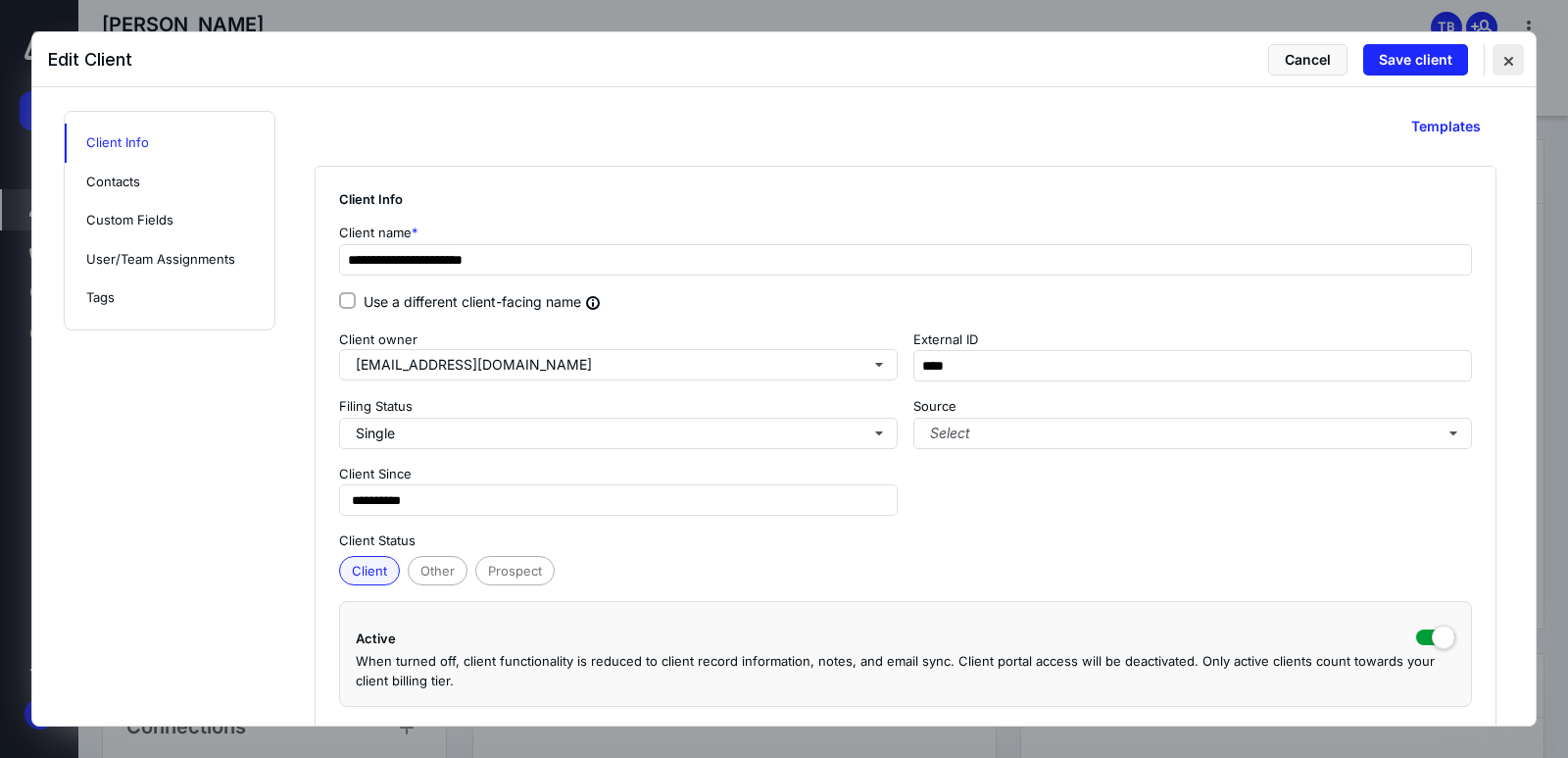 click at bounding box center [1508, 60] 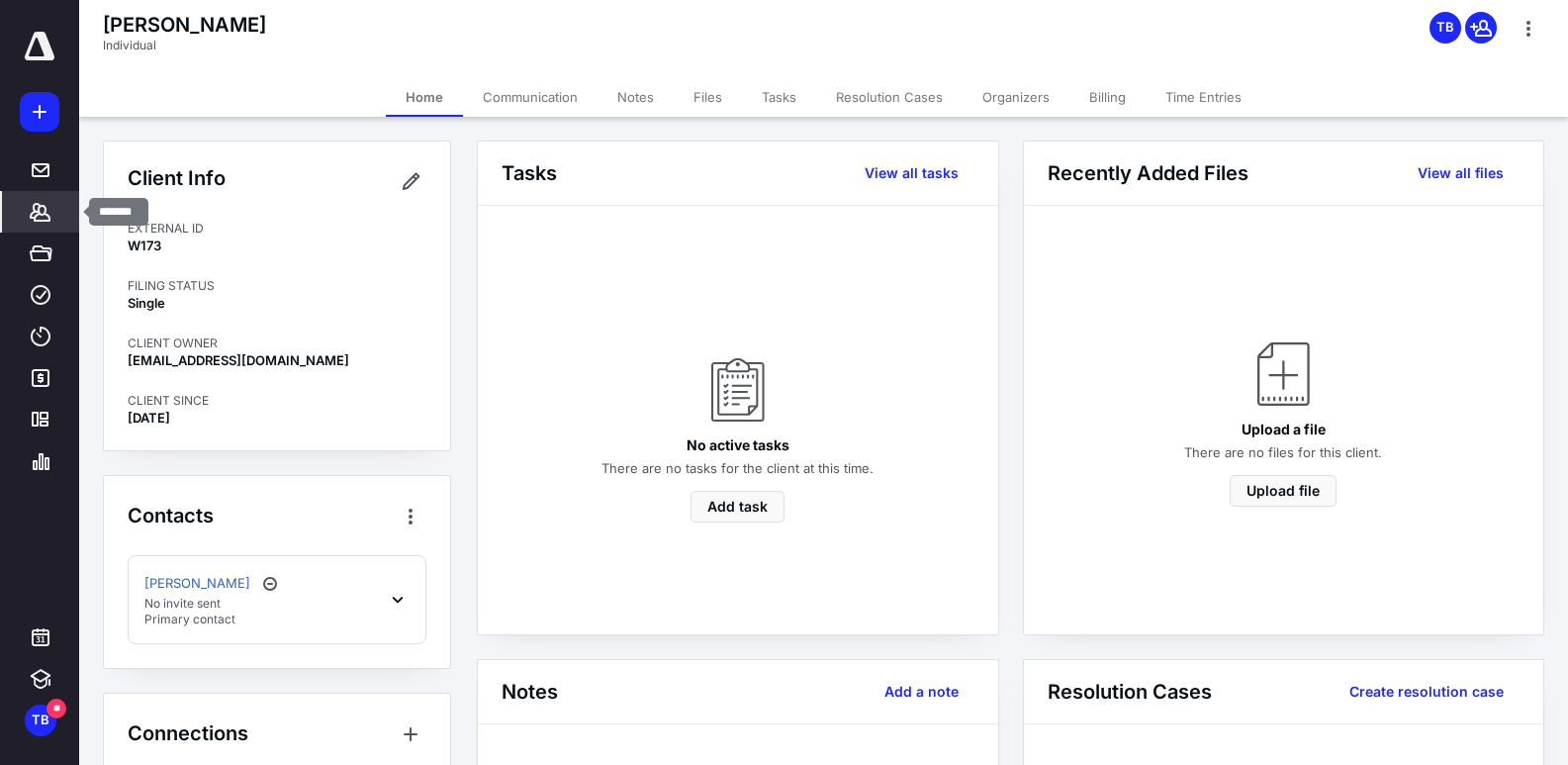 click 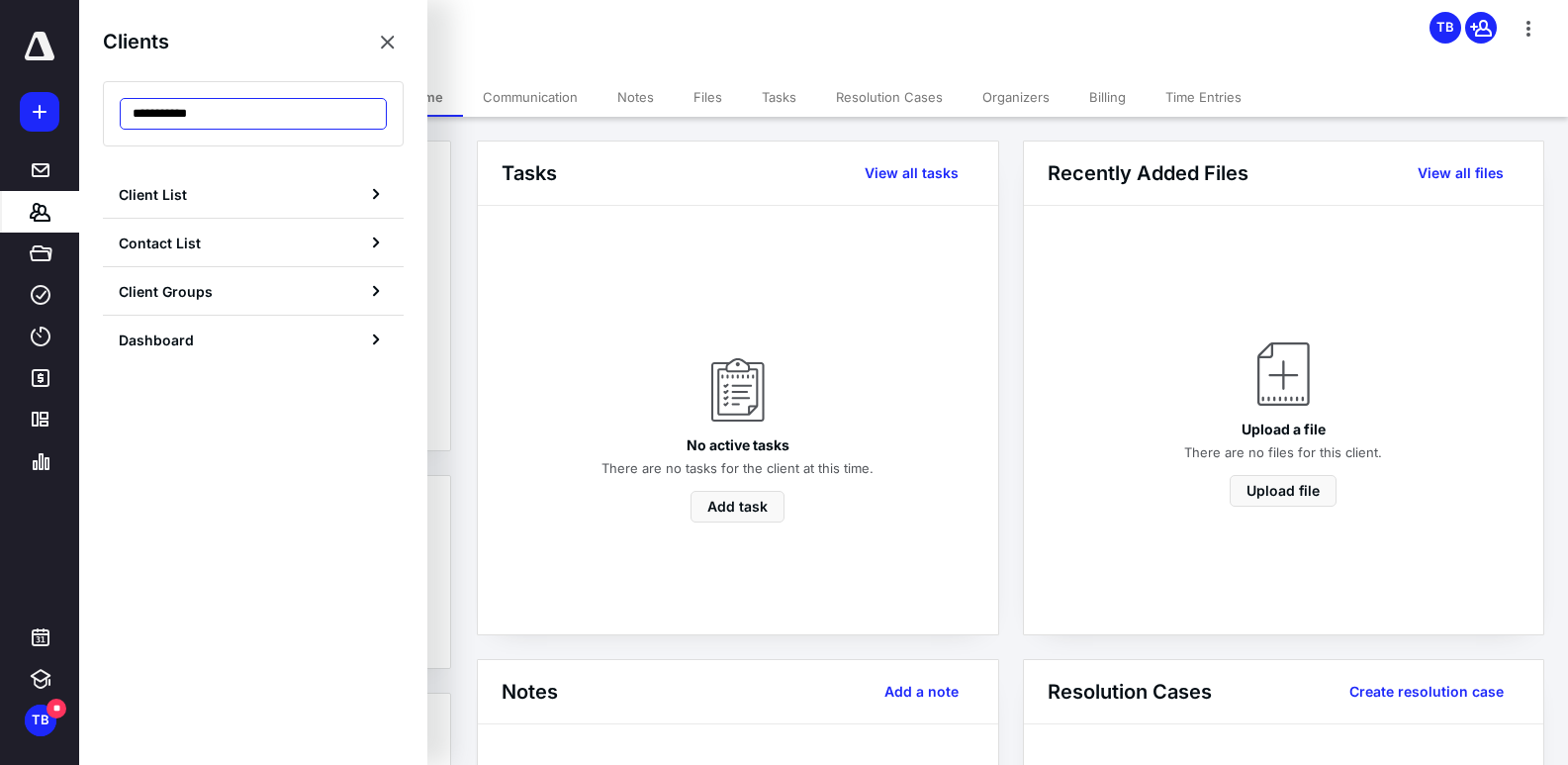 type on "**********" 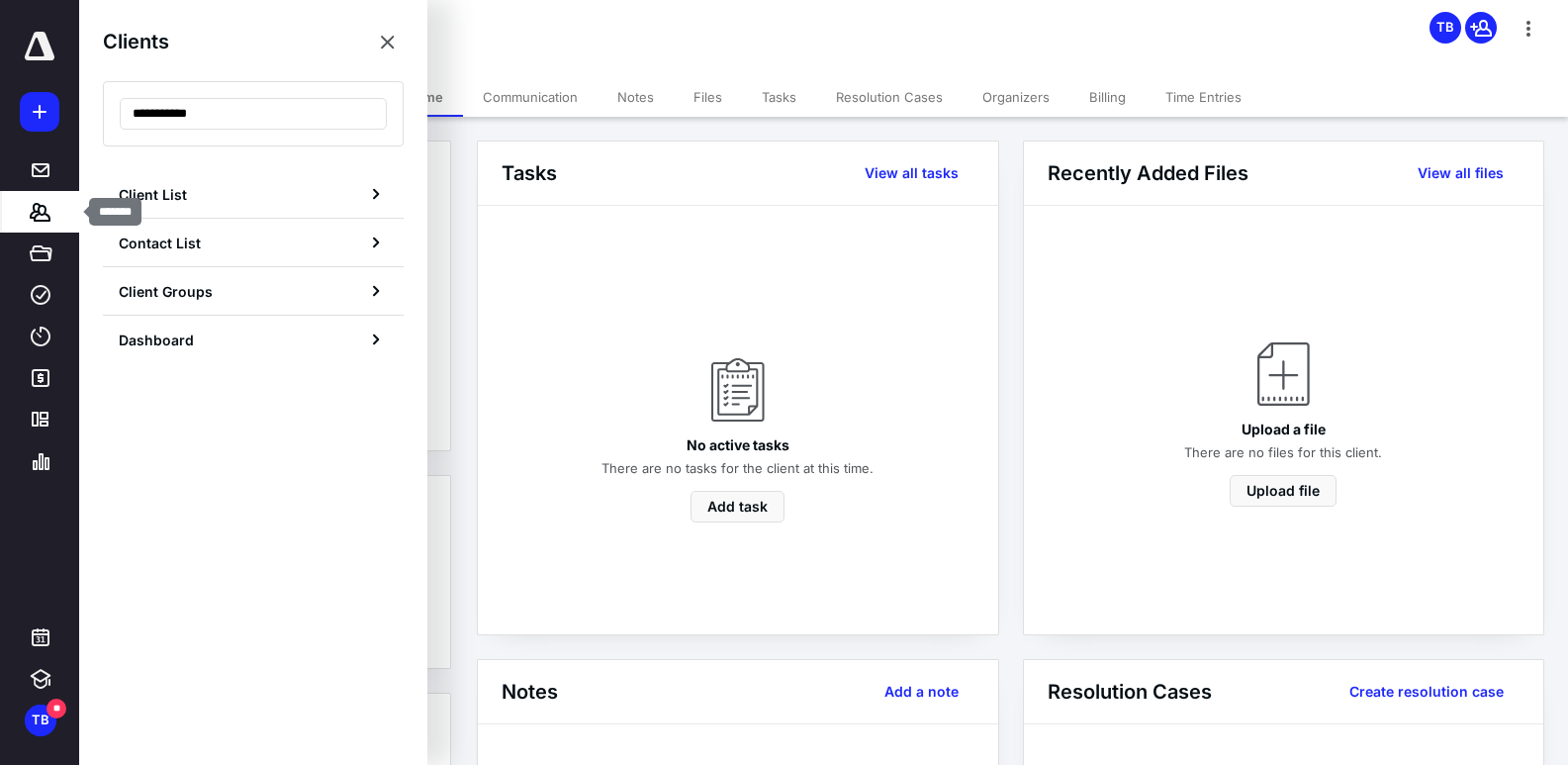 click 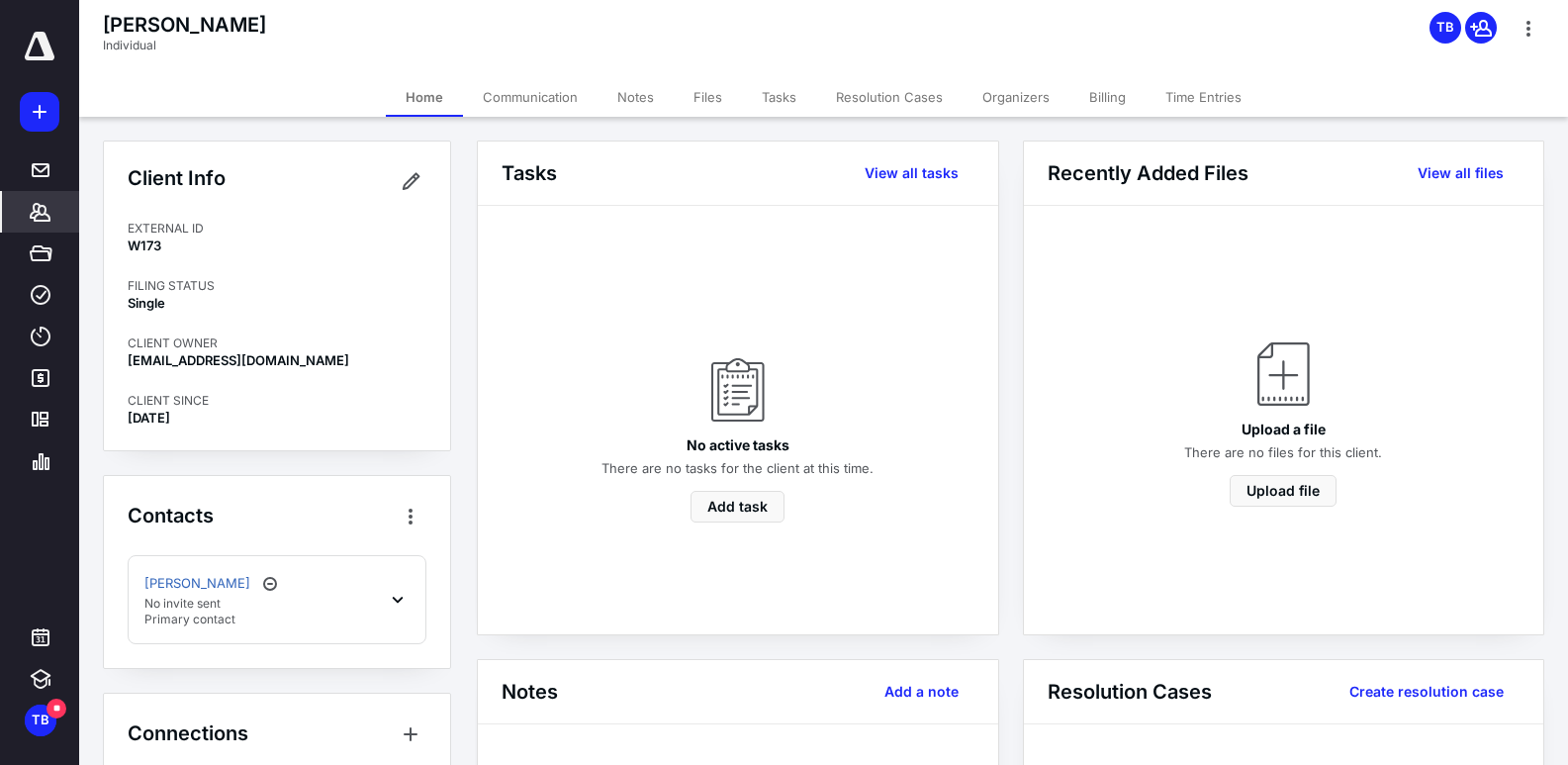 scroll, scrollTop: 33, scrollLeft: 0, axis: vertical 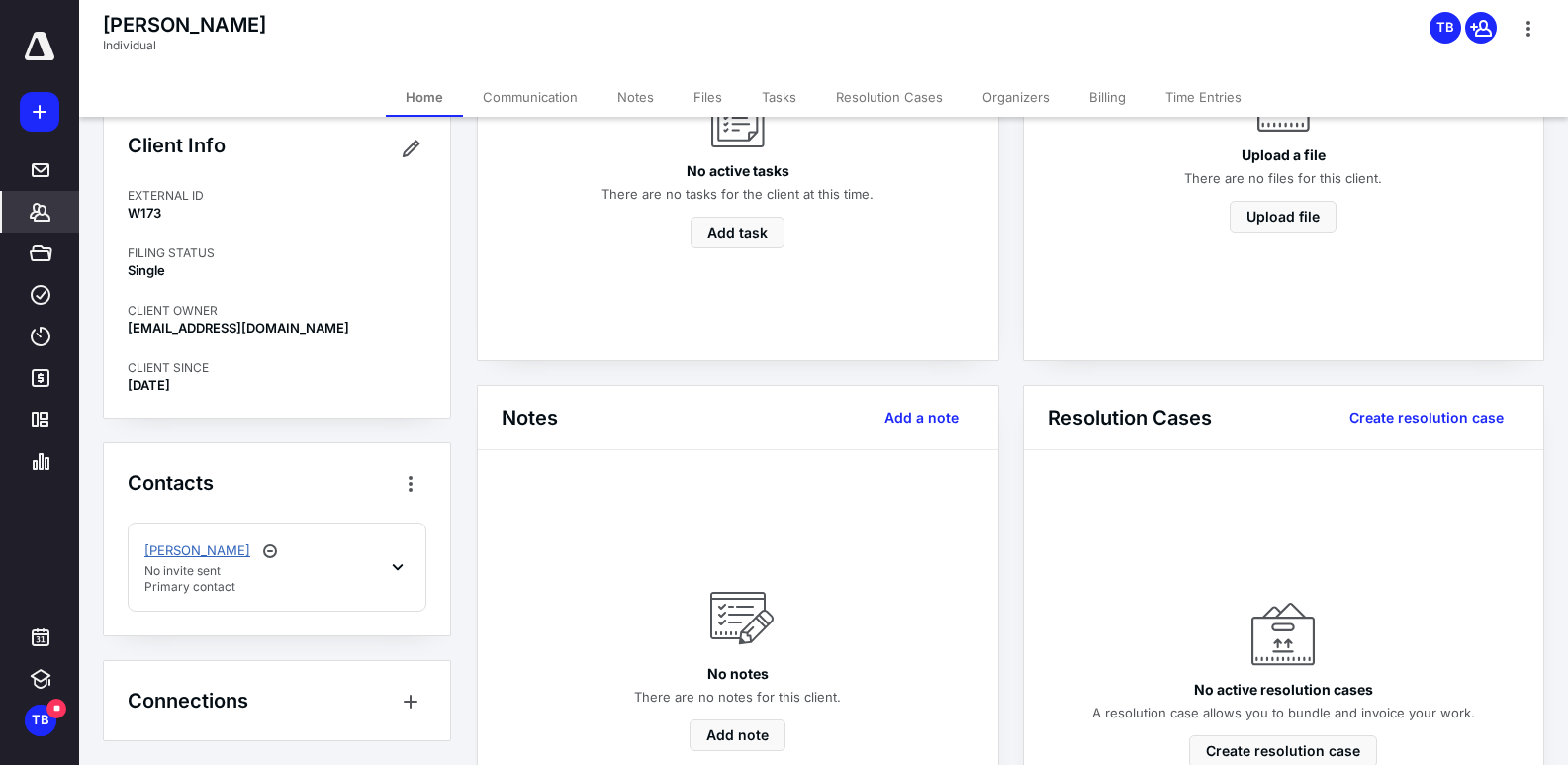 click on "[PERSON_NAME]" at bounding box center (197, 551) 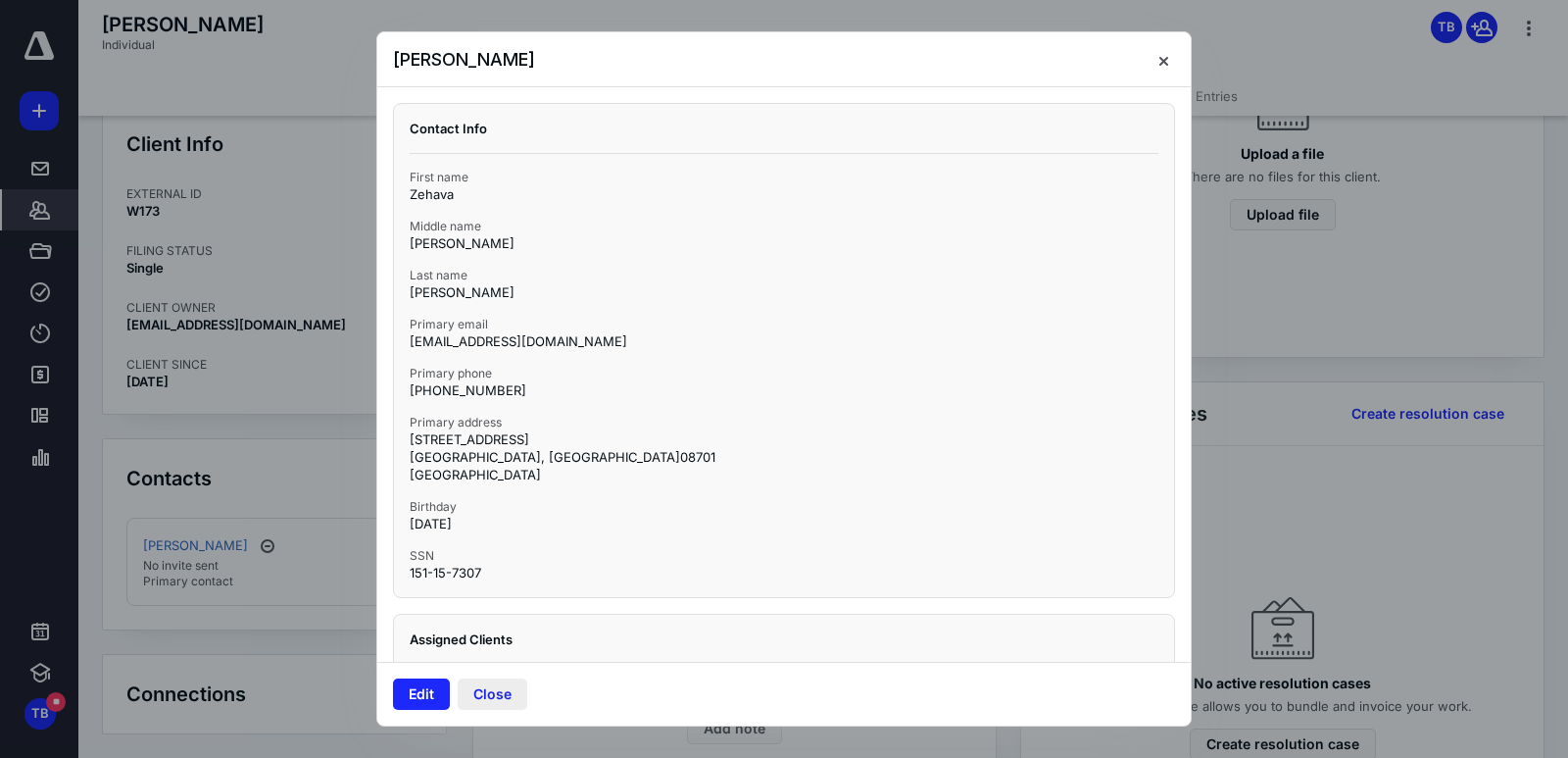 click on "Close" at bounding box center [492, 694] 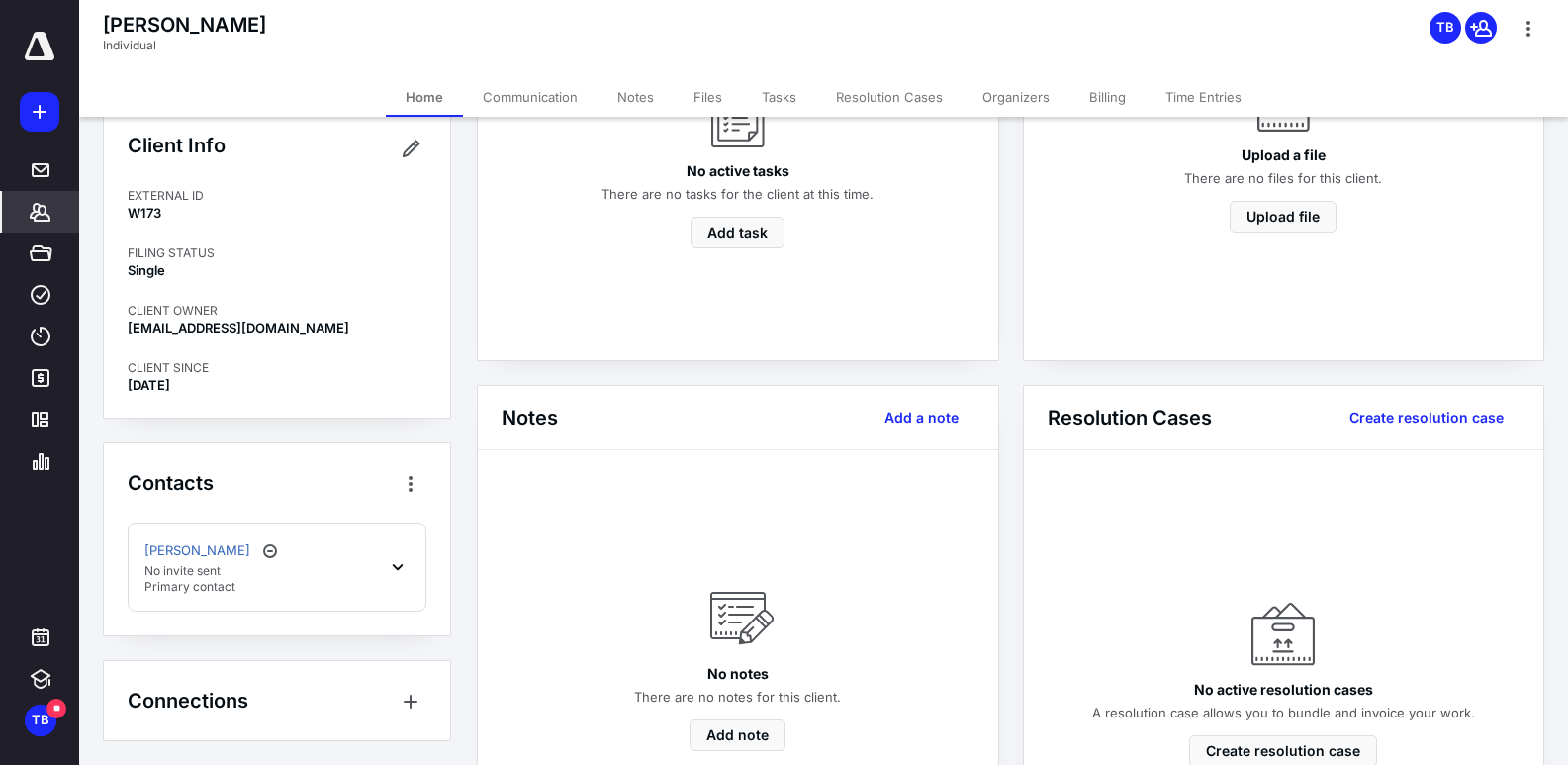 click 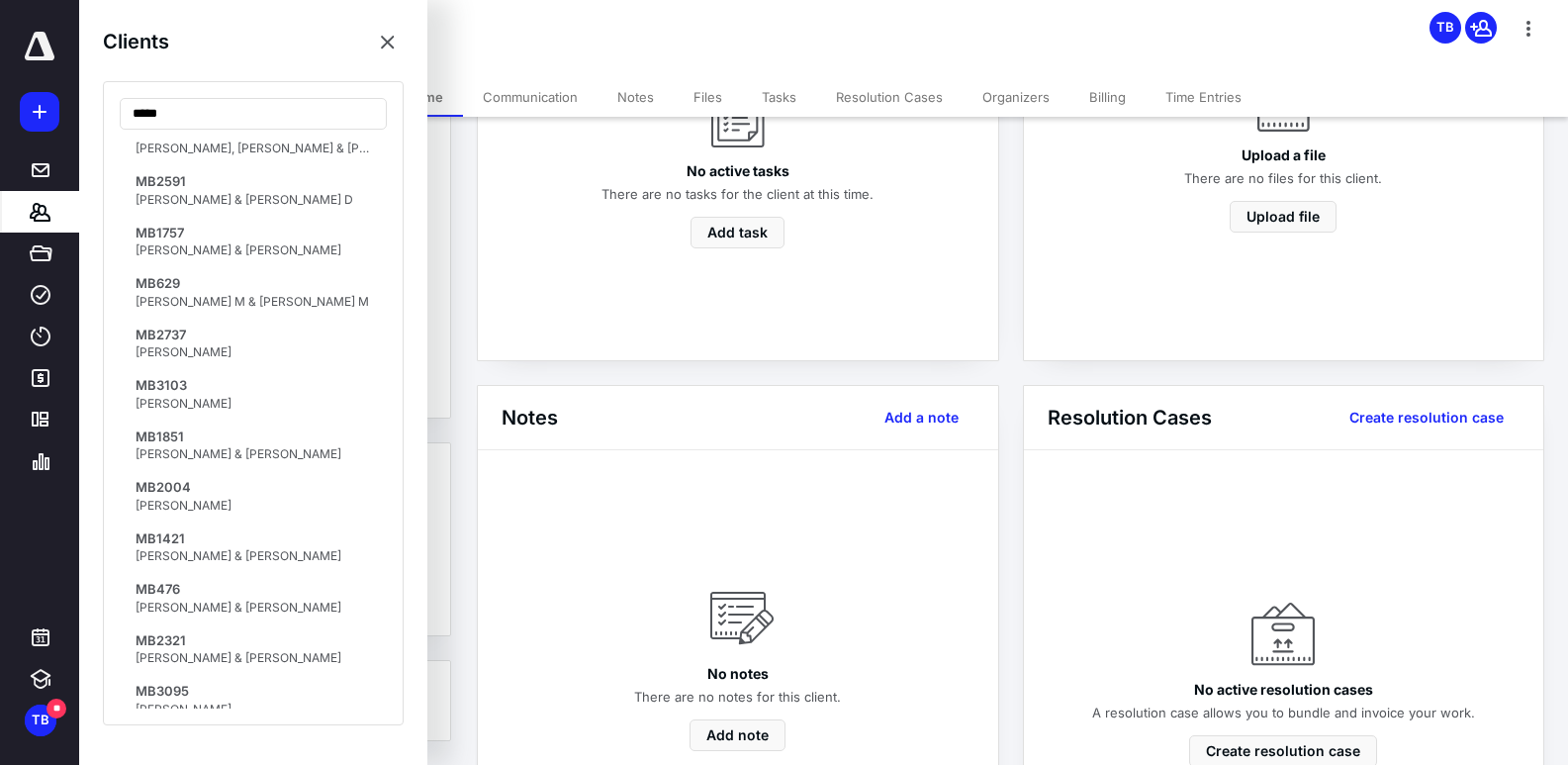 scroll, scrollTop: 4774, scrollLeft: 0, axis: vertical 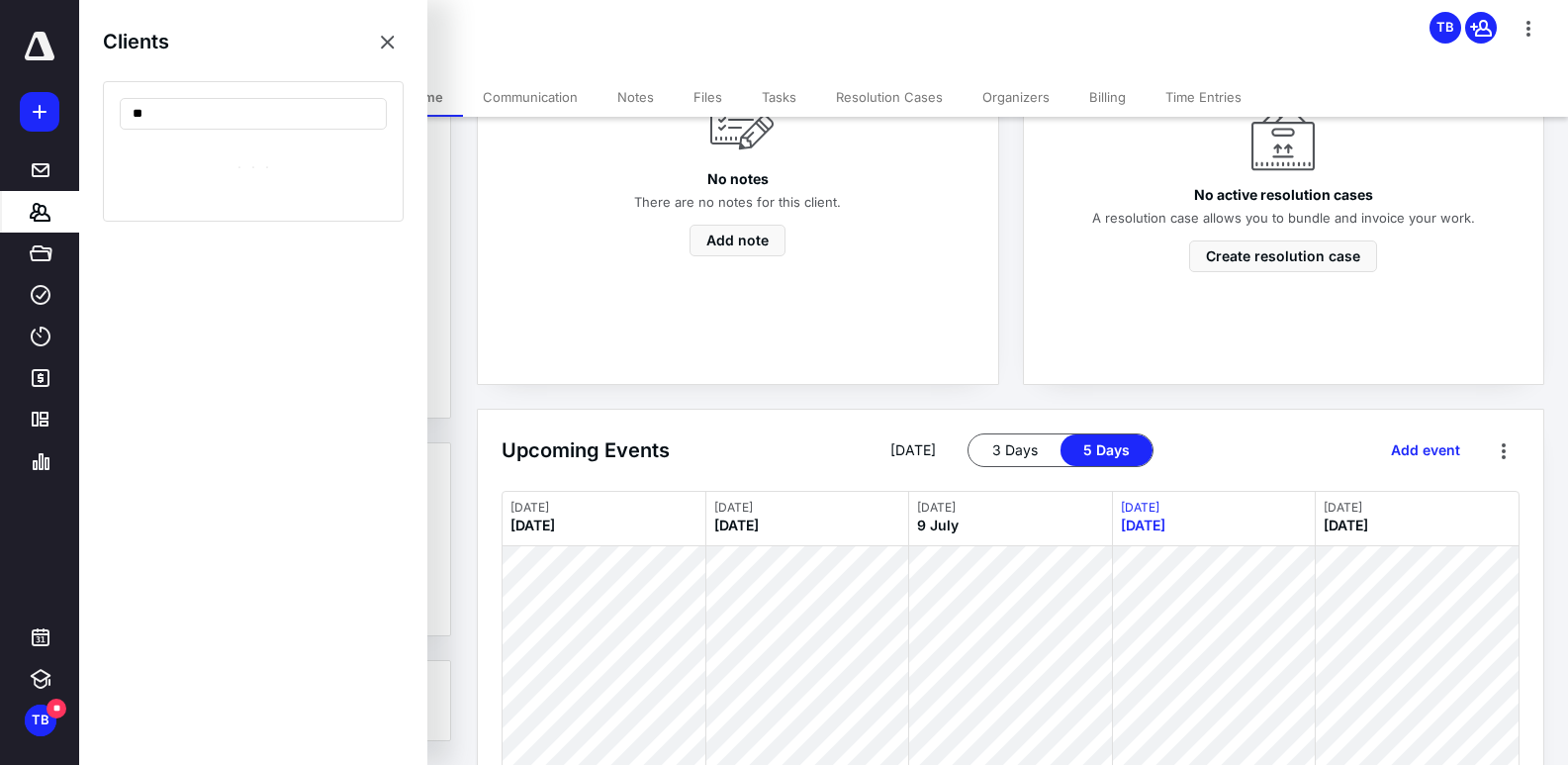 type on "*" 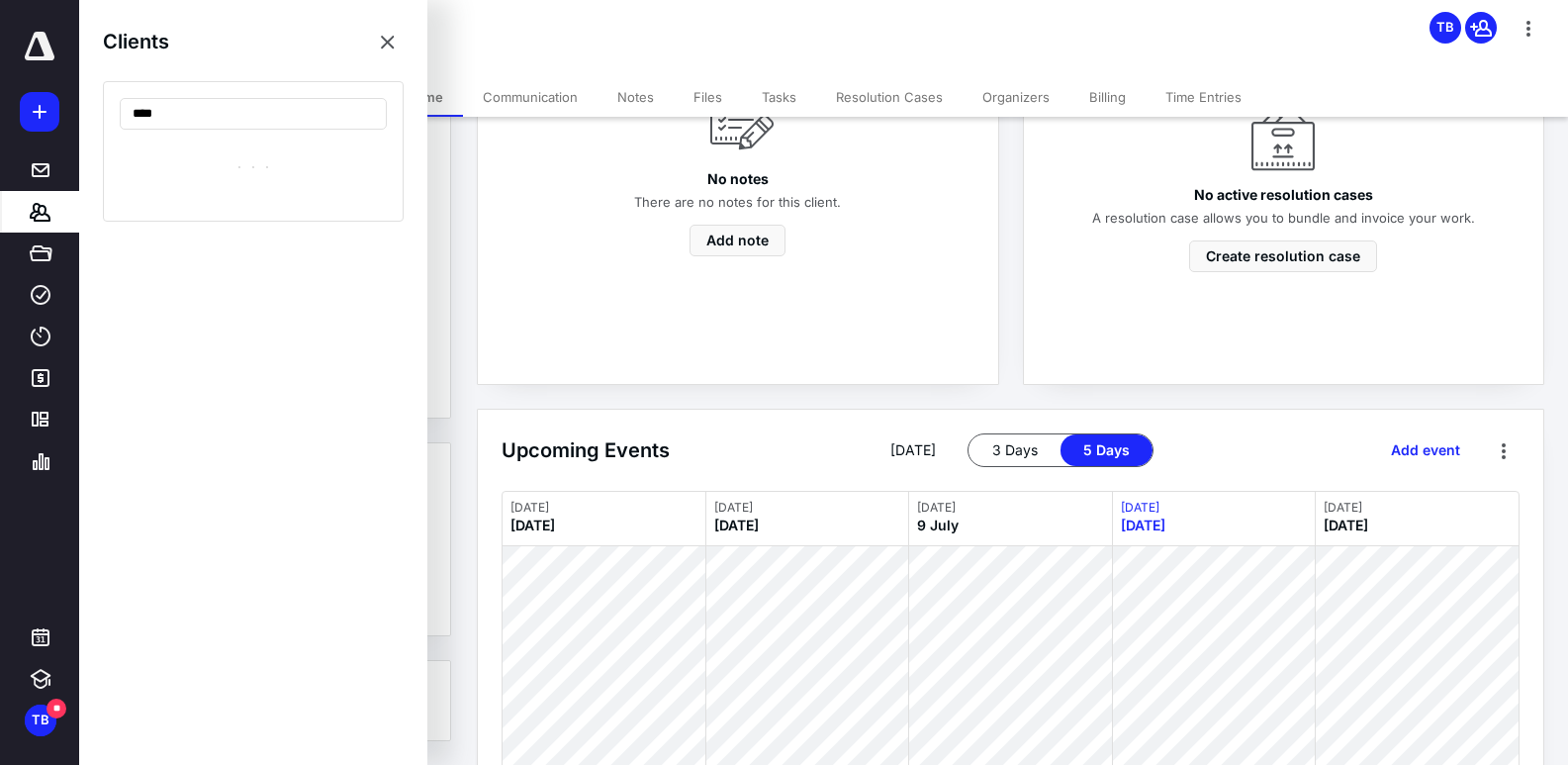 type on "****" 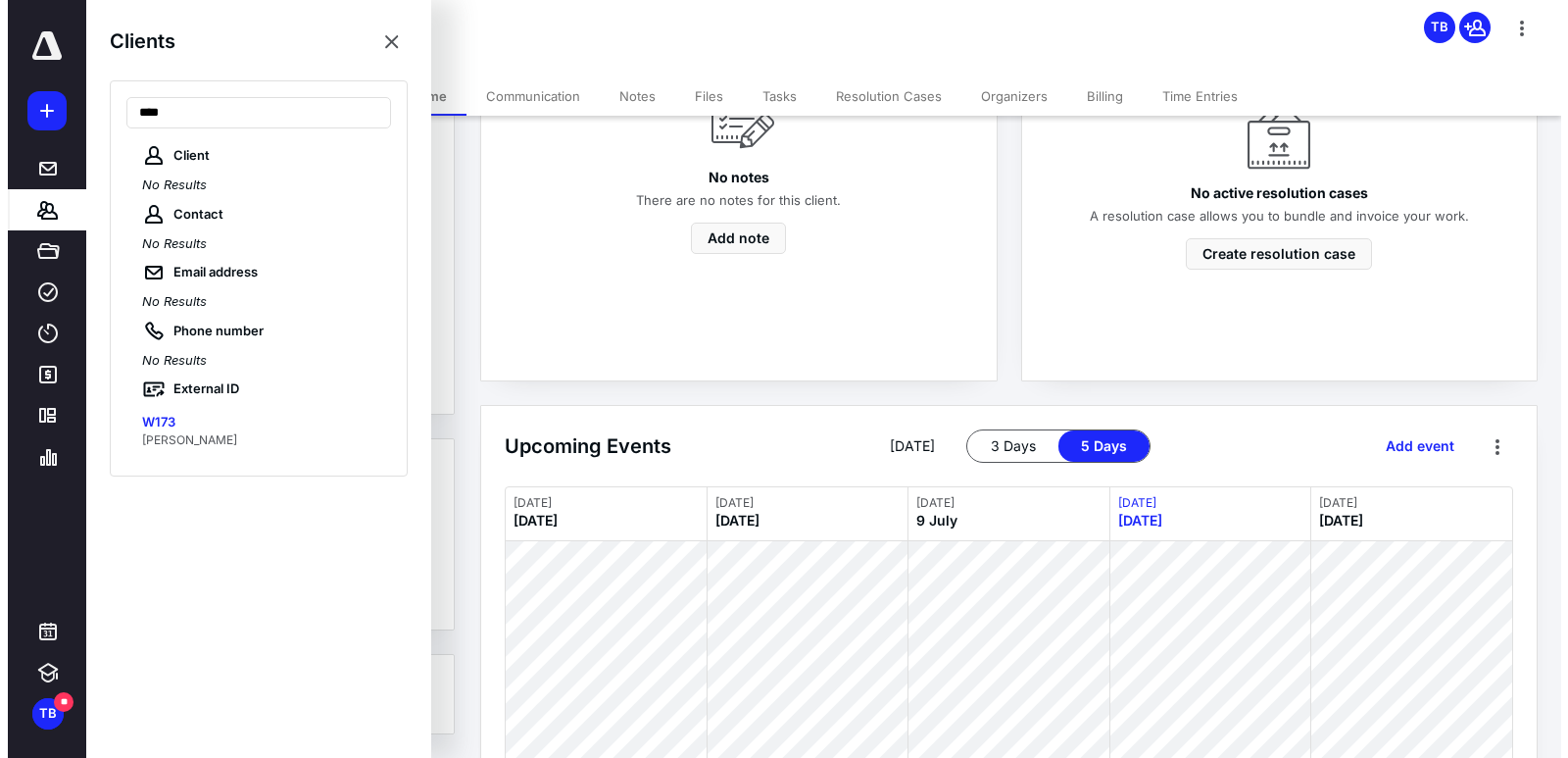 scroll, scrollTop: 664, scrollLeft: 0, axis: vertical 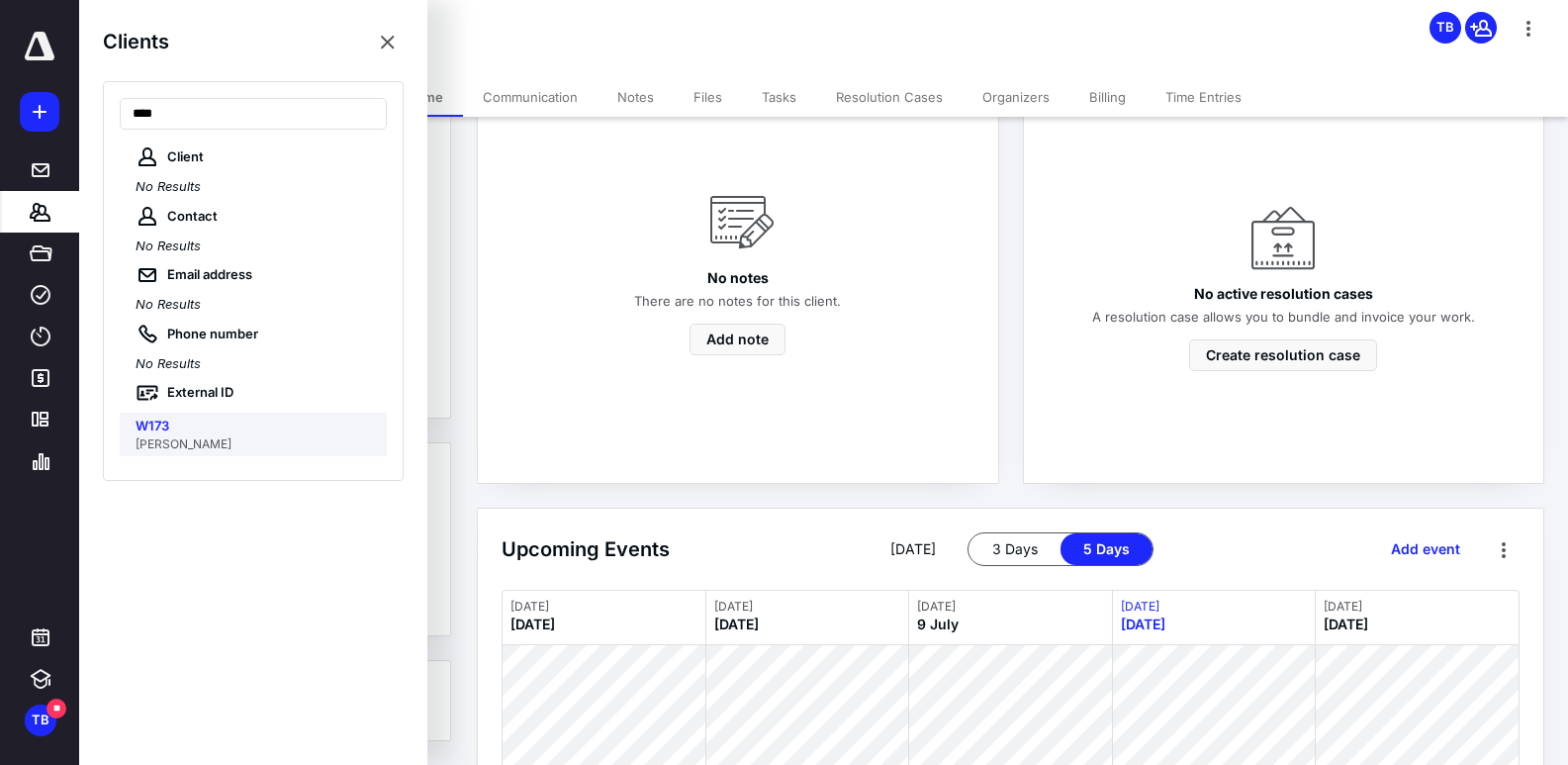 click on "[PERSON_NAME]" at bounding box center (255, 444) 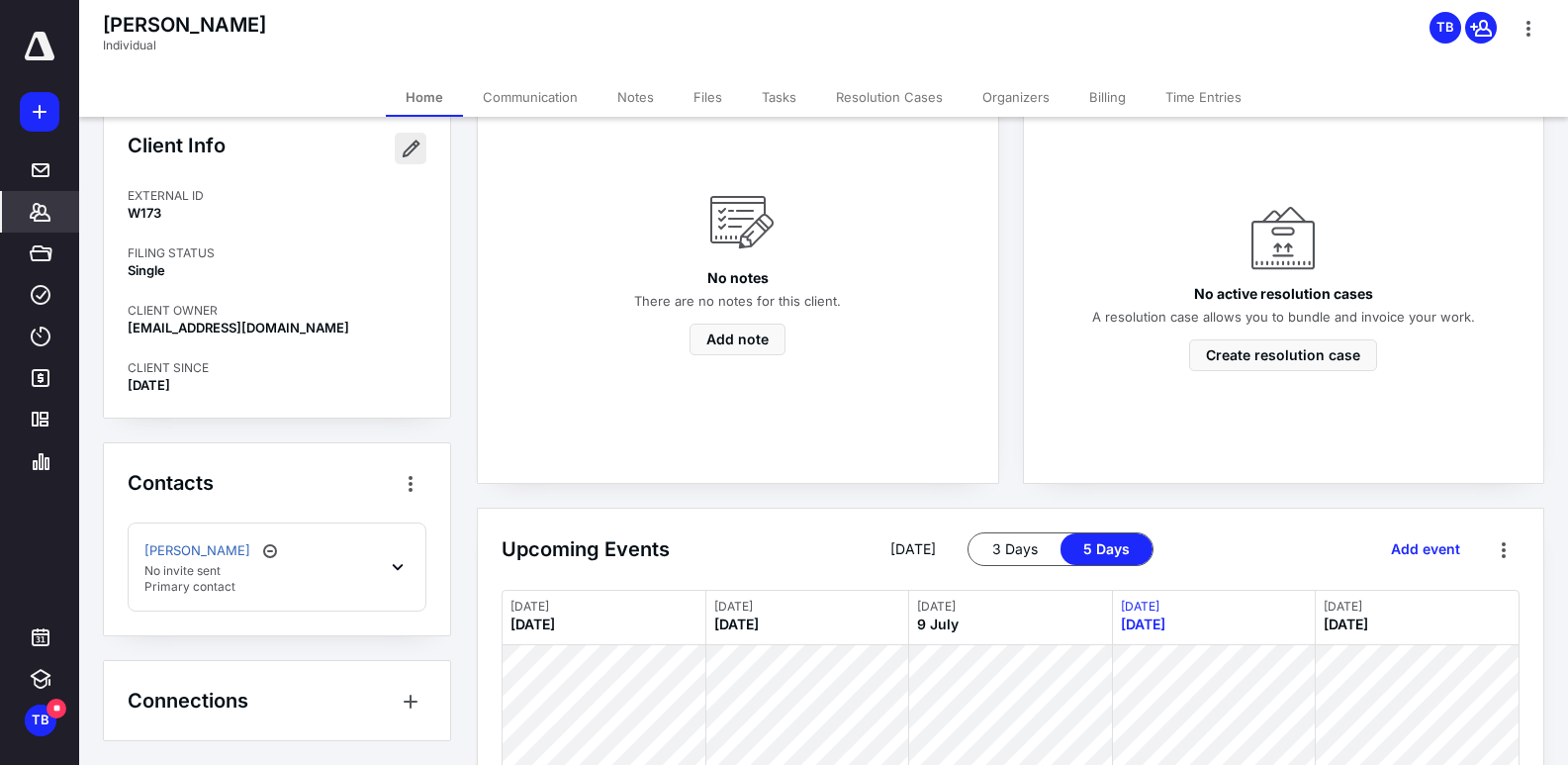 click at bounding box center (411, 148) 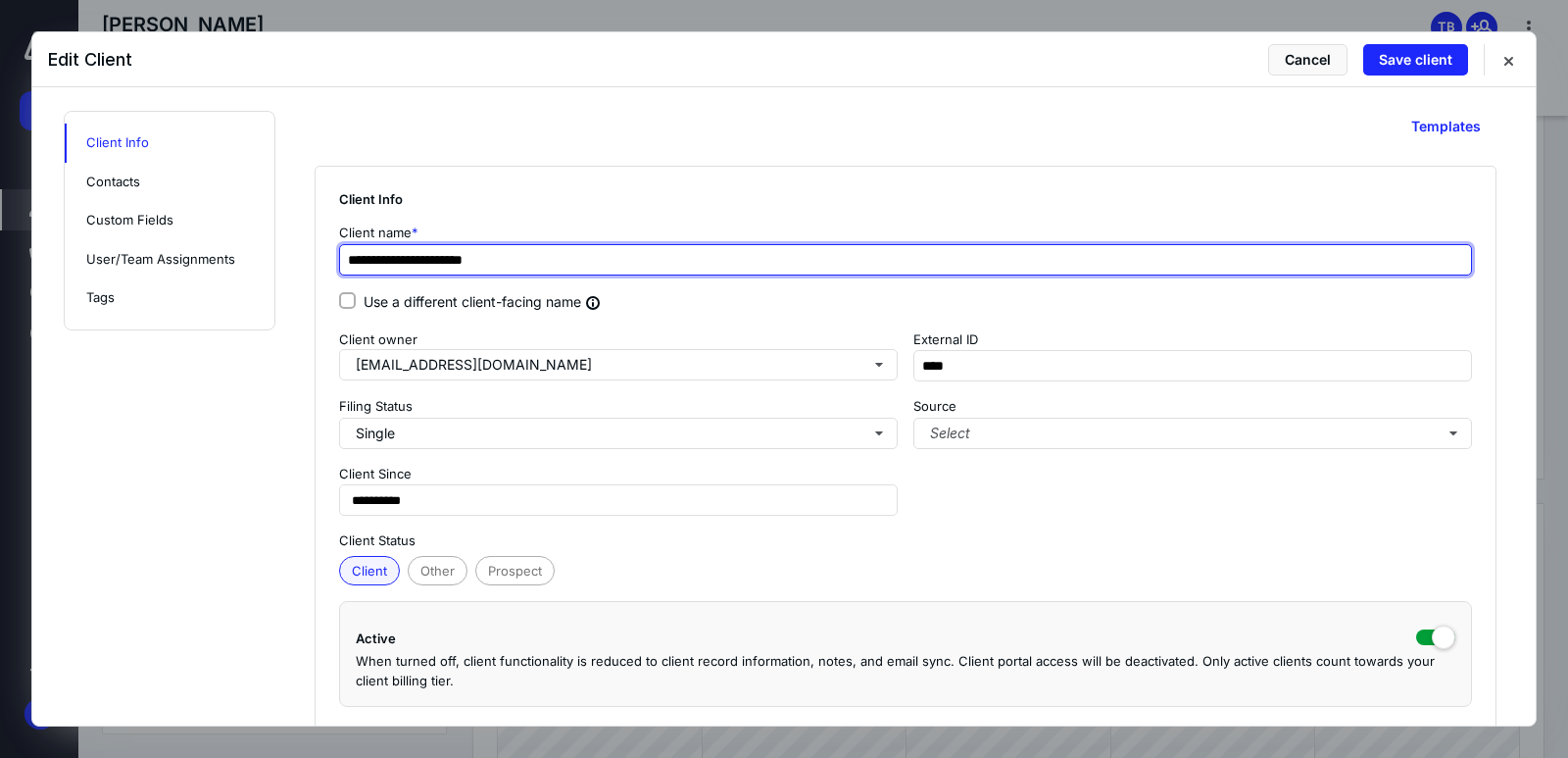 drag, startPoint x: 442, startPoint y: 260, endPoint x: 267, endPoint y: 264, distance: 175.0457 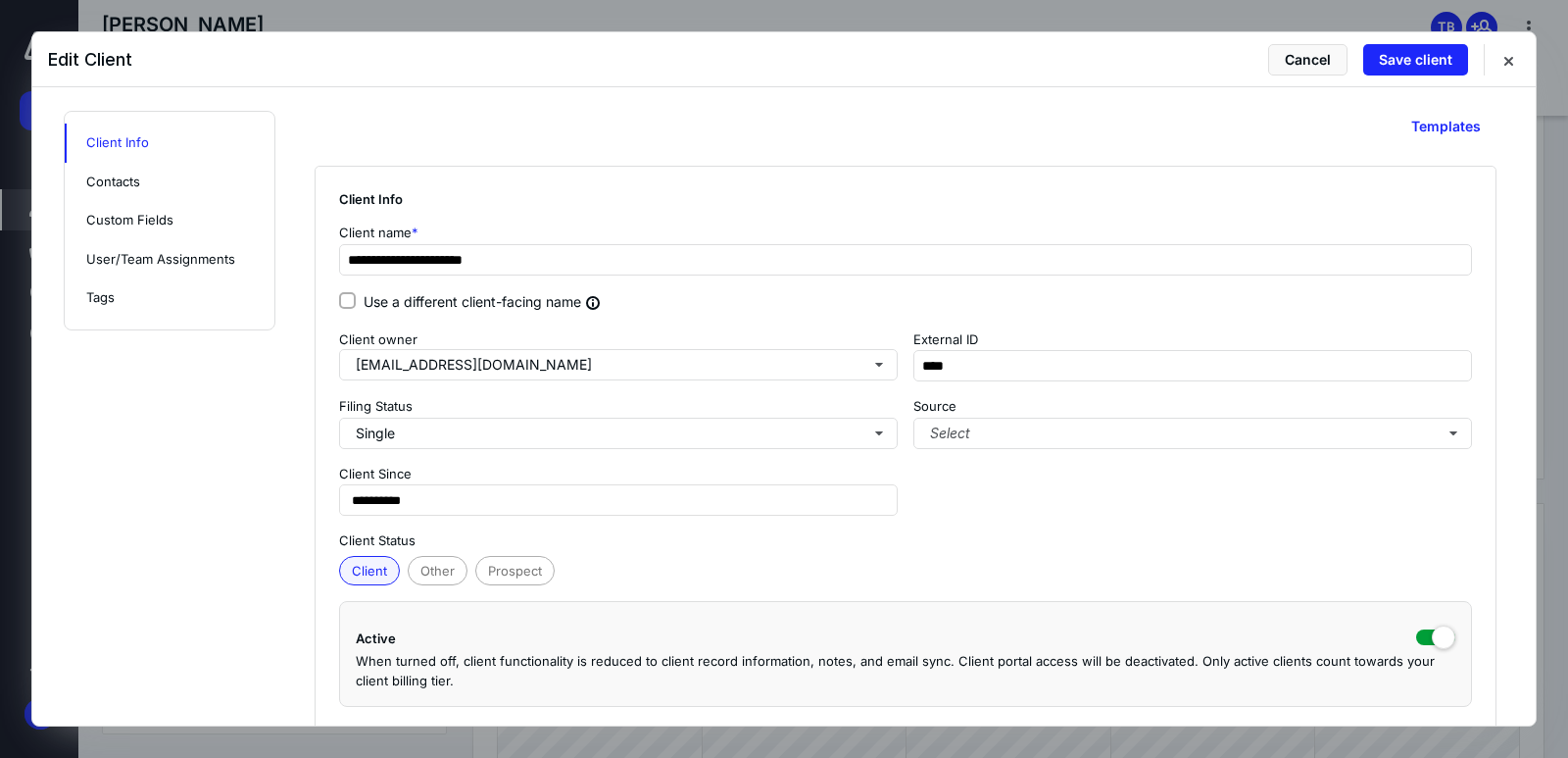 click on "Client Info Contacts Custom Fields User/Team Assignments Tags" at bounding box center [170, 221] 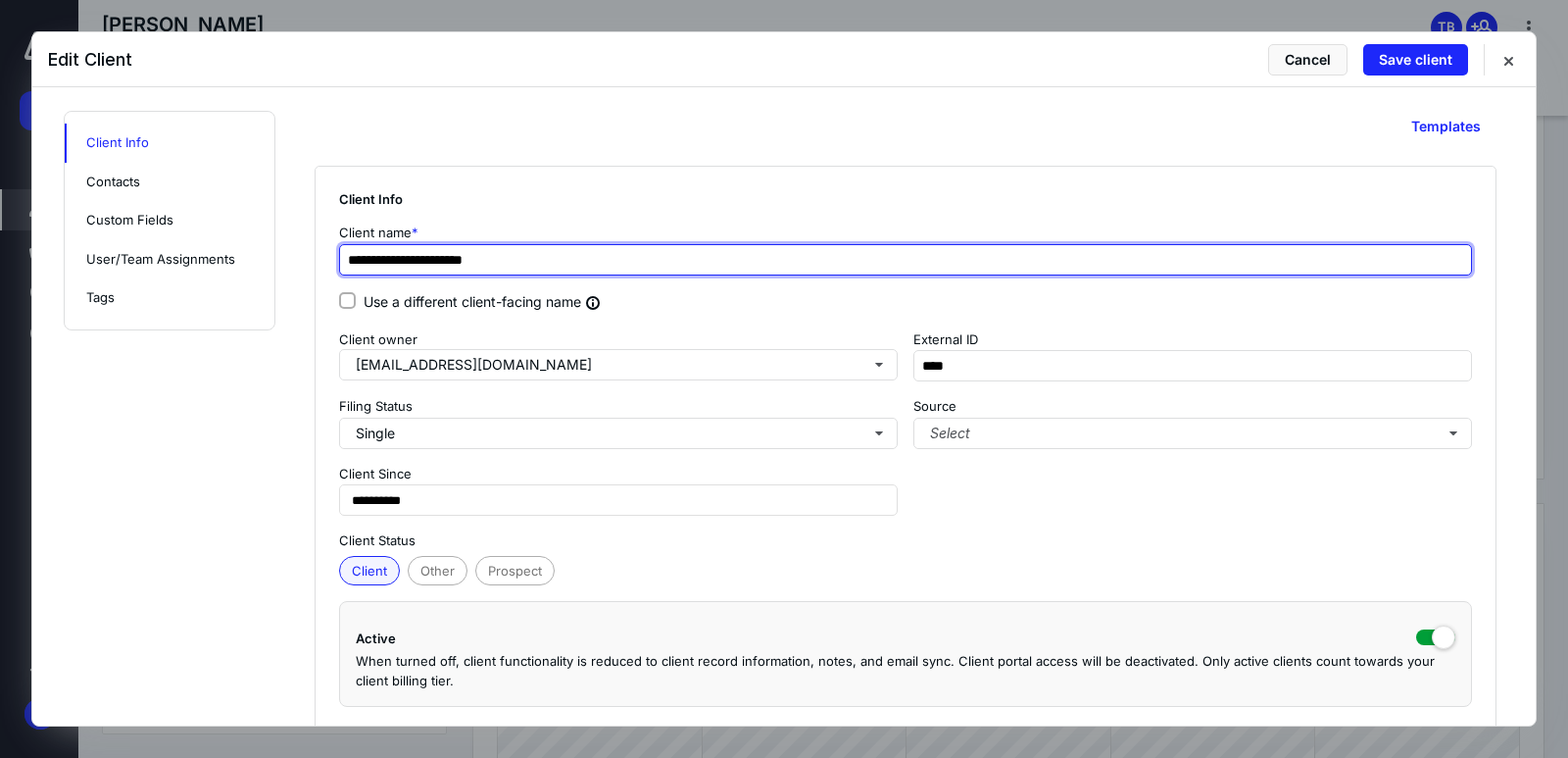 drag, startPoint x: 441, startPoint y: 265, endPoint x: 355, endPoint y: 265, distance: 86 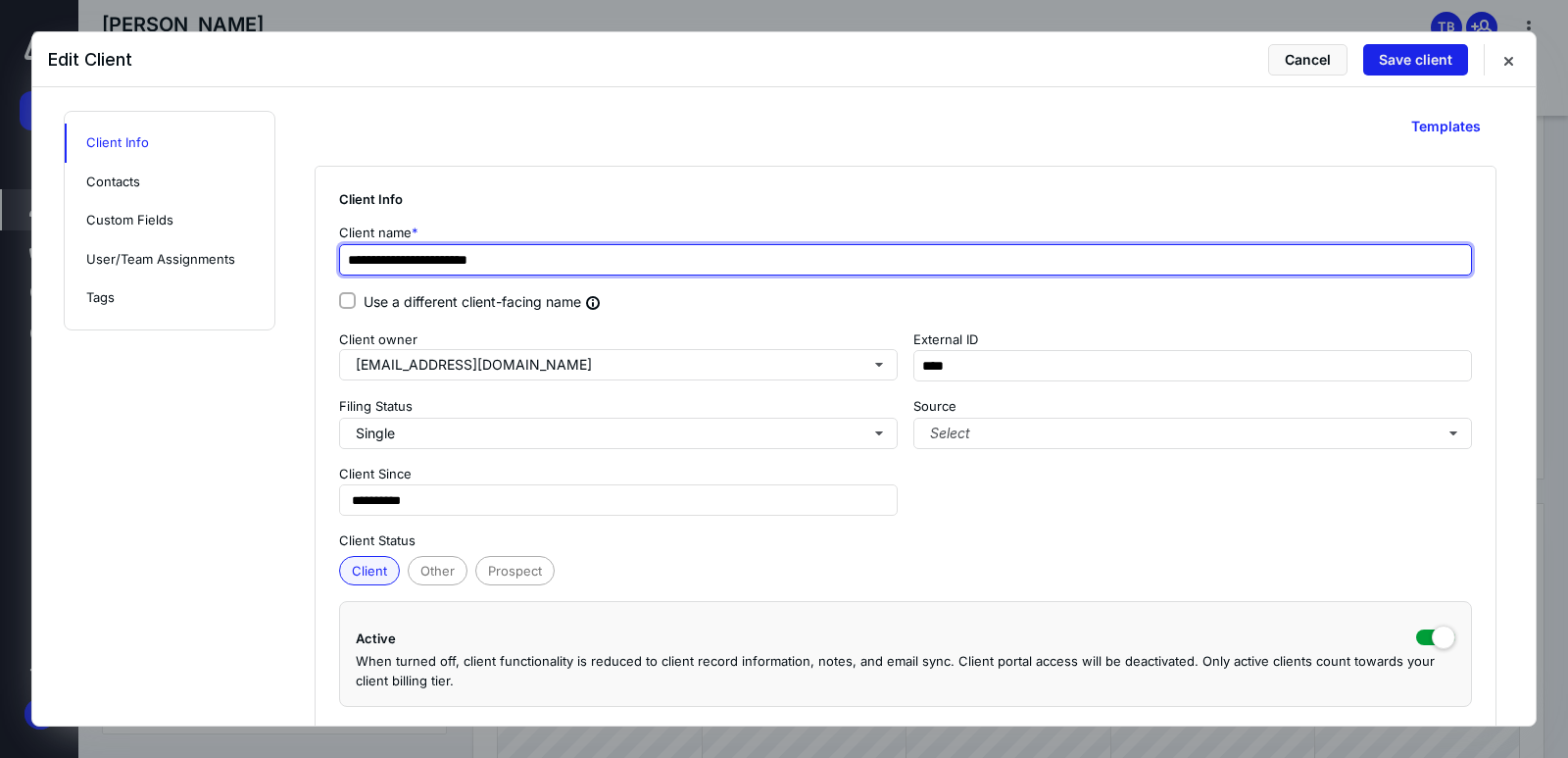 type on "**********" 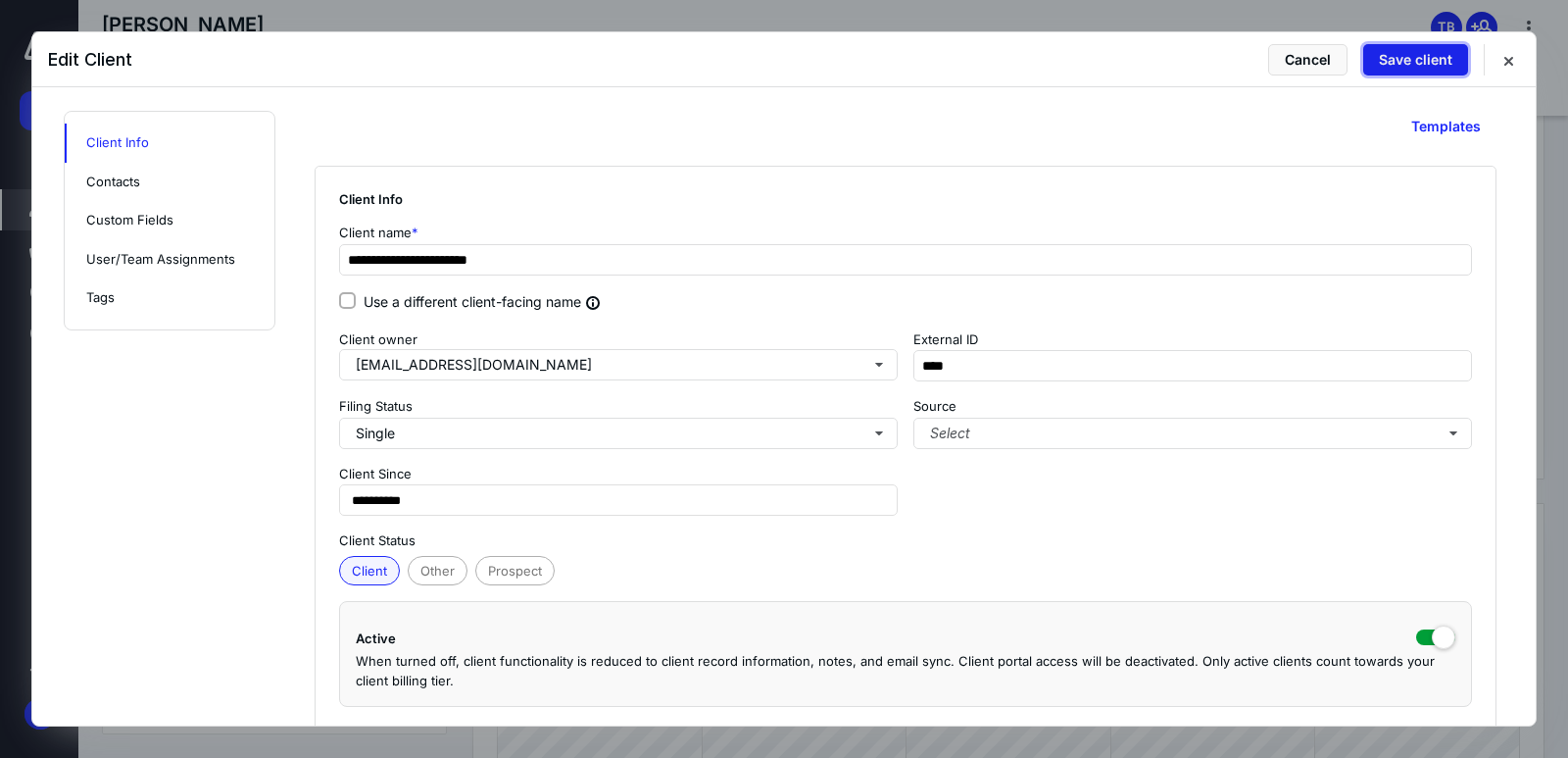 click on "Save client" at bounding box center (1415, 60) 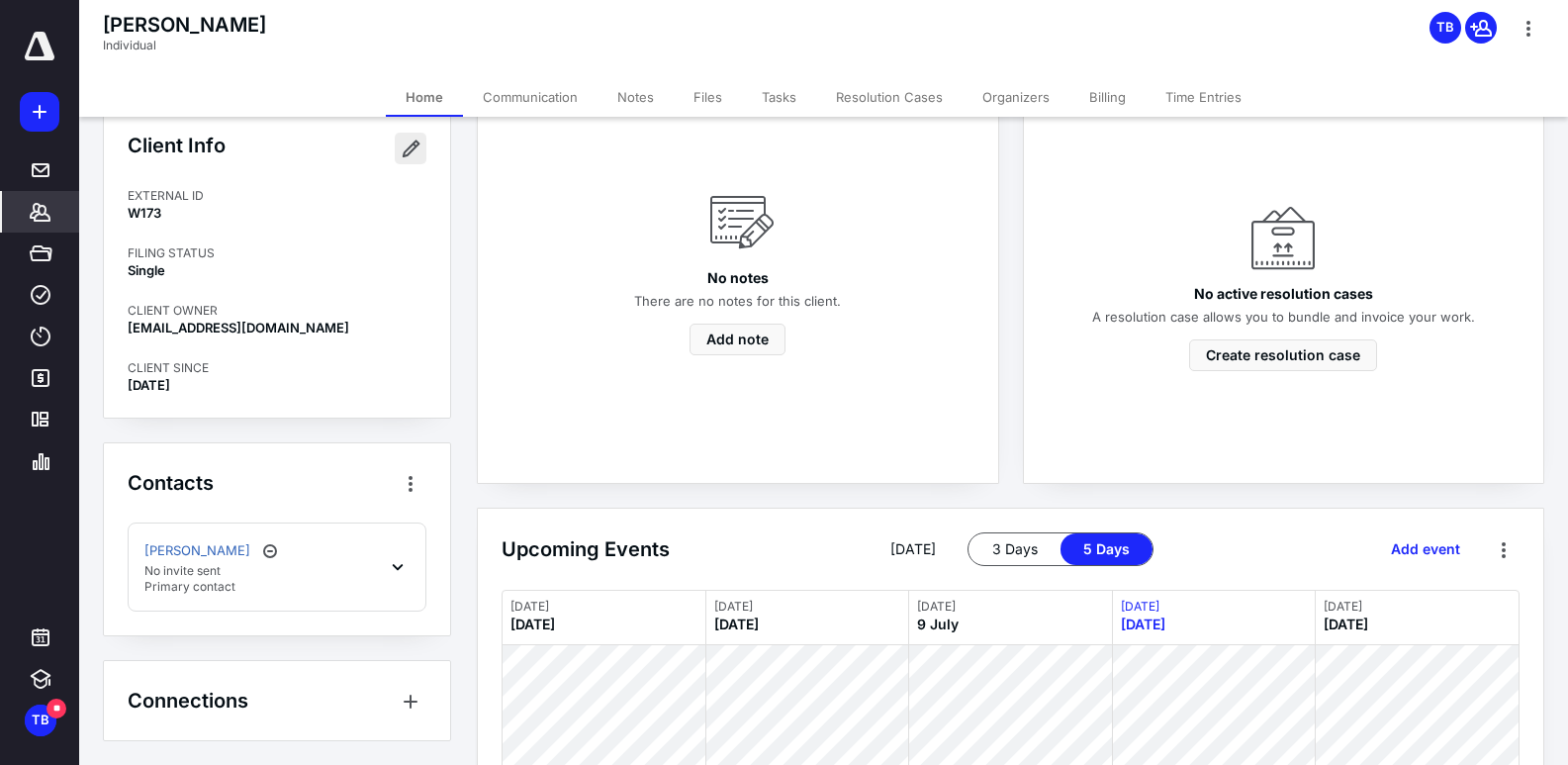 click at bounding box center [411, 148] 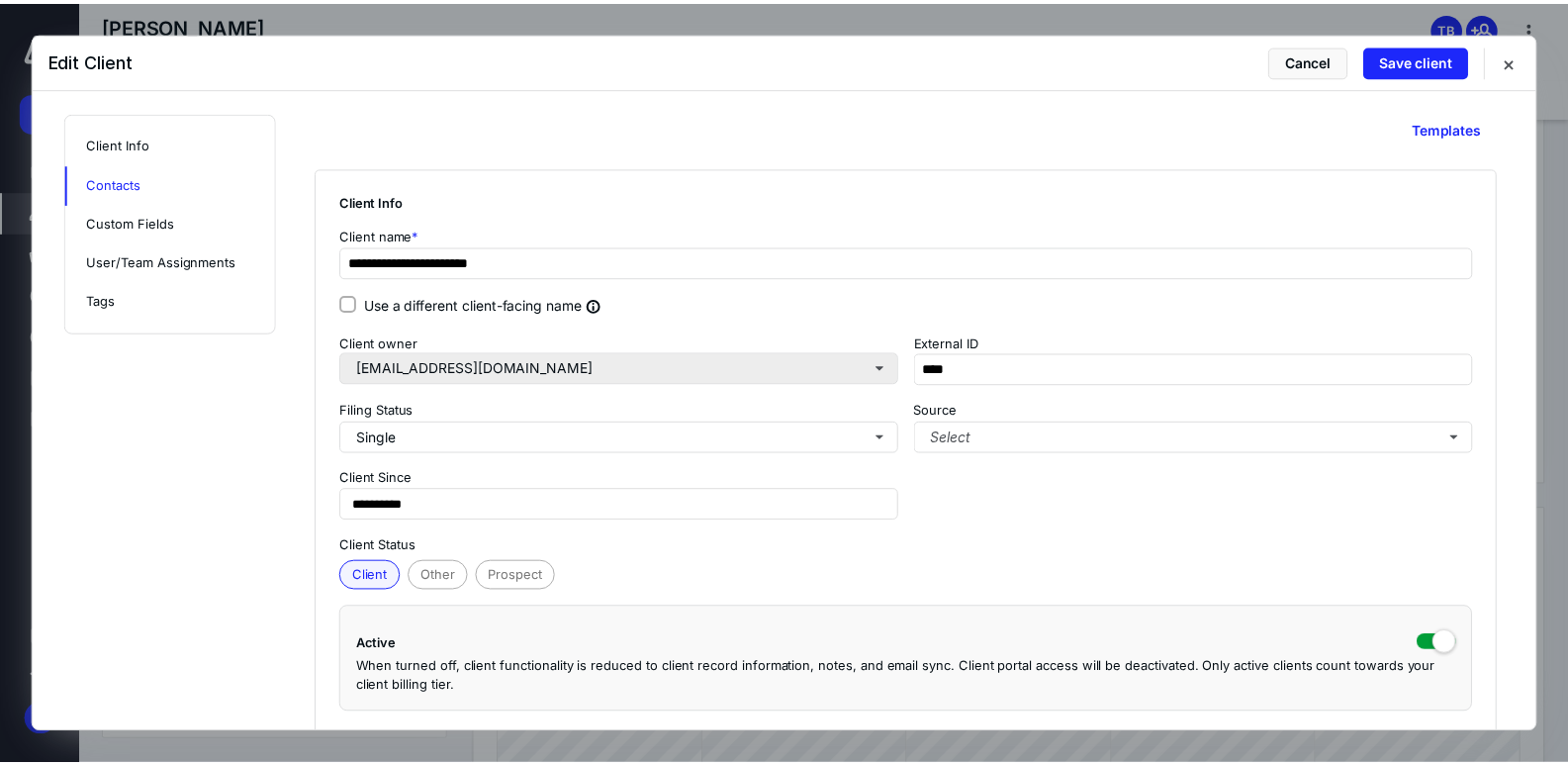 scroll, scrollTop: 594, scrollLeft: 0, axis: vertical 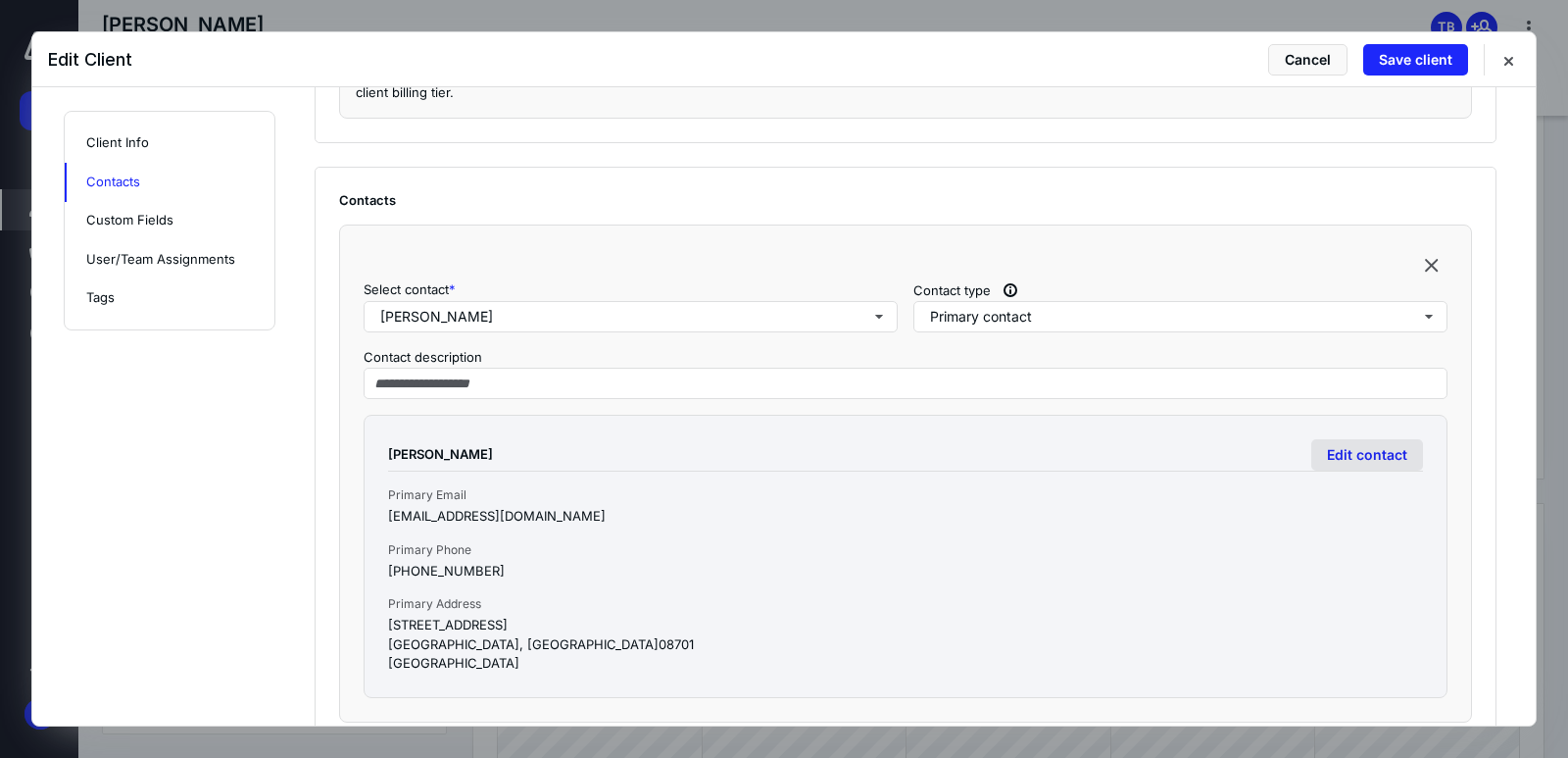 click on "Edit contact" at bounding box center [1367, 455] 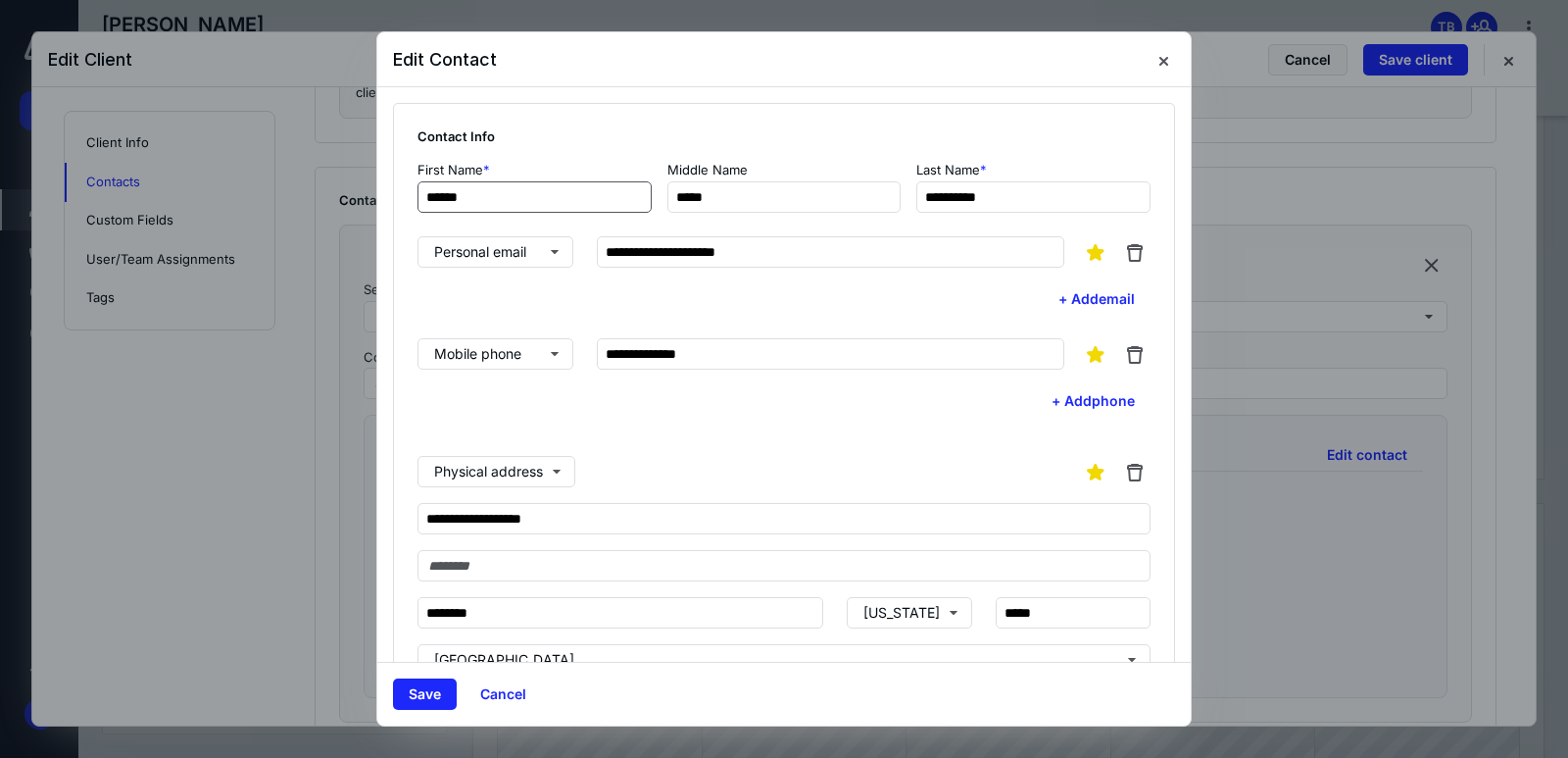 click on "******" at bounding box center [534, 197] 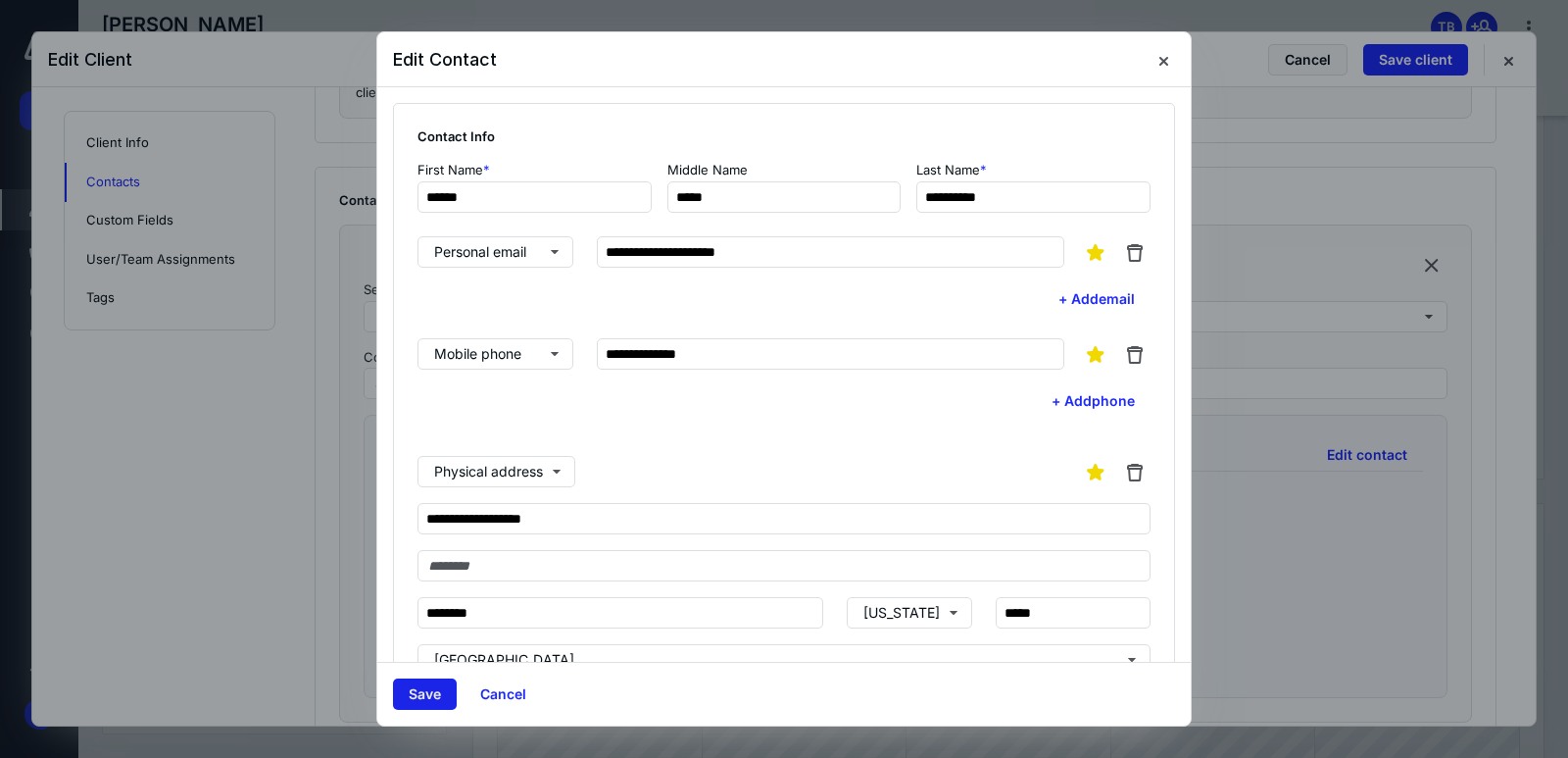 type on "******" 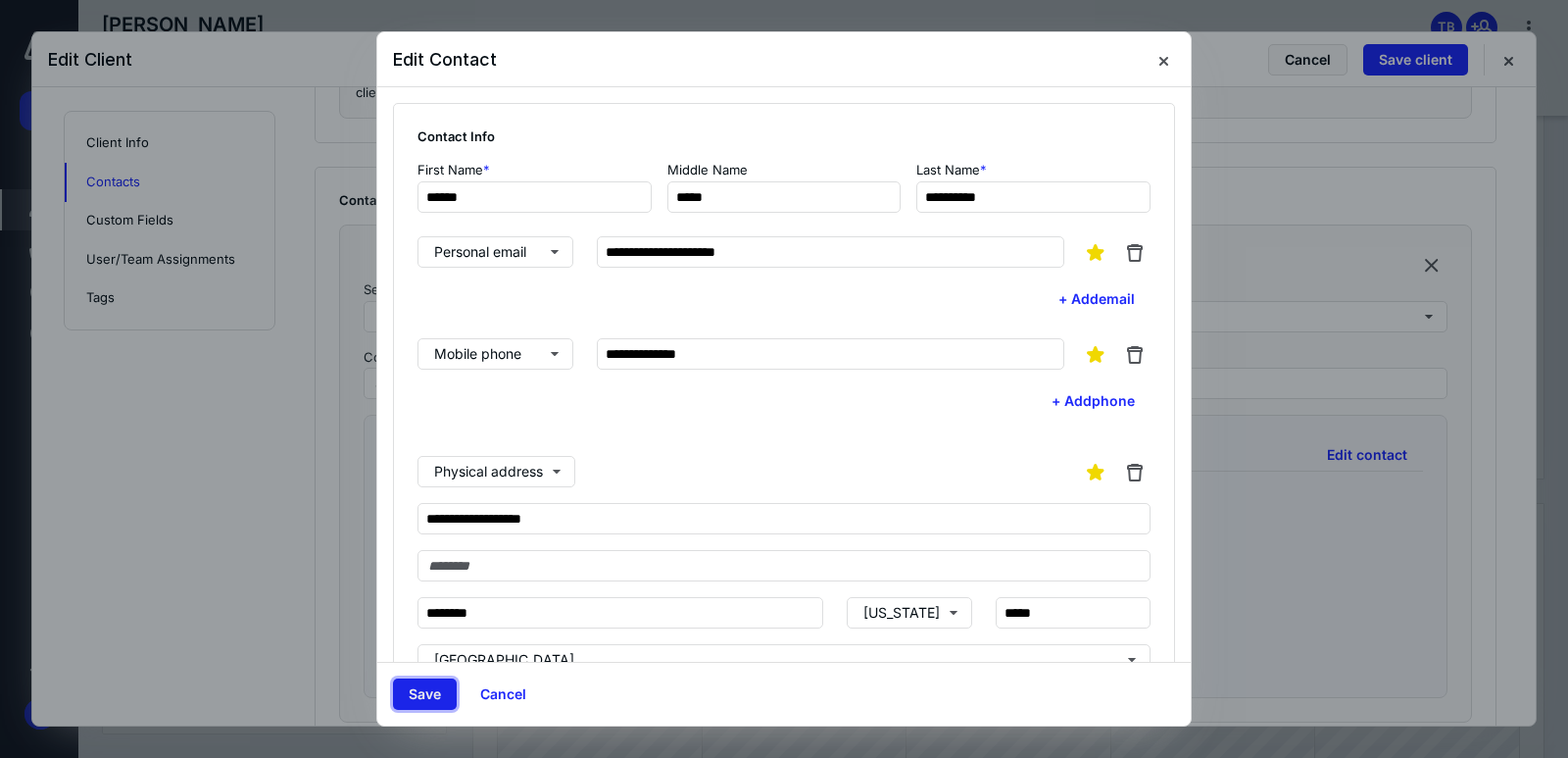 click on "Save" at bounding box center (424, 694) 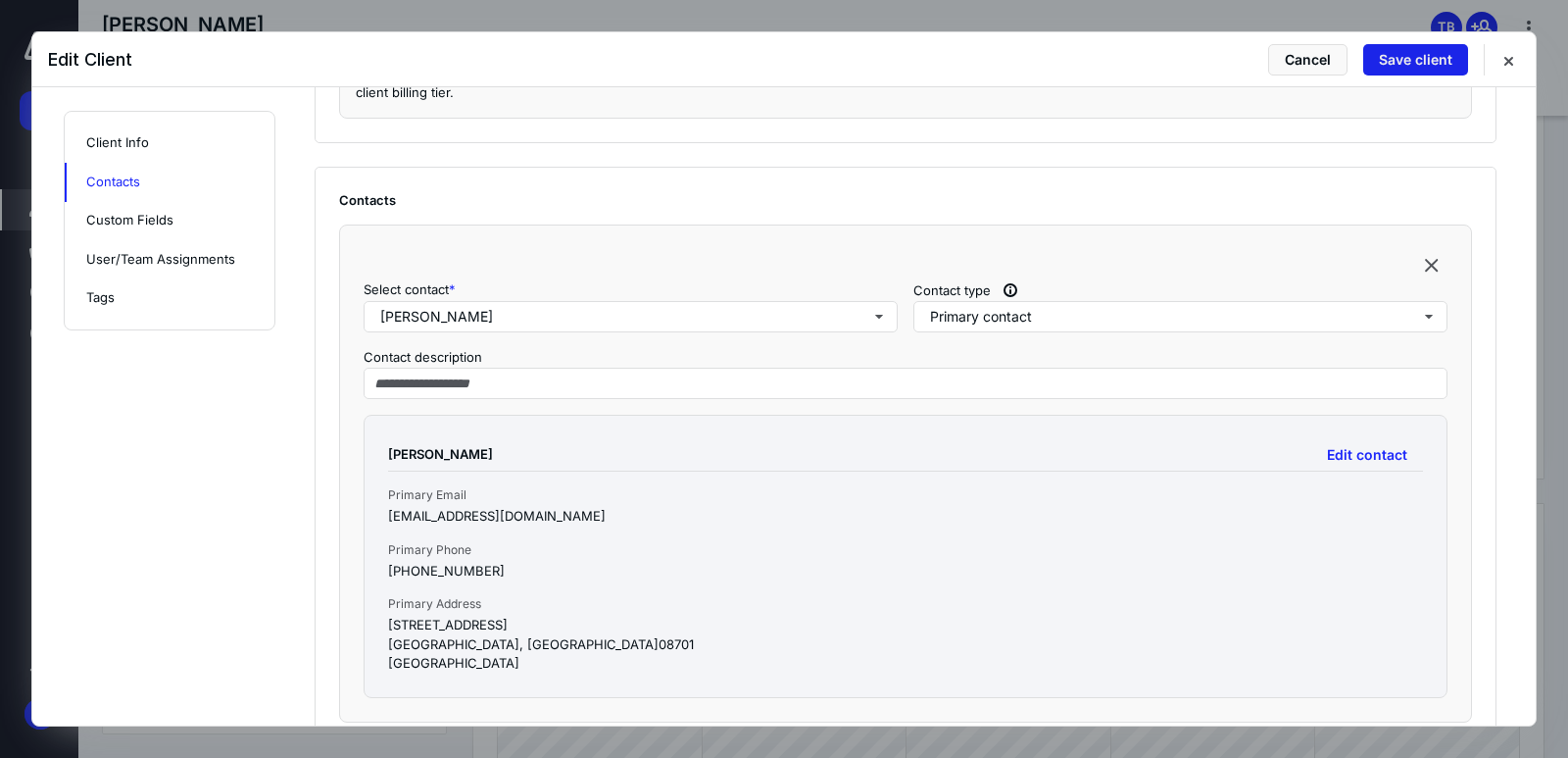click on "Save client" at bounding box center (1415, 60) 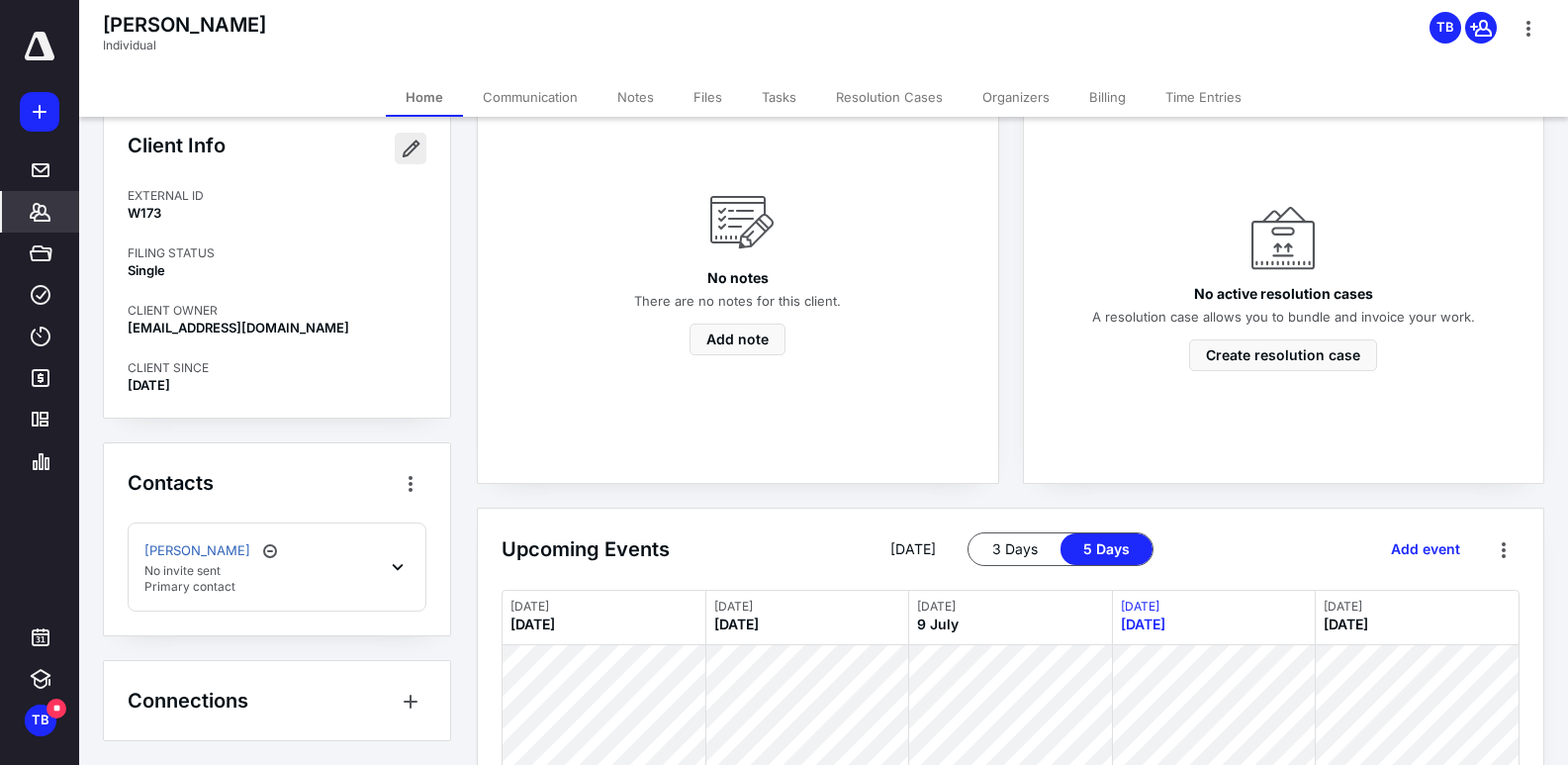 click at bounding box center (411, 148) 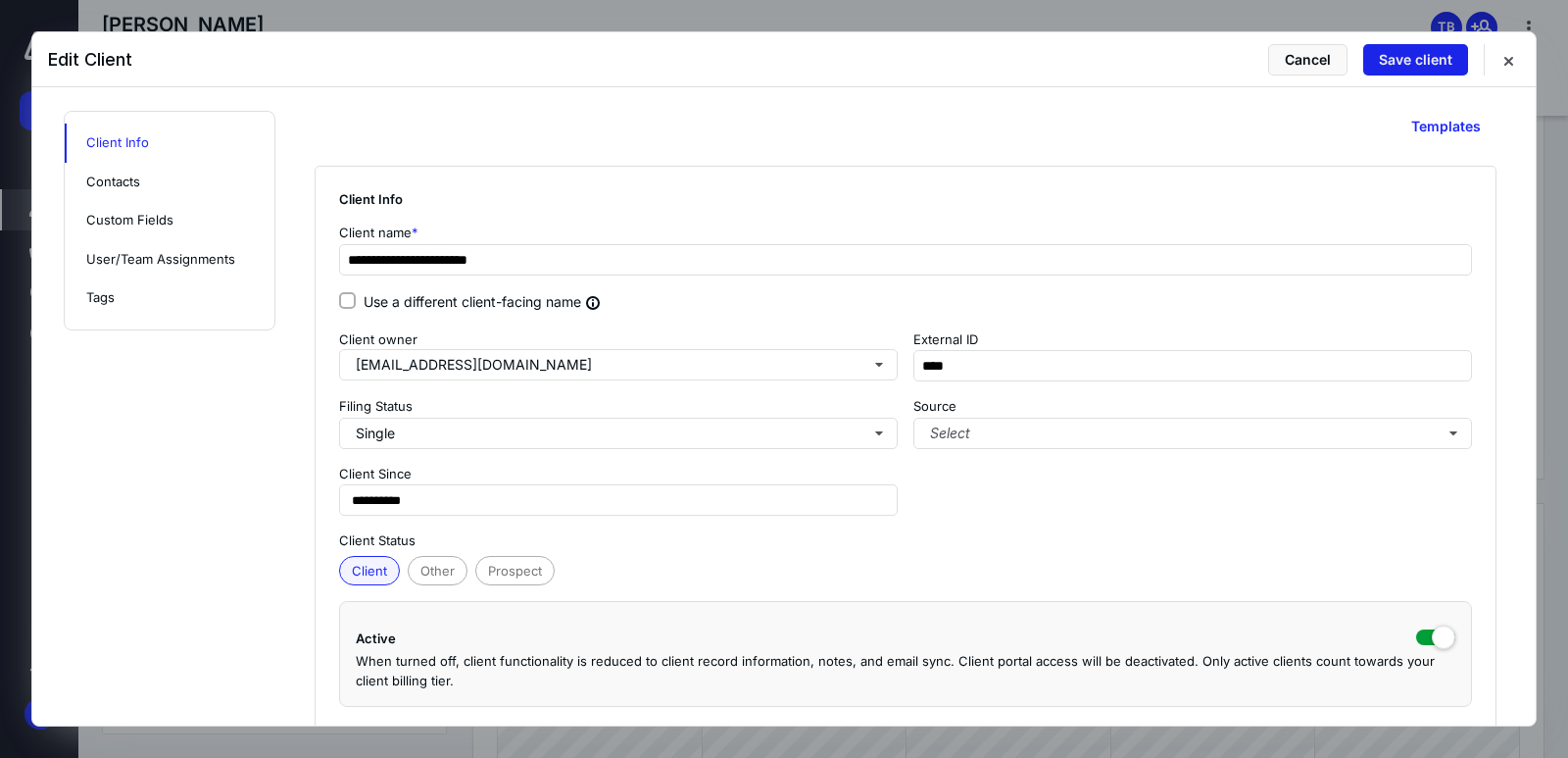 click on "Save client" at bounding box center [1415, 60] 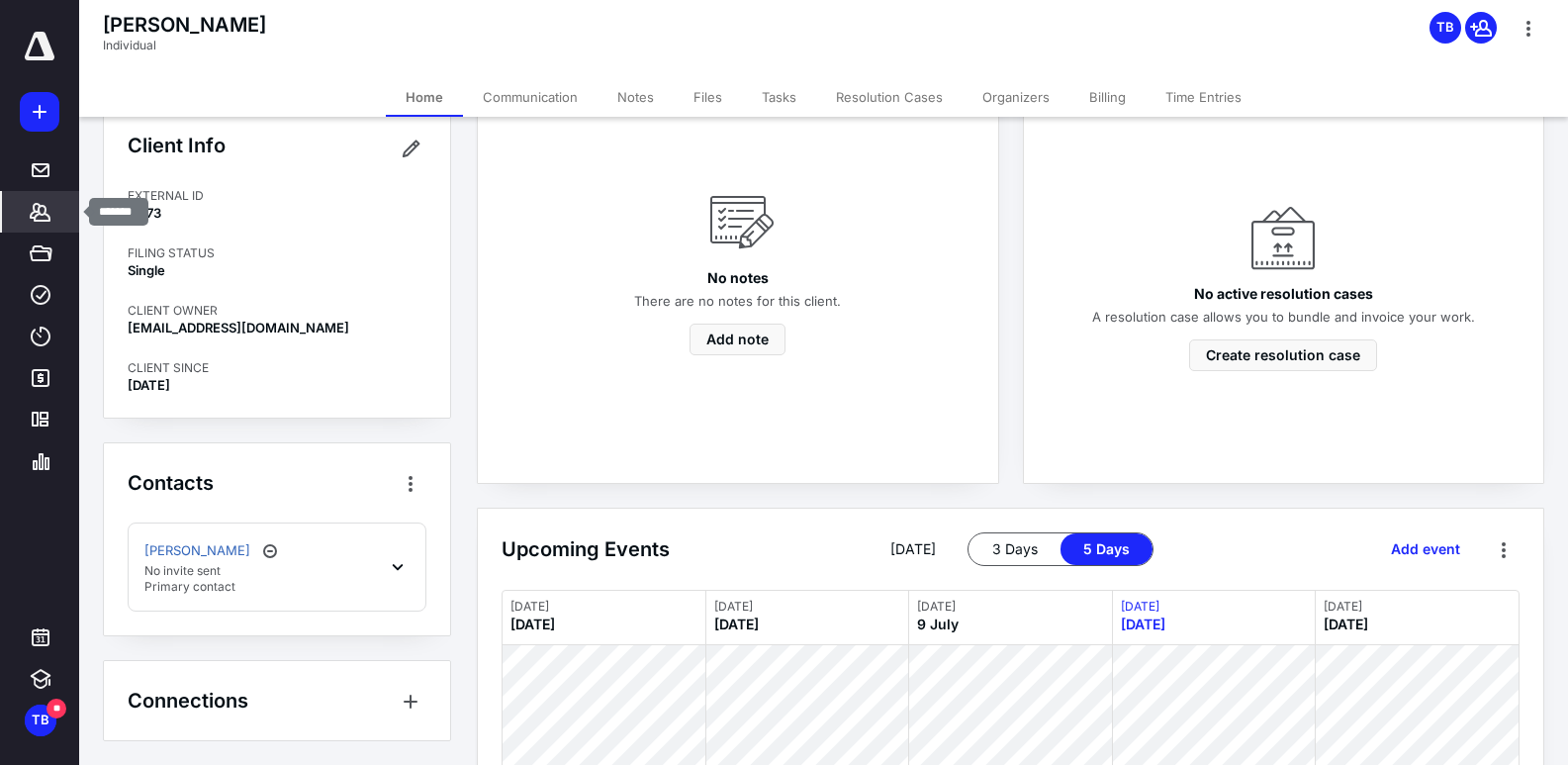 click on "*******" at bounding box center (41, 212) 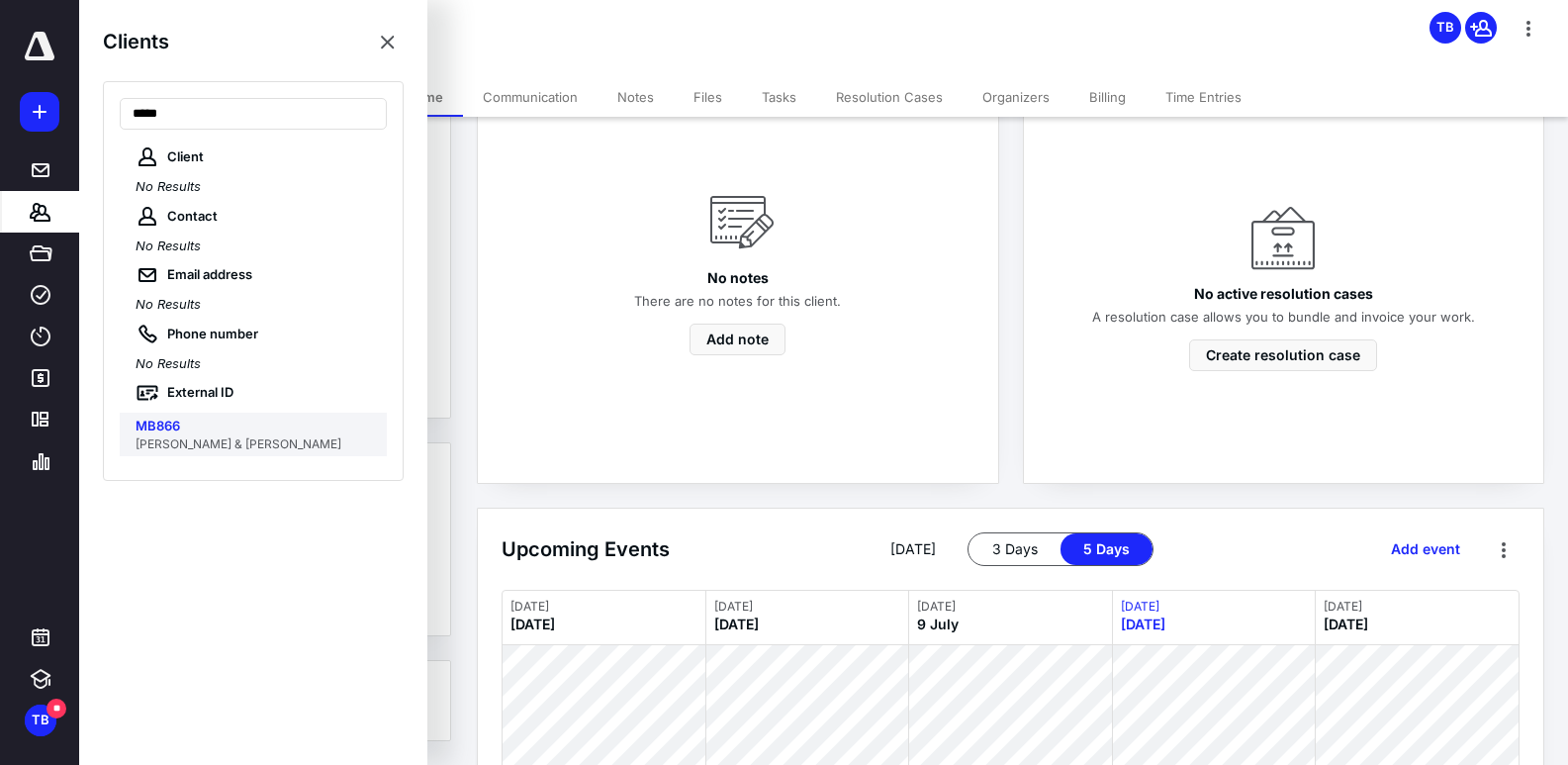 type on "*****" 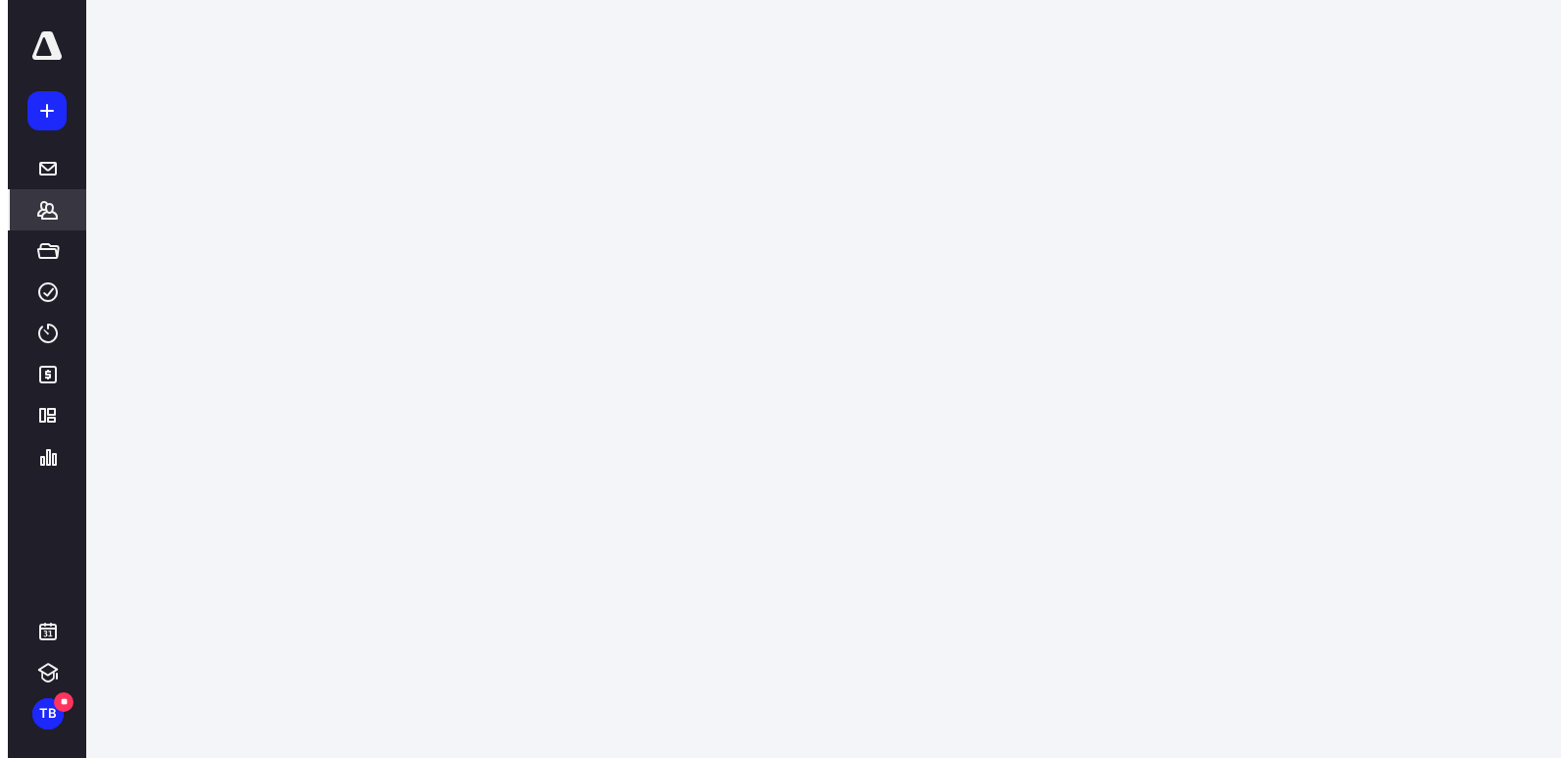 scroll, scrollTop: 0, scrollLeft: 0, axis: both 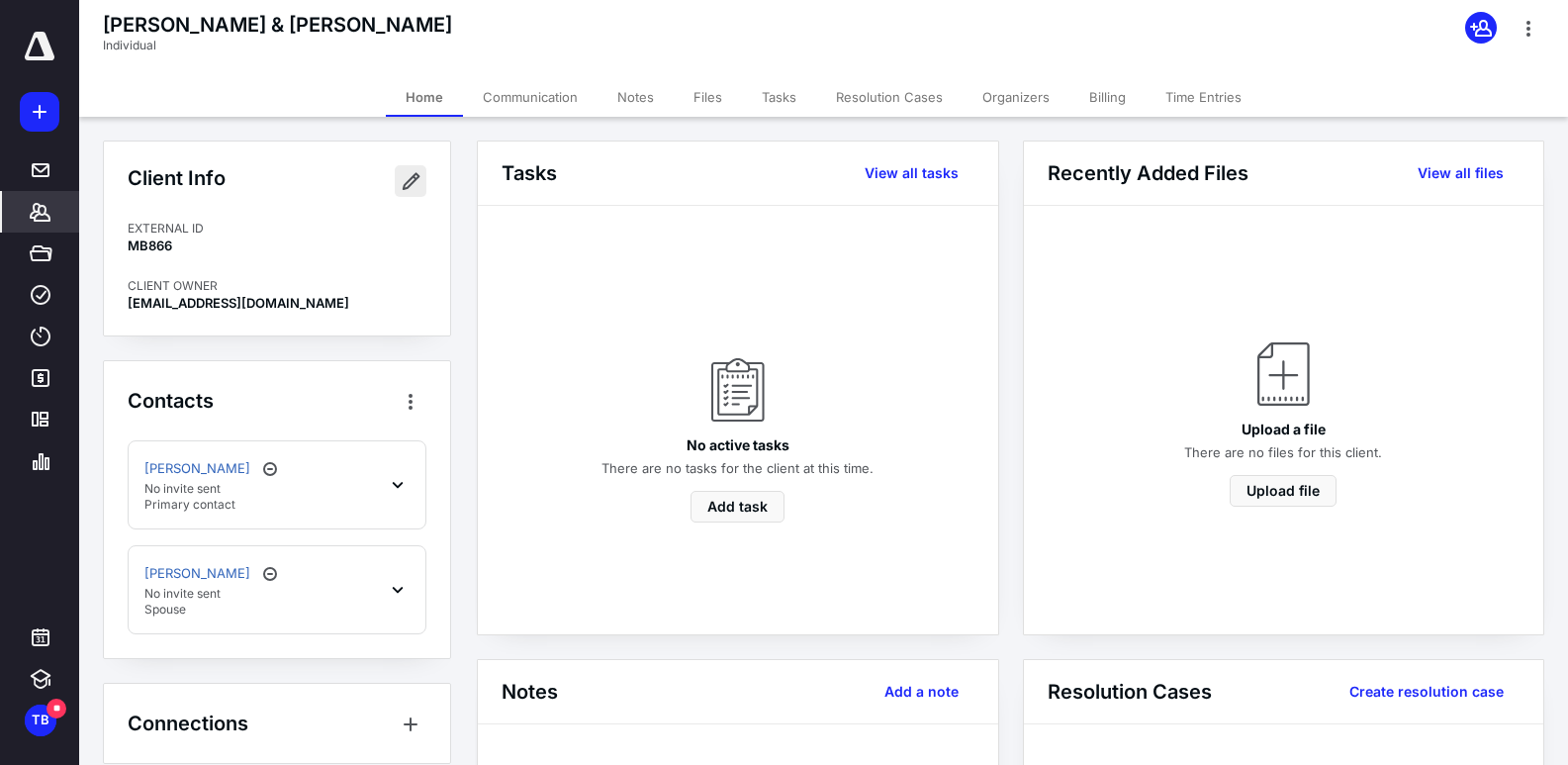 click at bounding box center [411, 181] 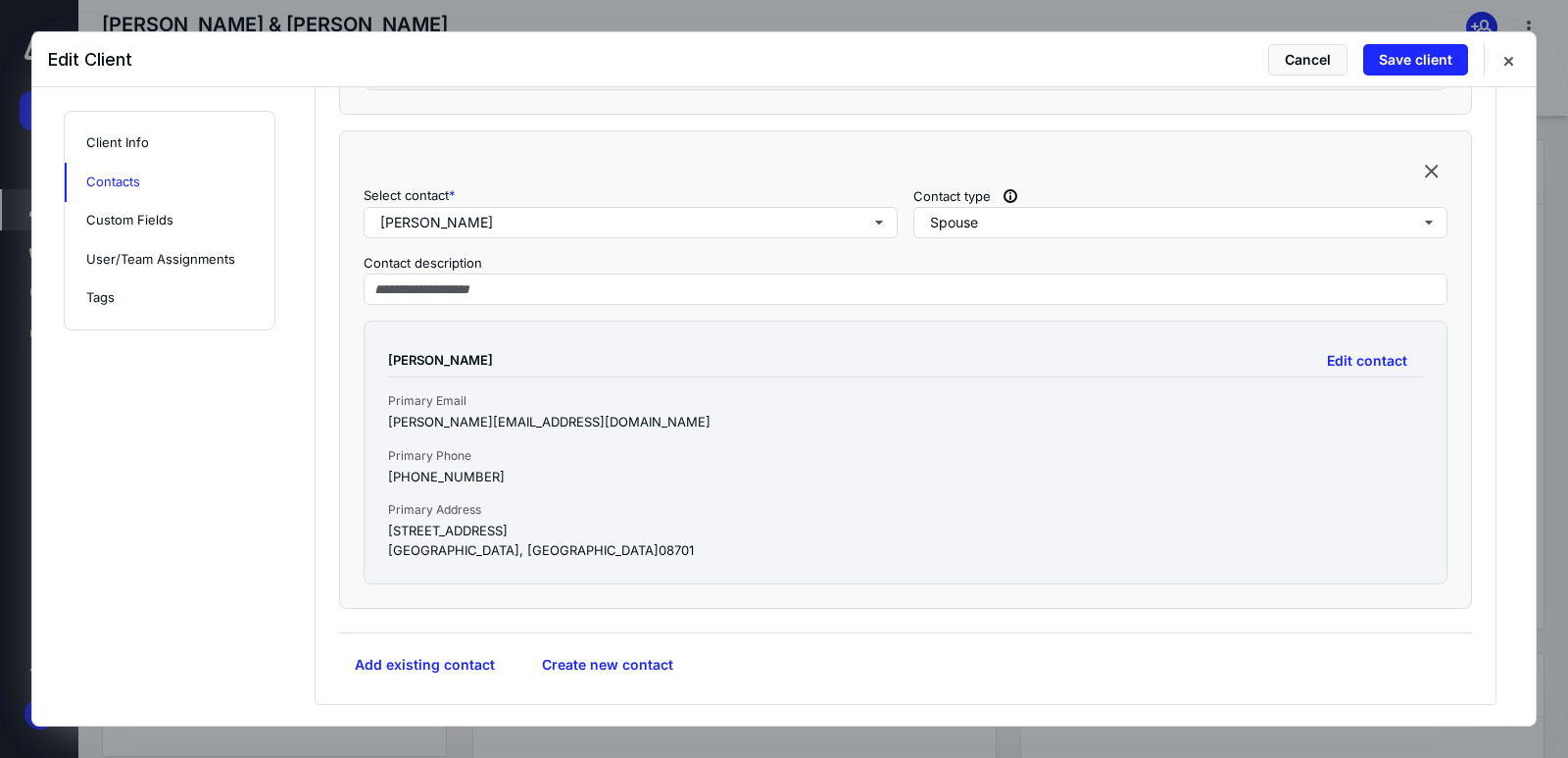 scroll, scrollTop: 686, scrollLeft: 0, axis: vertical 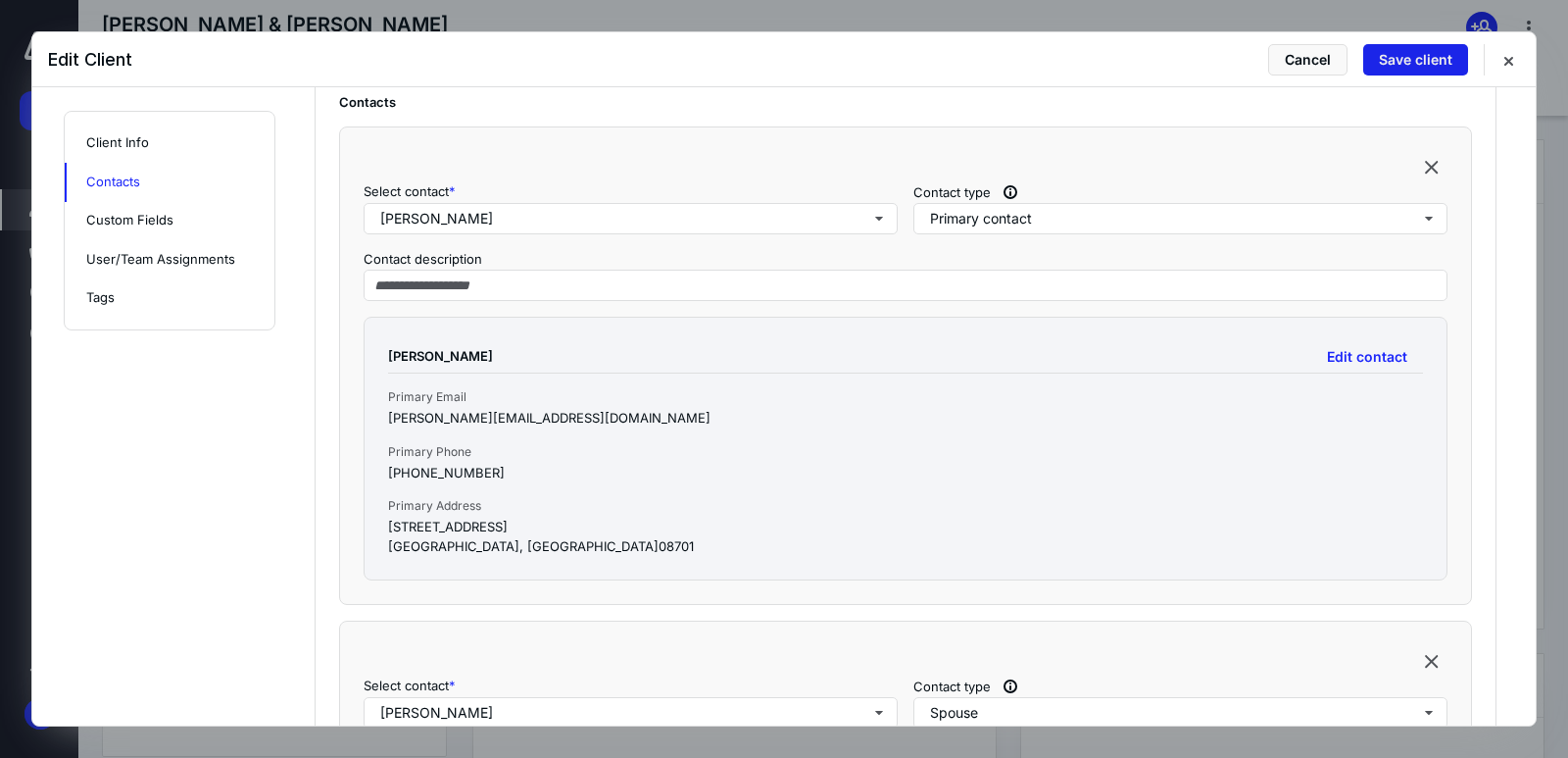 click on "Save client" at bounding box center (1415, 60) 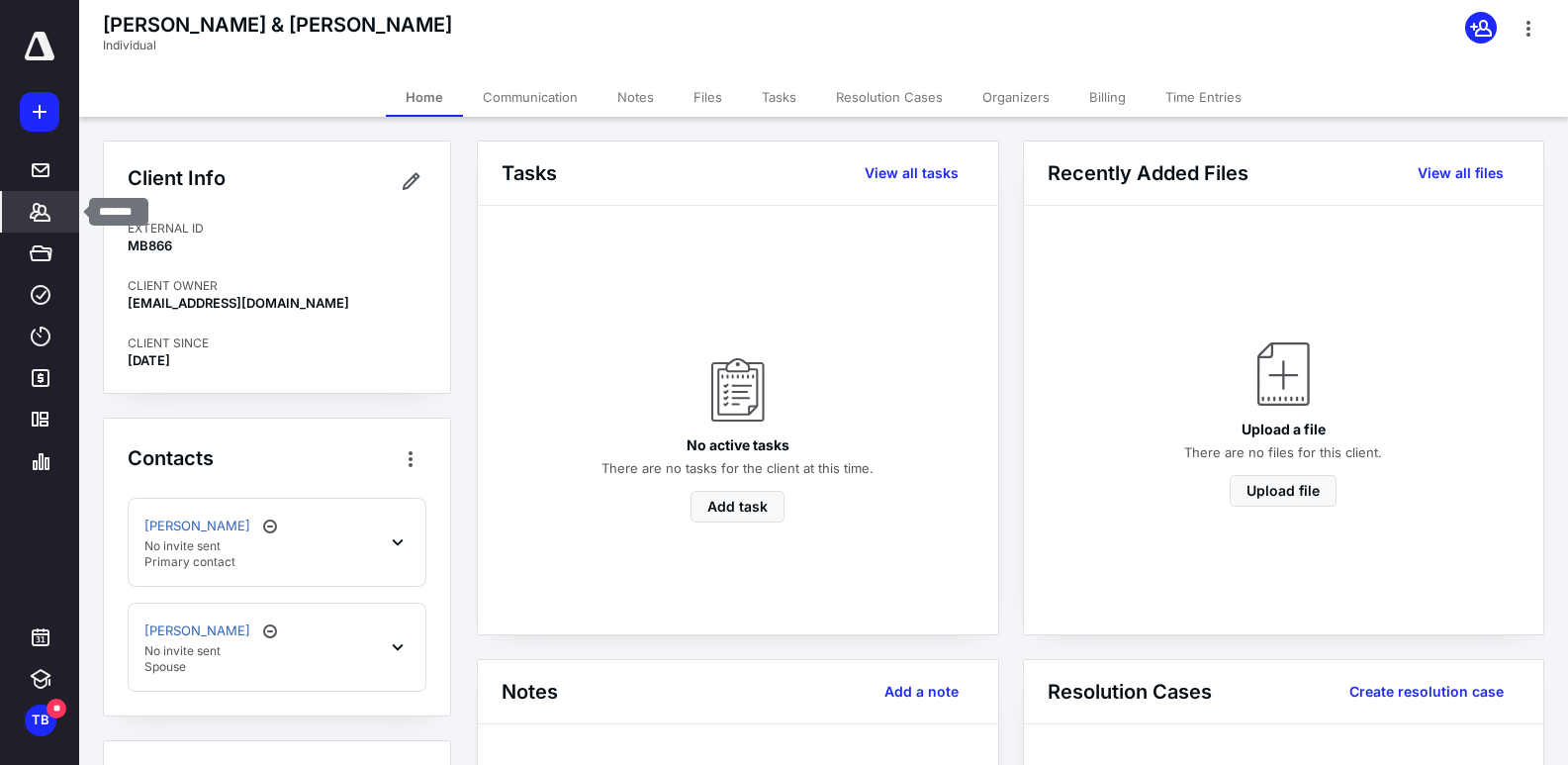 click 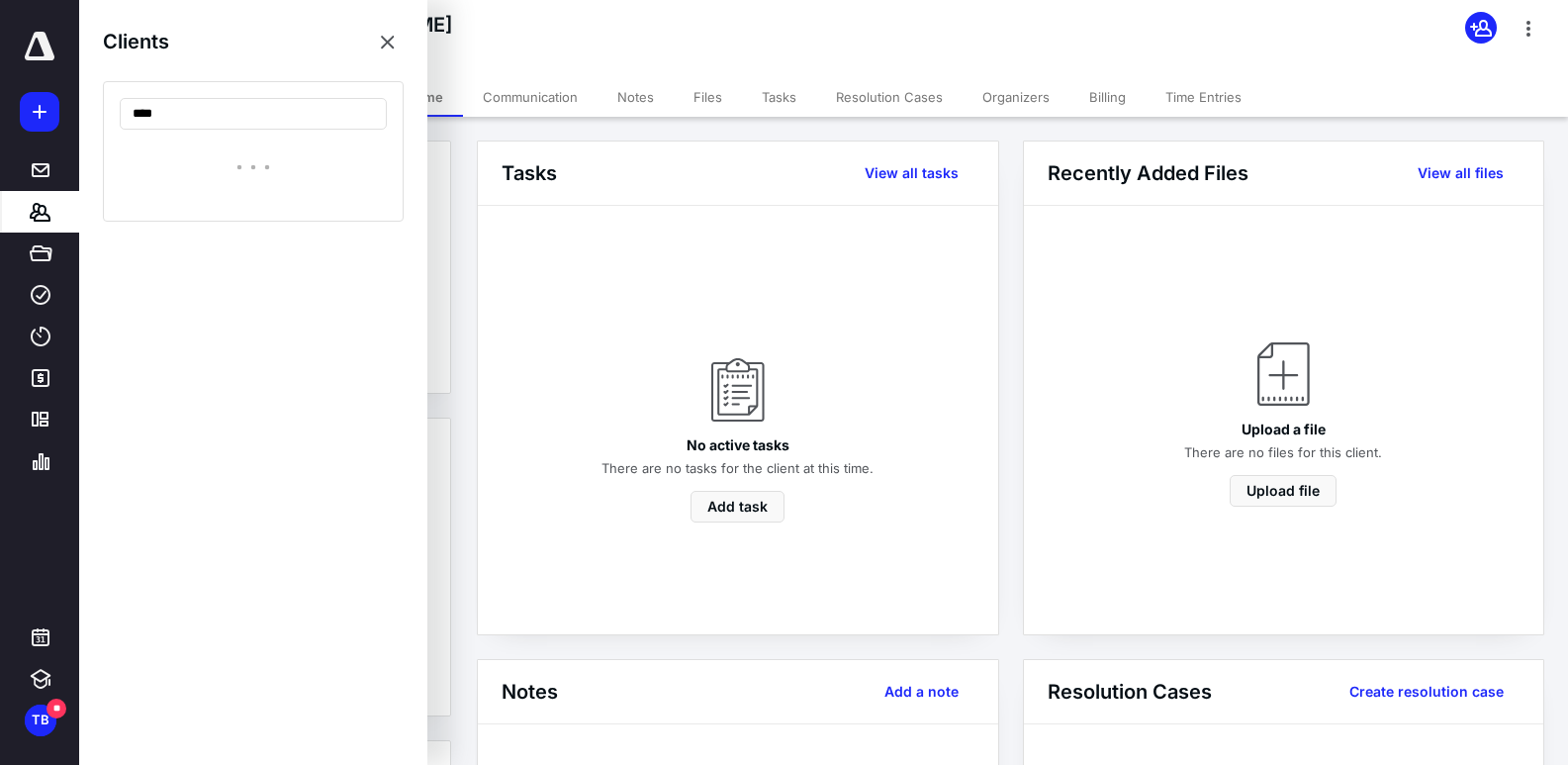 type on "****" 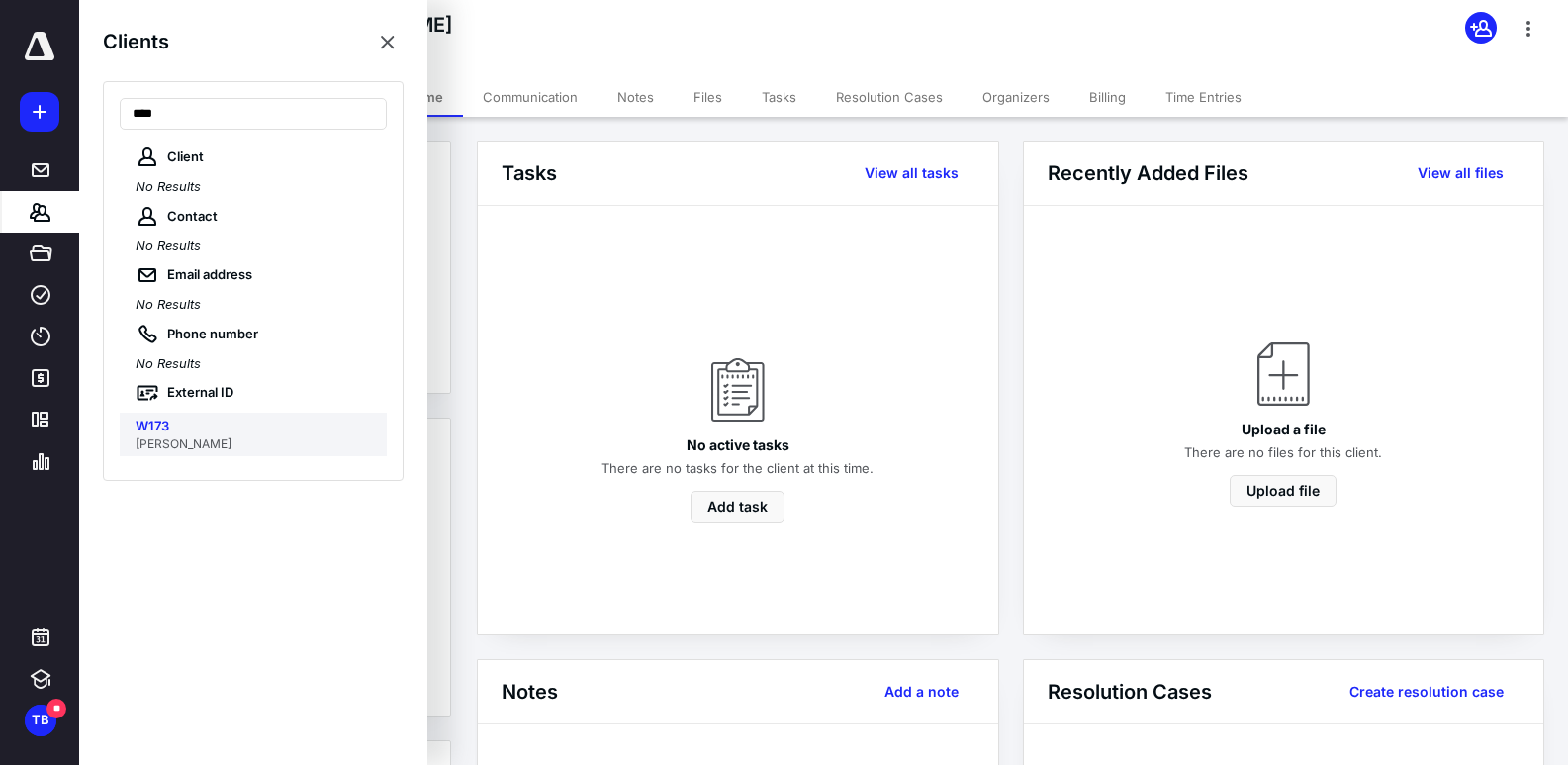 click on "[PERSON_NAME]" at bounding box center [255, 444] 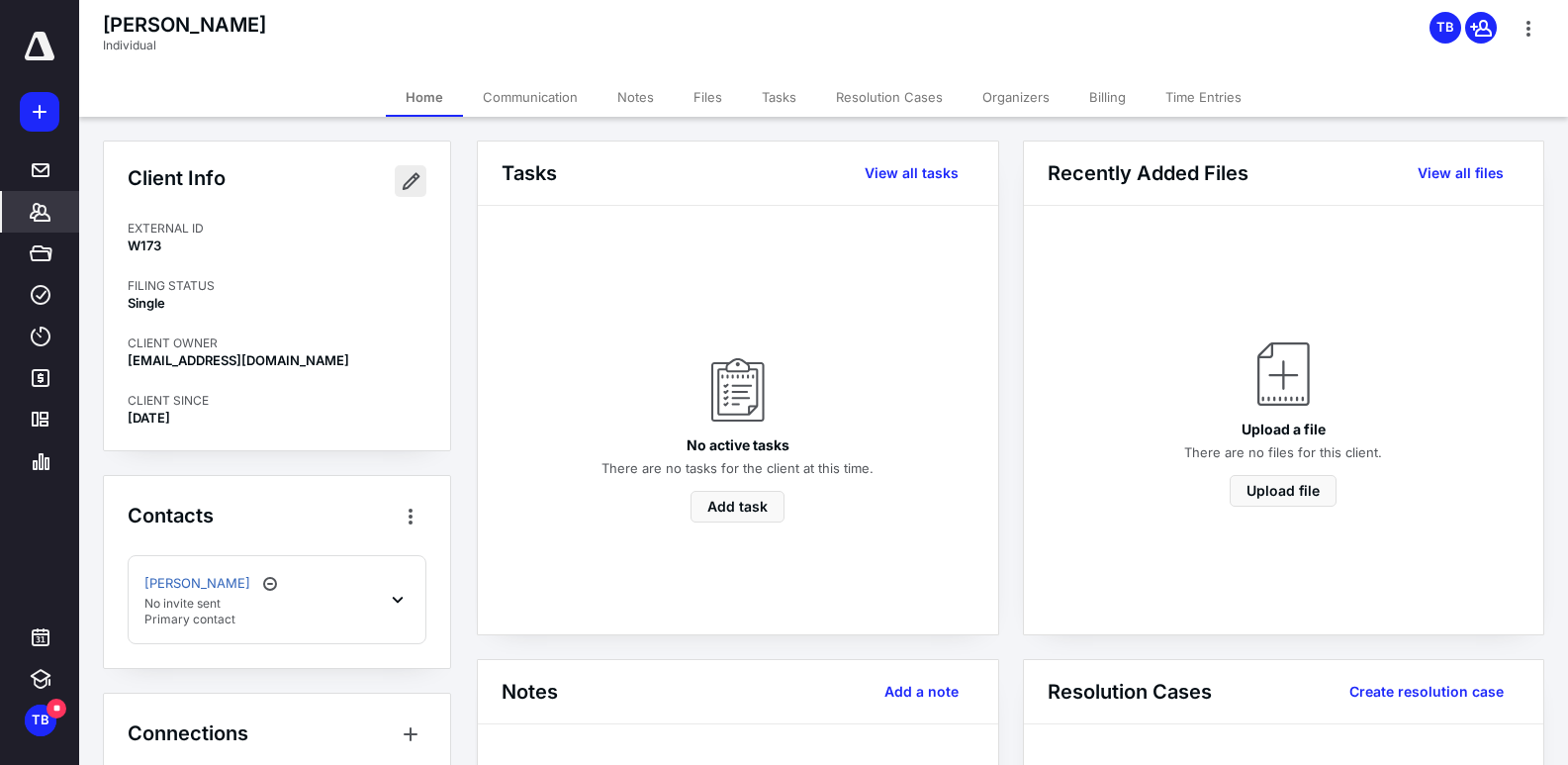 click at bounding box center [411, 181] 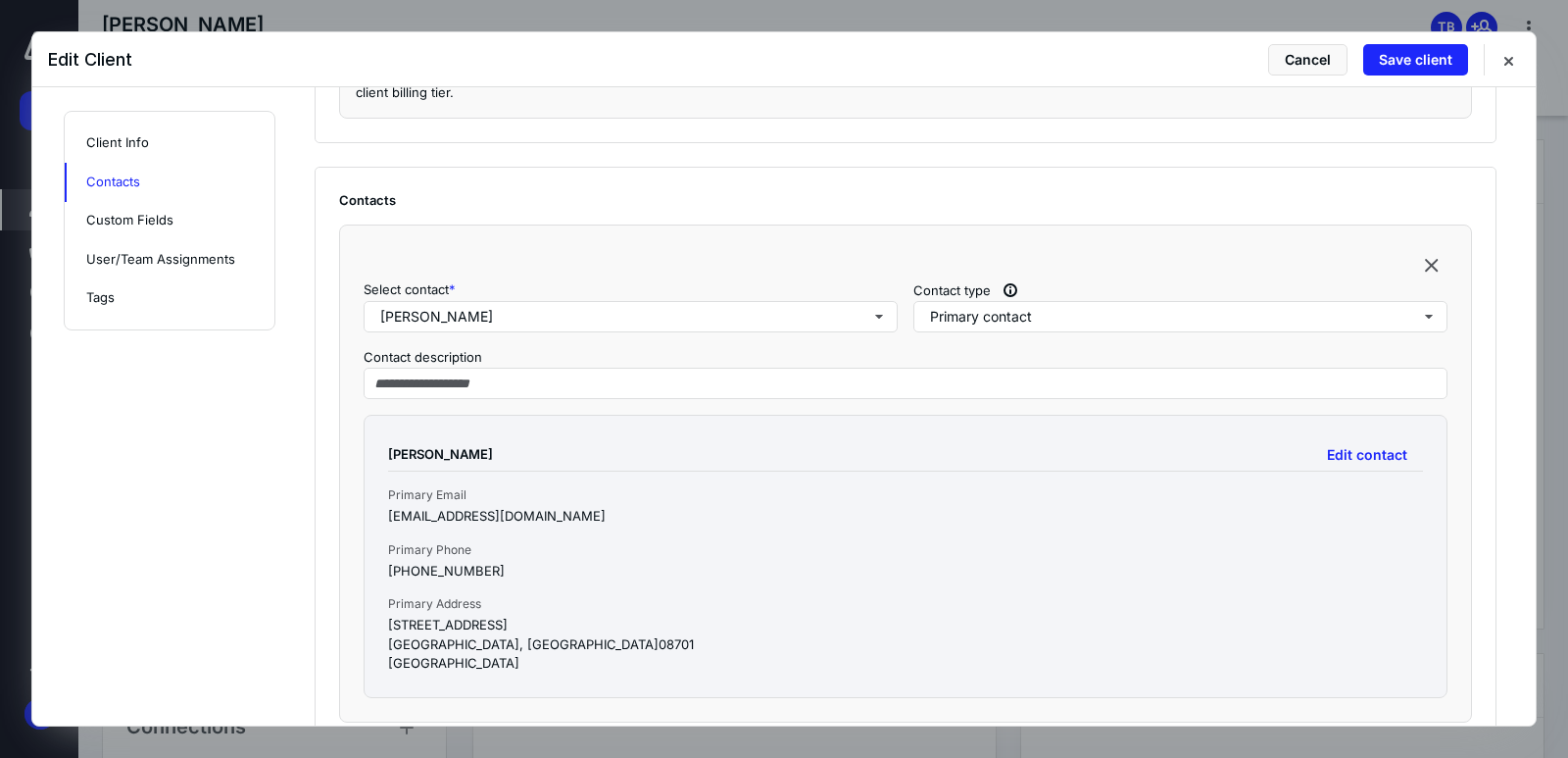 scroll, scrollTop: 196, scrollLeft: 0, axis: vertical 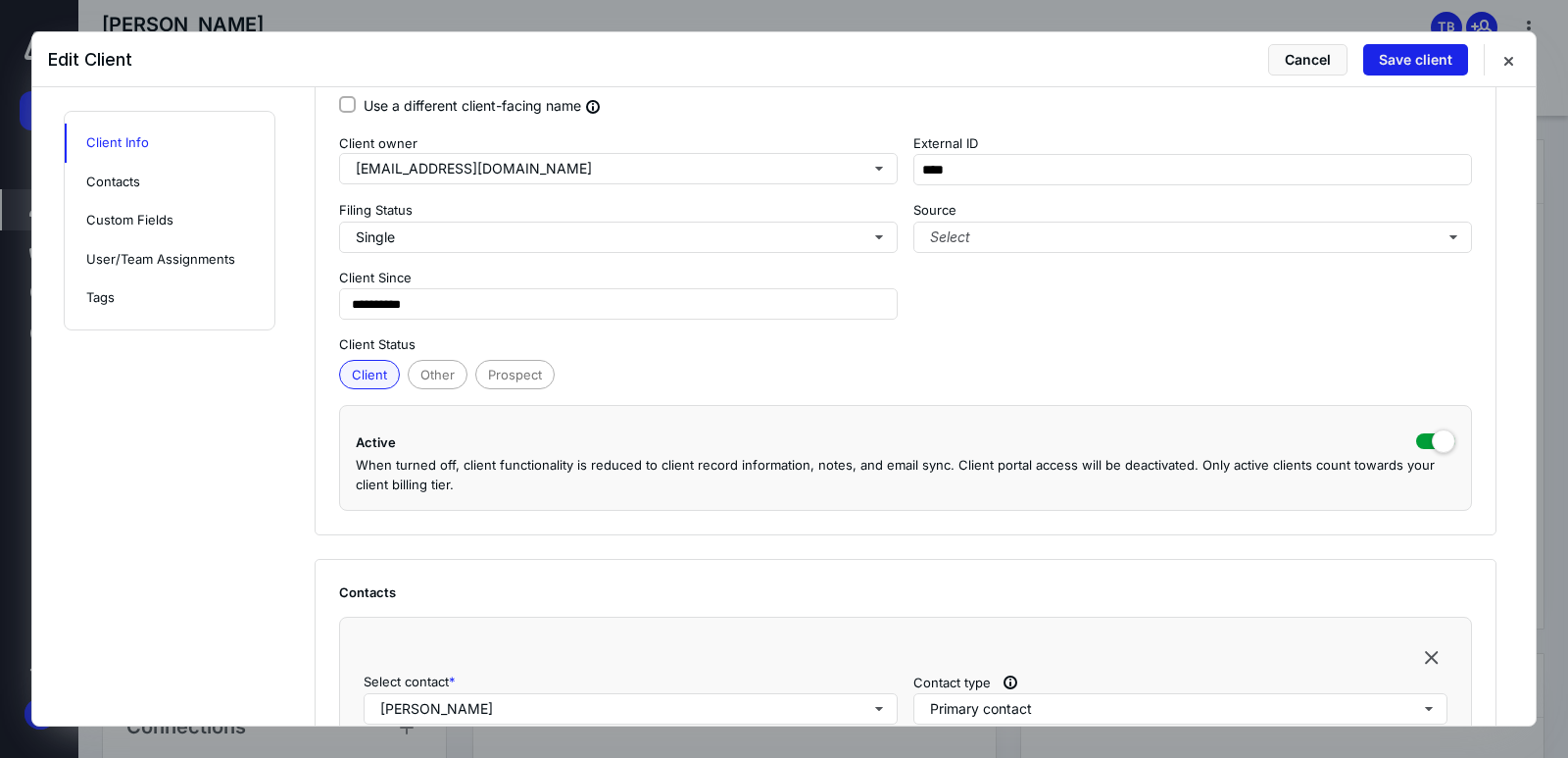 click on "Save client" at bounding box center [1415, 60] 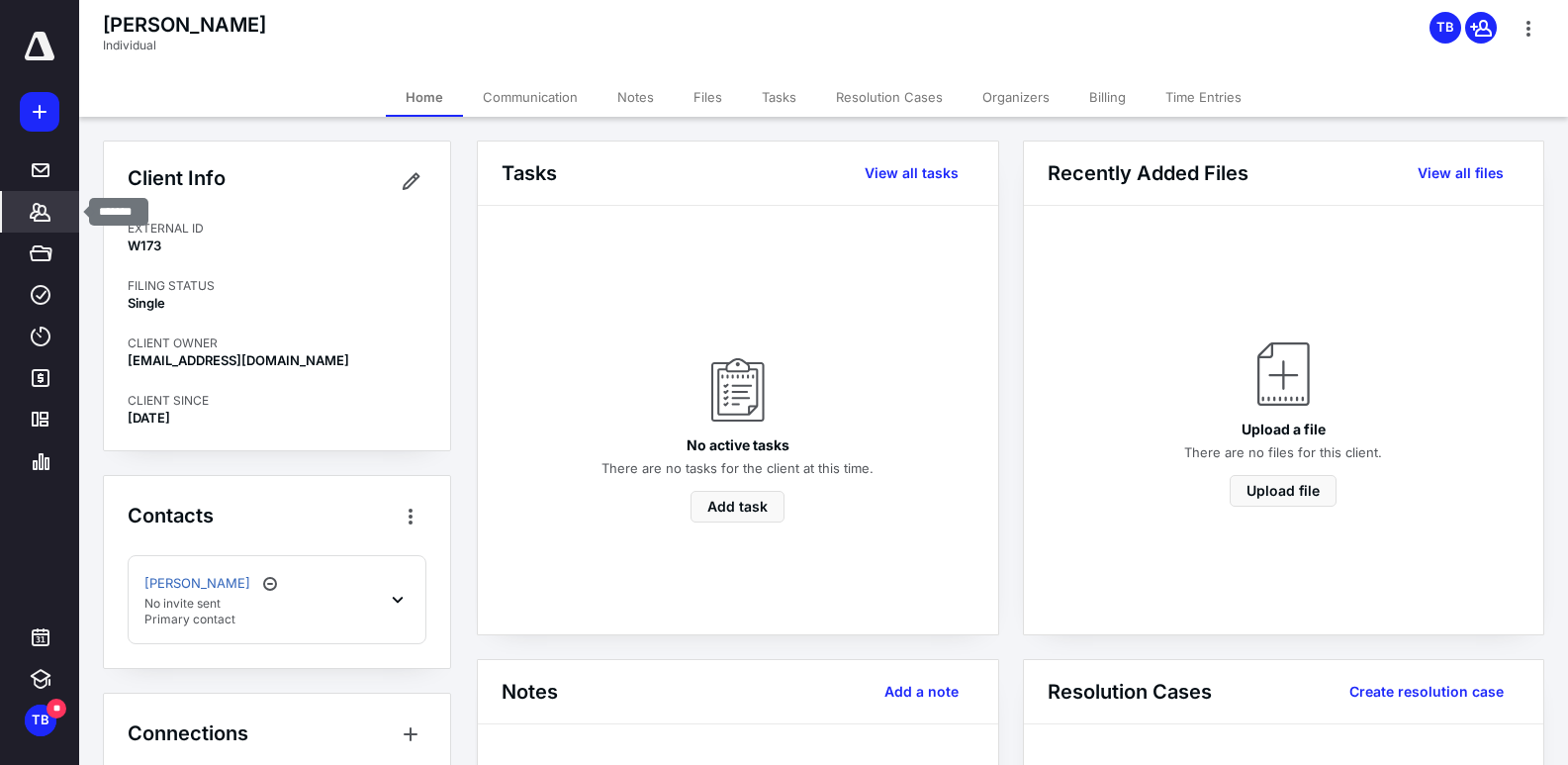 click 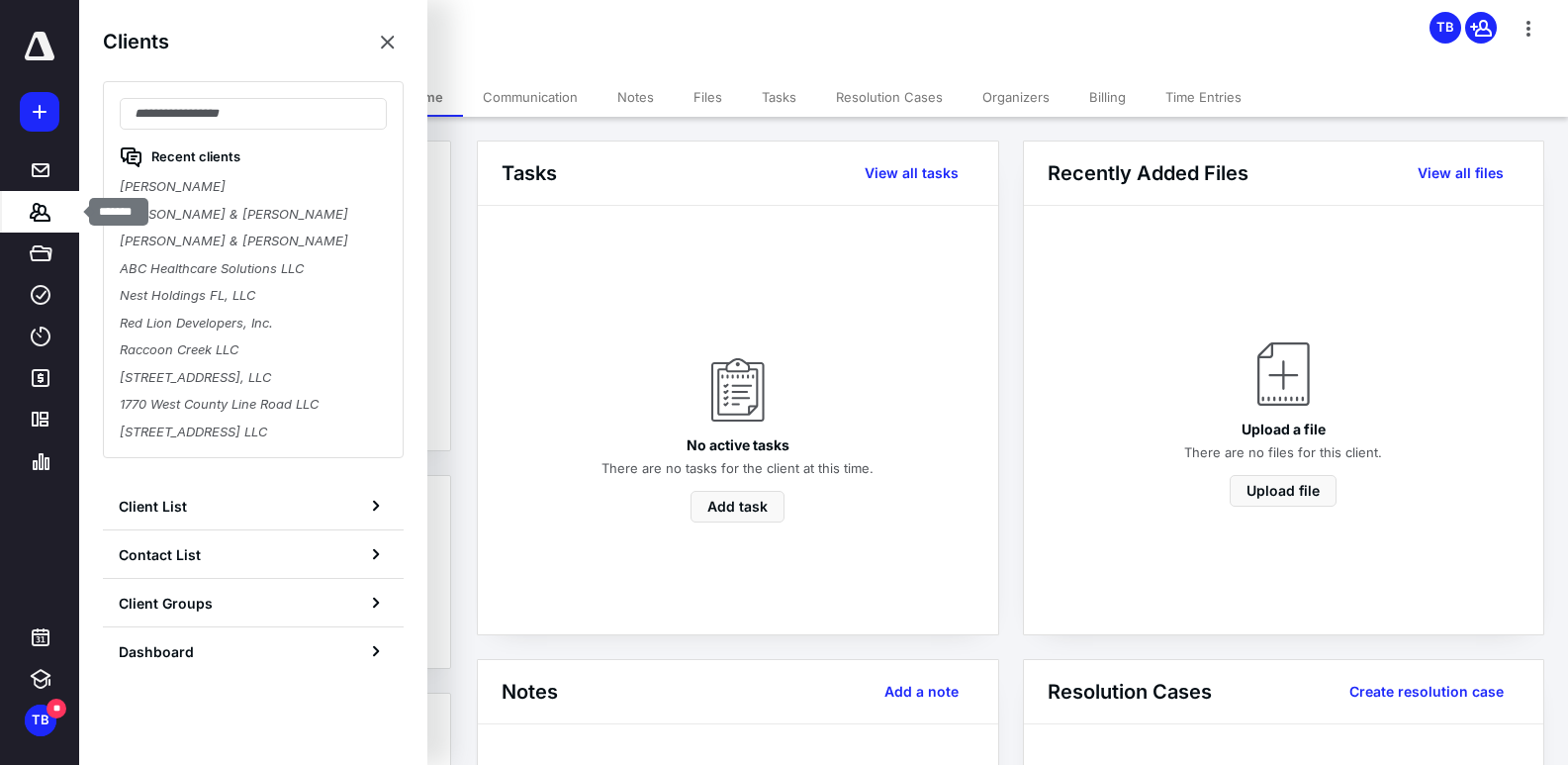 click 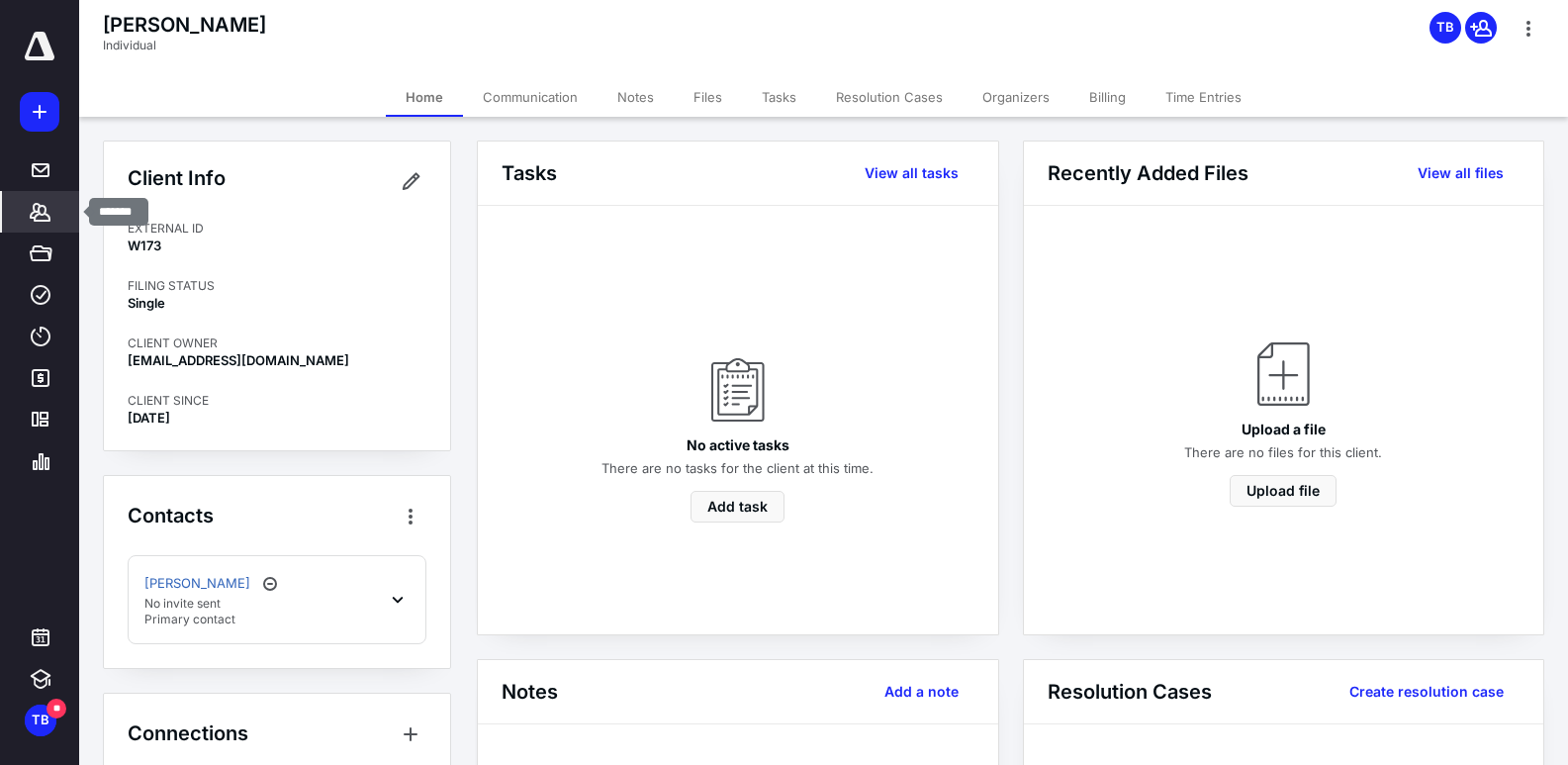 click on "*******" at bounding box center [41, 212] 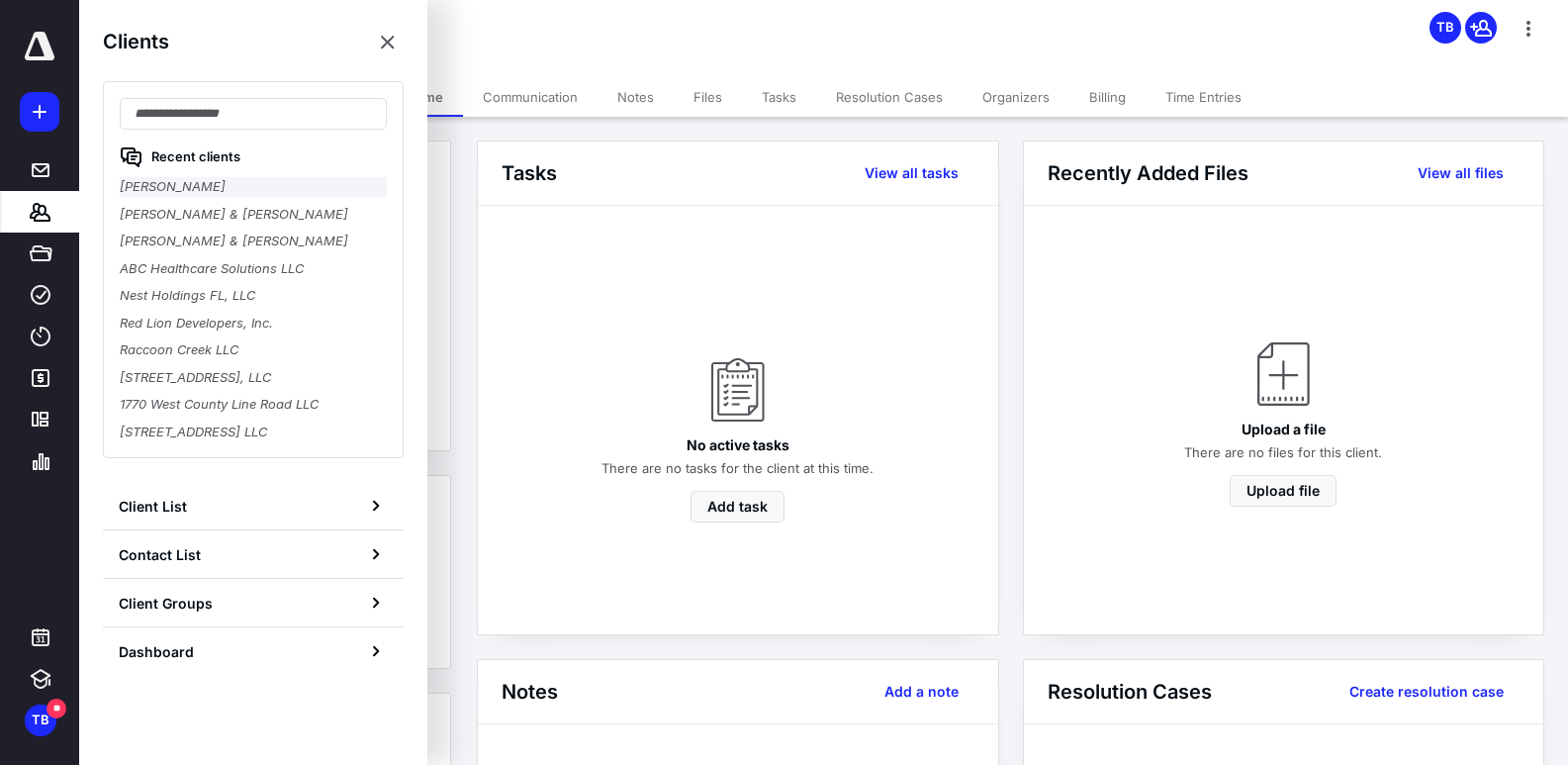 click on "[PERSON_NAME]" at bounding box center [253, 187] 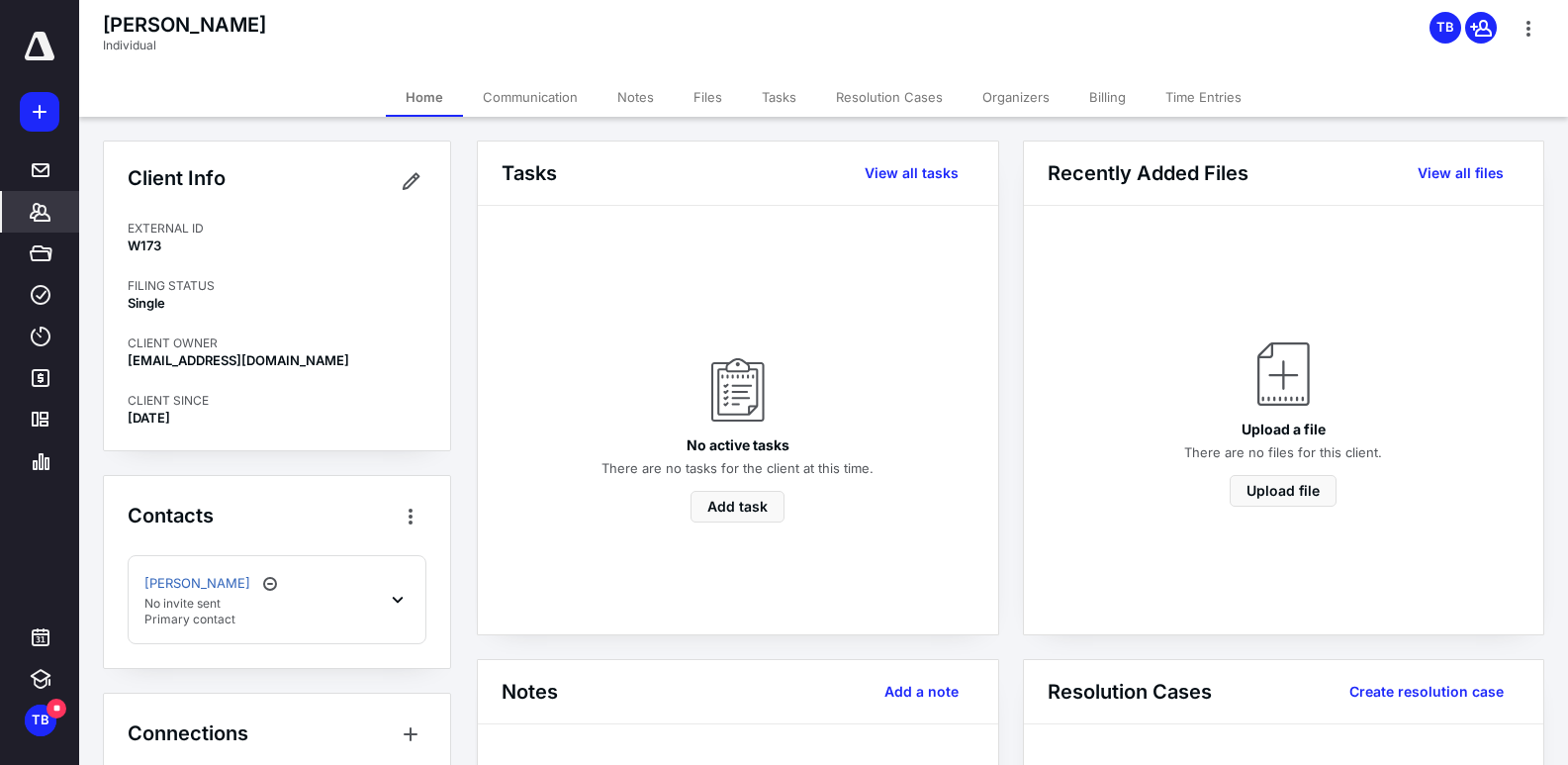 click on "Client Info EXTERNAL ID W173 FILING STATUS Single CLIENT OWNER [EMAIL_ADDRESS][DOMAIN_NAME] CLIENT SINCE [DATE]" at bounding box center (277, 296) 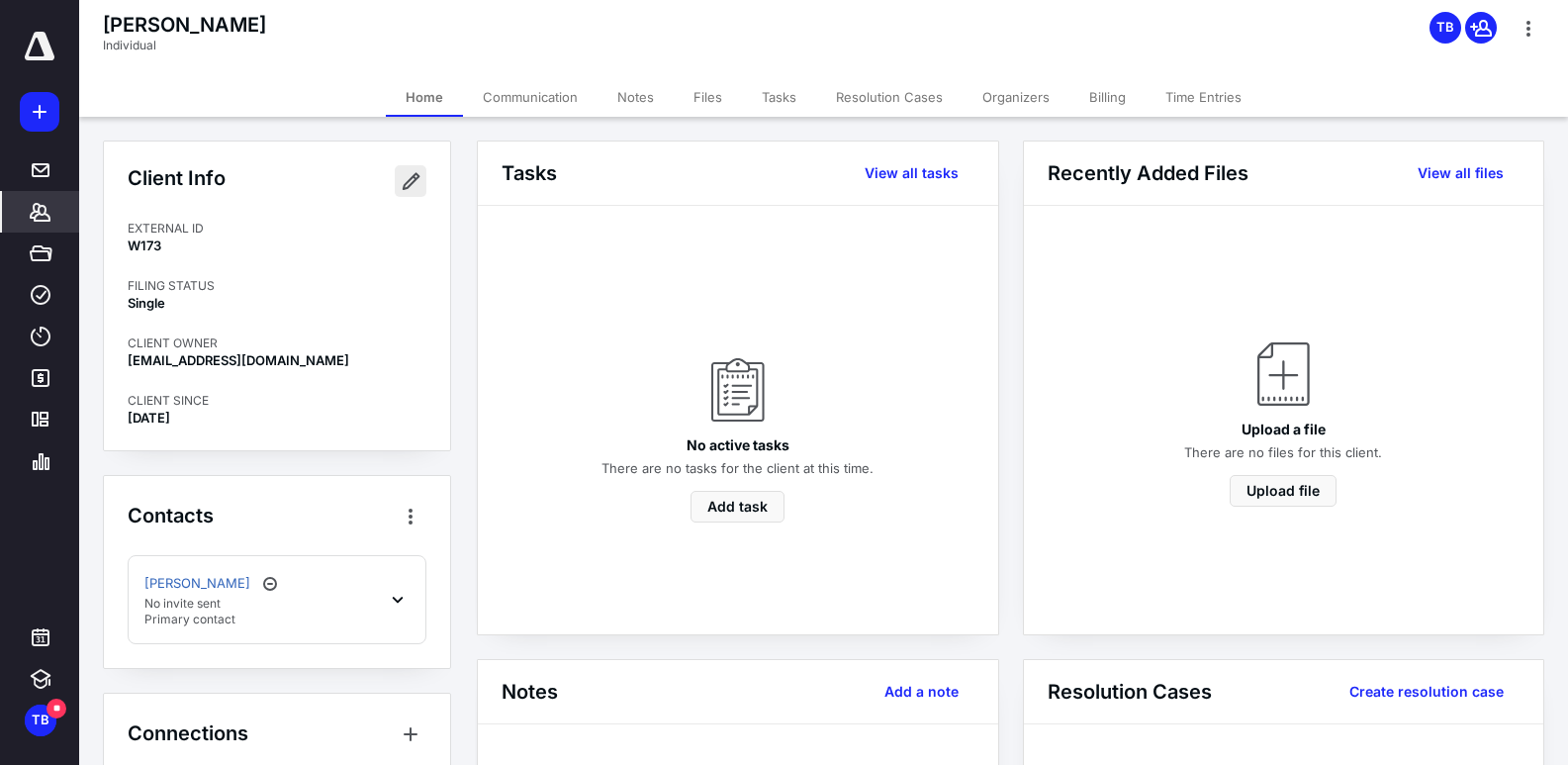 click at bounding box center (411, 181) 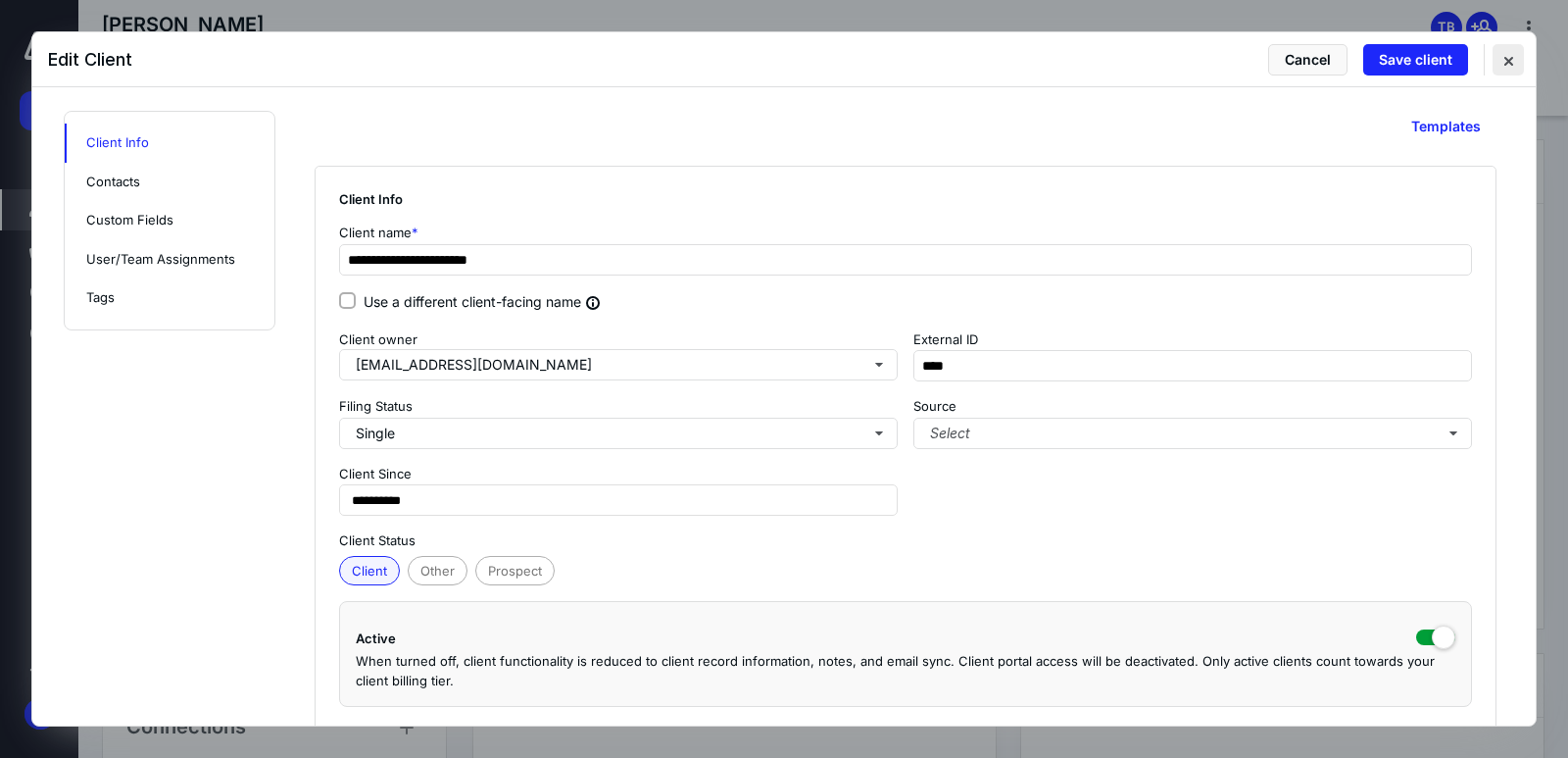 click at bounding box center (1508, 60) 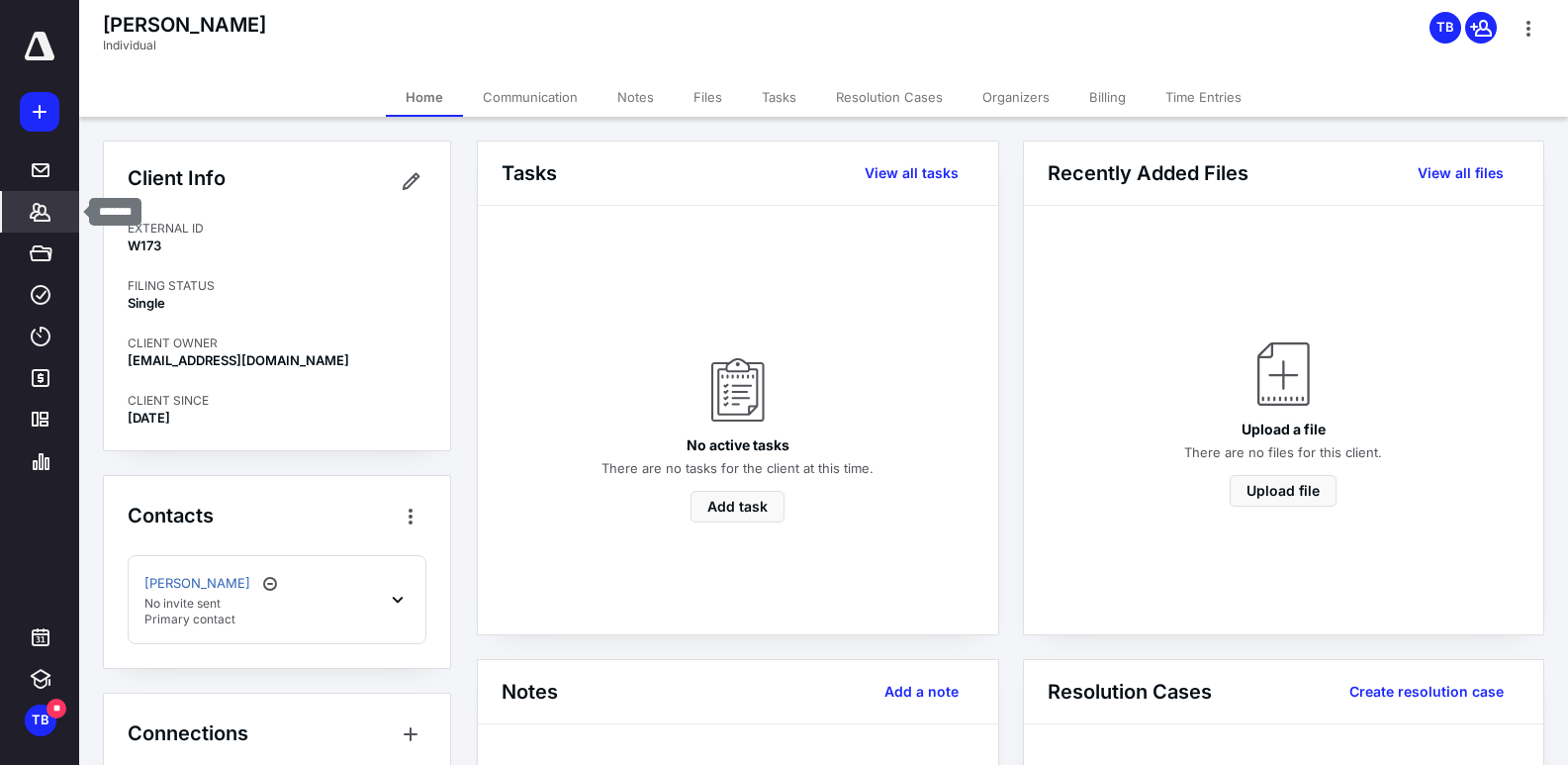 click 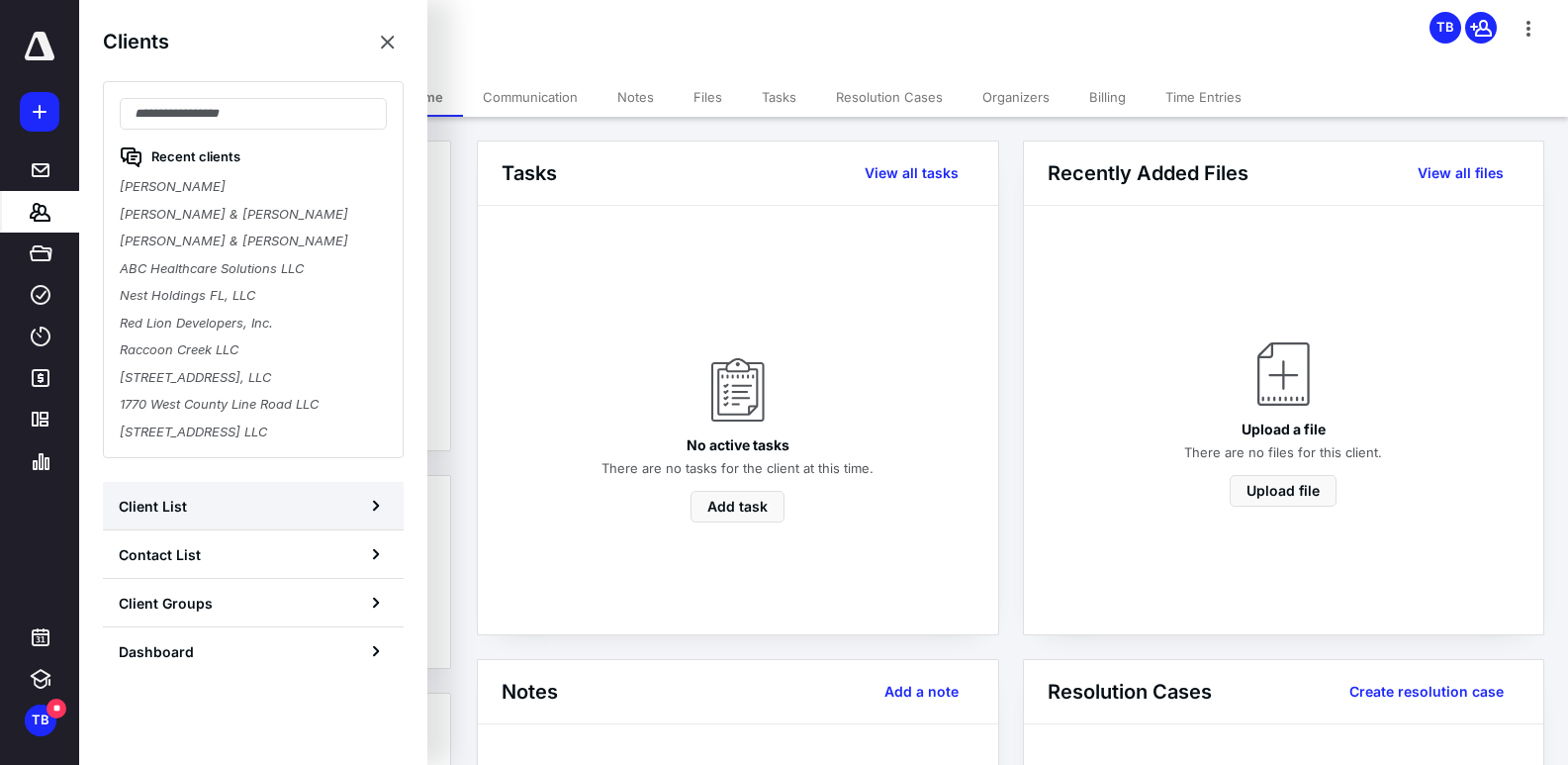 click on "Client List" at bounding box center [152, 506] 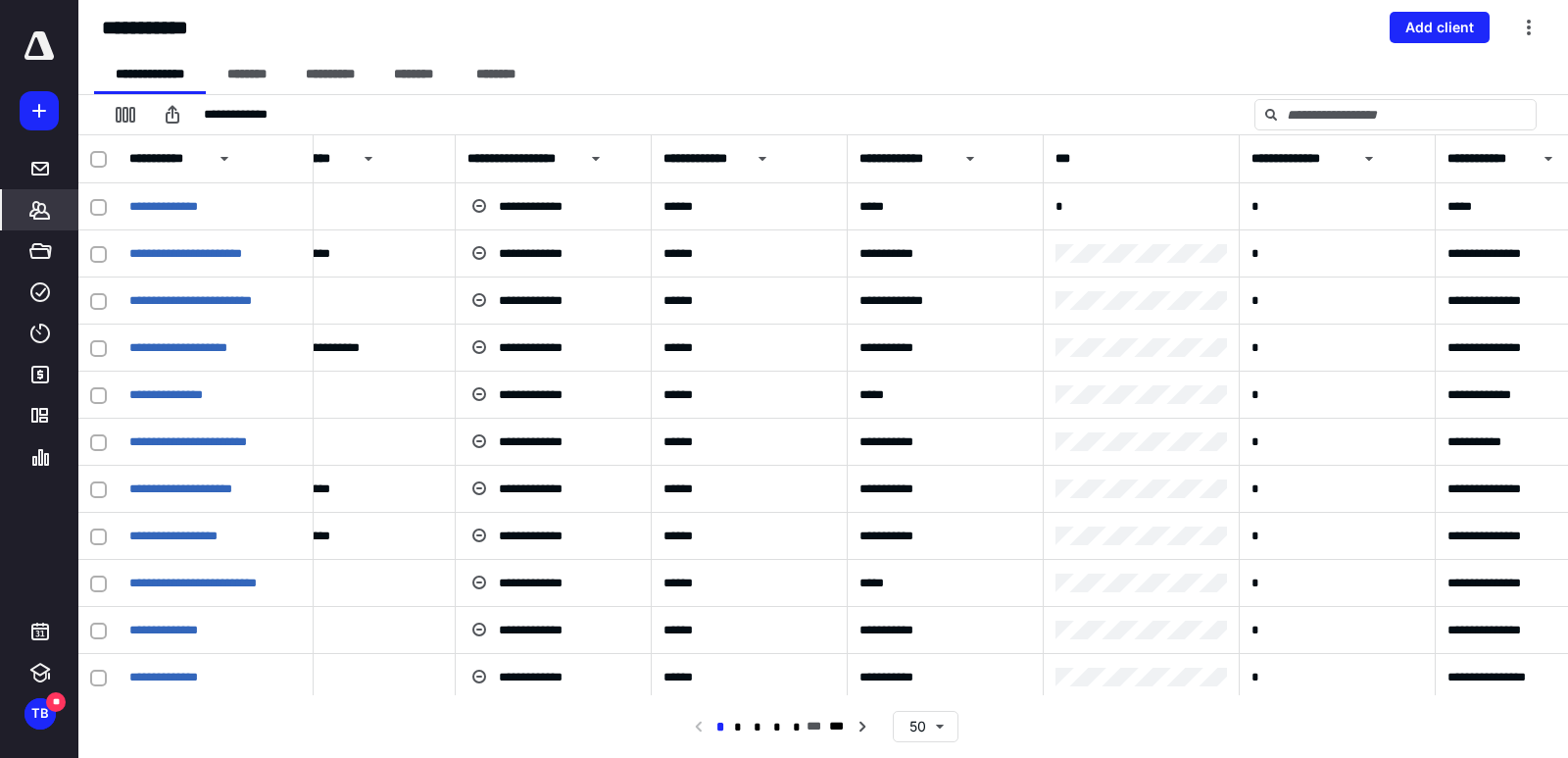 scroll, scrollTop: 0, scrollLeft: 322, axis: horizontal 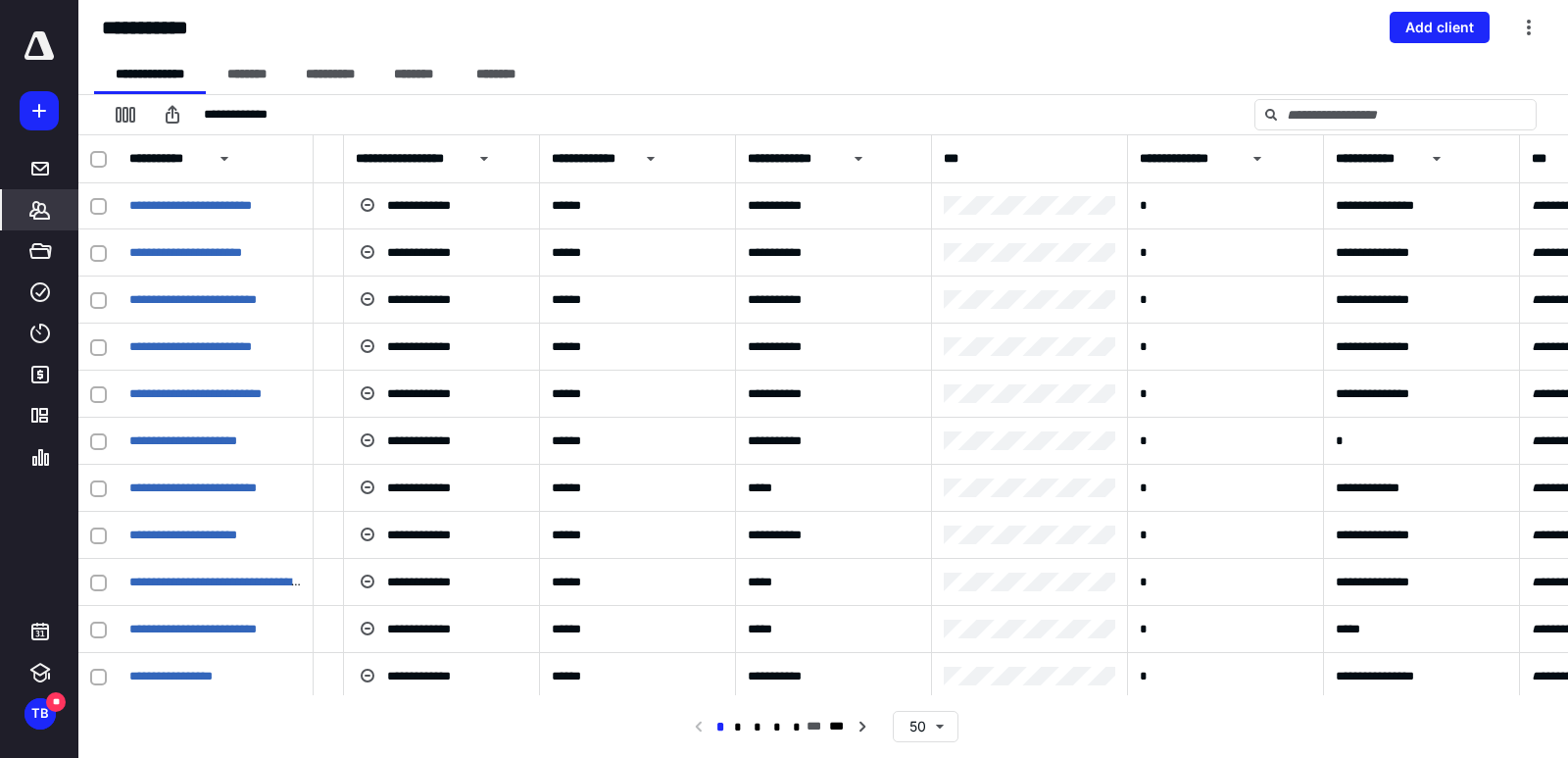 click 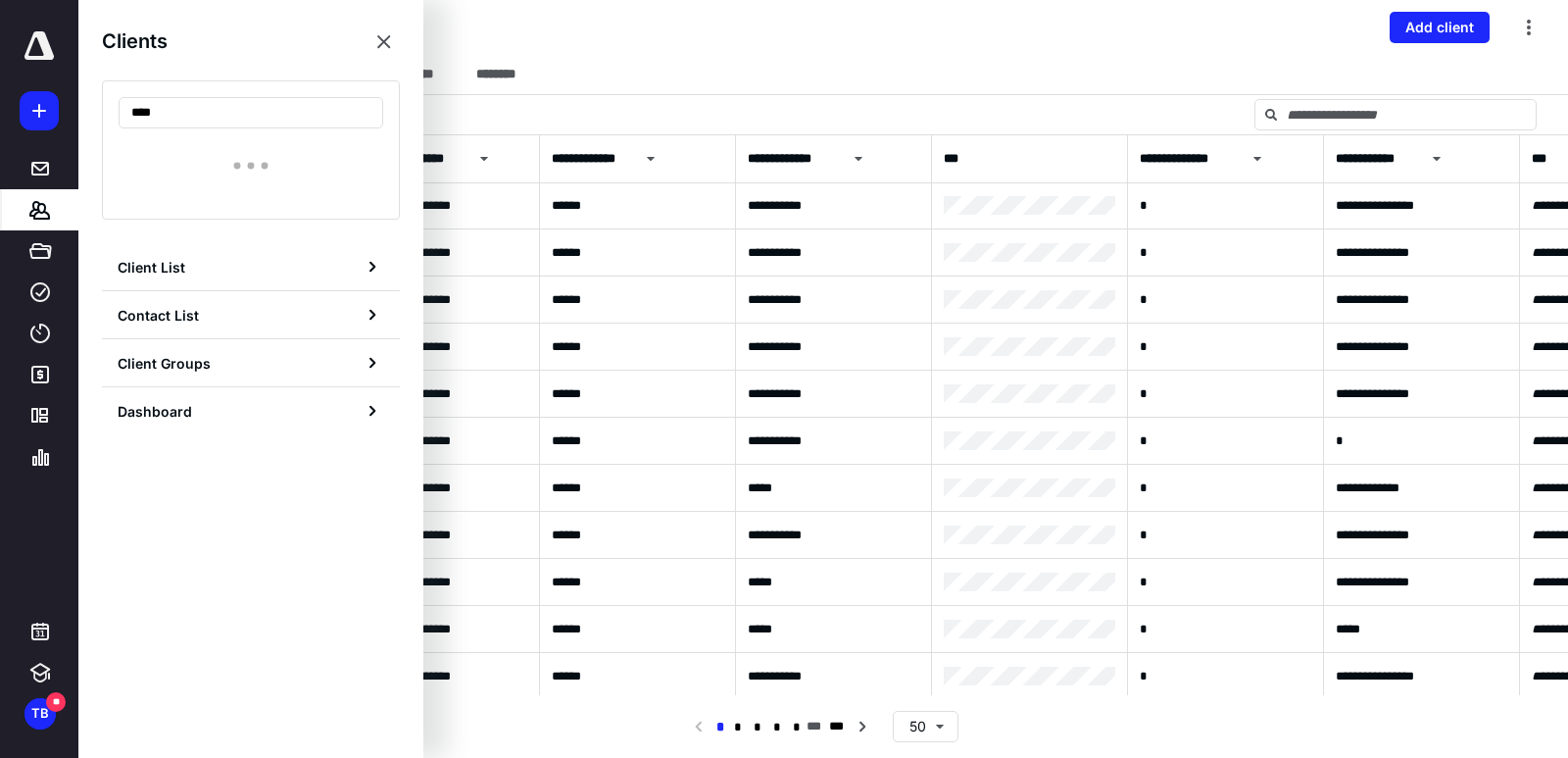 type on "****" 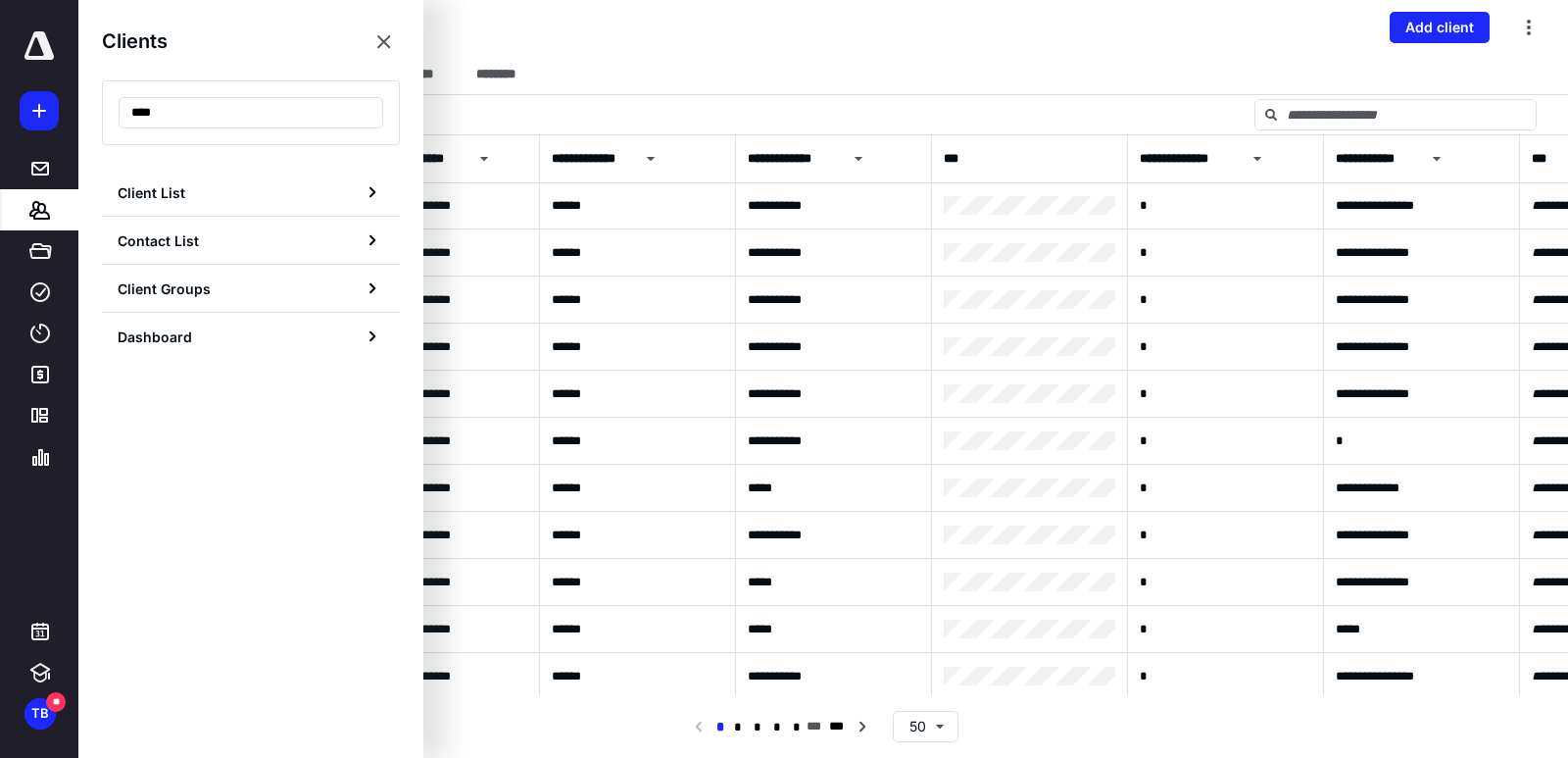 click on "*******" at bounding box center (40, 210) 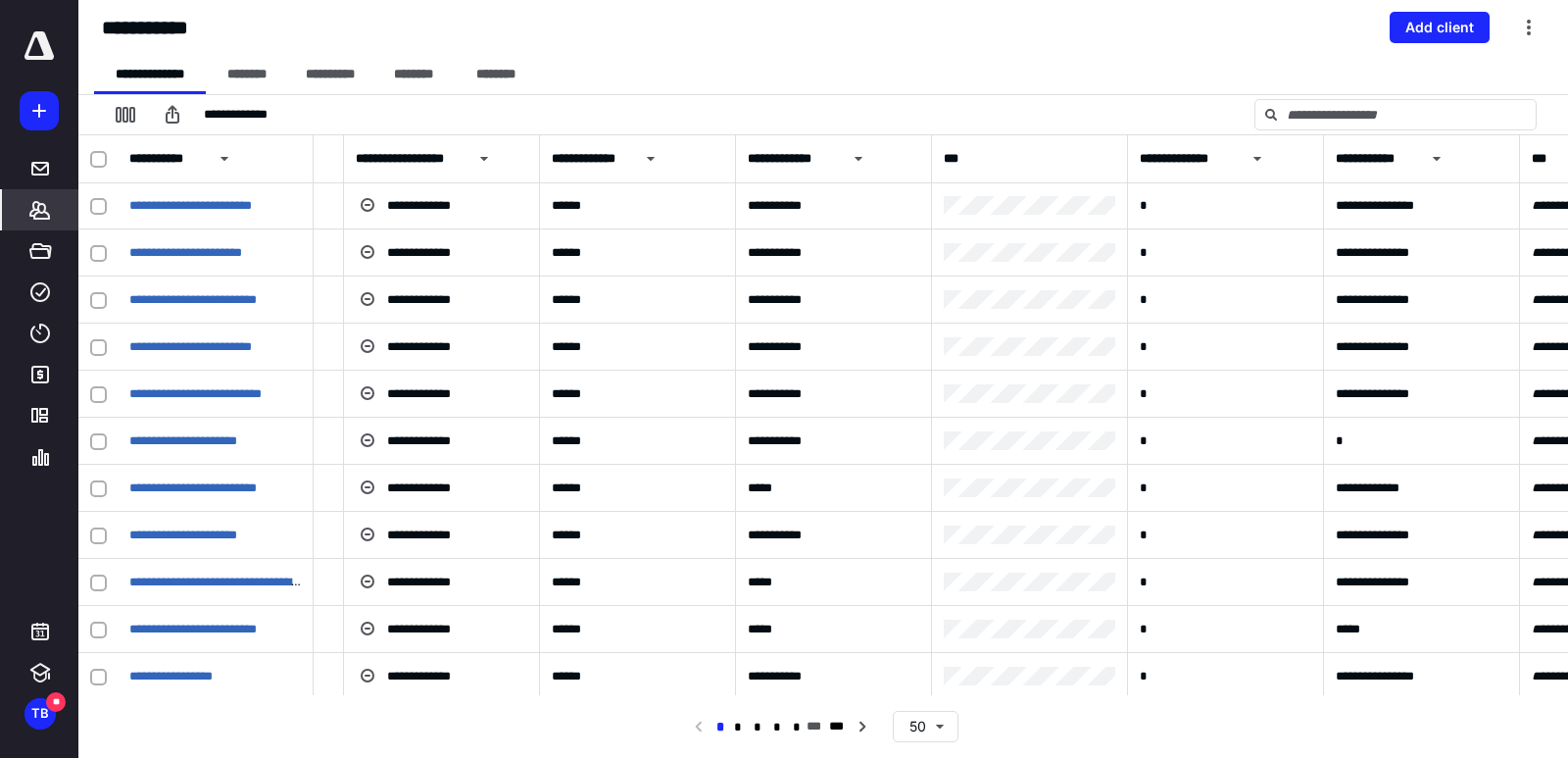 click 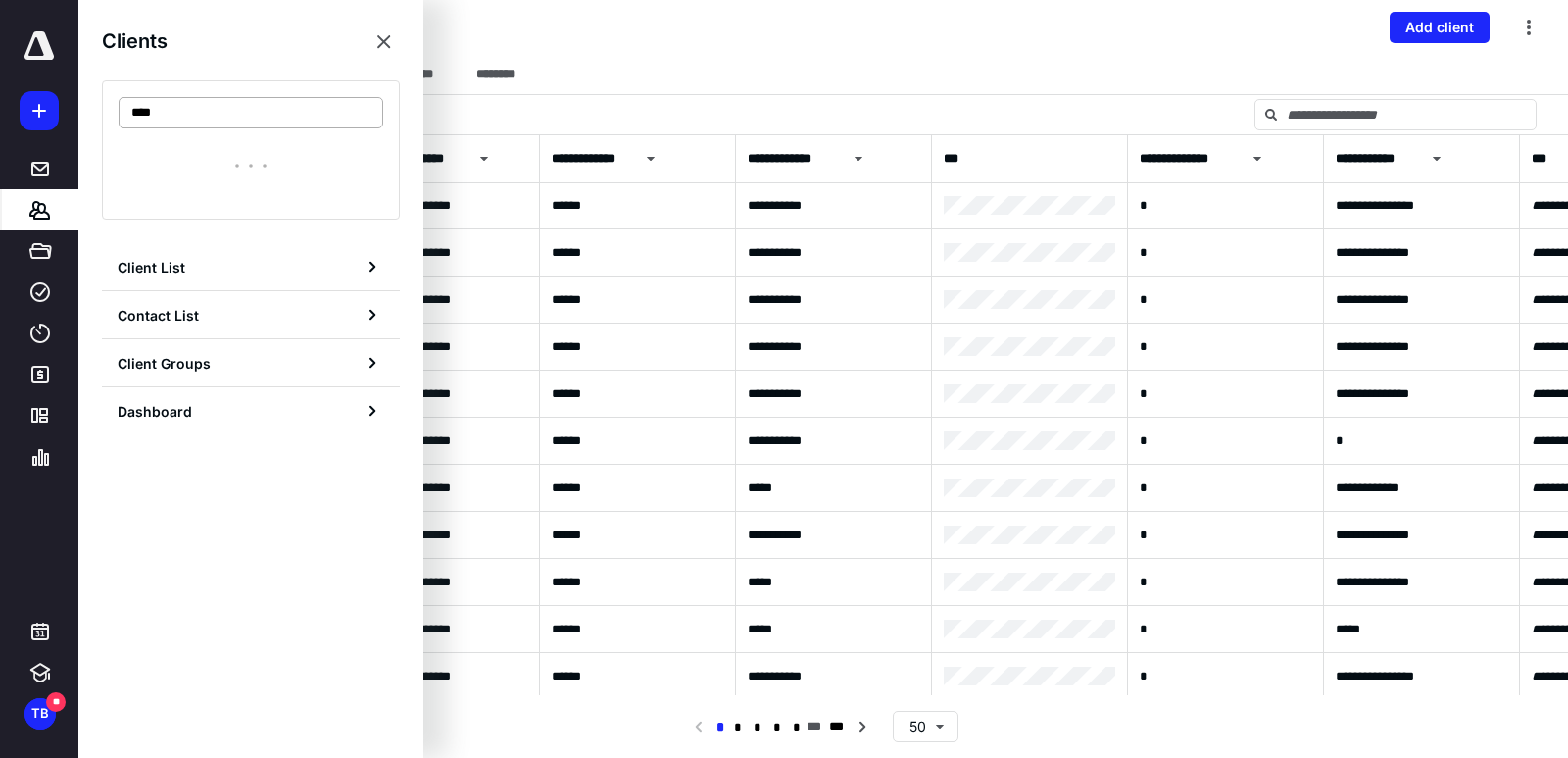 type on "****" 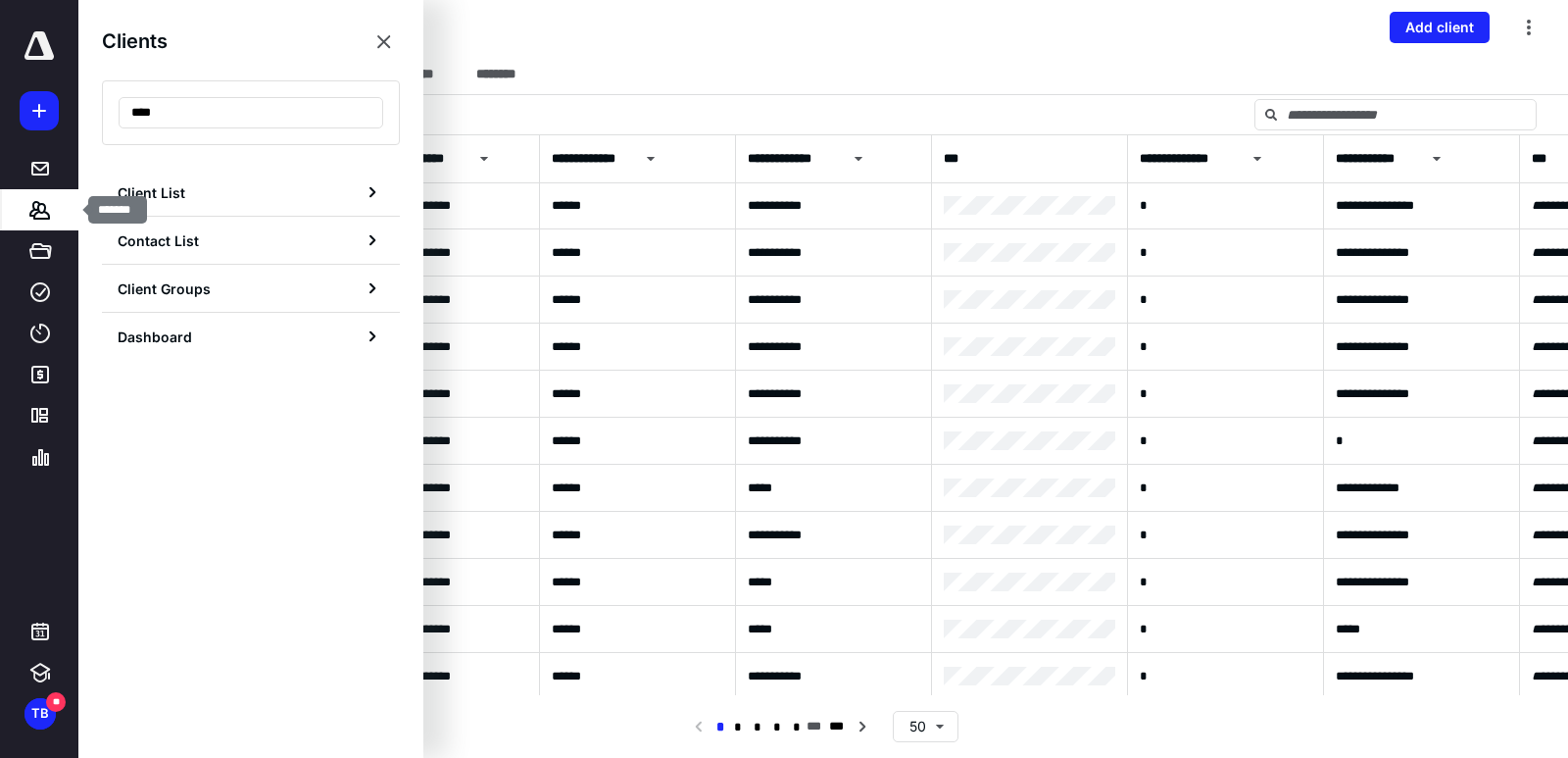 click 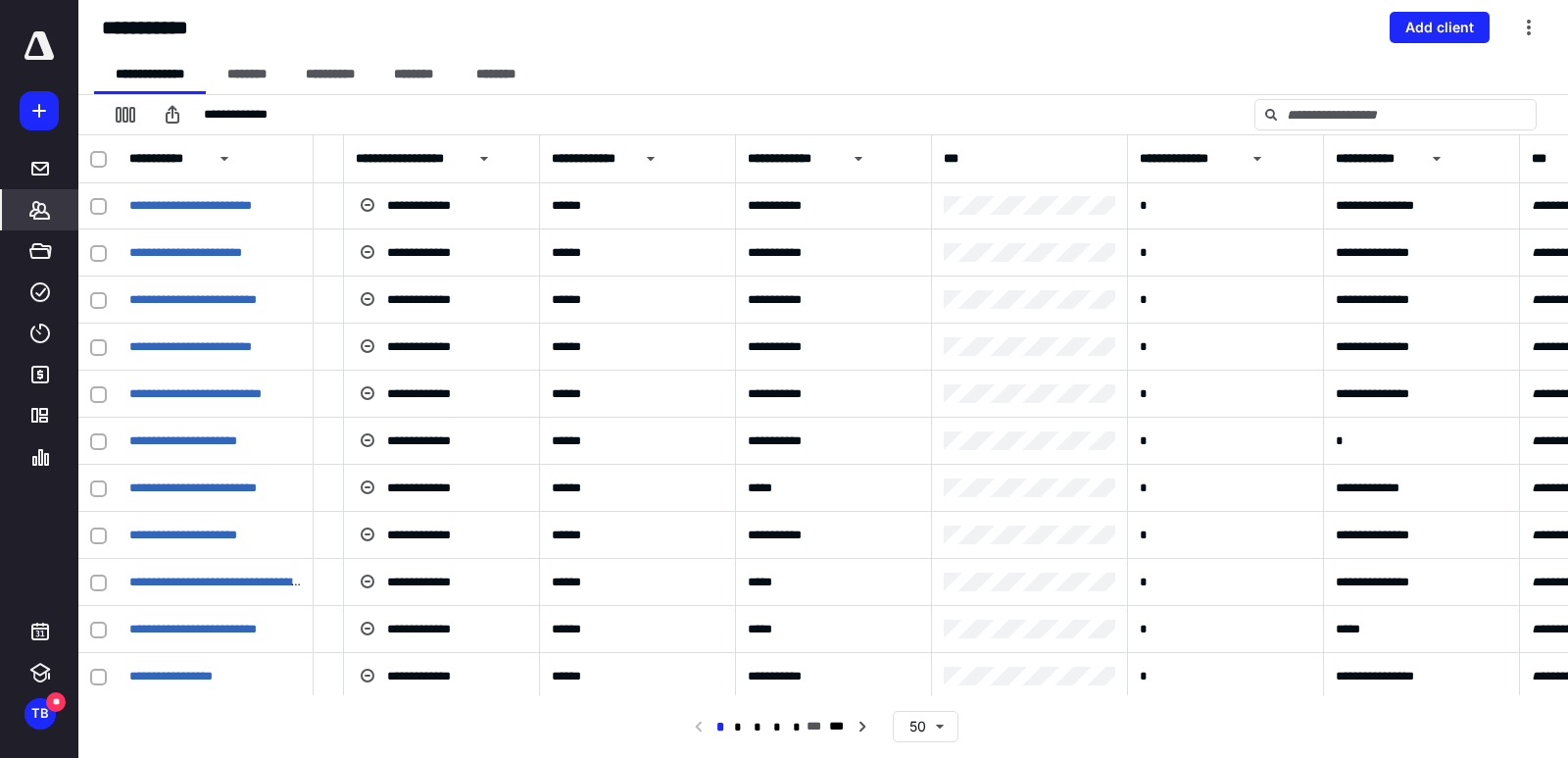 click 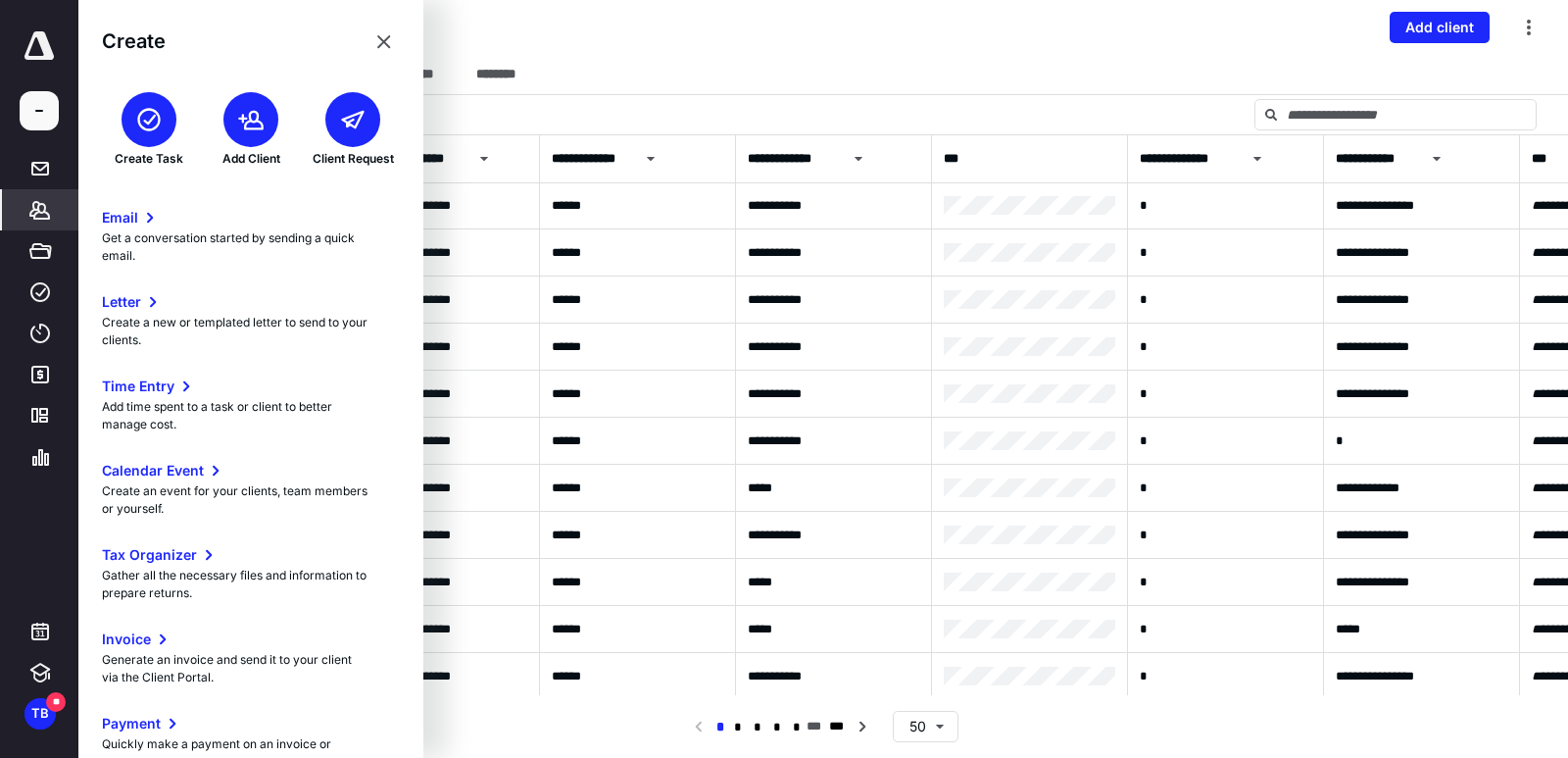 click 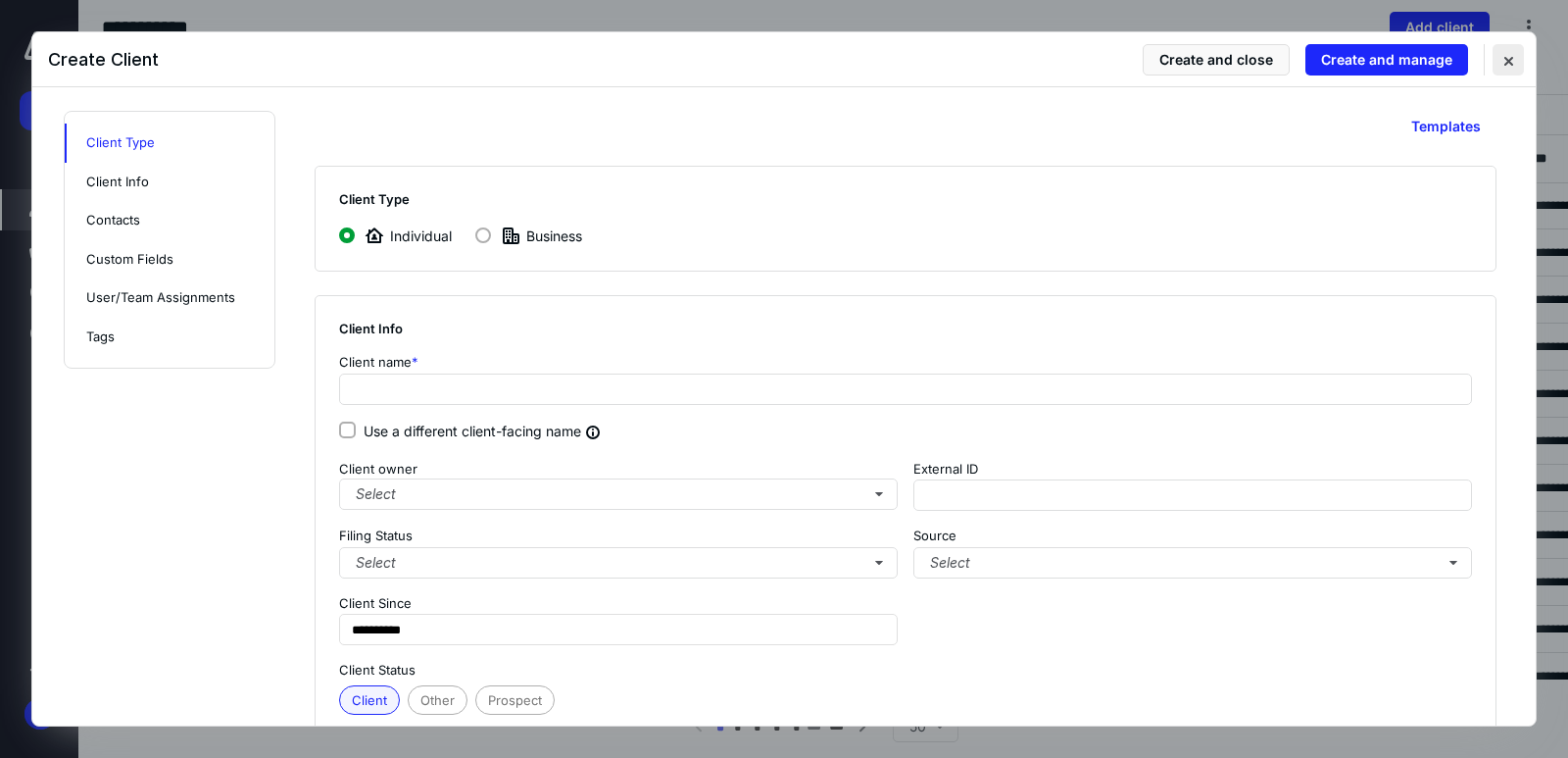 click at bounding box center [1508, 60] 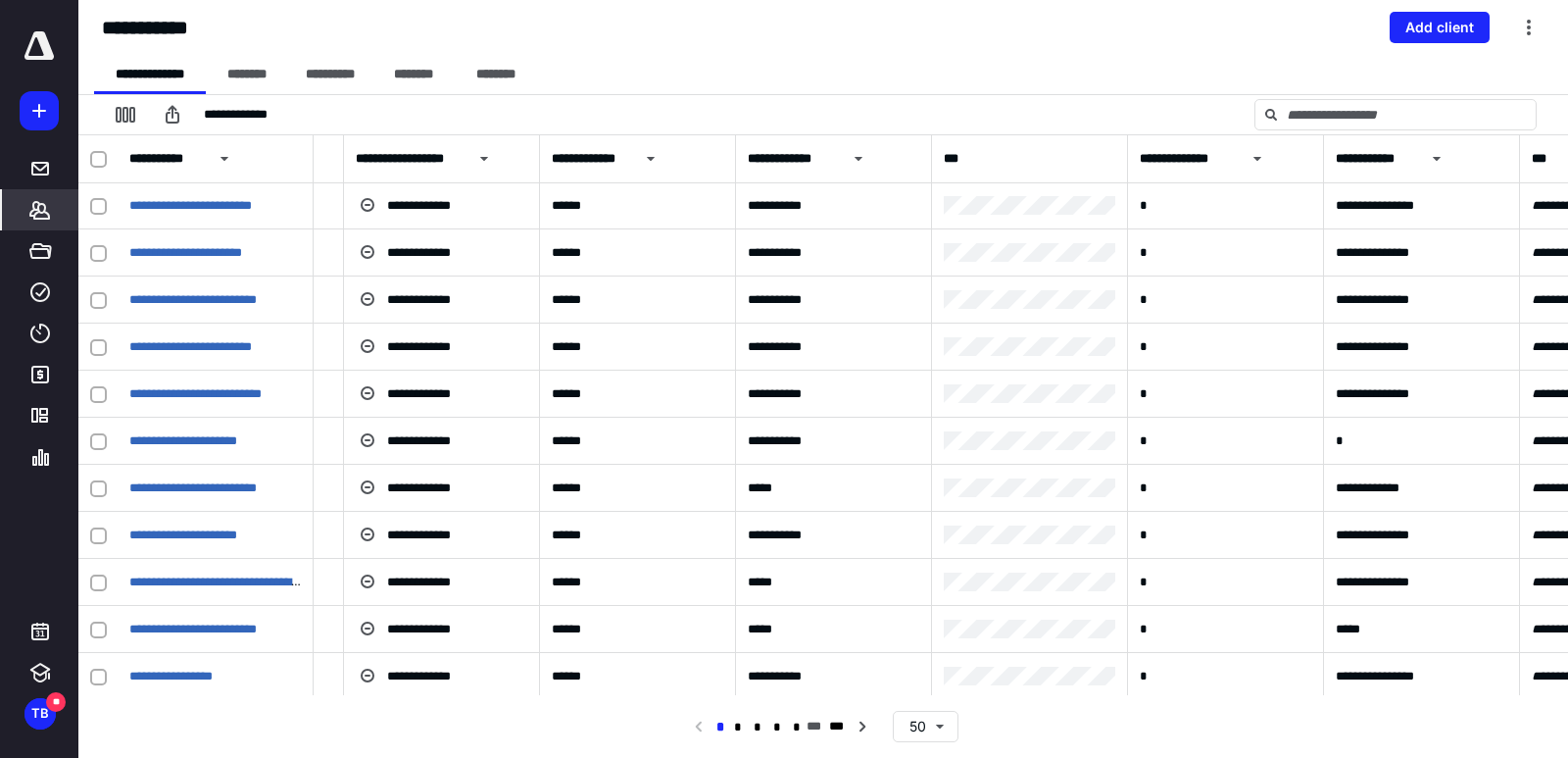 click 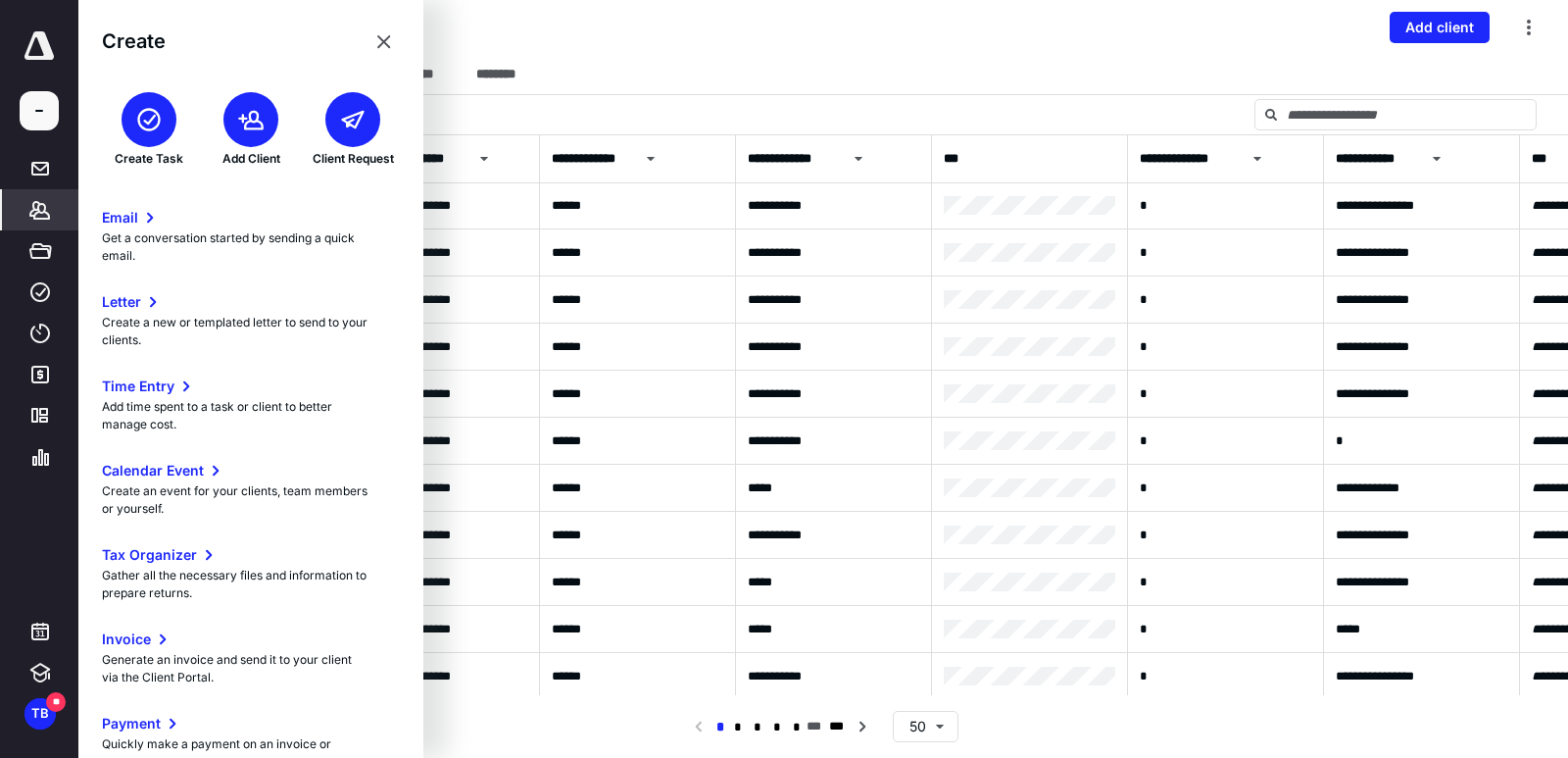 click 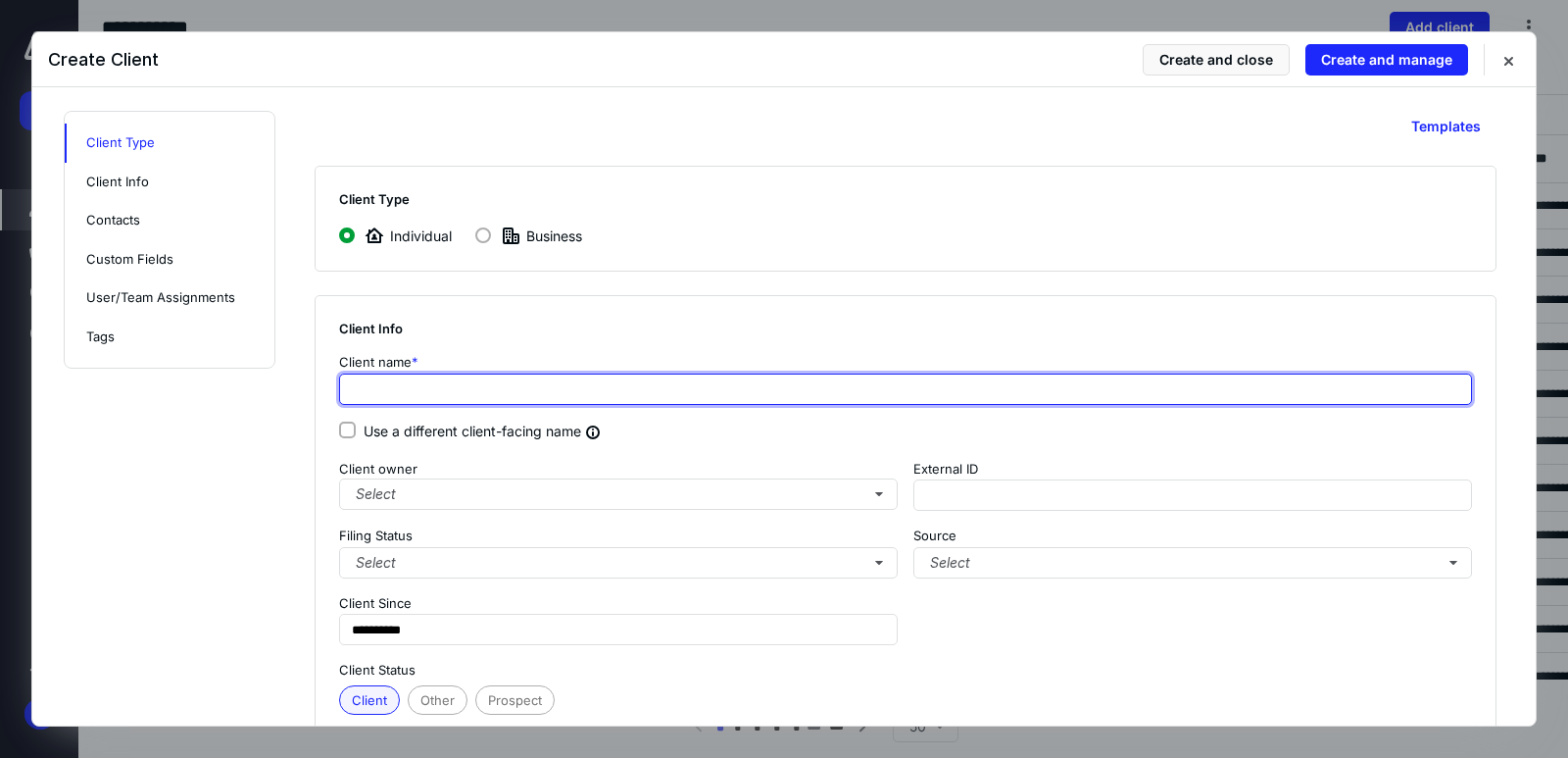 click at bounding box center [906, 389] 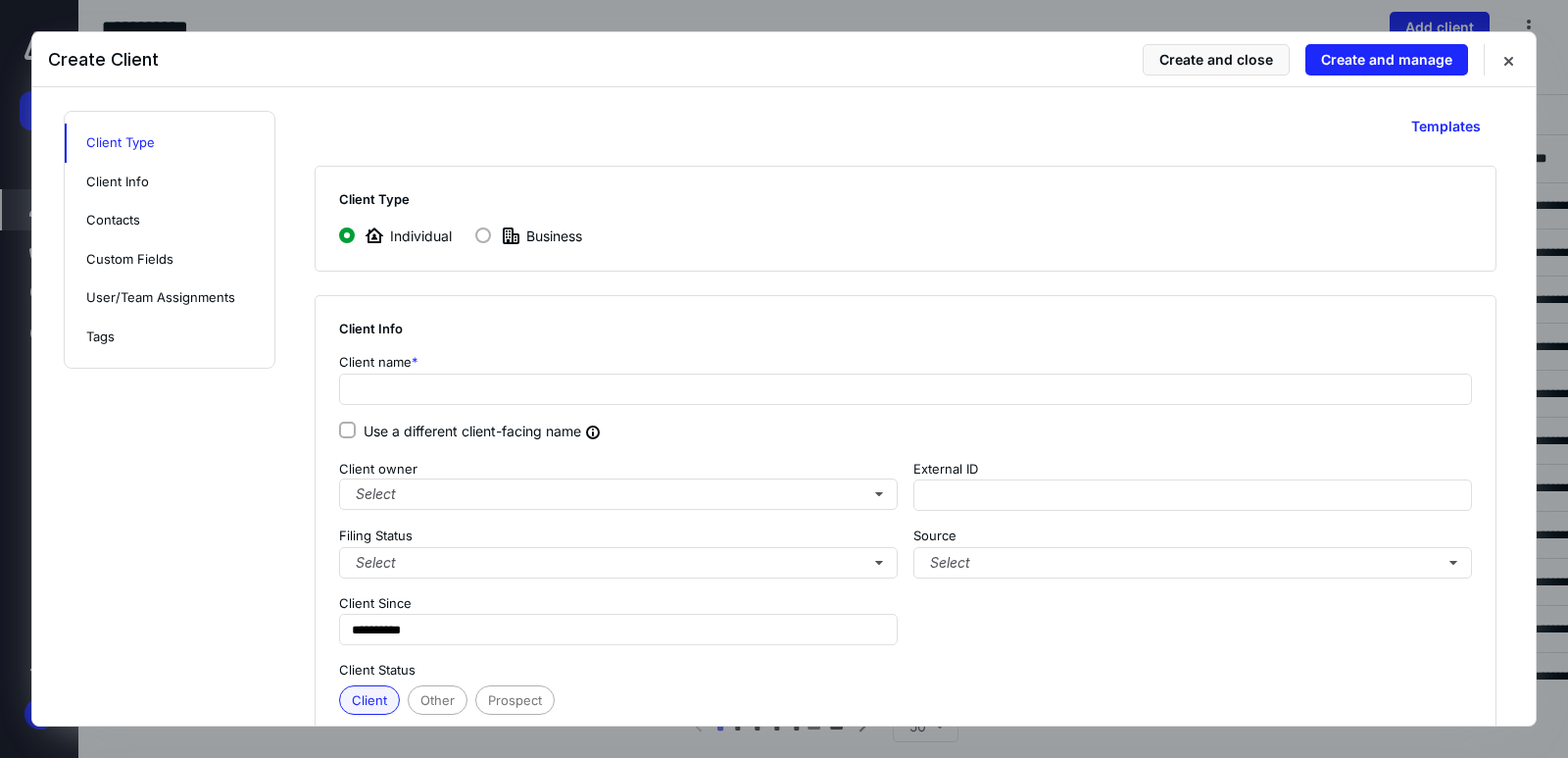 click on "**********" at bounding box center (906, 578) 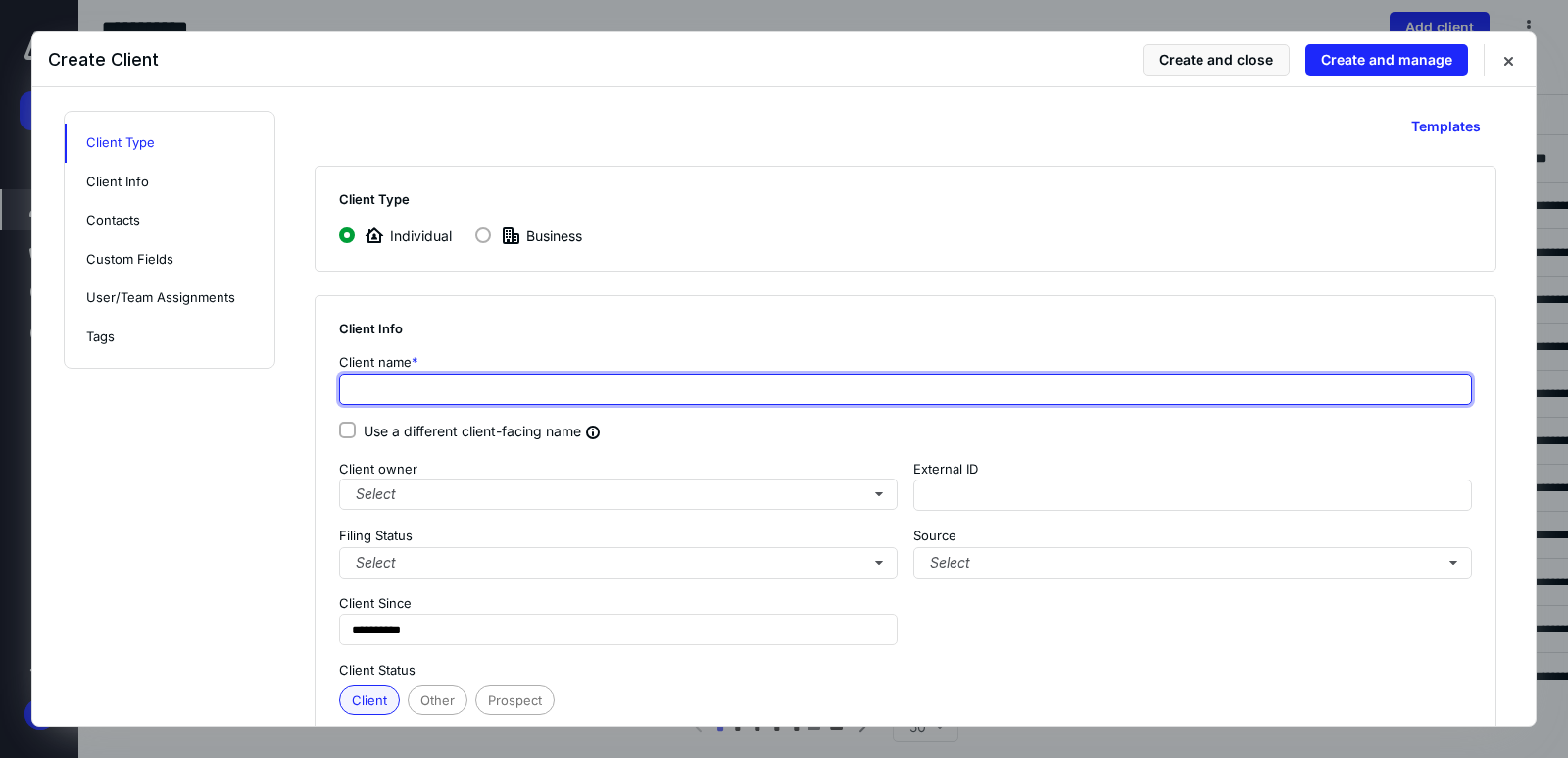 click at bounding box center (906, 389) 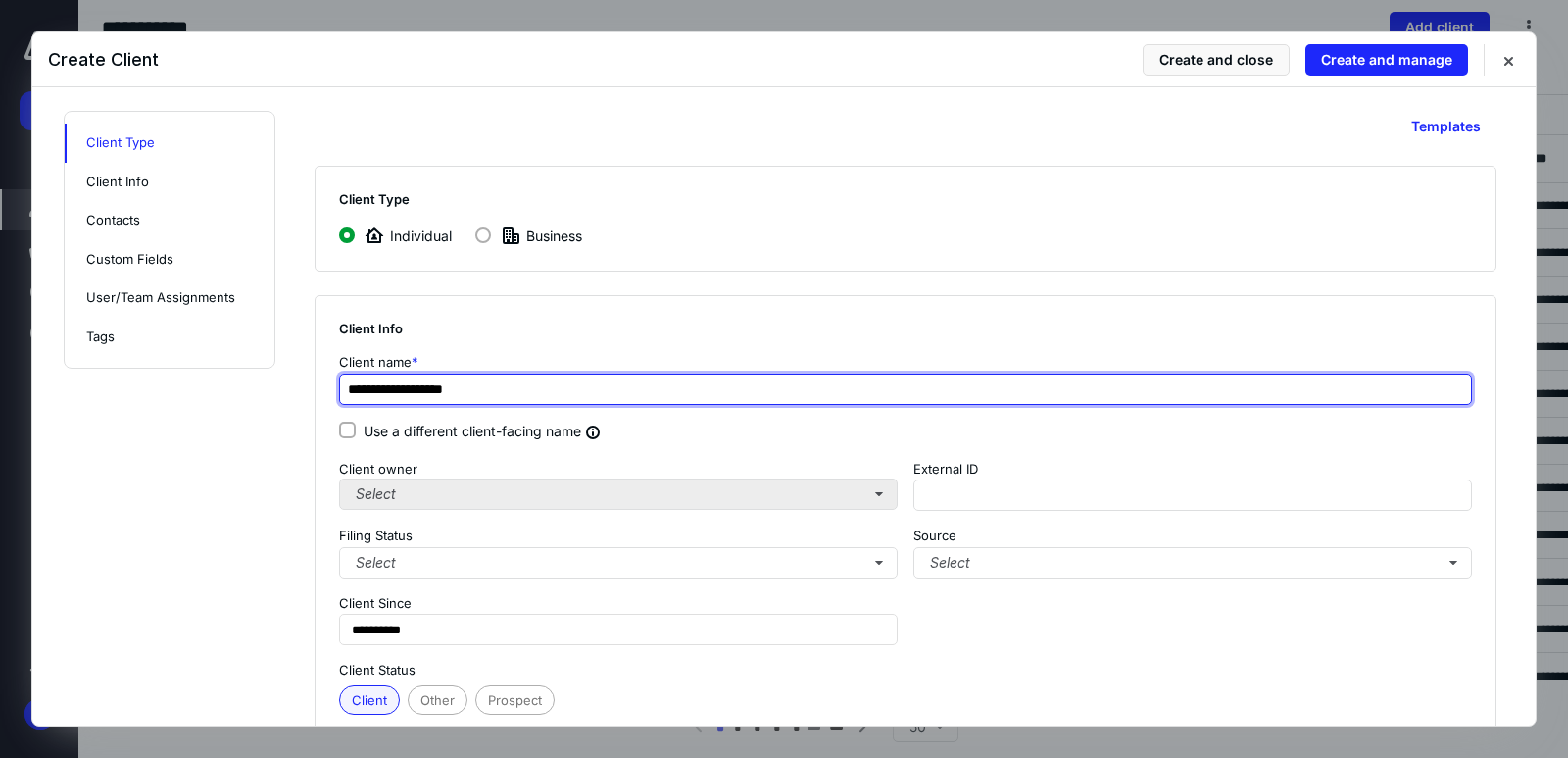 type on "**********" 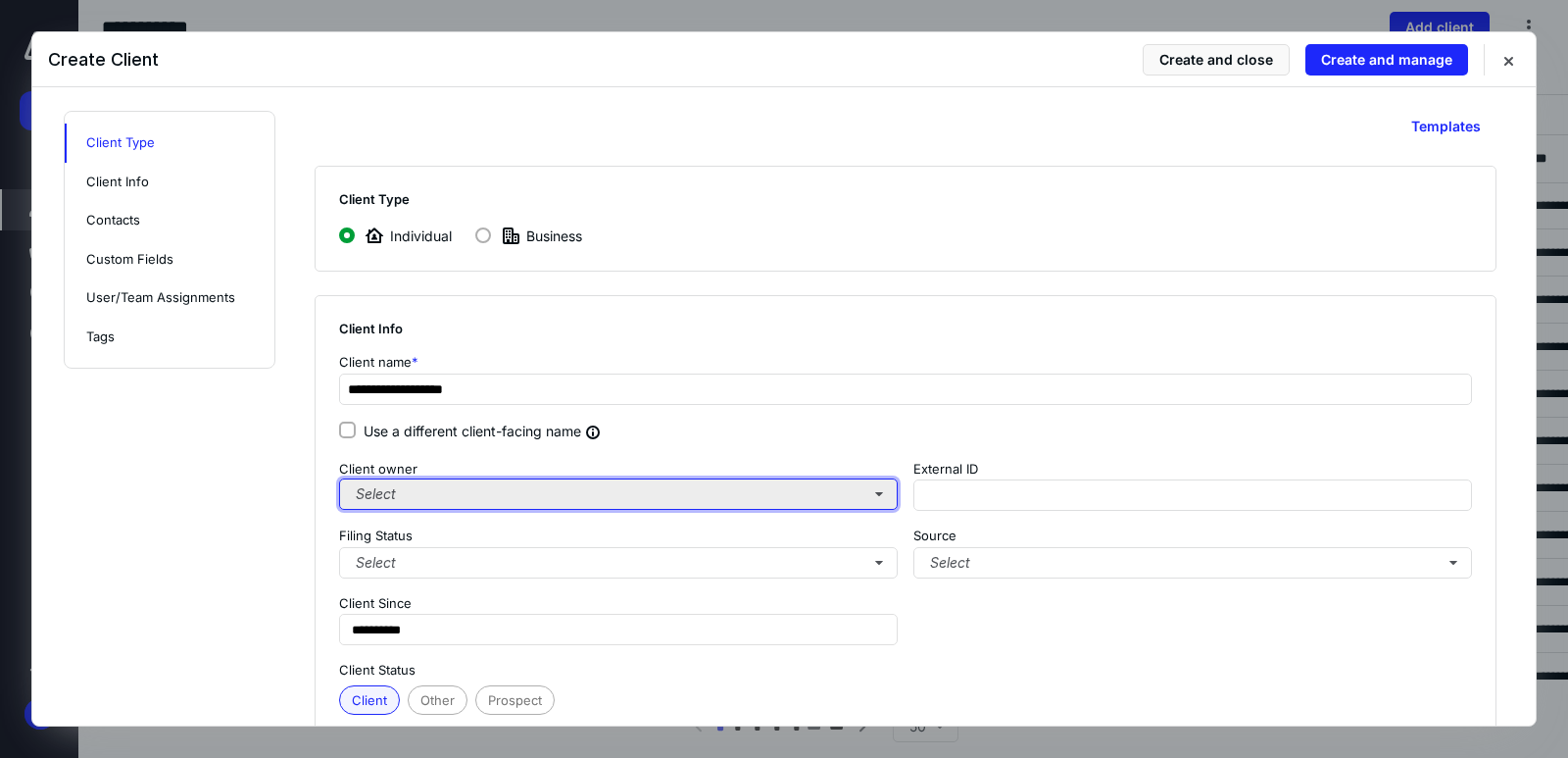 click on "Select" at bounding box center [618, 494] 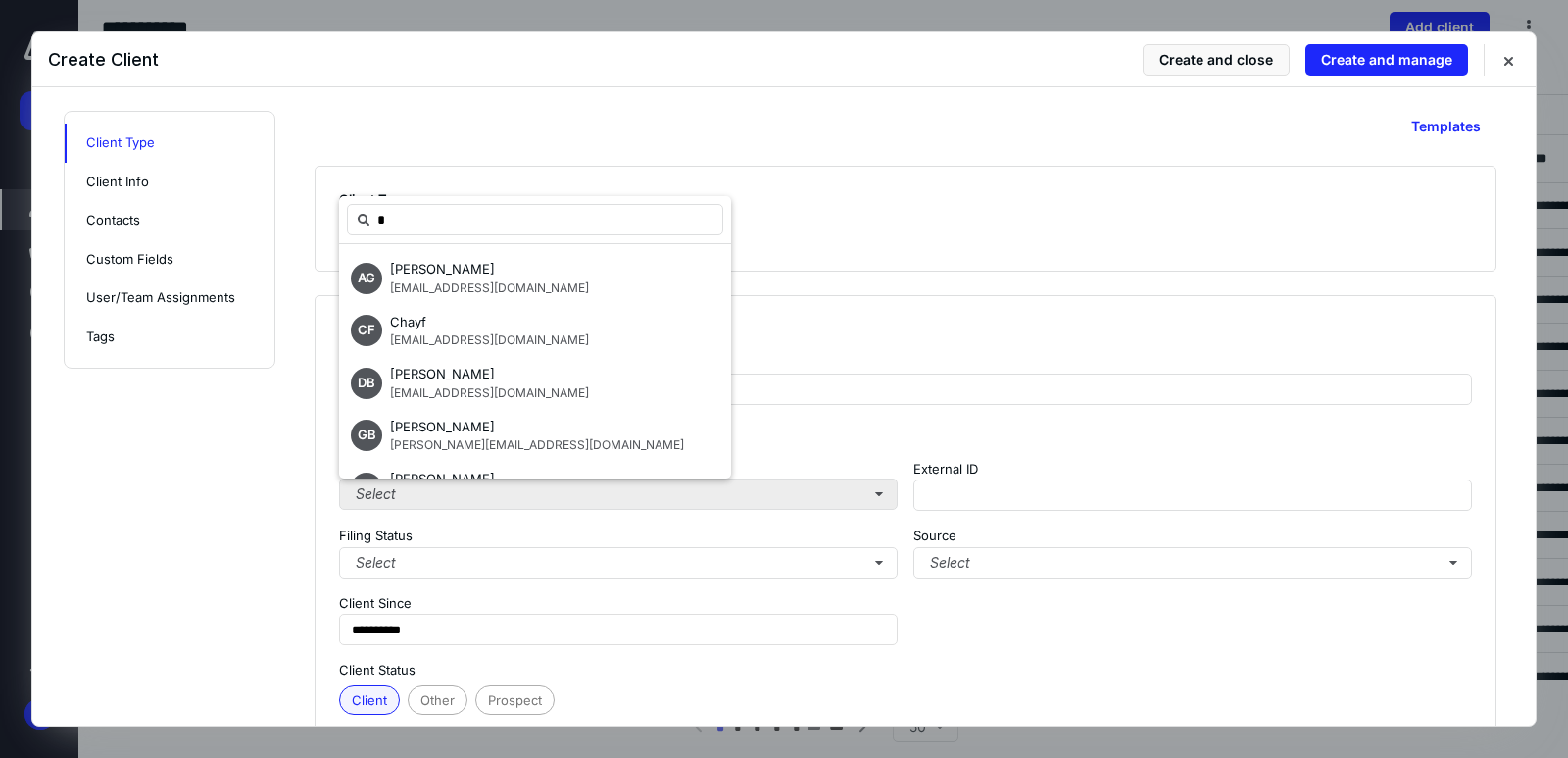 type on "**" 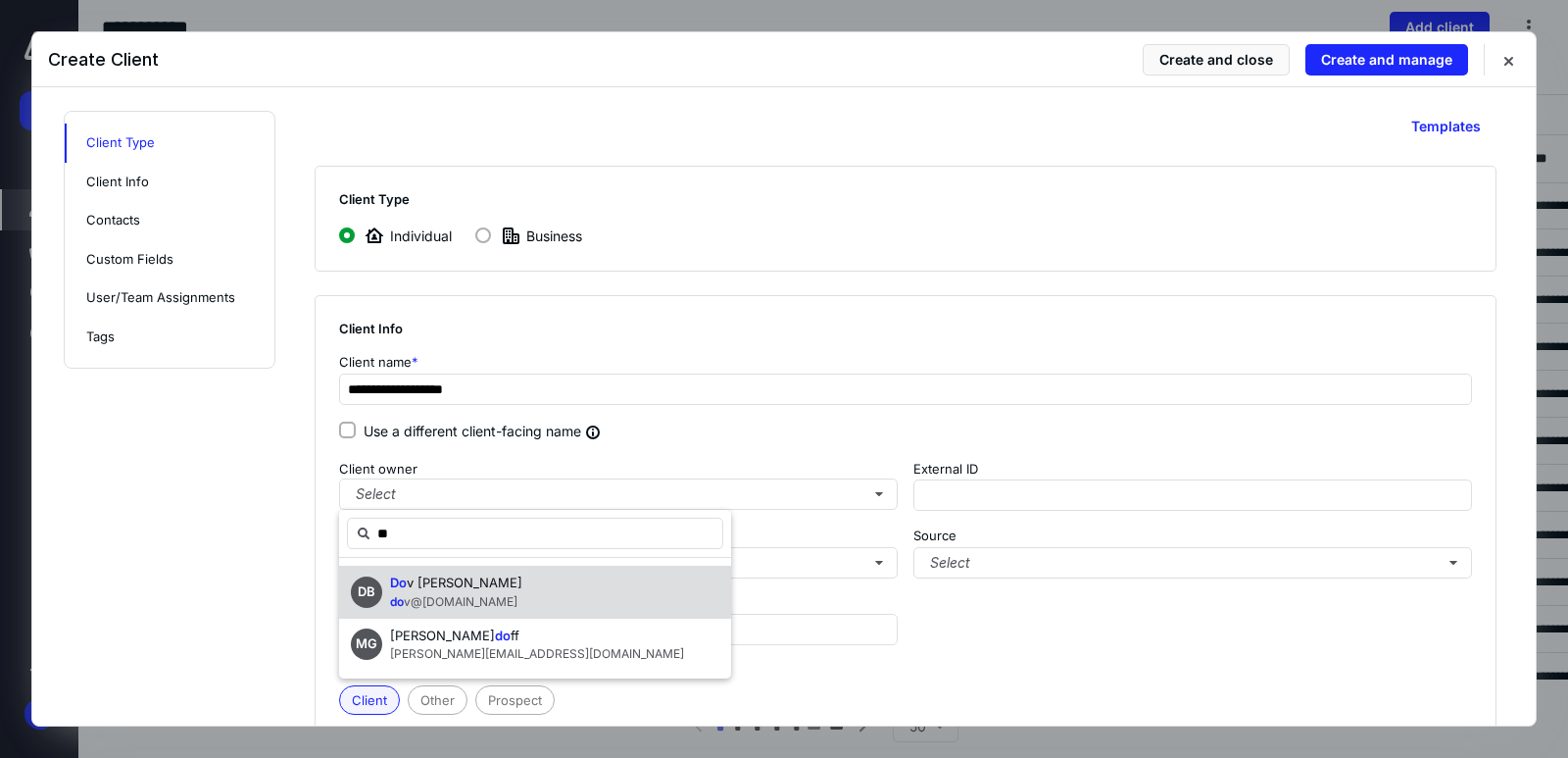 click on "v@[DOMAIN_NAME]" at bounding box center (461, 601) 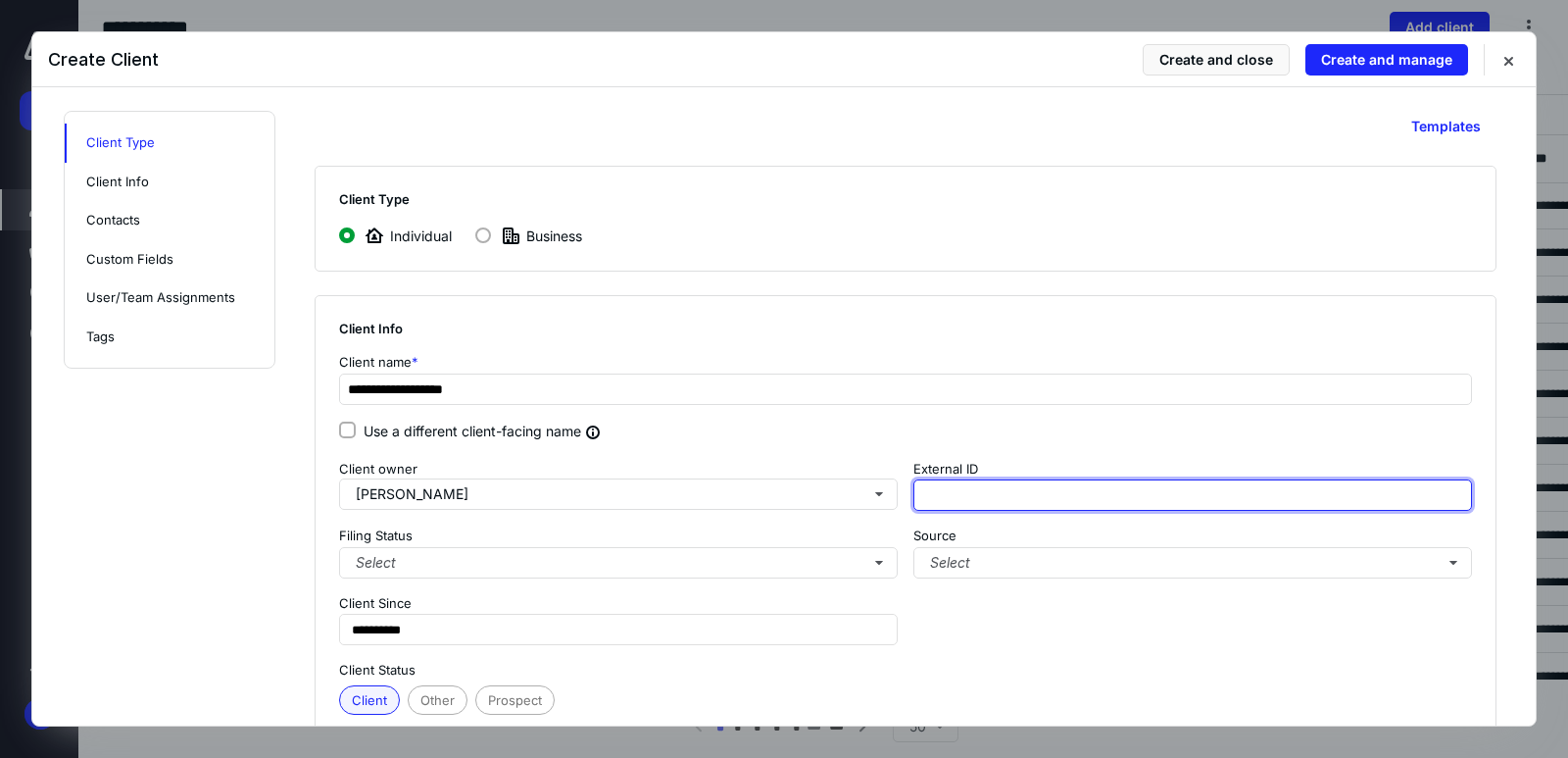 click at bounding box center (1193, 495) 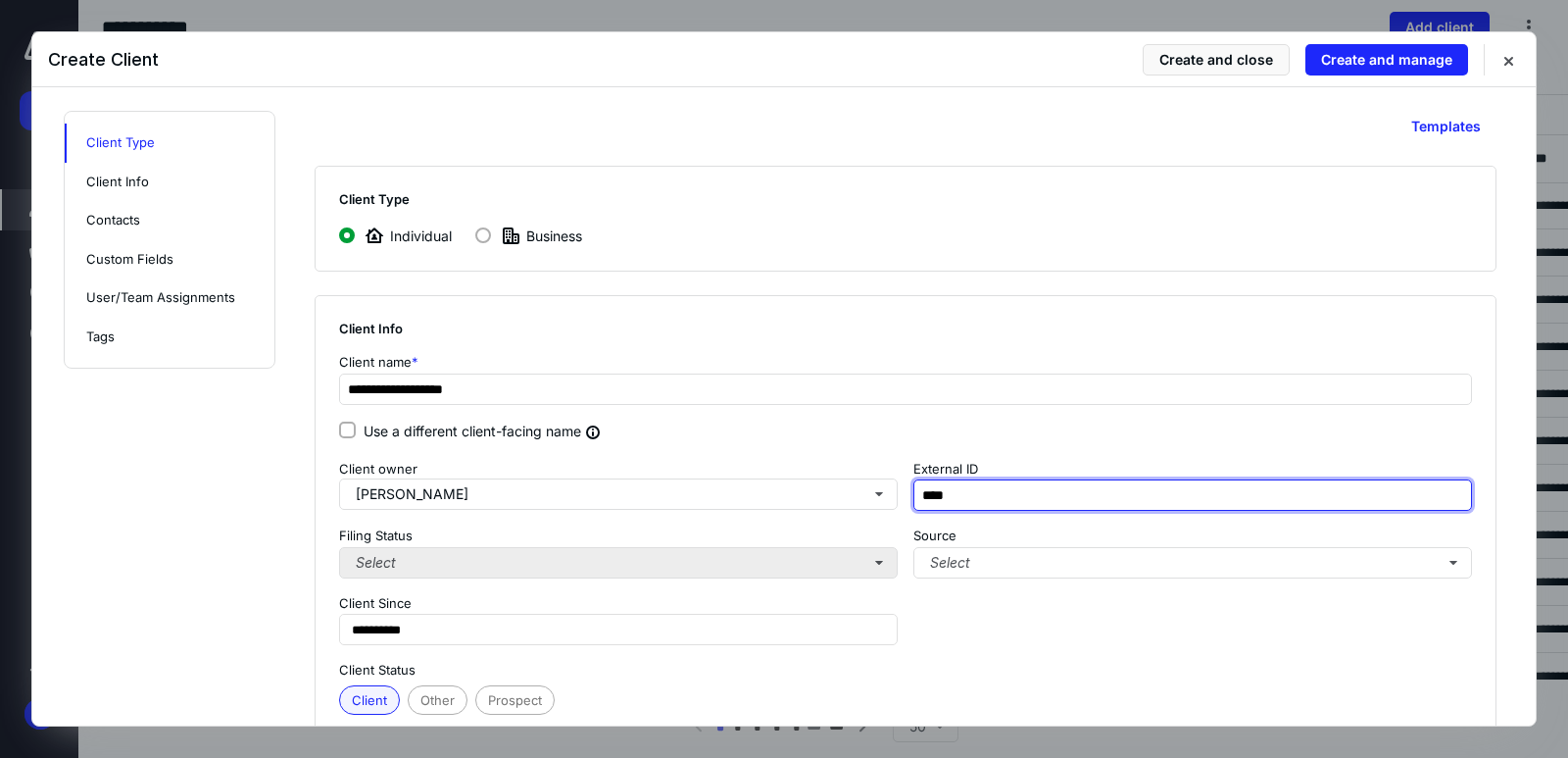 type on "****" 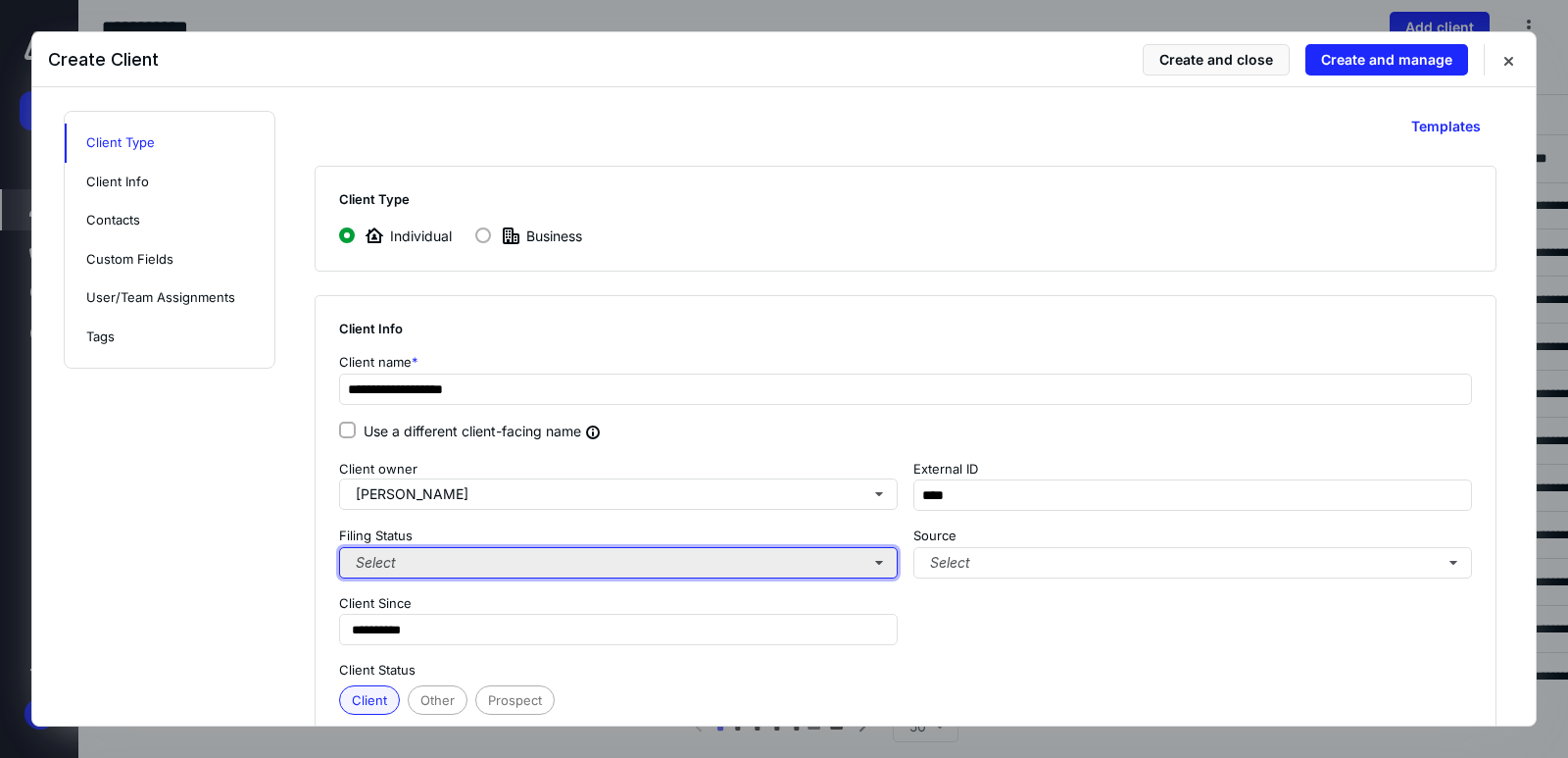 click on "Select" at bounding box center [618, 563] 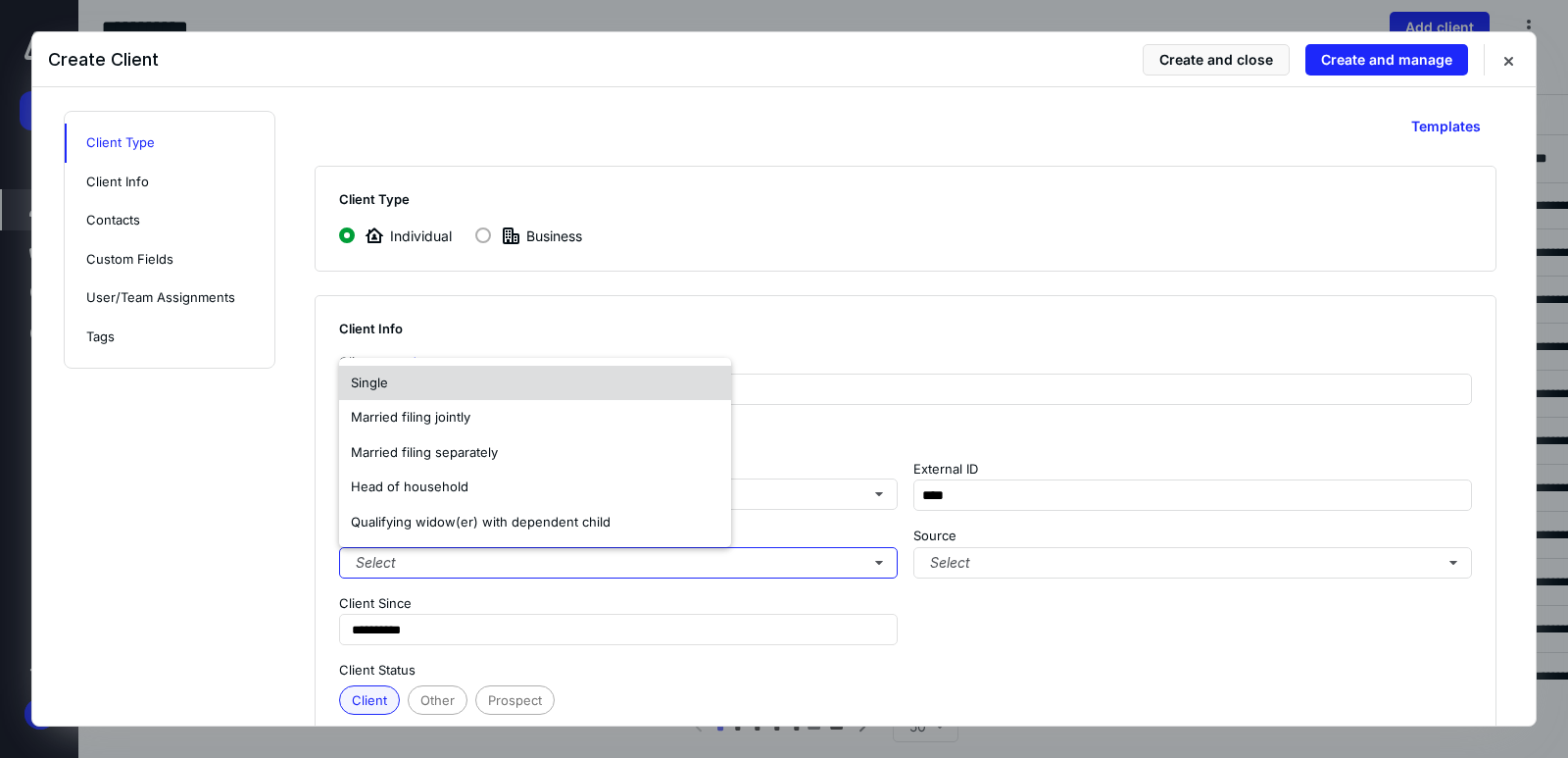 click on "Single" at bounding box center [535, 383] 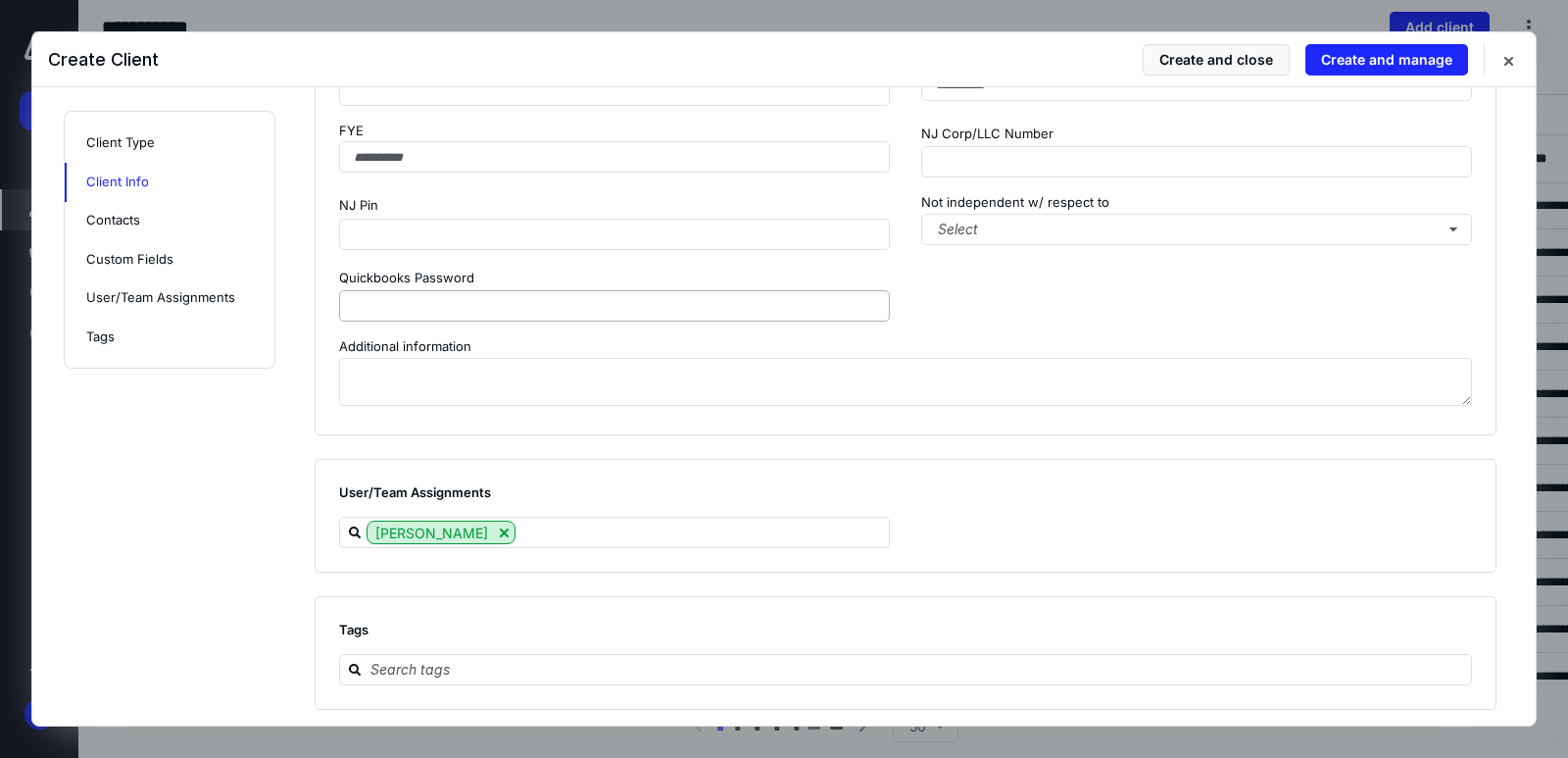 scroll, scrollTop: 357, scrollLeft: 0, axis: vertical 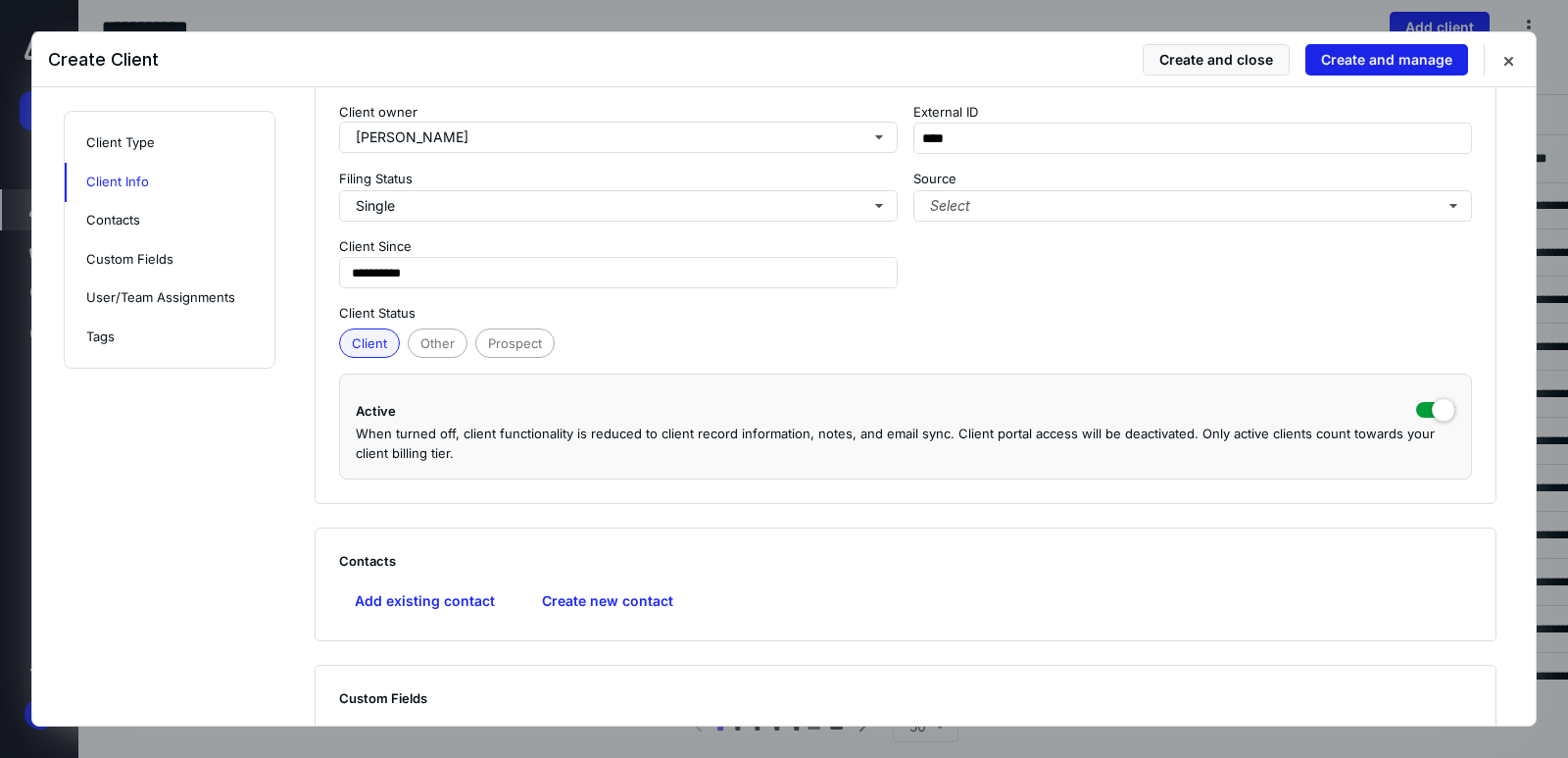click on "Create and manage" at bounding box center [1387, 60] 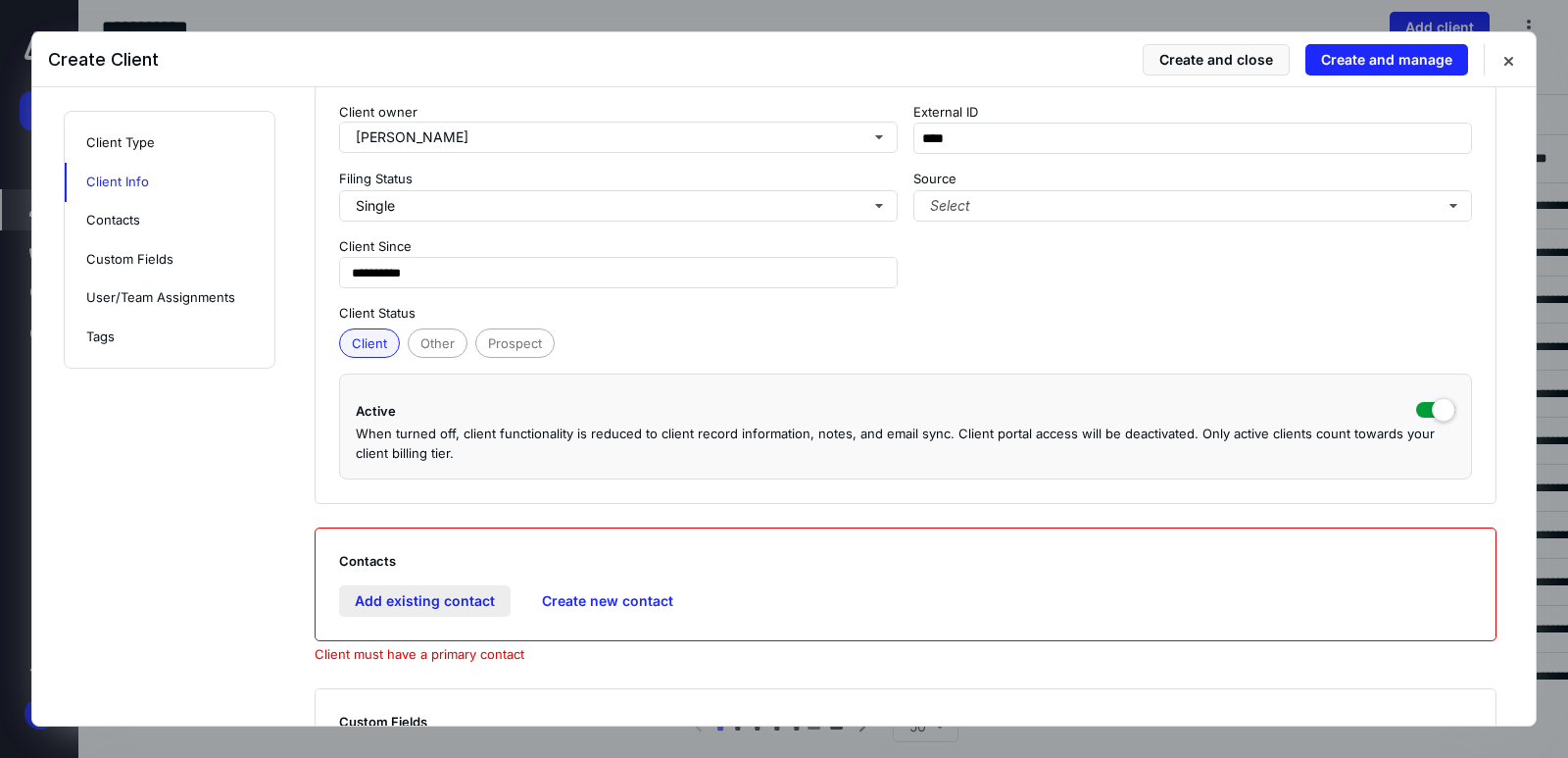 click on "Add existing contact" at bounding box center [424, 601] 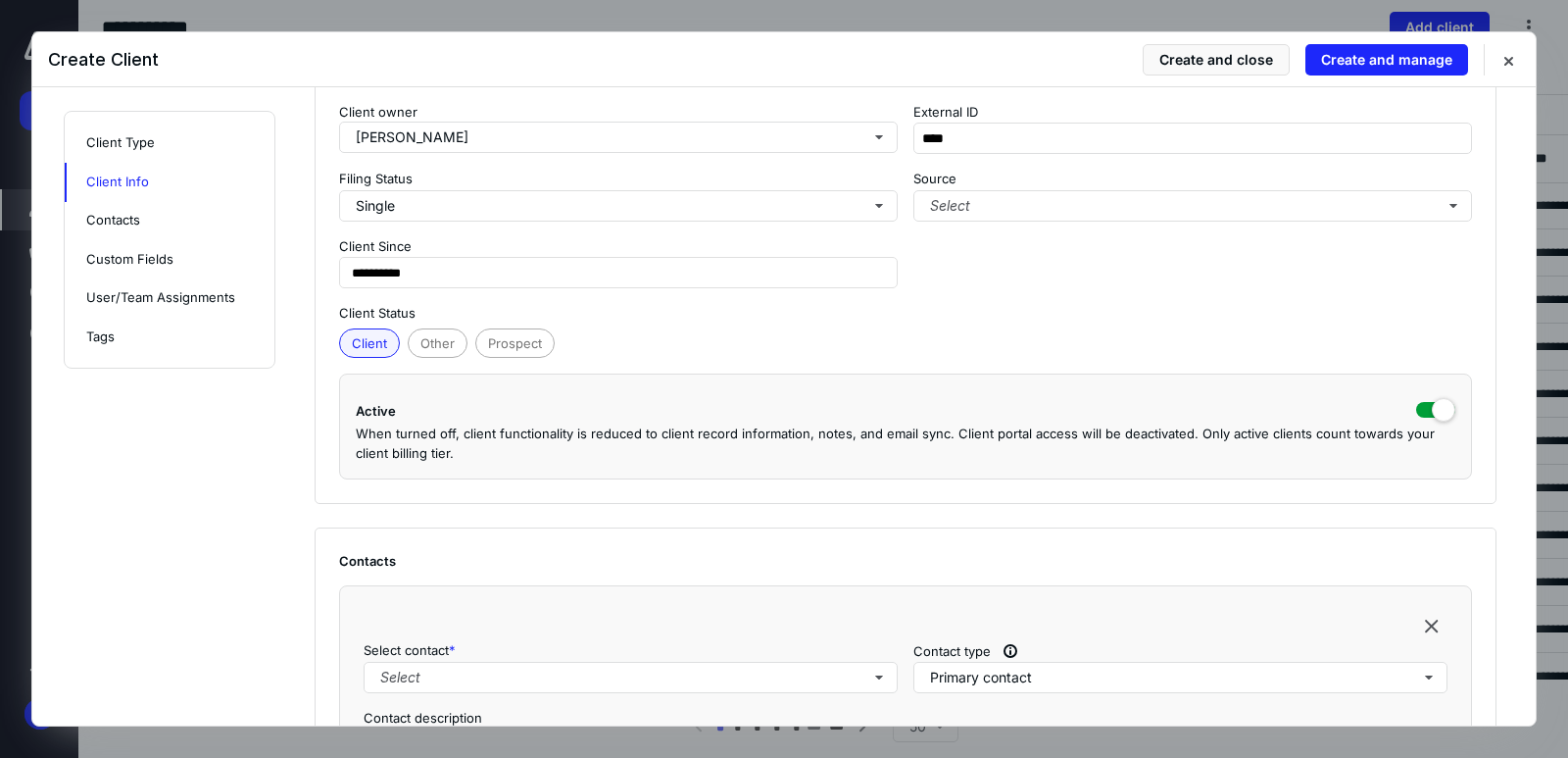 scroll, scrollTop: 553, scrollLeft: 0, axis: vertical 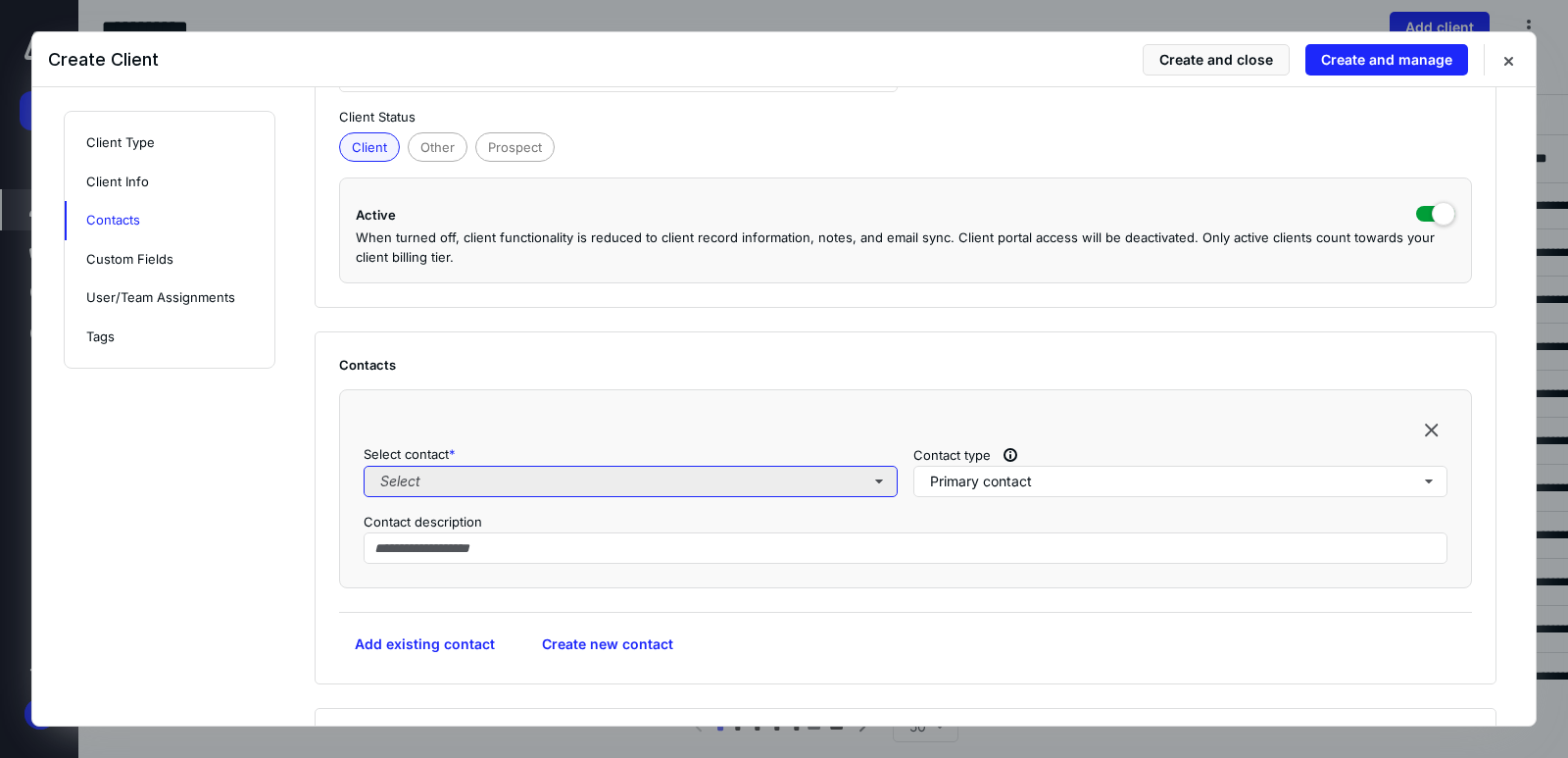 click on "Select" at bounding box center [630, 481] 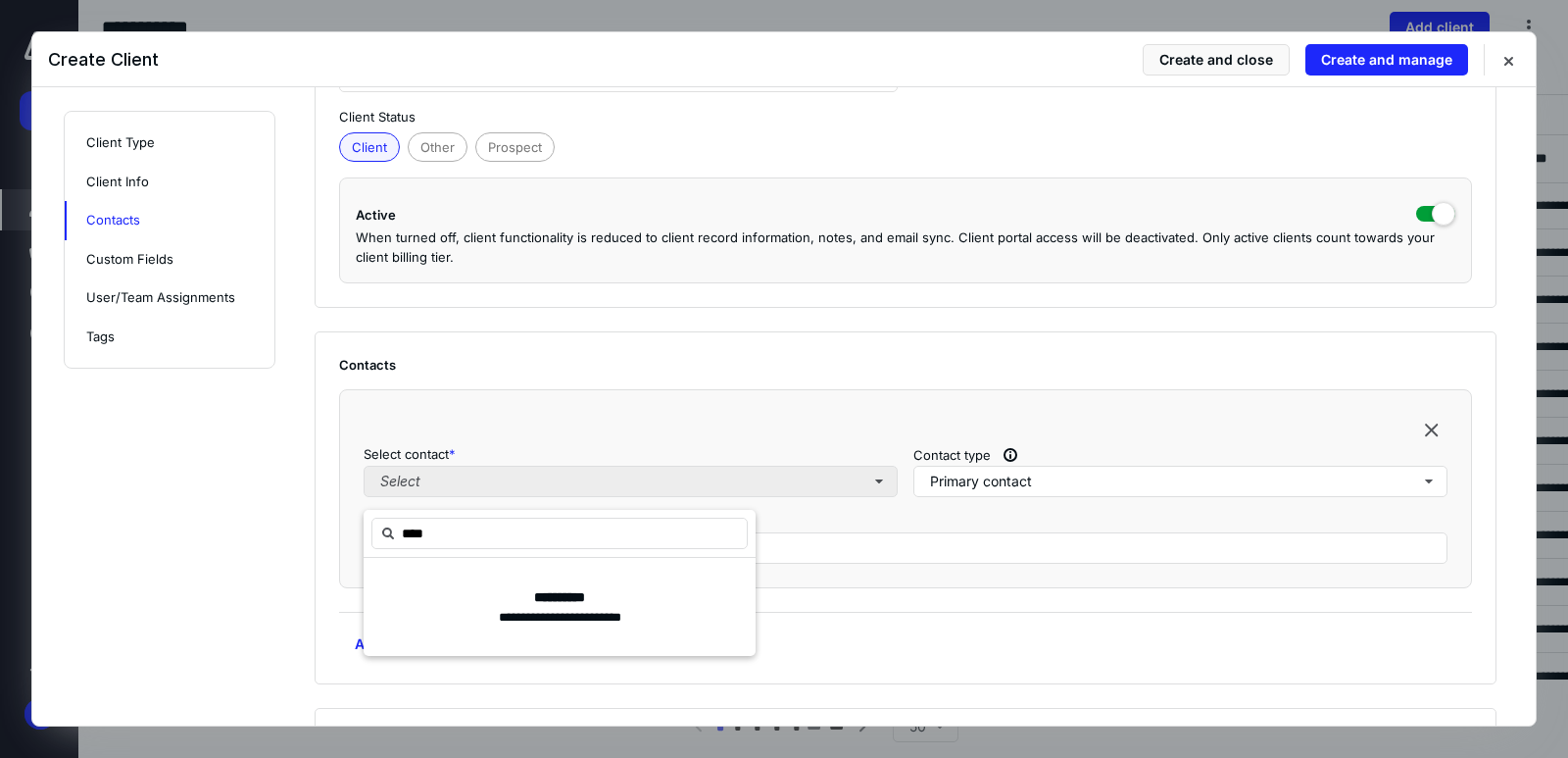 type on "*****" 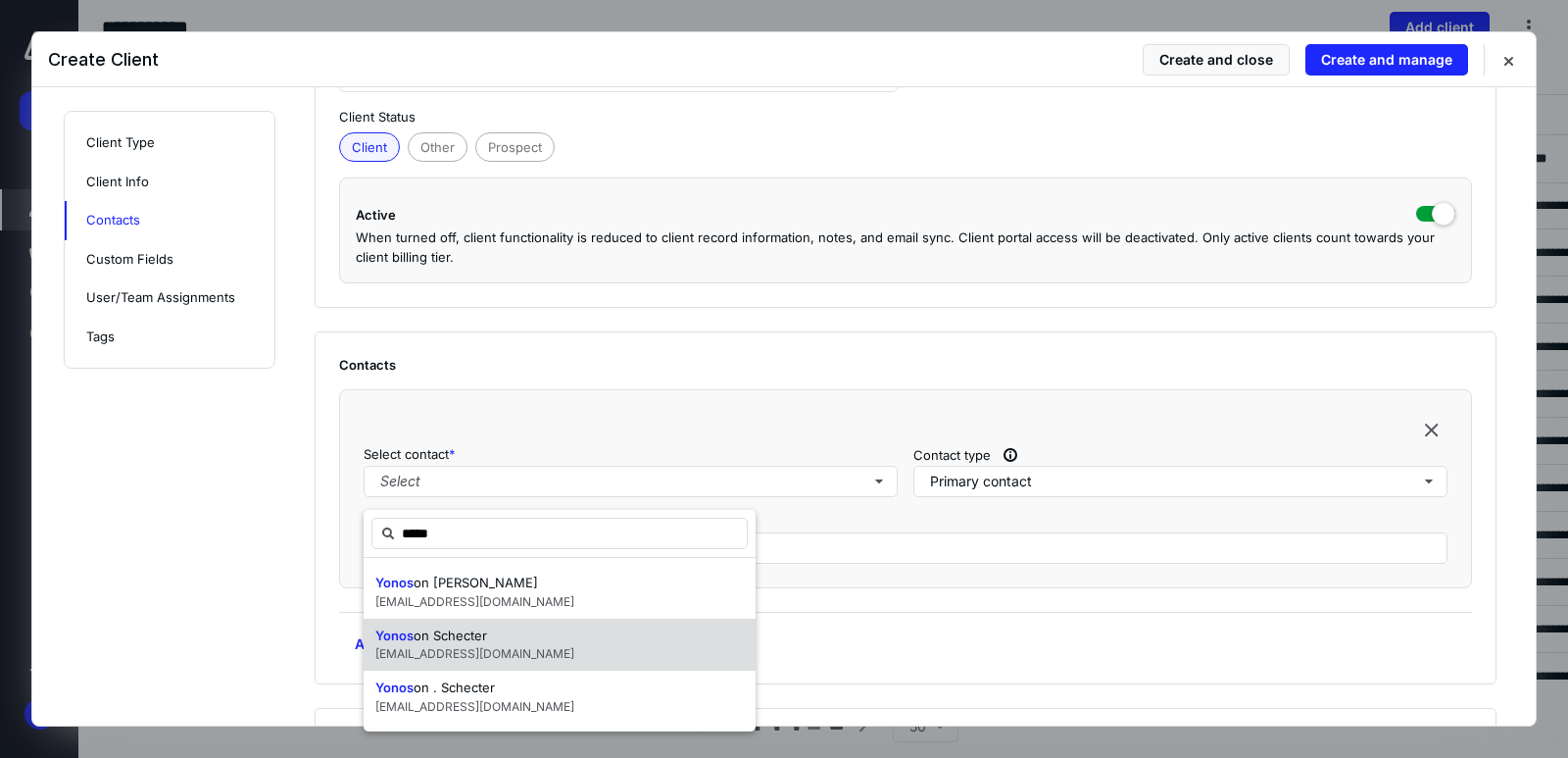click on "Yonos on Schecter" at bounding box center [474, 636] 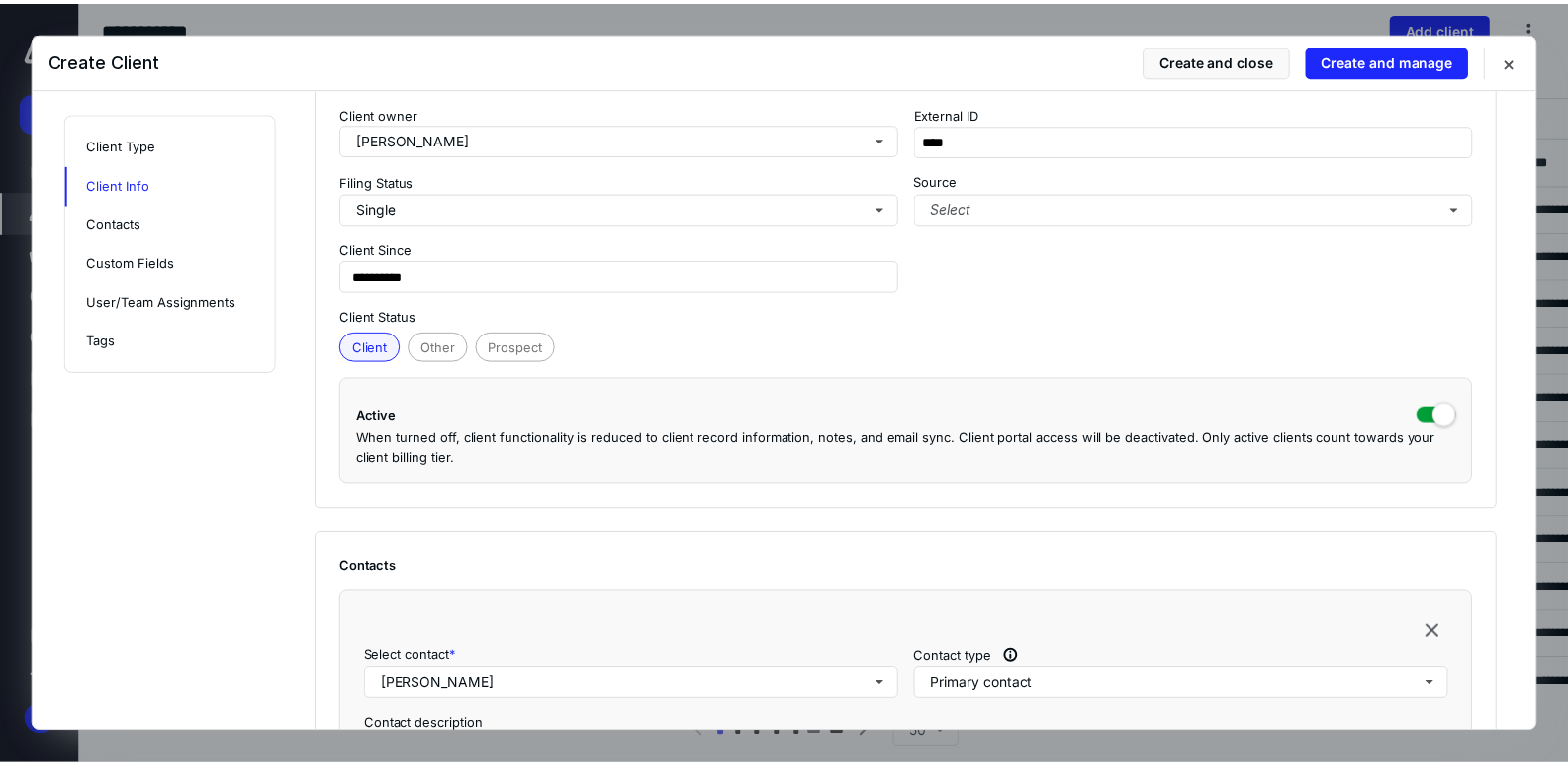 scroll, scrollTop: 855, scrollLeft: 0, axis: vertical 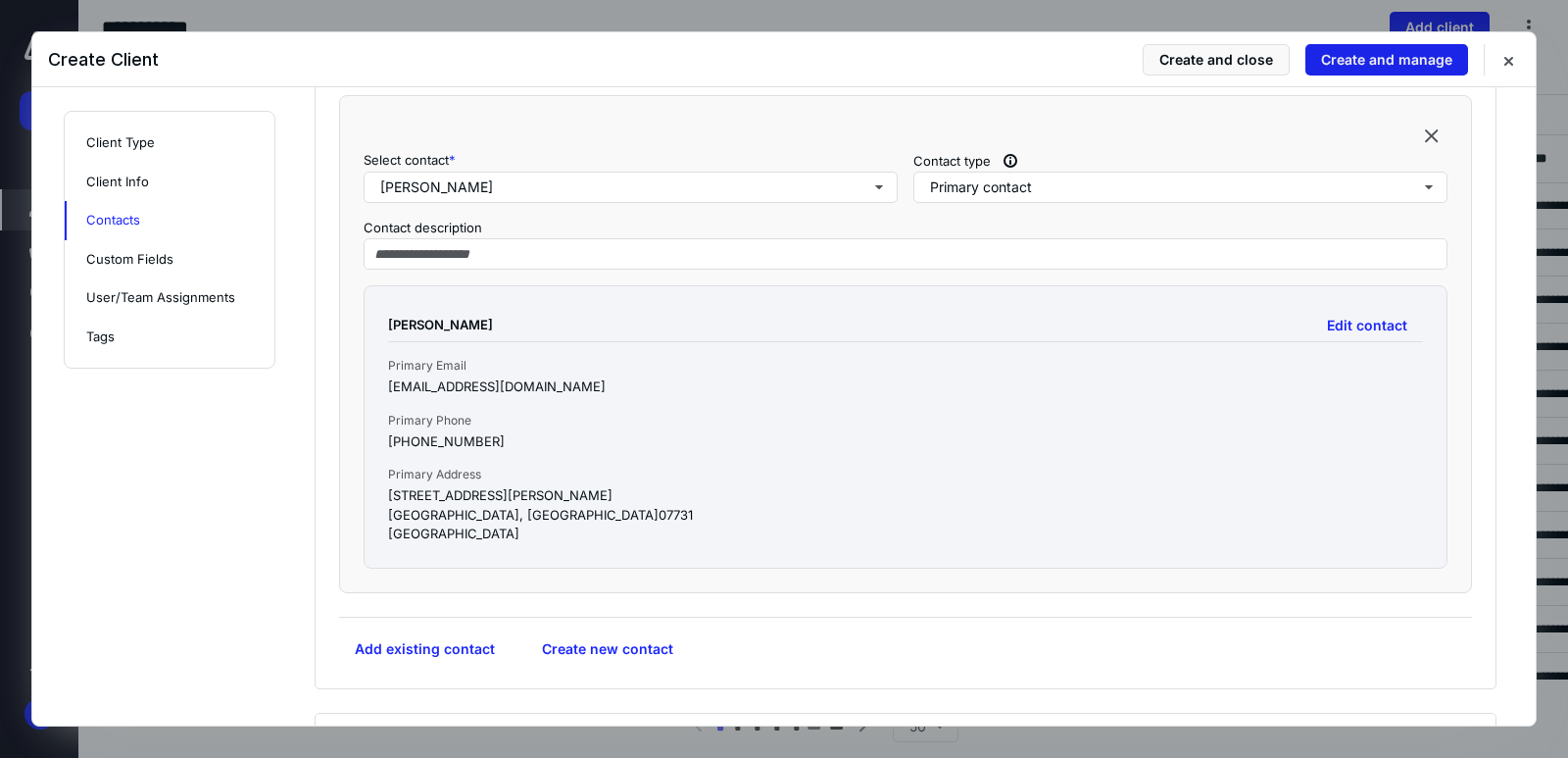 click on "Create and manage" at bounding box center (1387, 60) 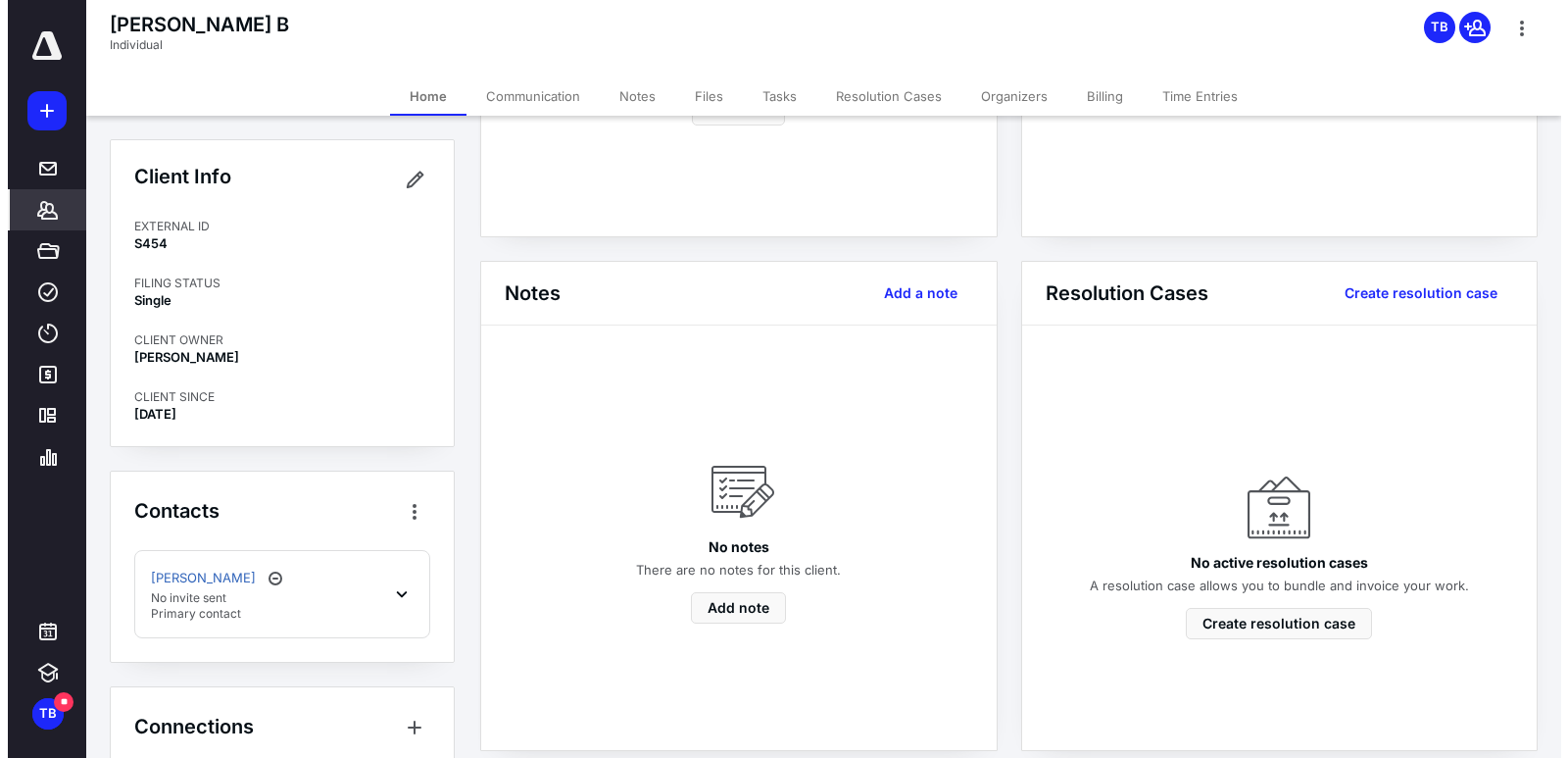 scroll, scrollTop: 0, scrollLeft: 0, axis: both 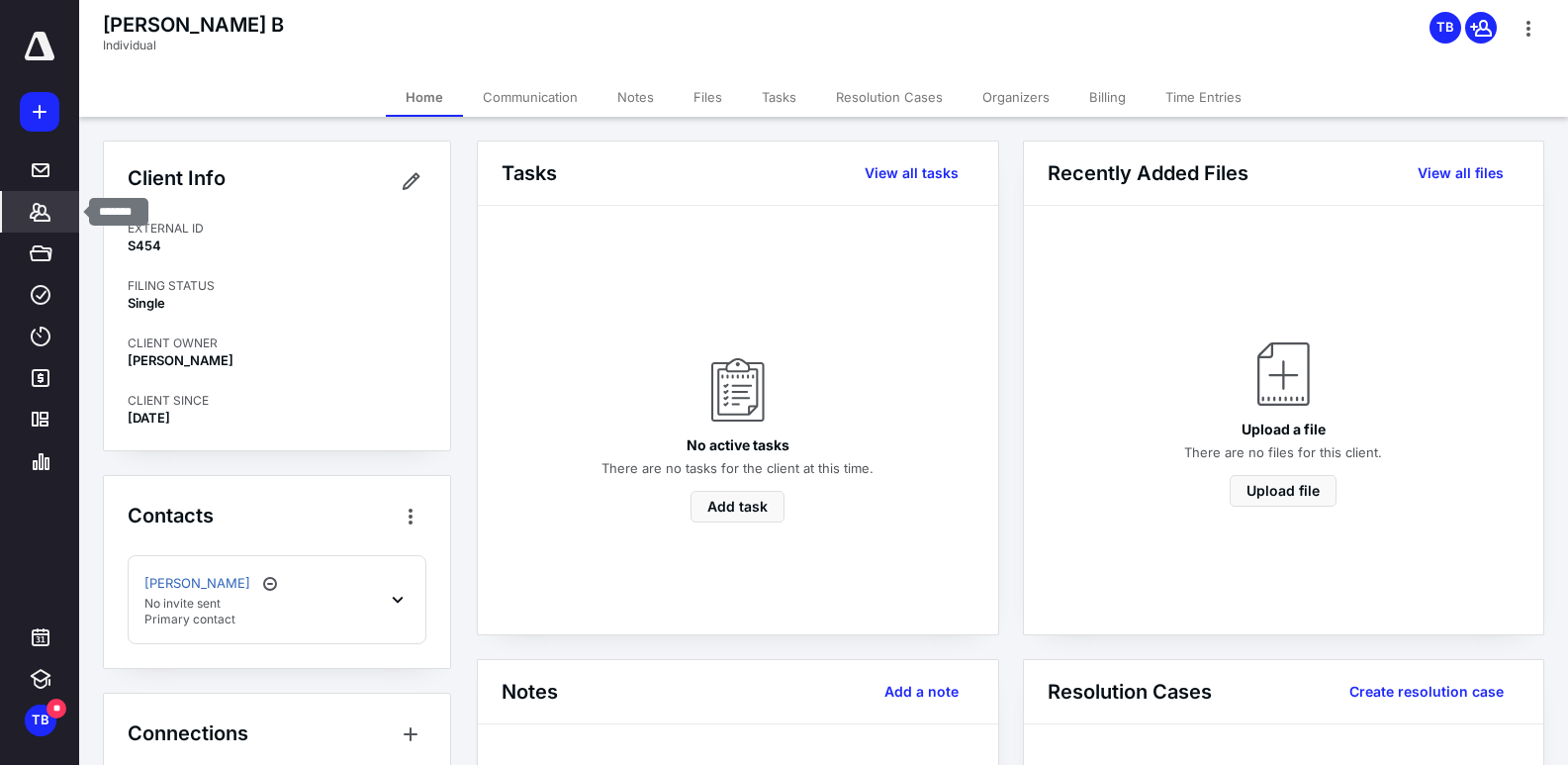 click 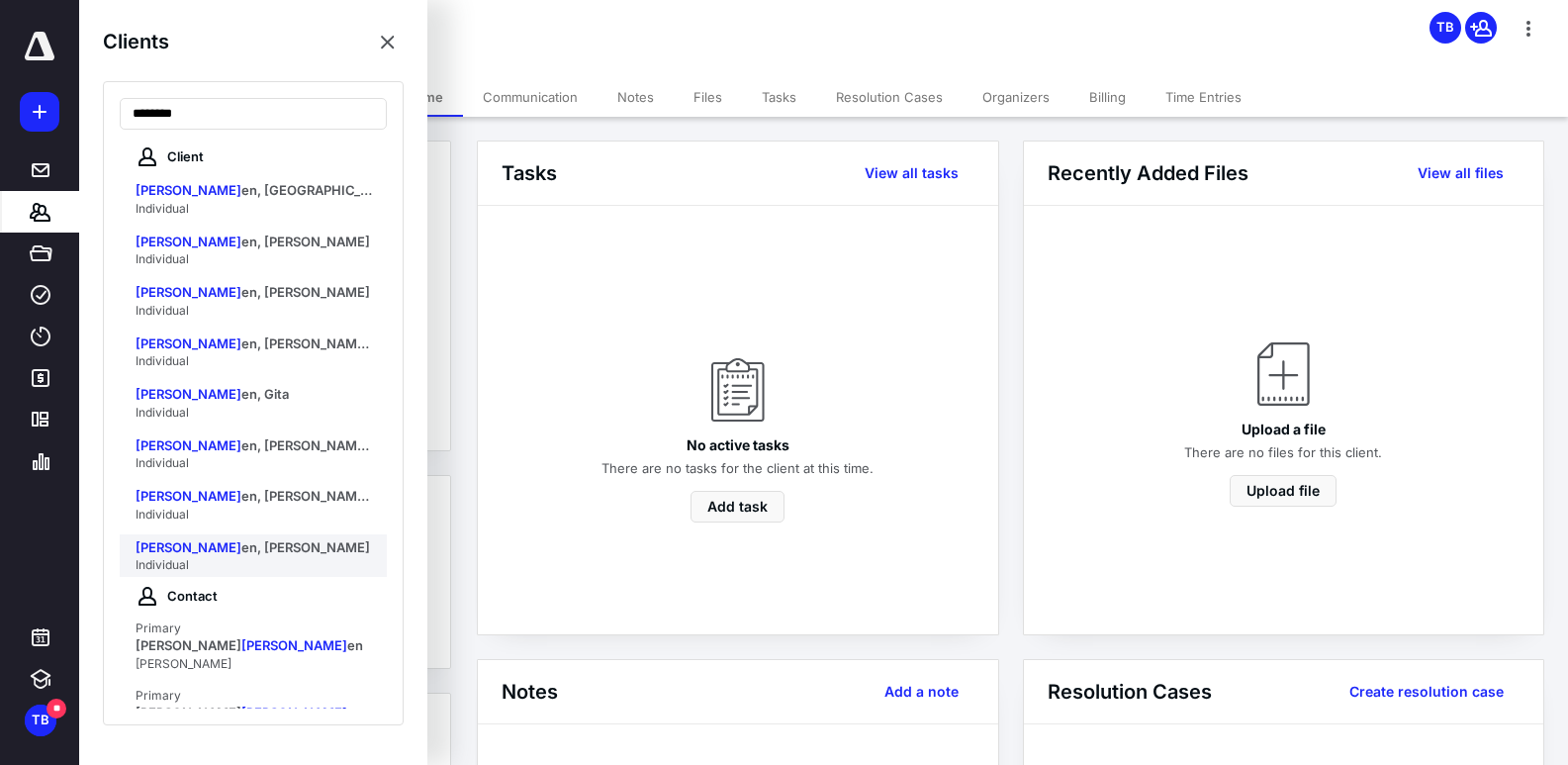 type on "********" 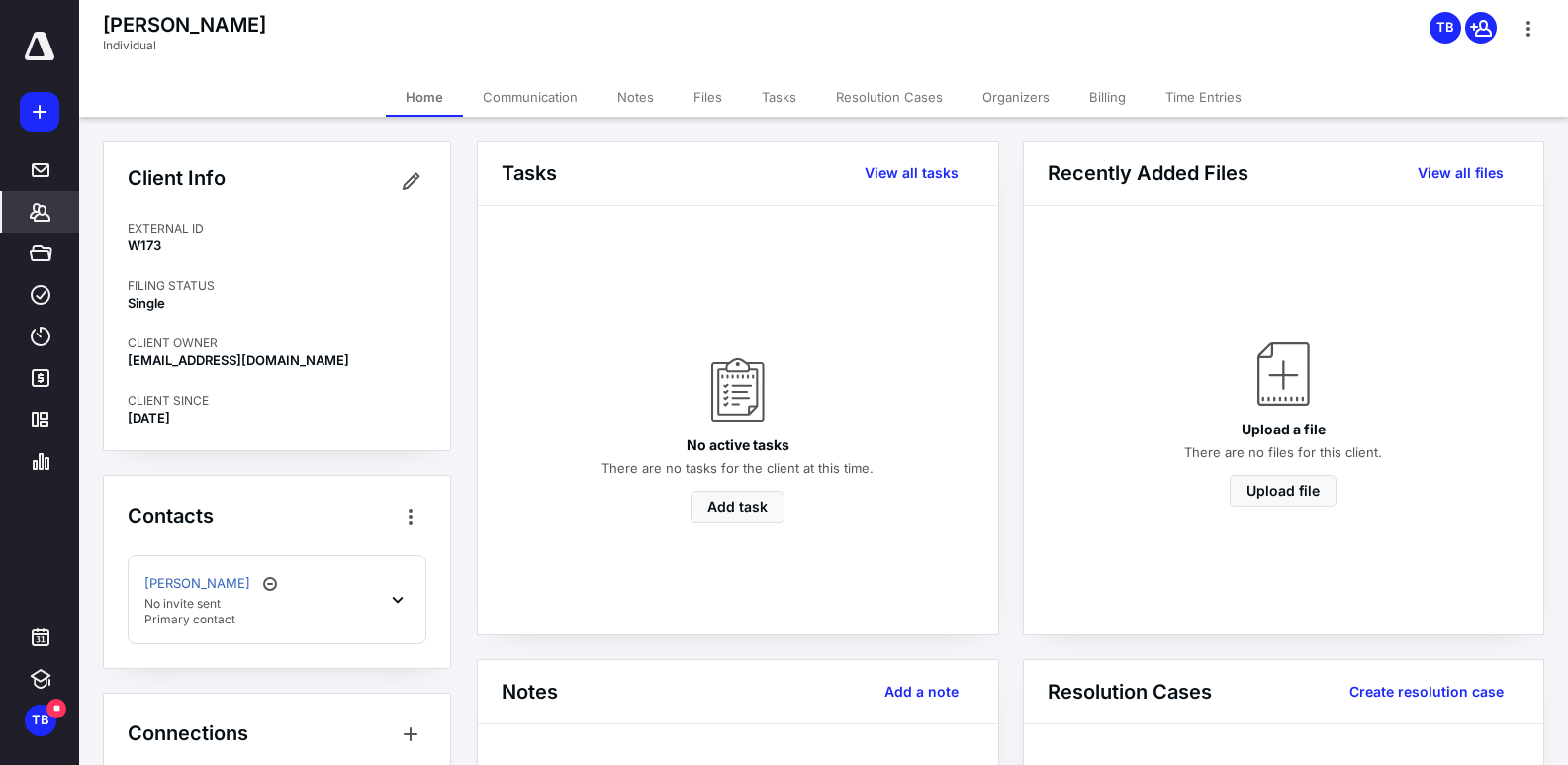 click 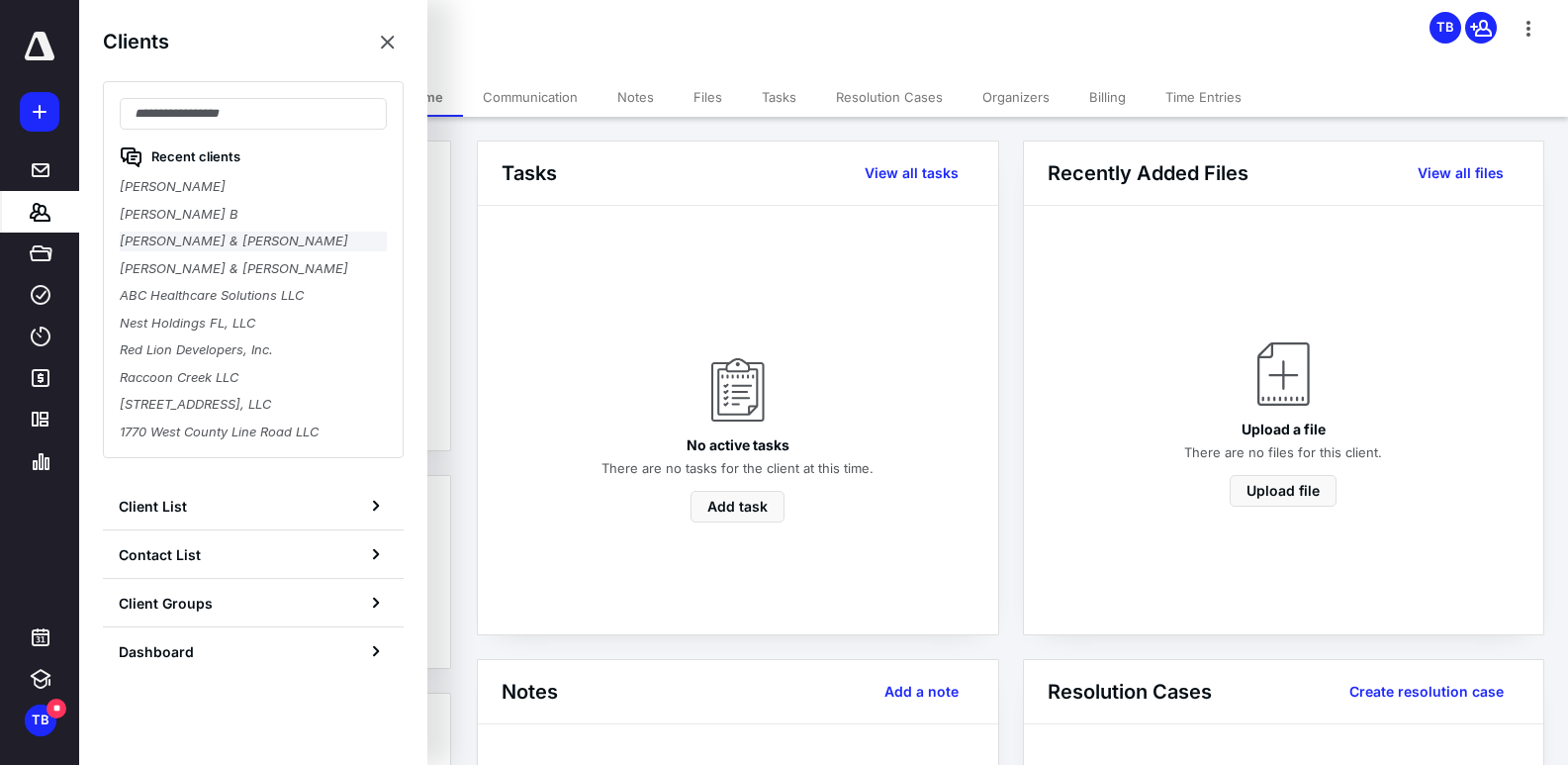 click on "[PERSON_NAME] & [PERSON_NAME]" at bounding box center [253, 241] 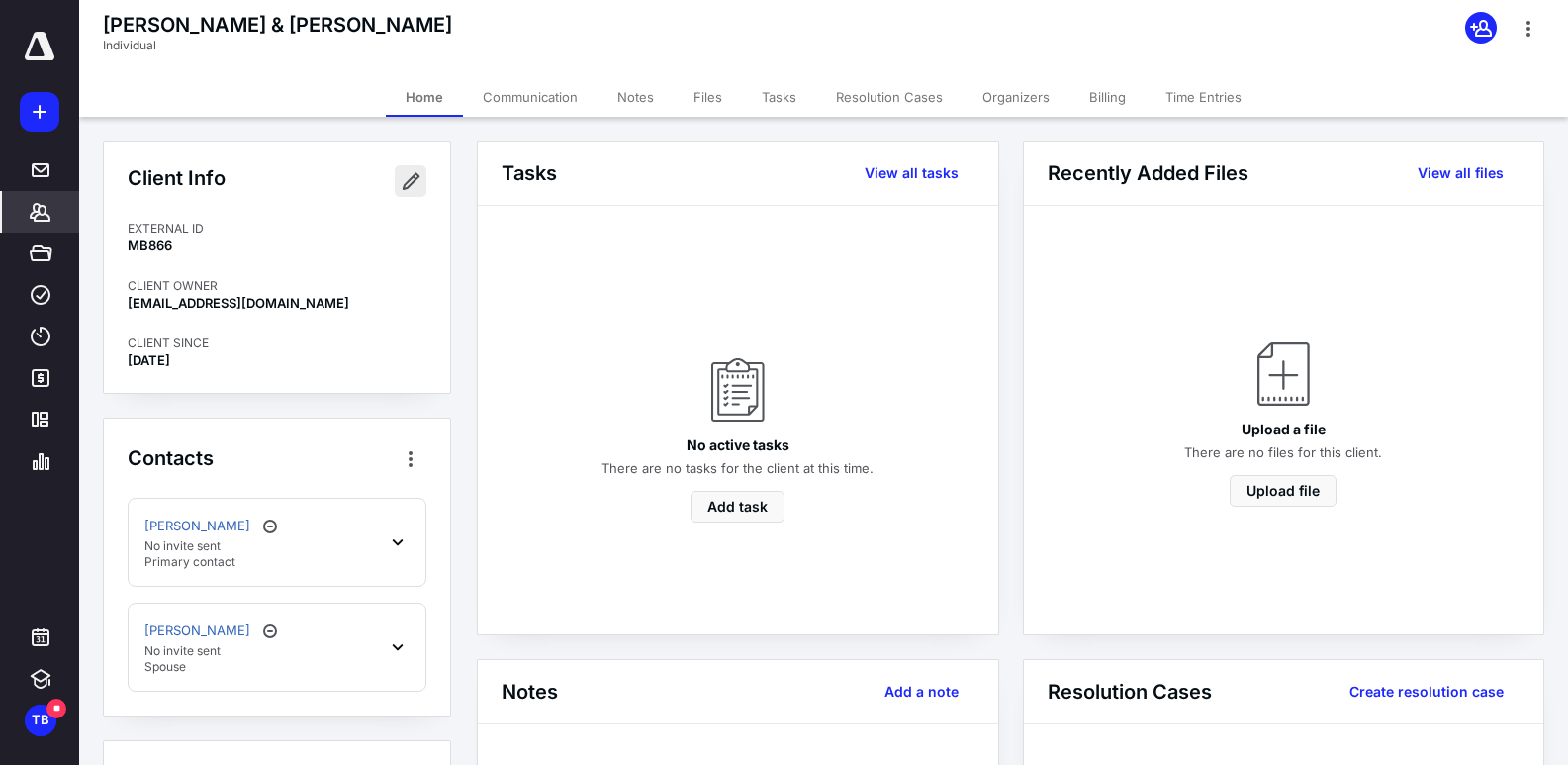 click at bounding box center (411, 181) 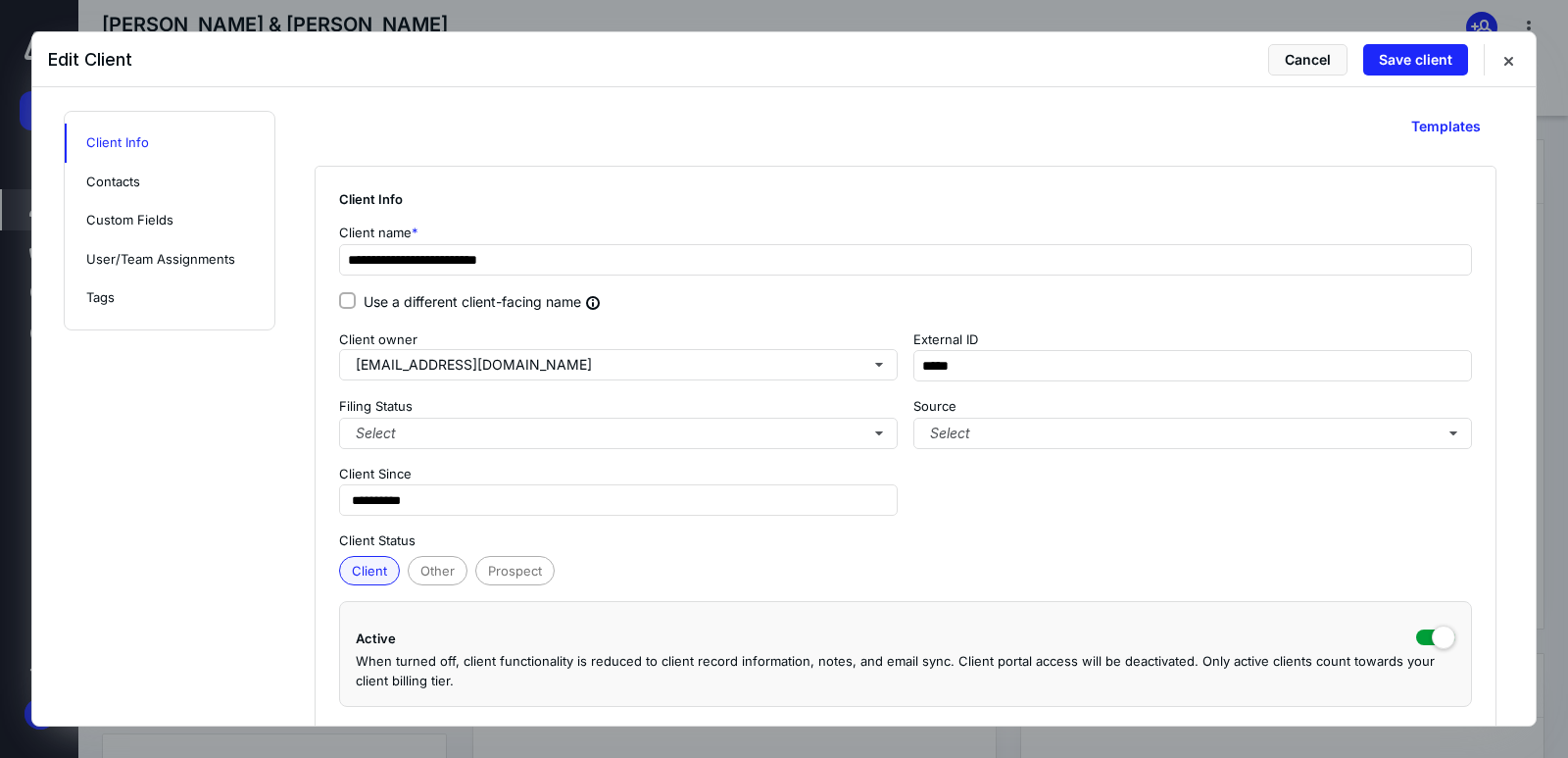 click 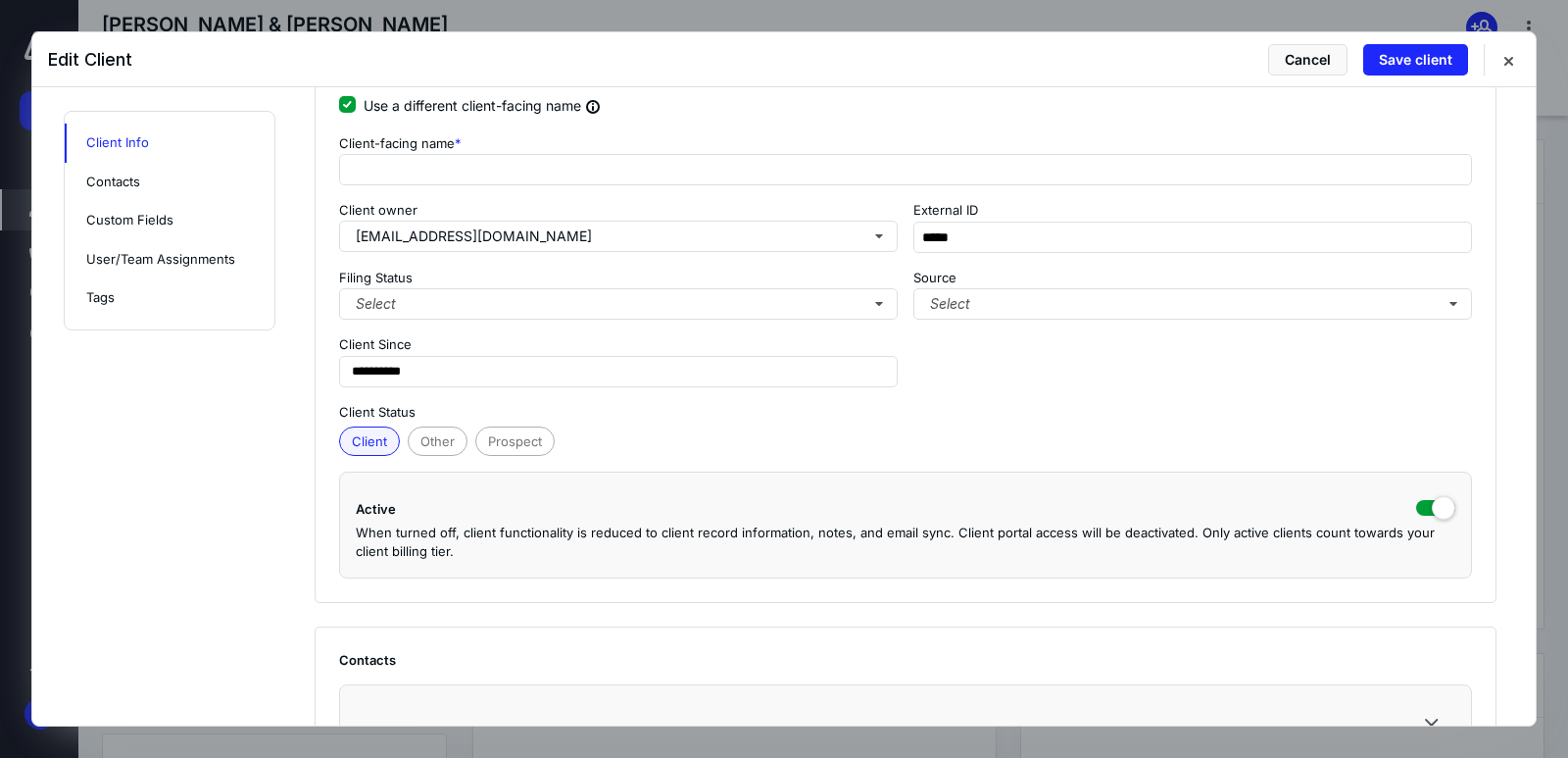 scroll, scrollTop: 0, scrollLeft: 0, axis: both 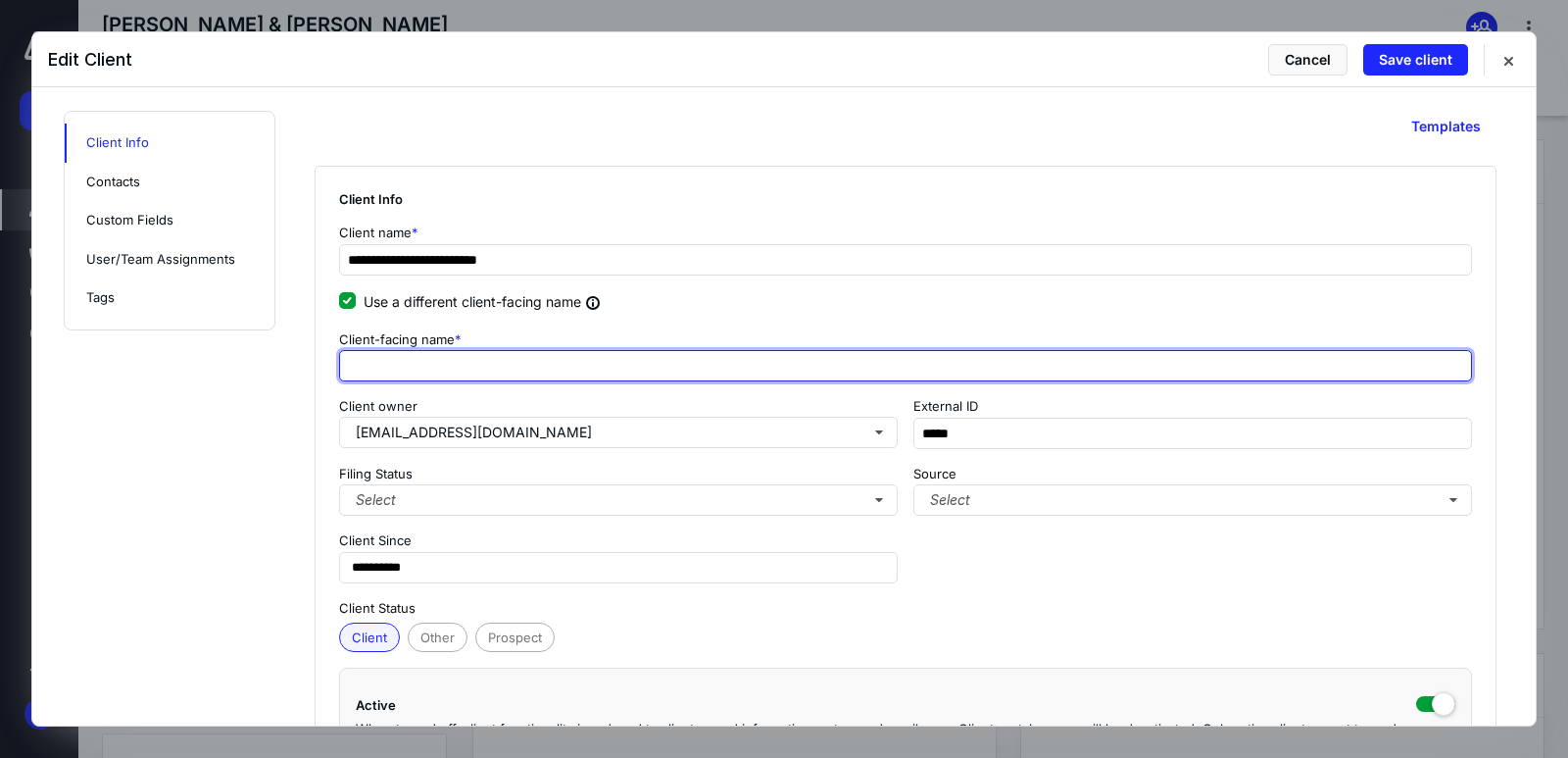 click at bounding box center [906, 366] 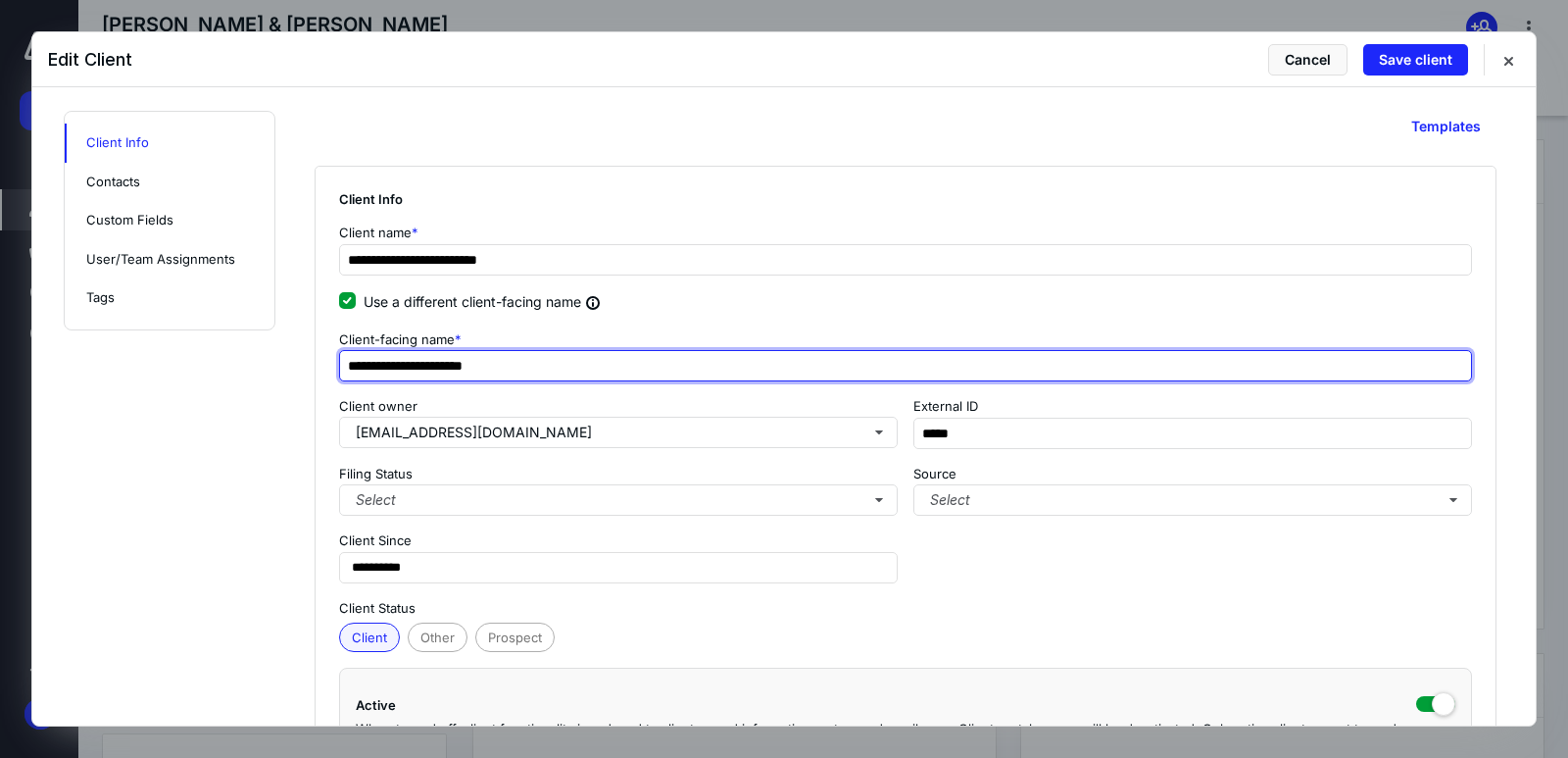 type on "**********" 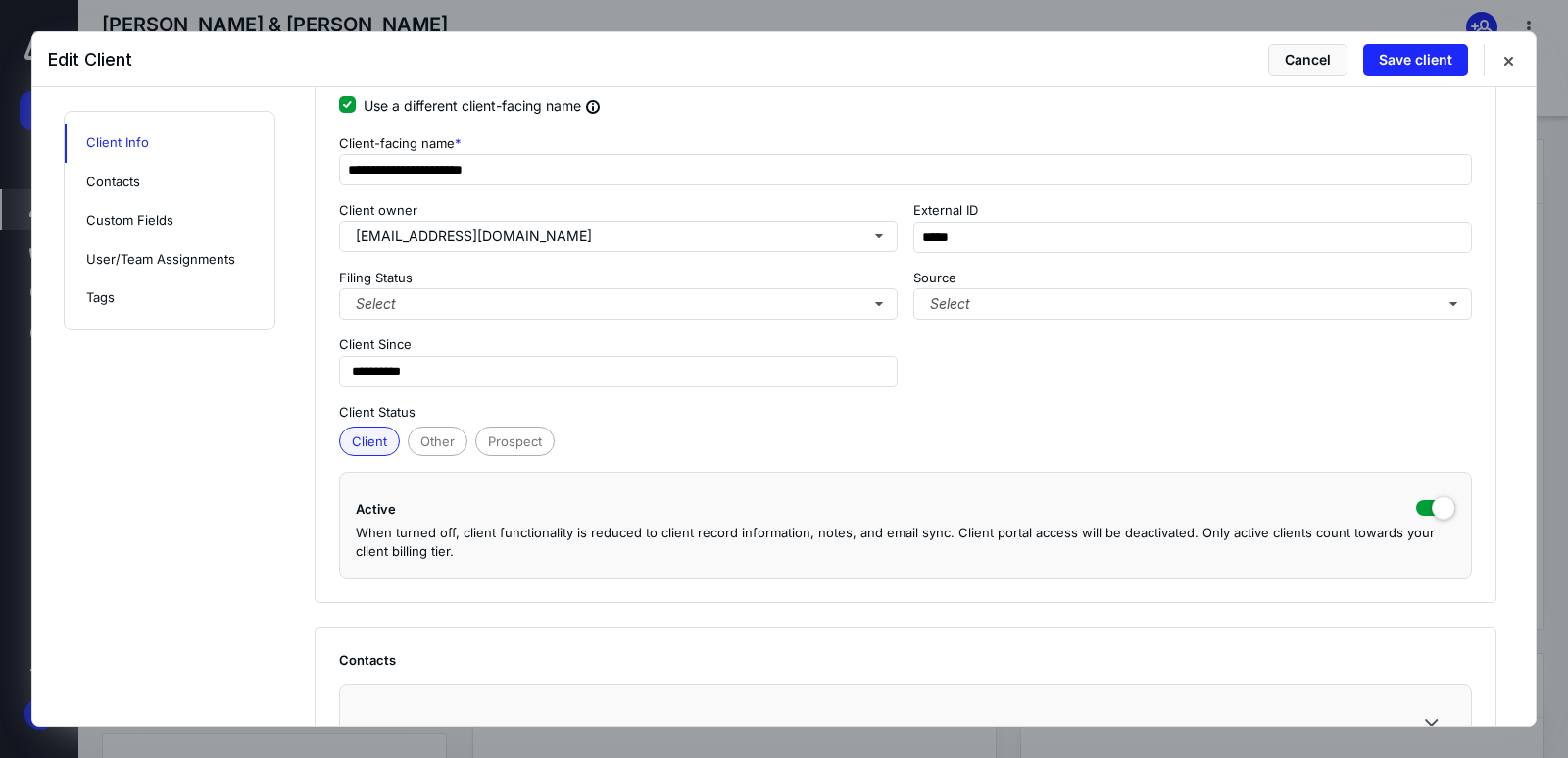 scroll, scrollTop: 0, scrollLeft: 0, axis: both 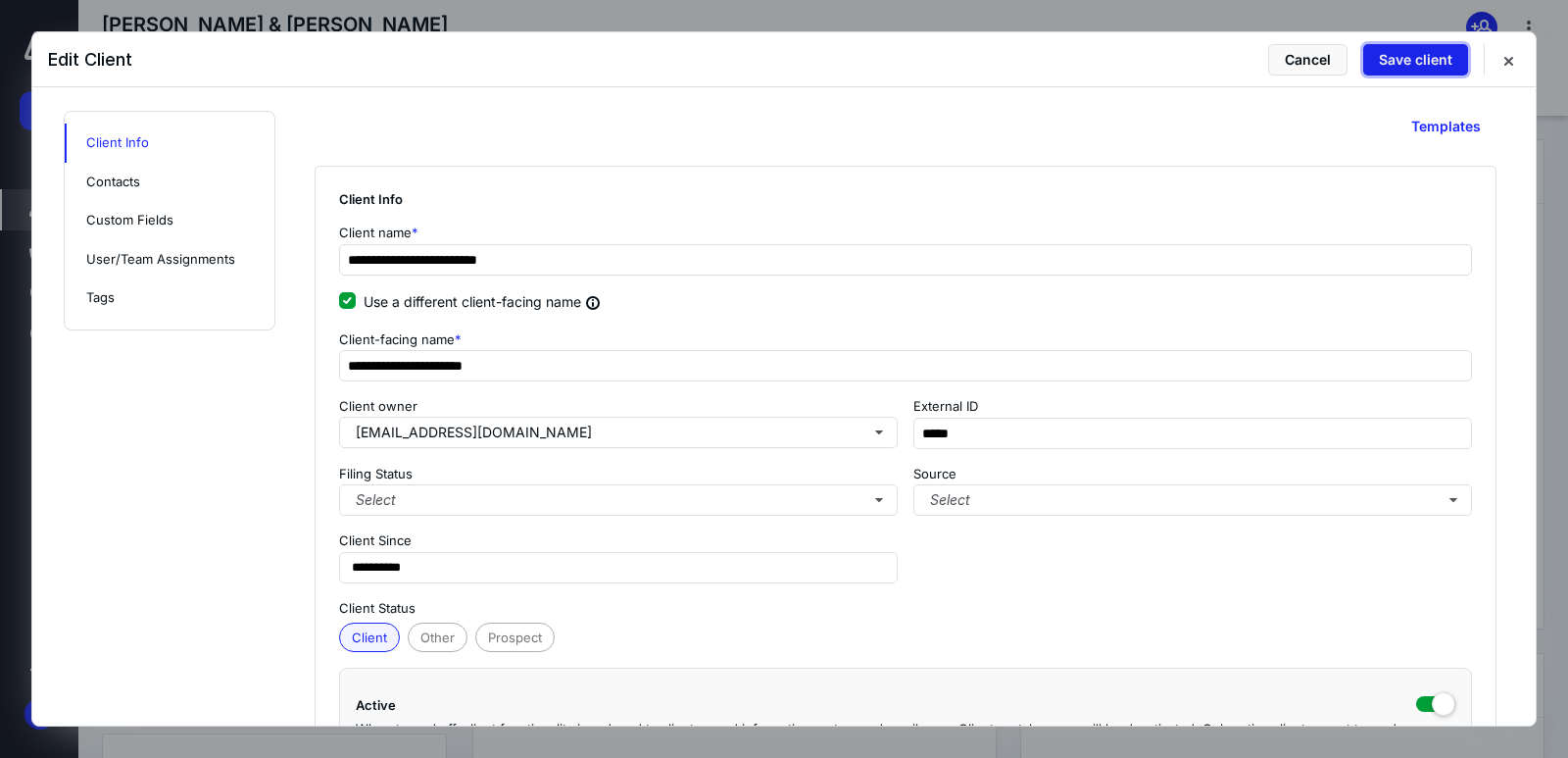click on "Save client" at bounding box center [1415, 60] 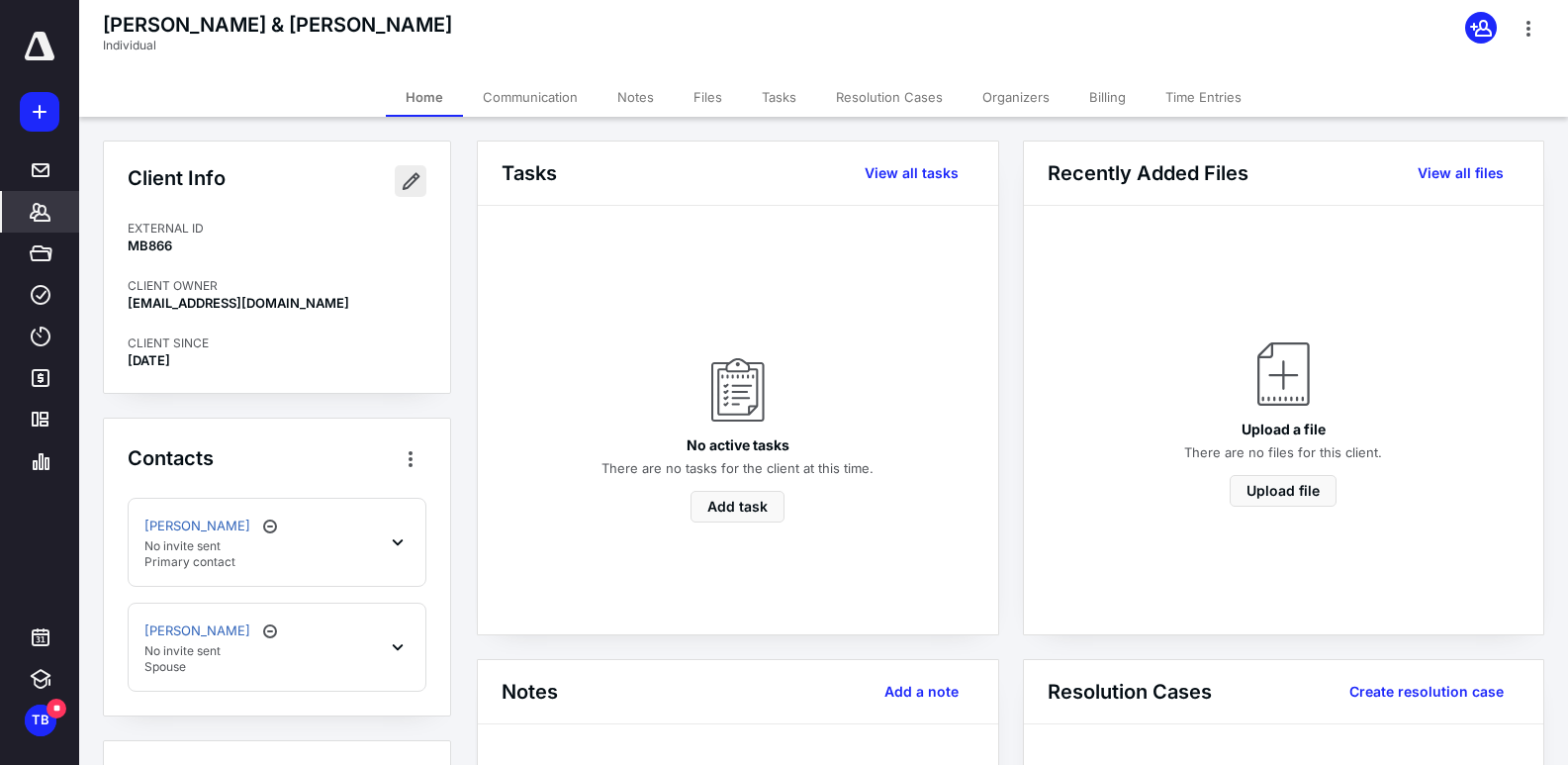 click at bounding box center [411, 181] 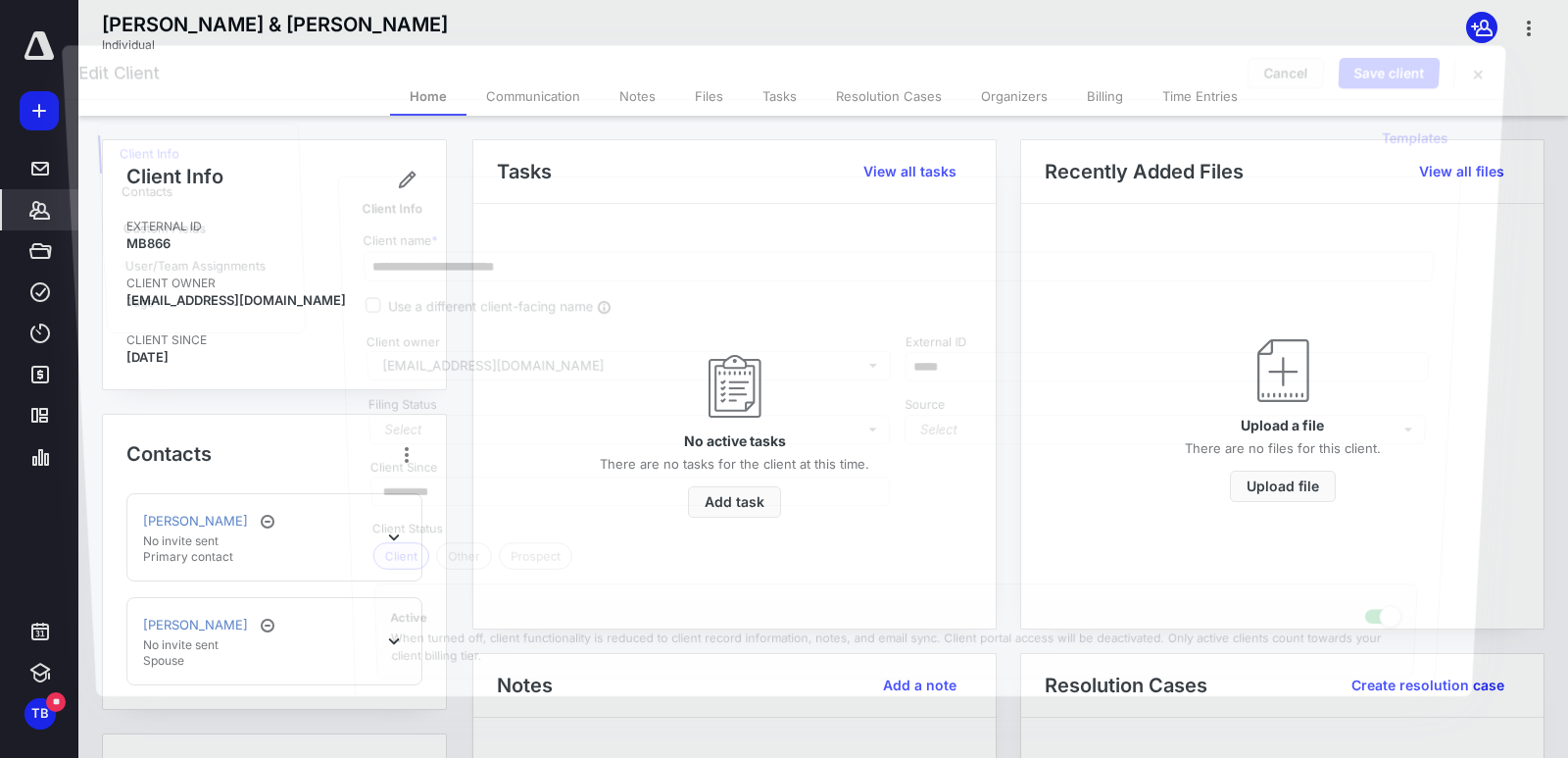 checkbox on "true" 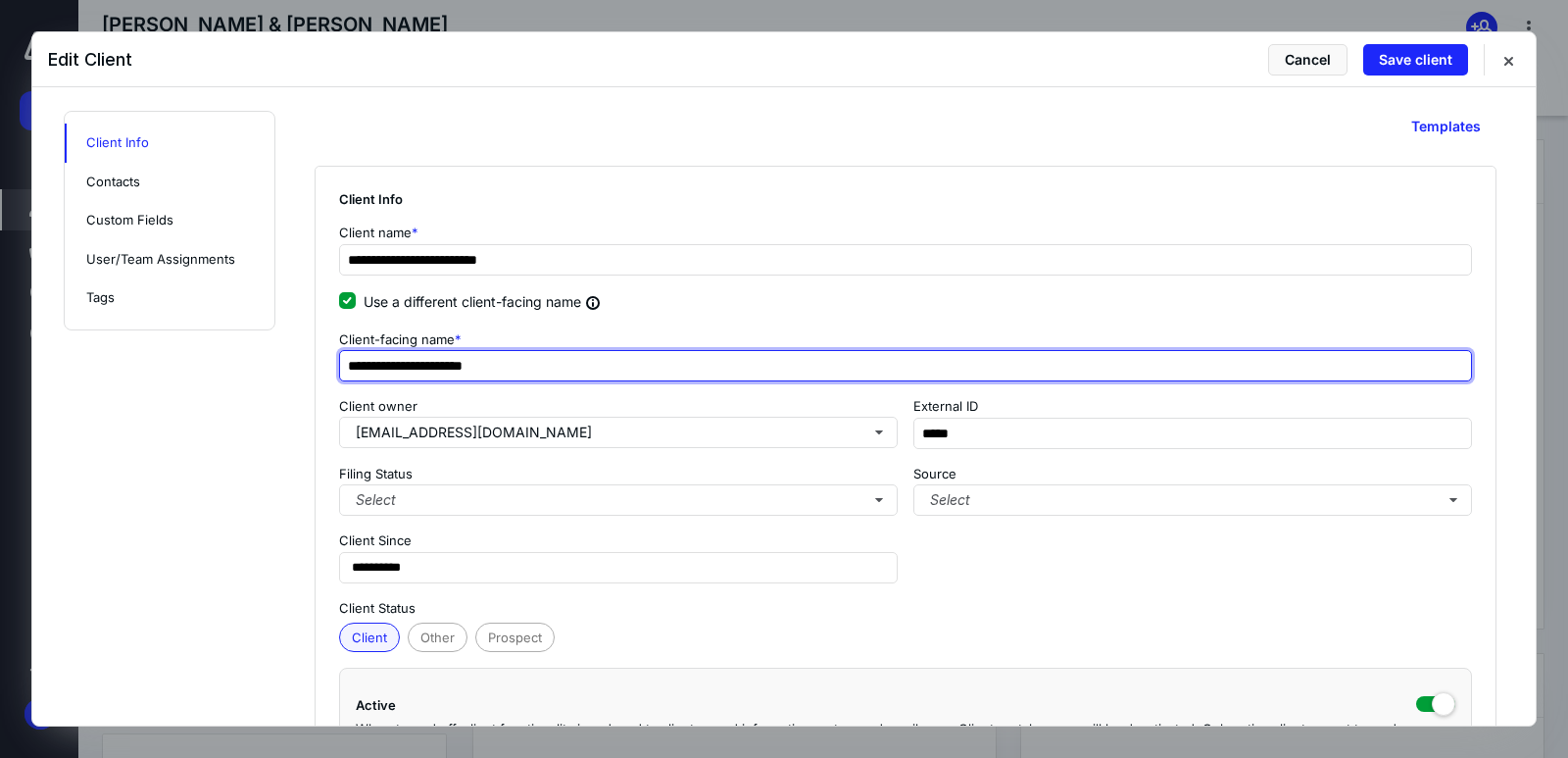 drag, startPoint x: 530, startPoint y: 375, endPoint x: 0, endPoint y: 373, distance: 530.0038 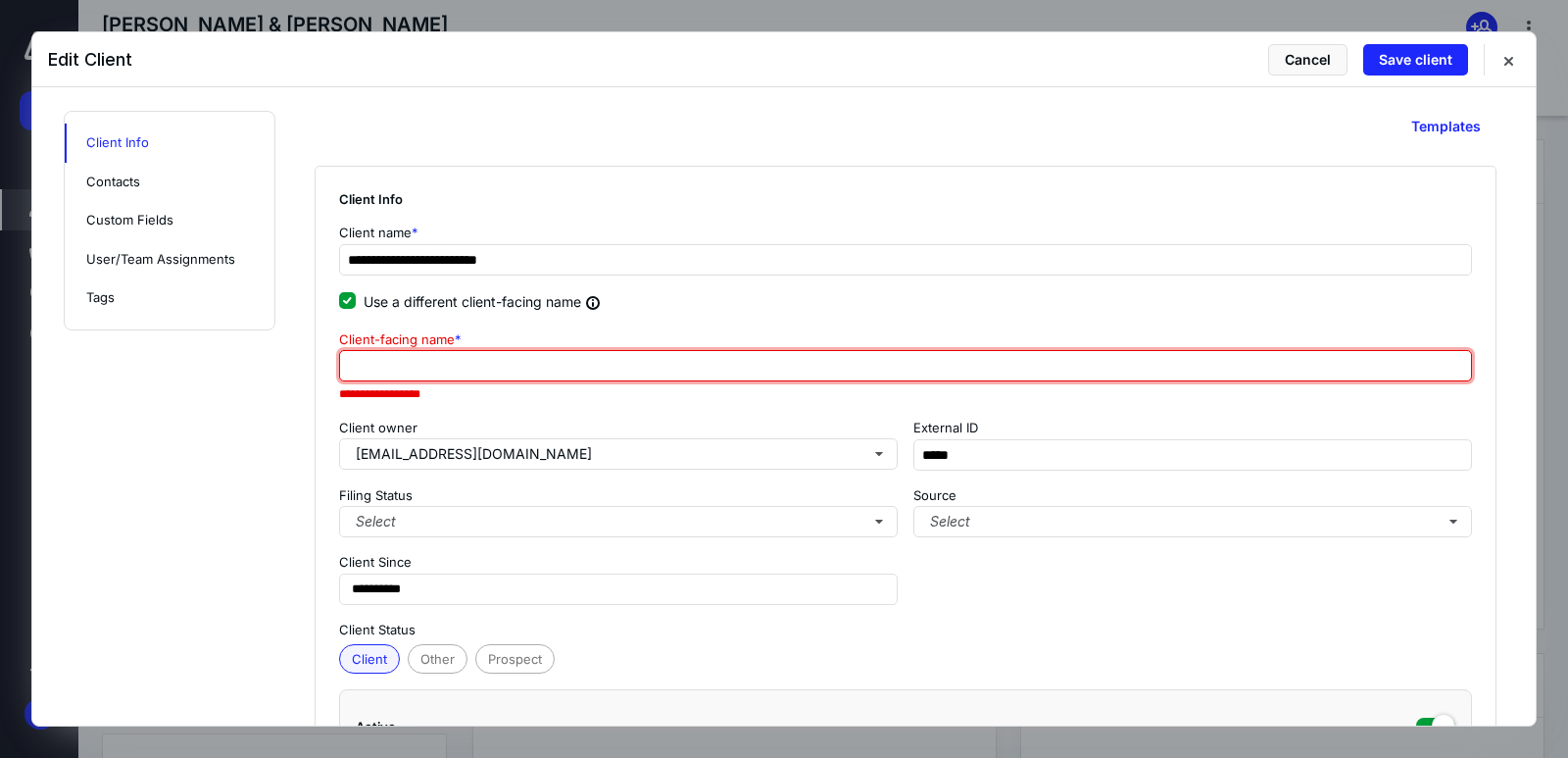 click at bounding box center (906, 366) 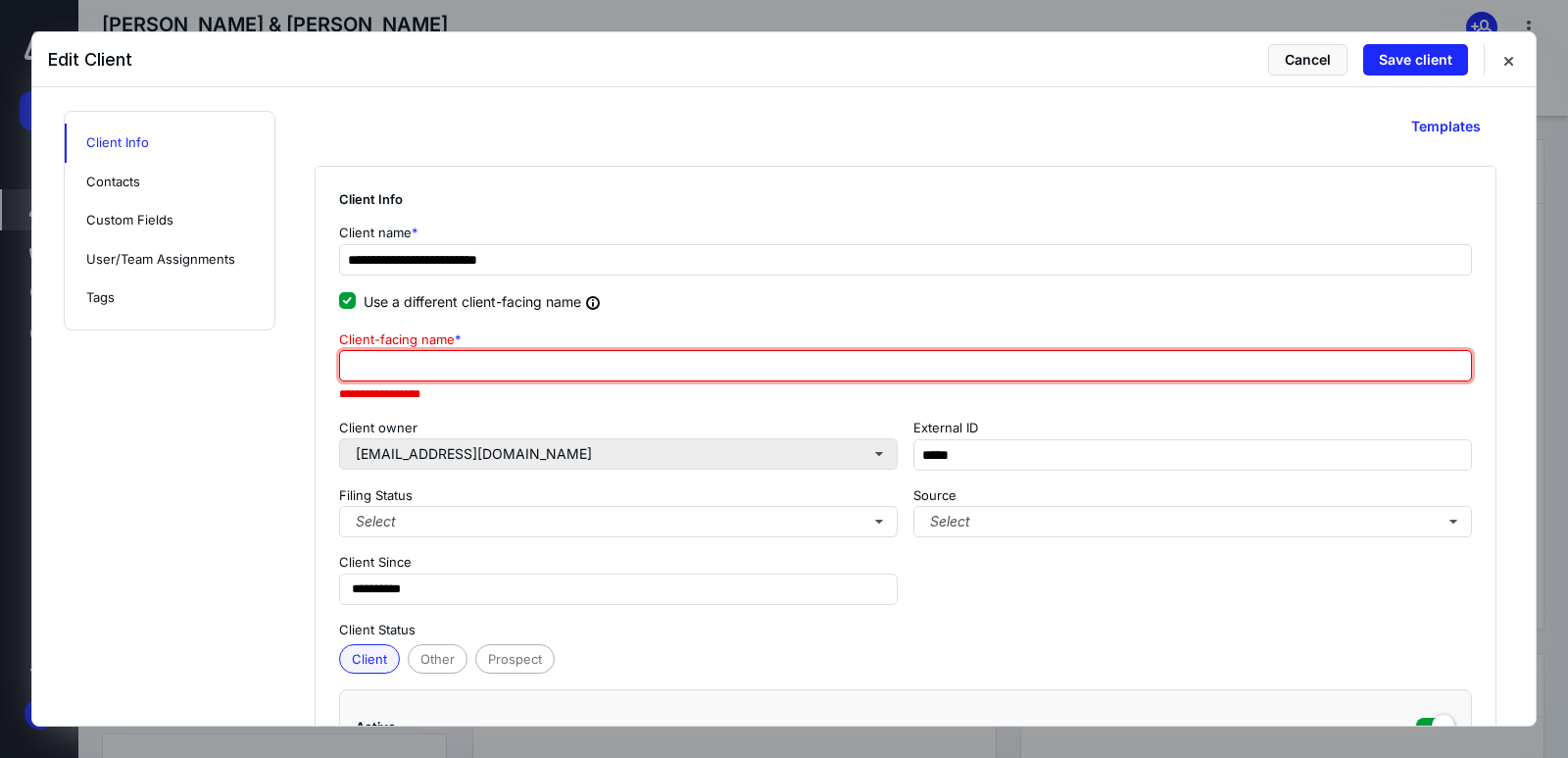 type 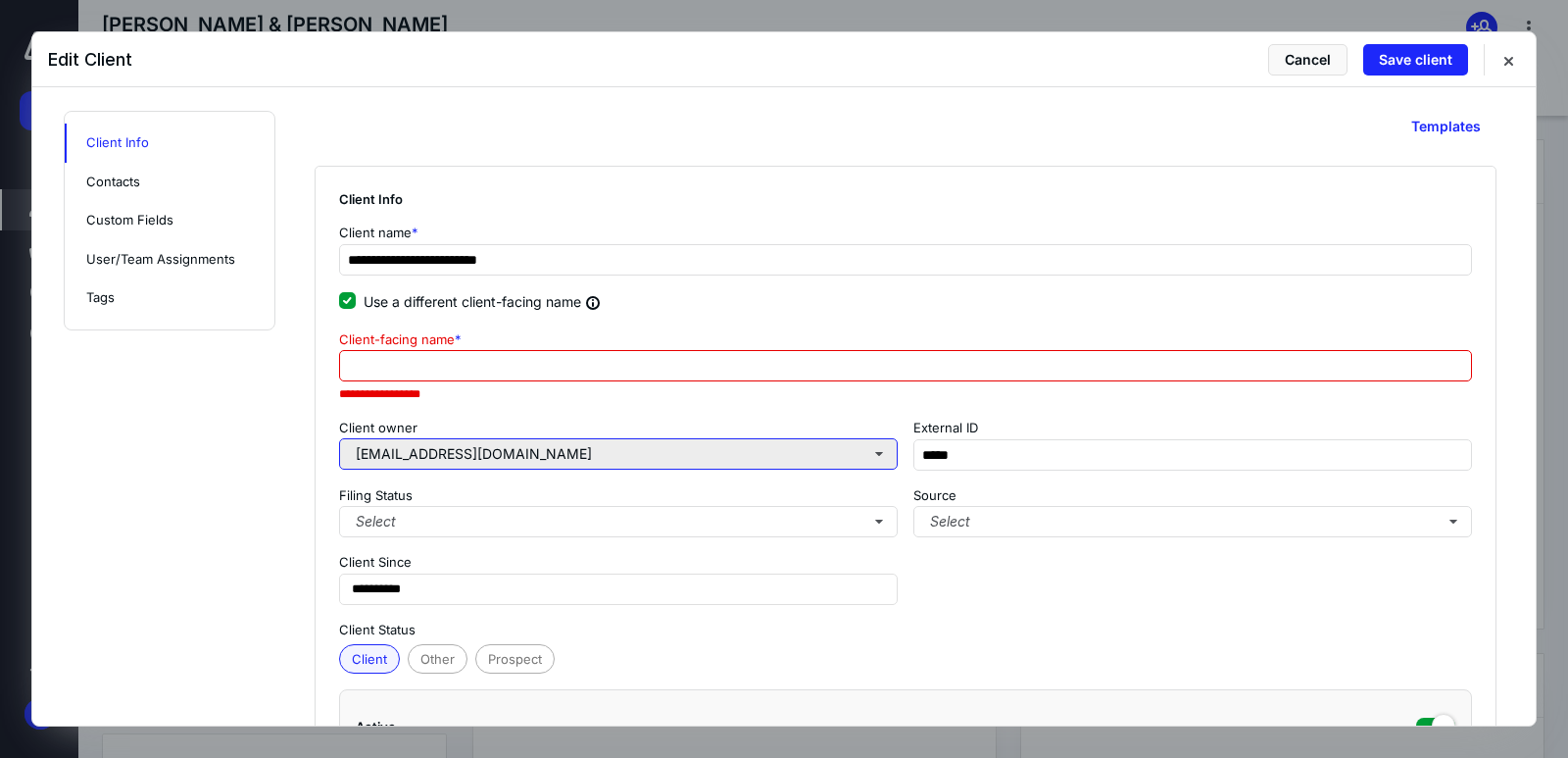 click on "[EMAIL_ADDRESS][DOMAIN_NAME]" at bounding box center (618, 454) 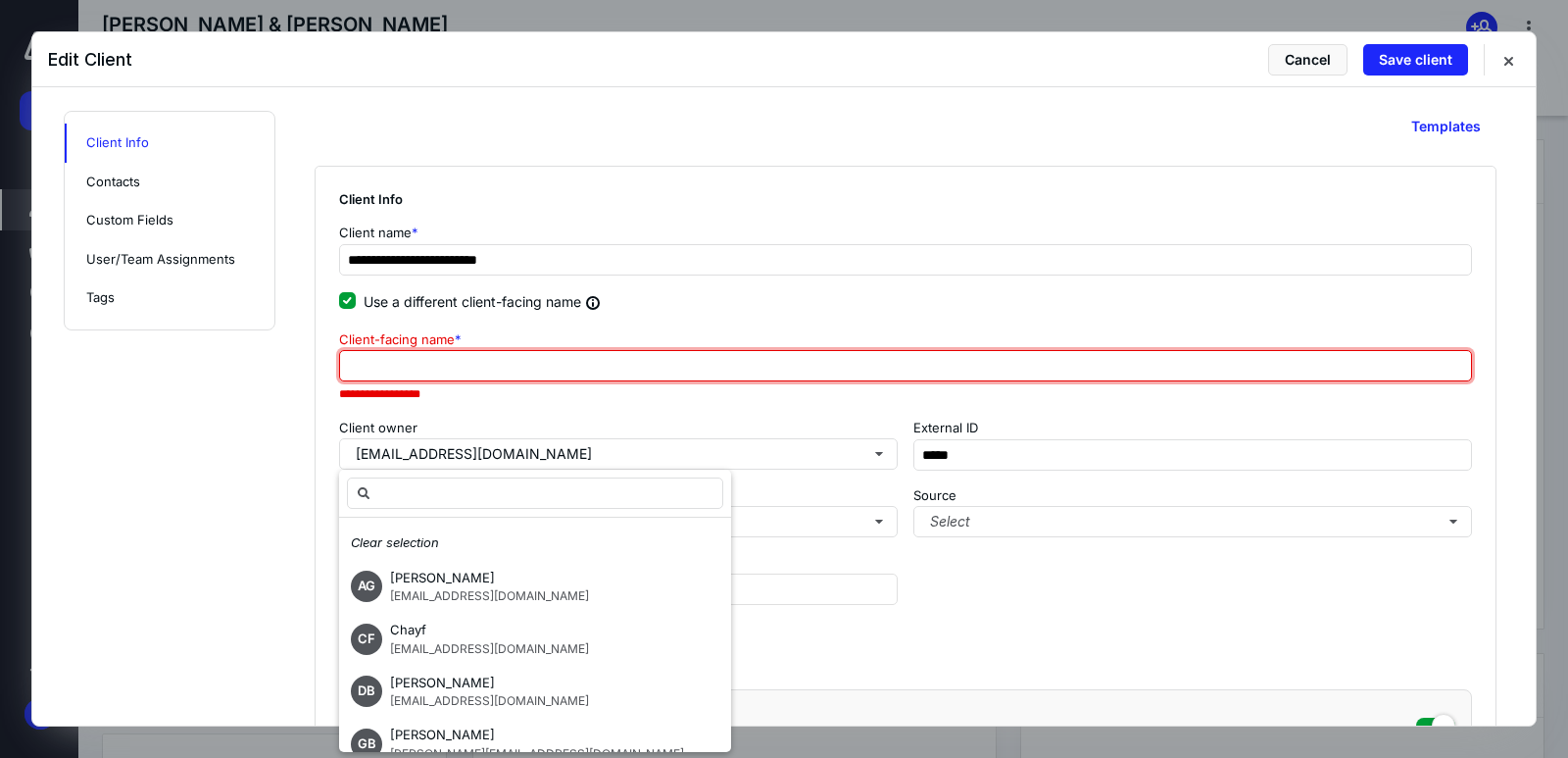 click at bounding box center [906, 366] 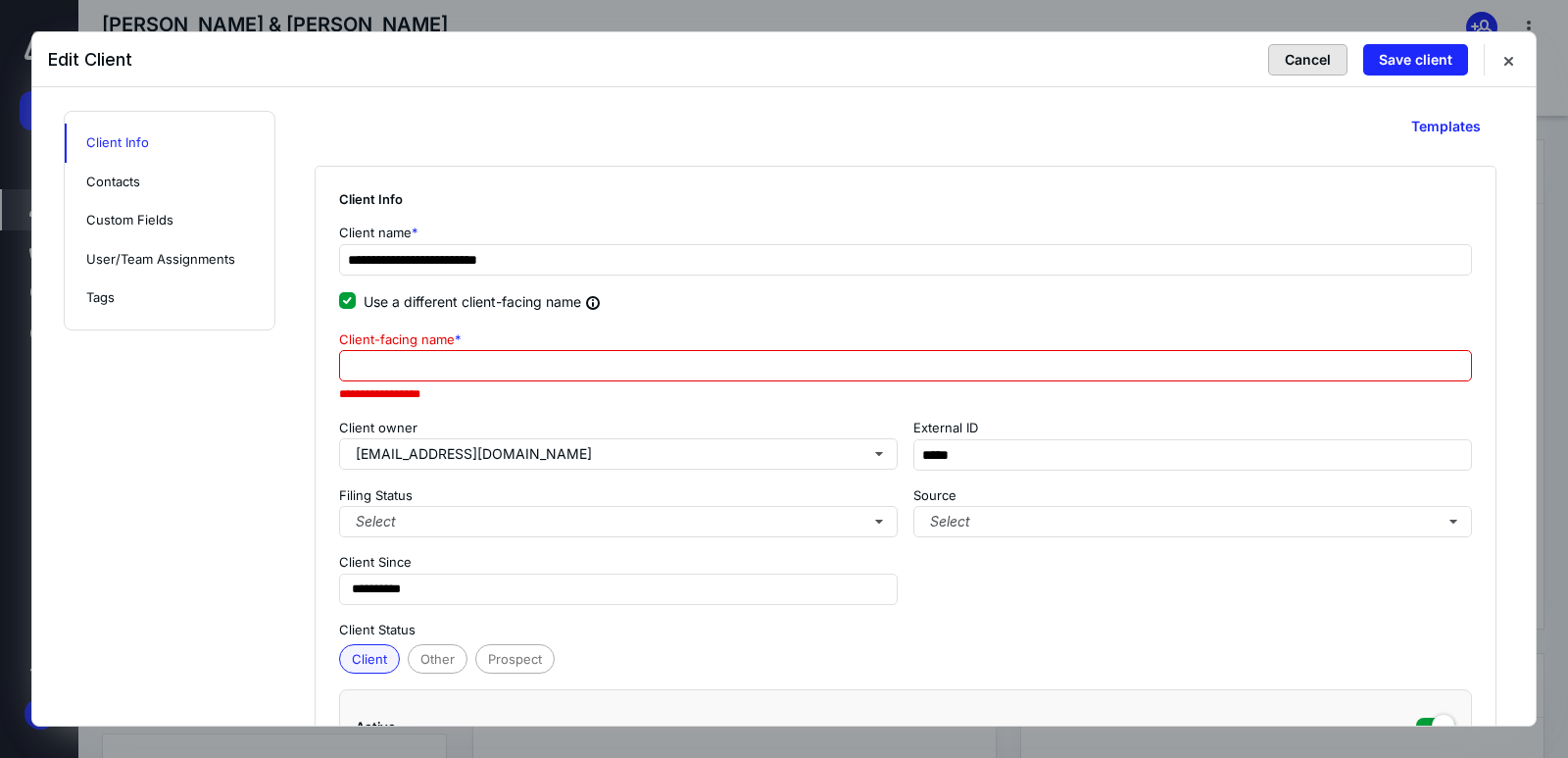 click on "Cancel" at bounding box center (1307, 60) 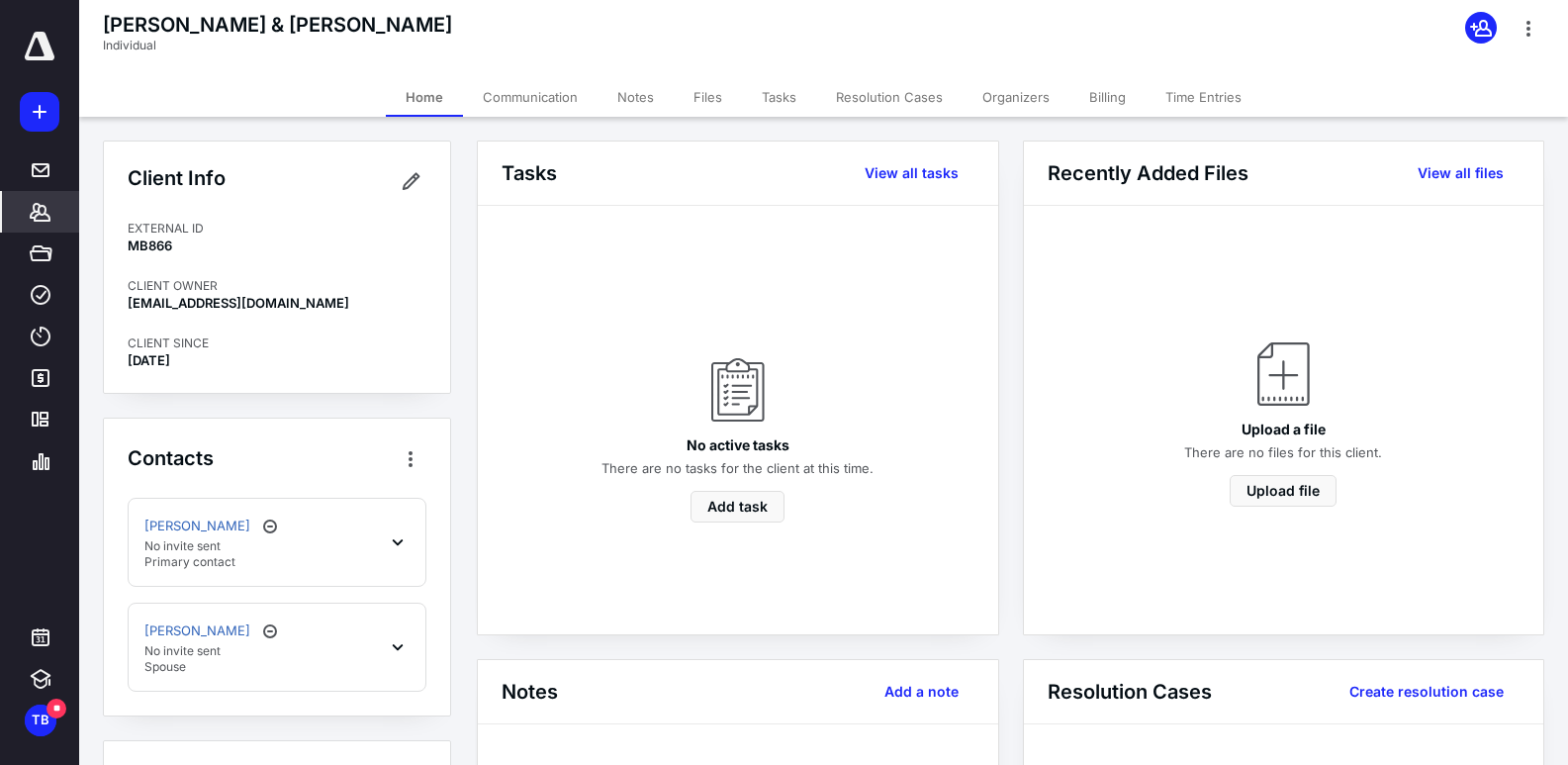 click 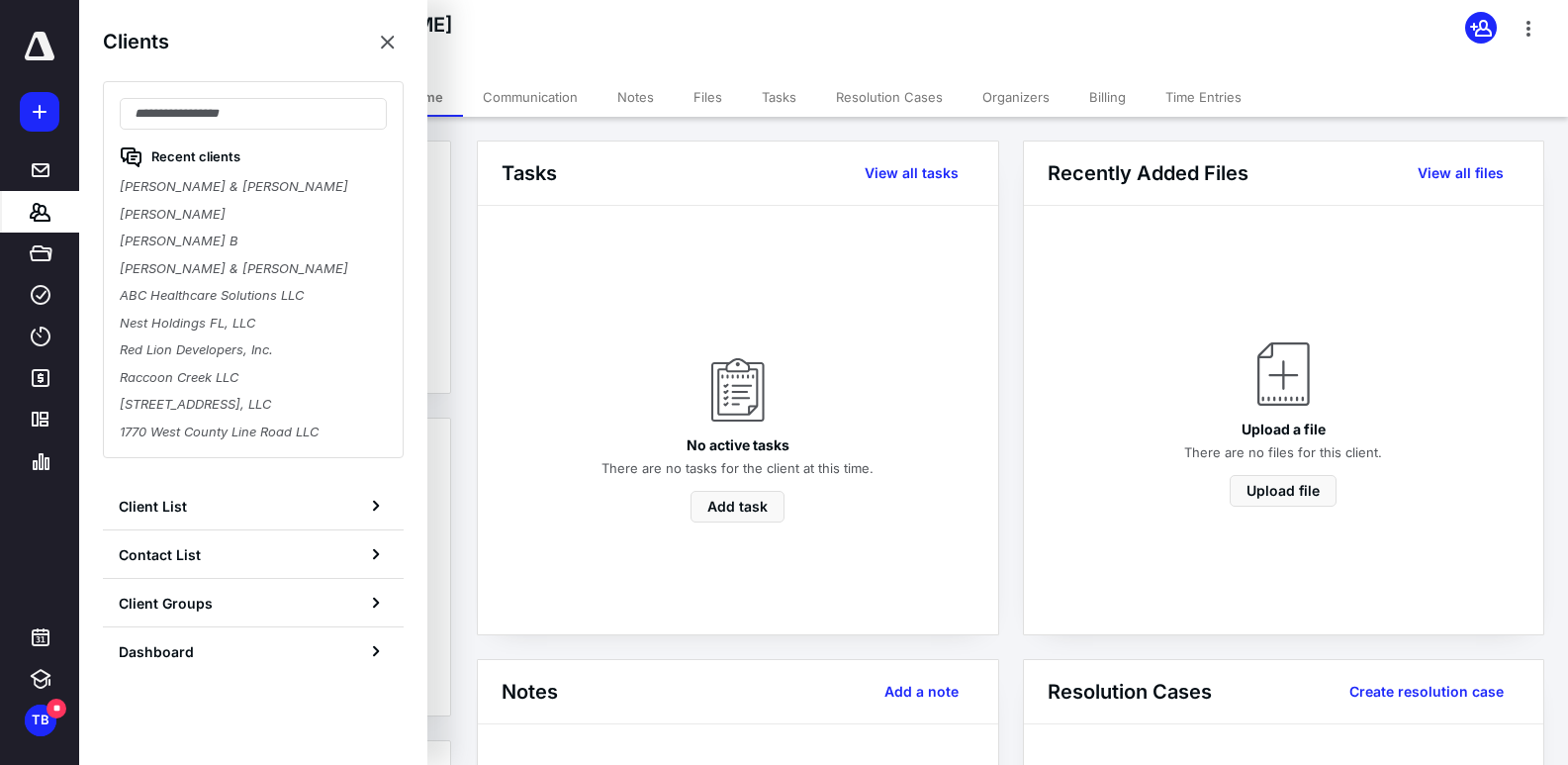 click on "[PERSON_NAME] & [PERSON_NAME] Individual" at bounding box center [823, 39] 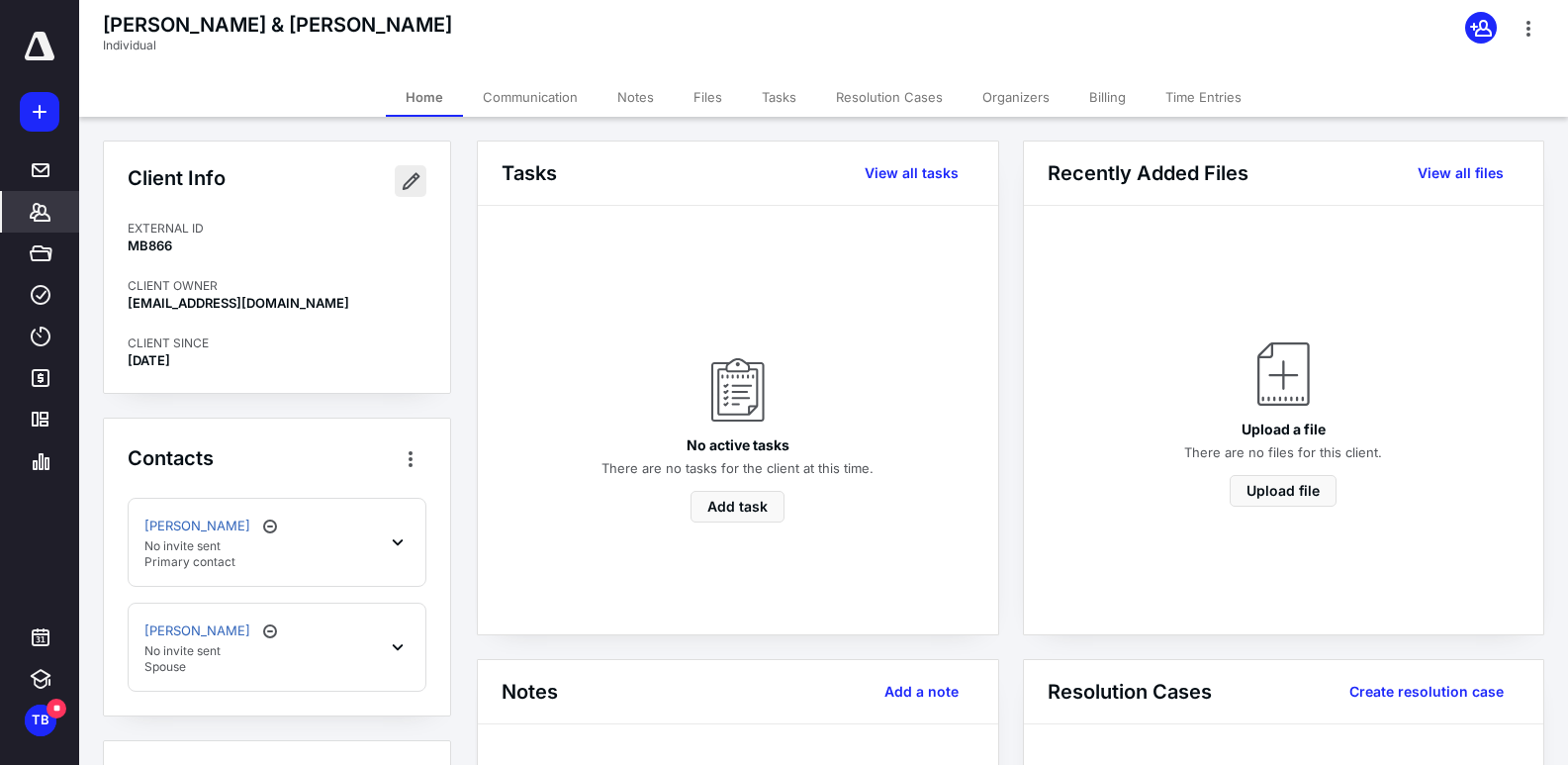click at bounding box center [411, 181] 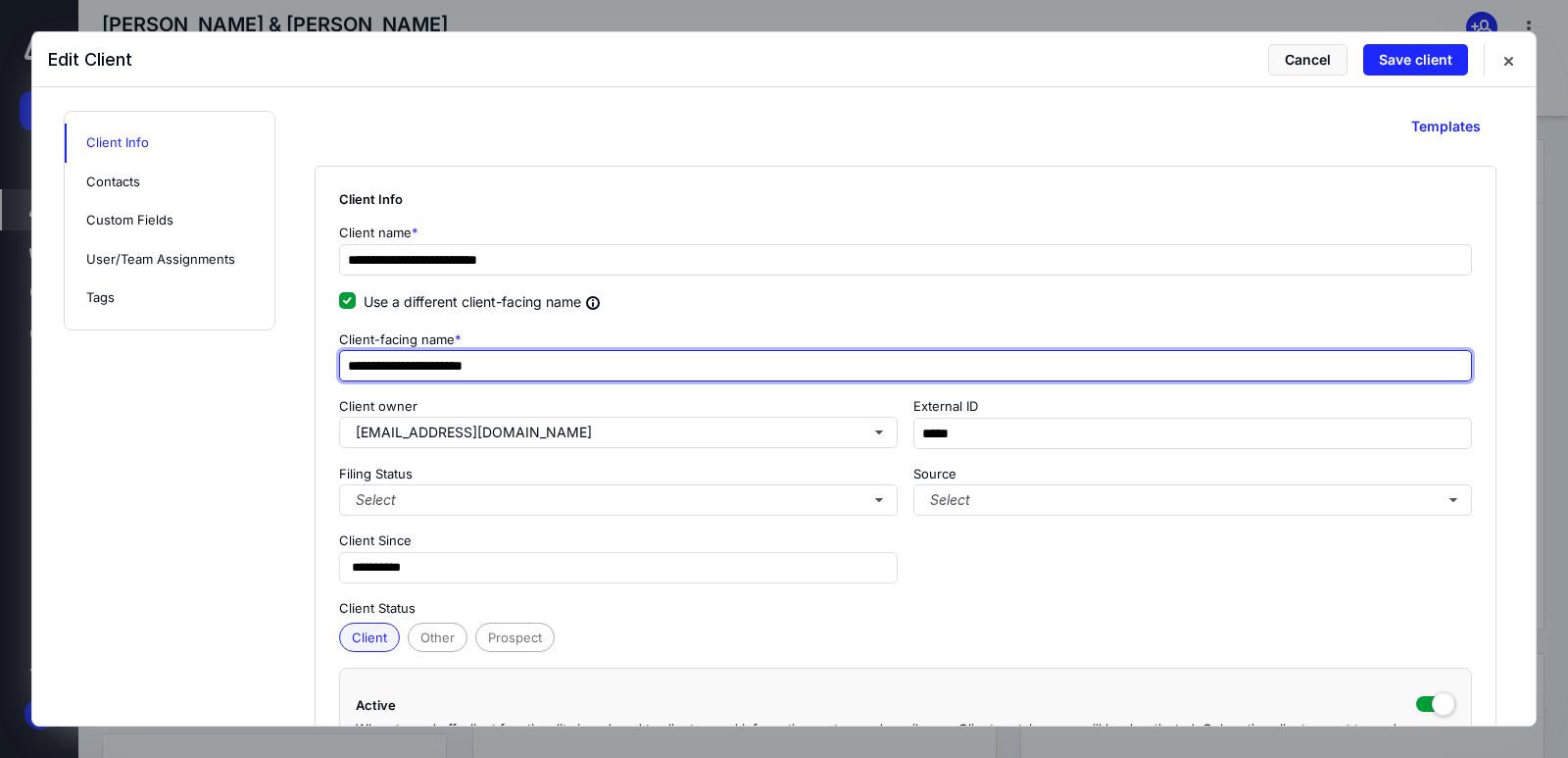 drag, startPoint x: 586, startPoint y: 379, endPoint x: 0, endPoint y: 373, distance: 586.0307 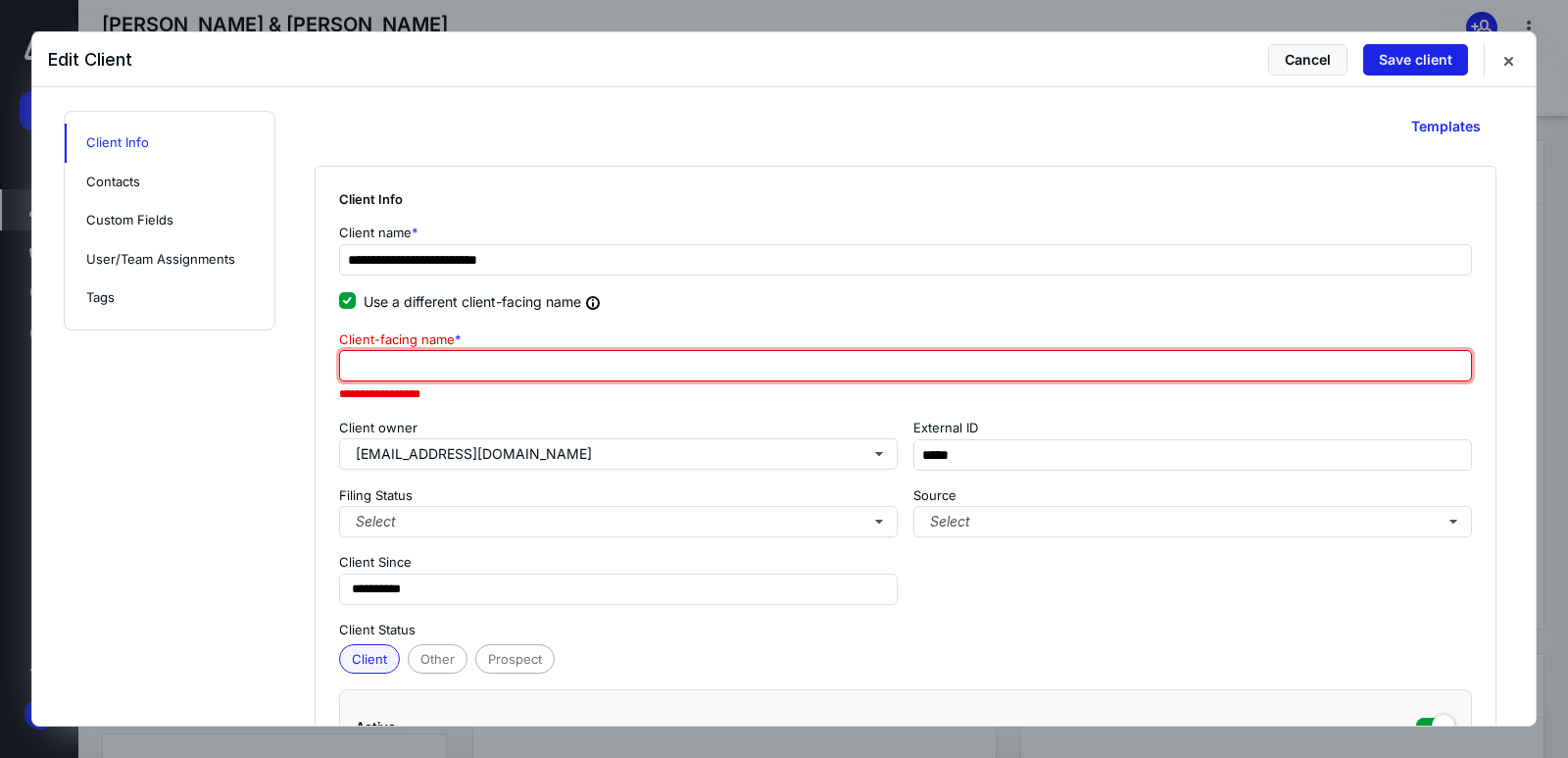 type 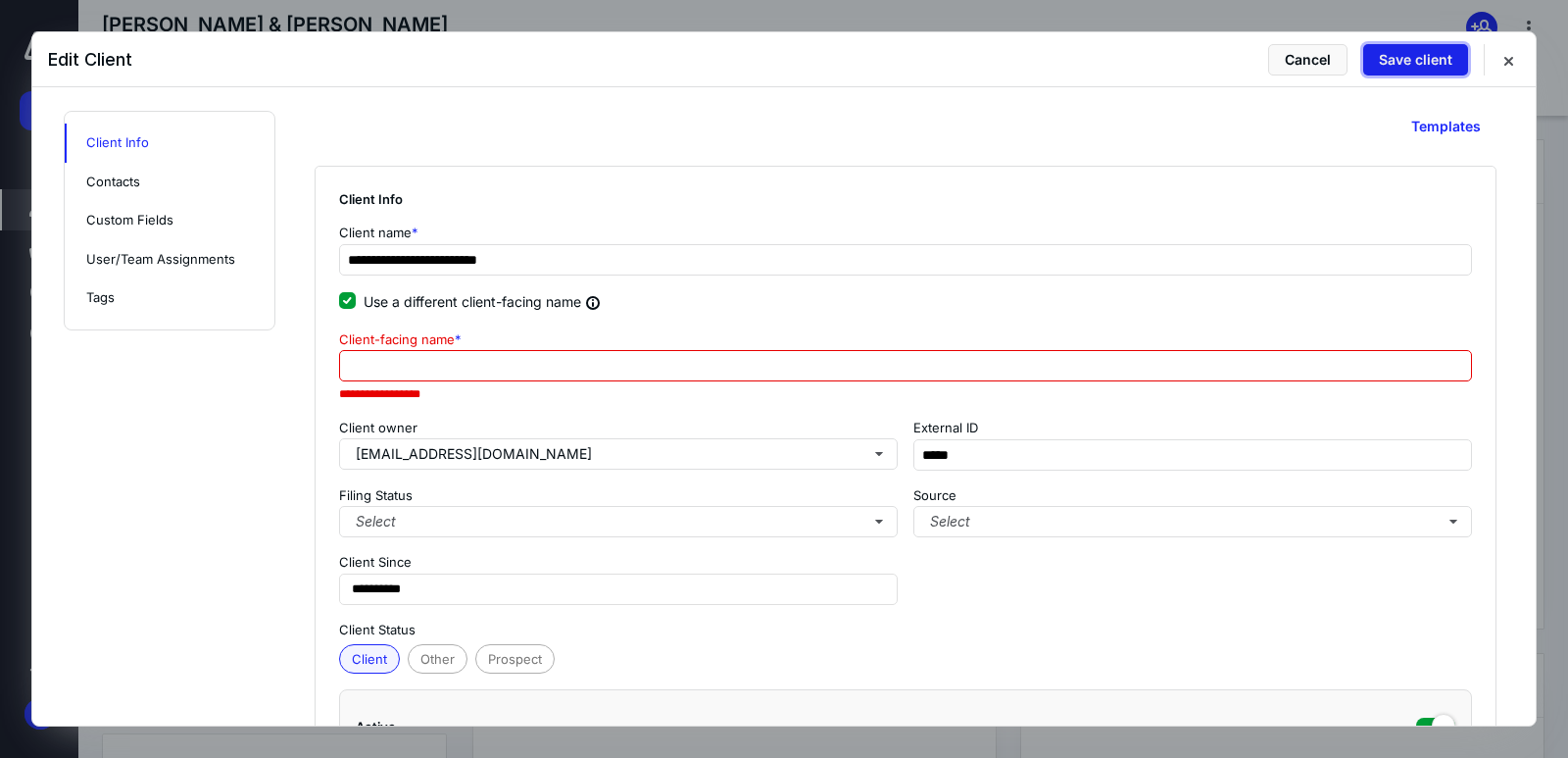 click on "Save client" at bounding box center (1415, 60) 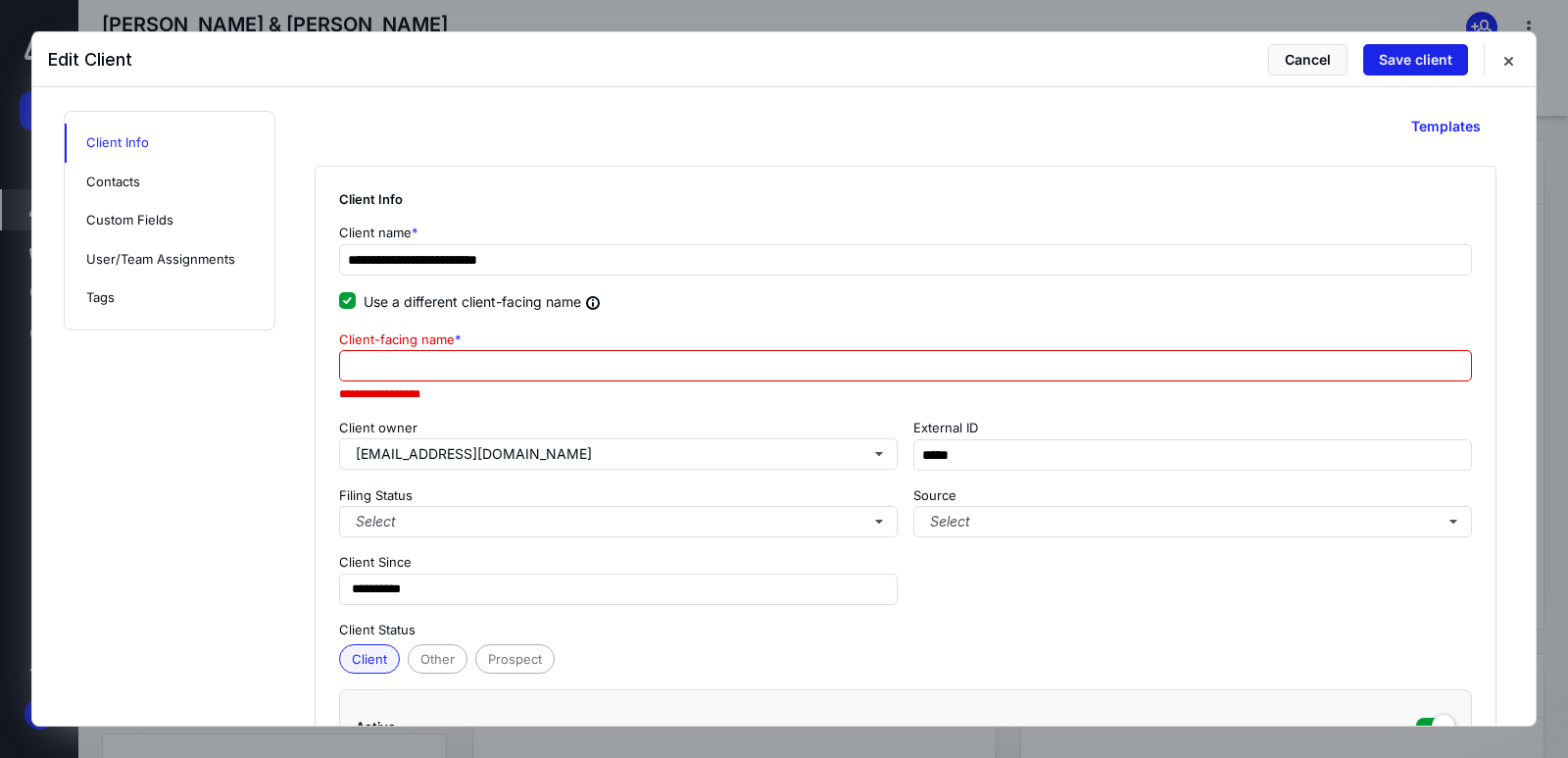 click on "Save client" at bounding box center (1415, 60) 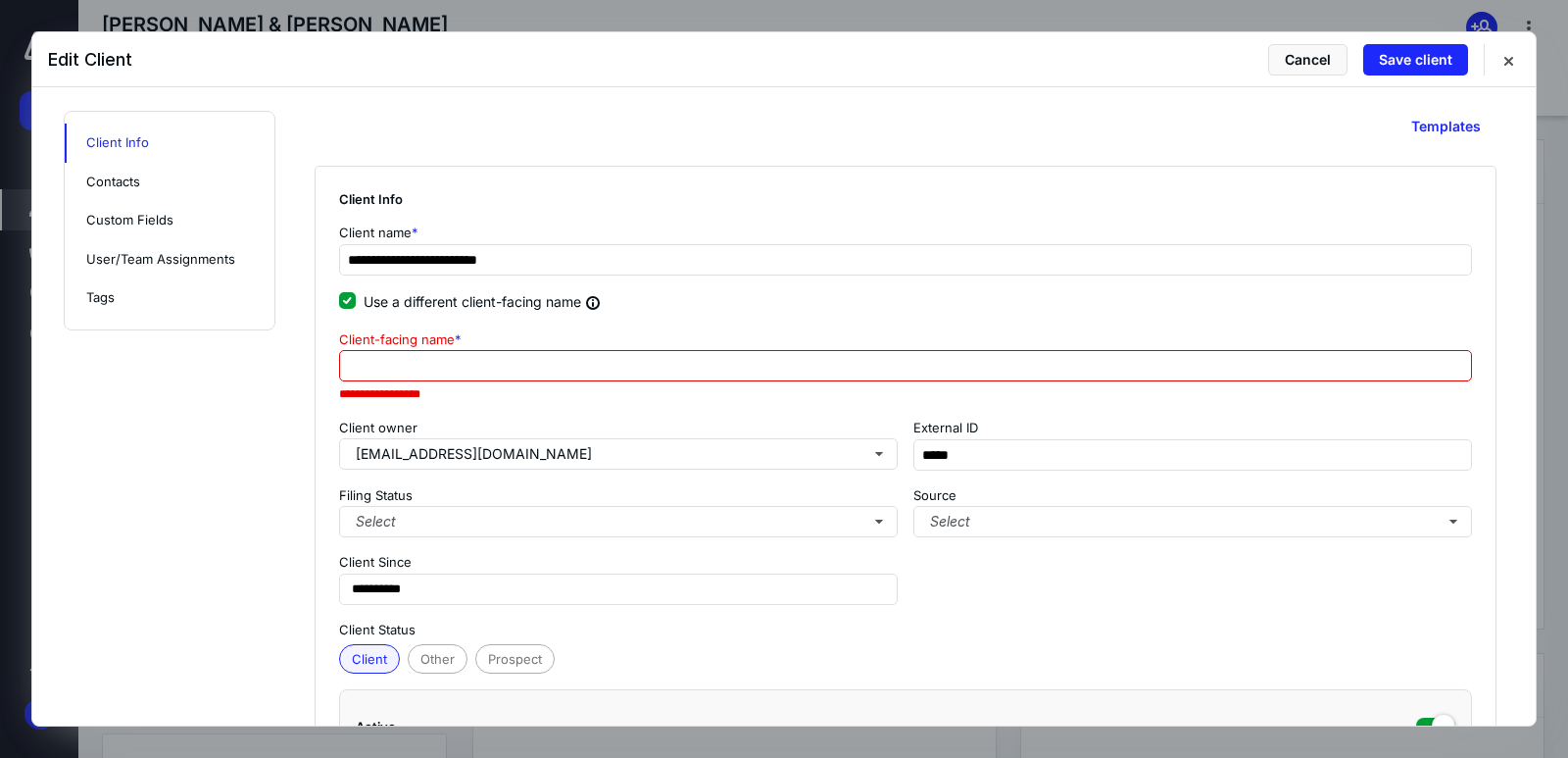 click 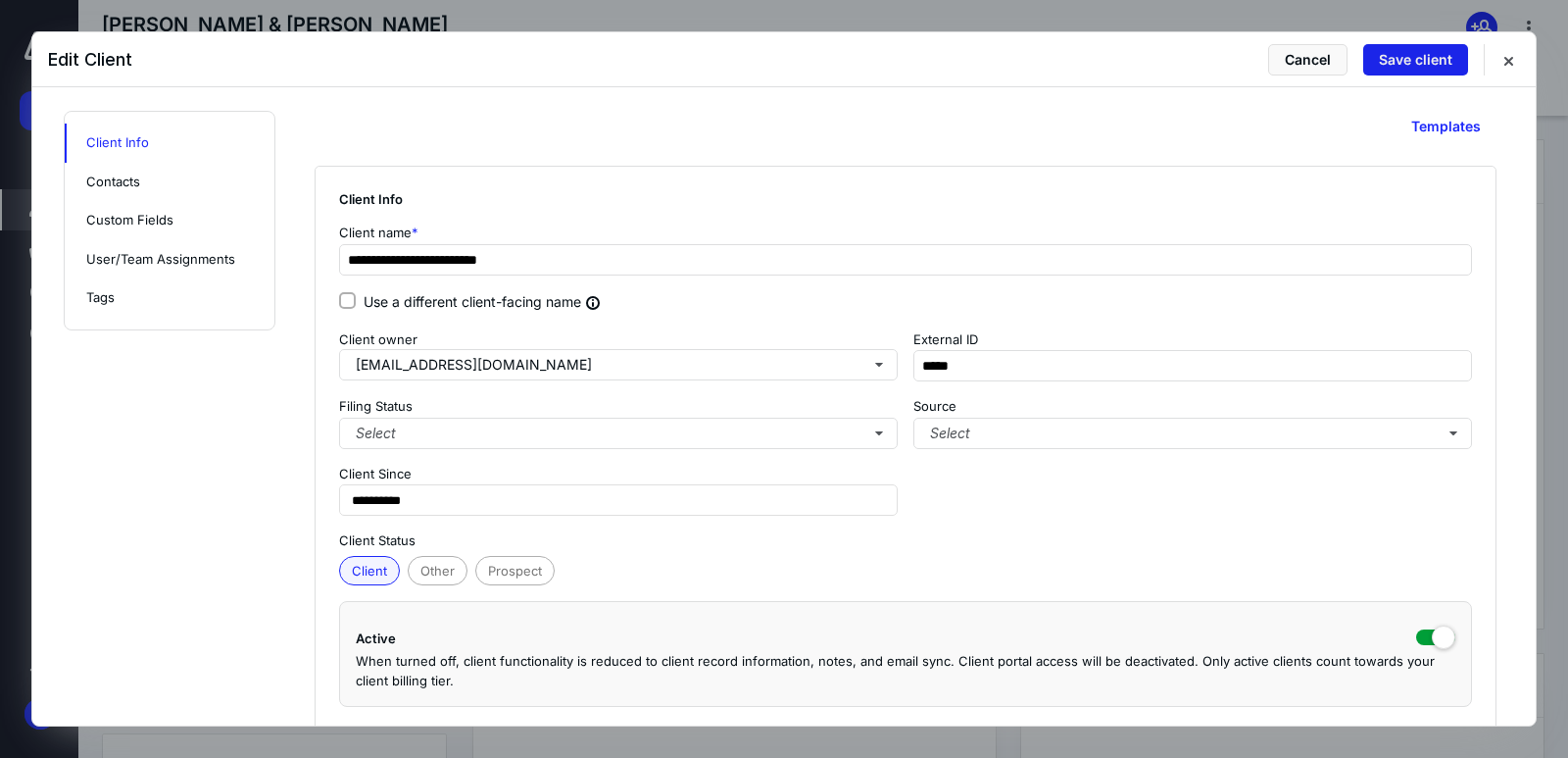 click on "Save client" at bounding box center (1415, 60) 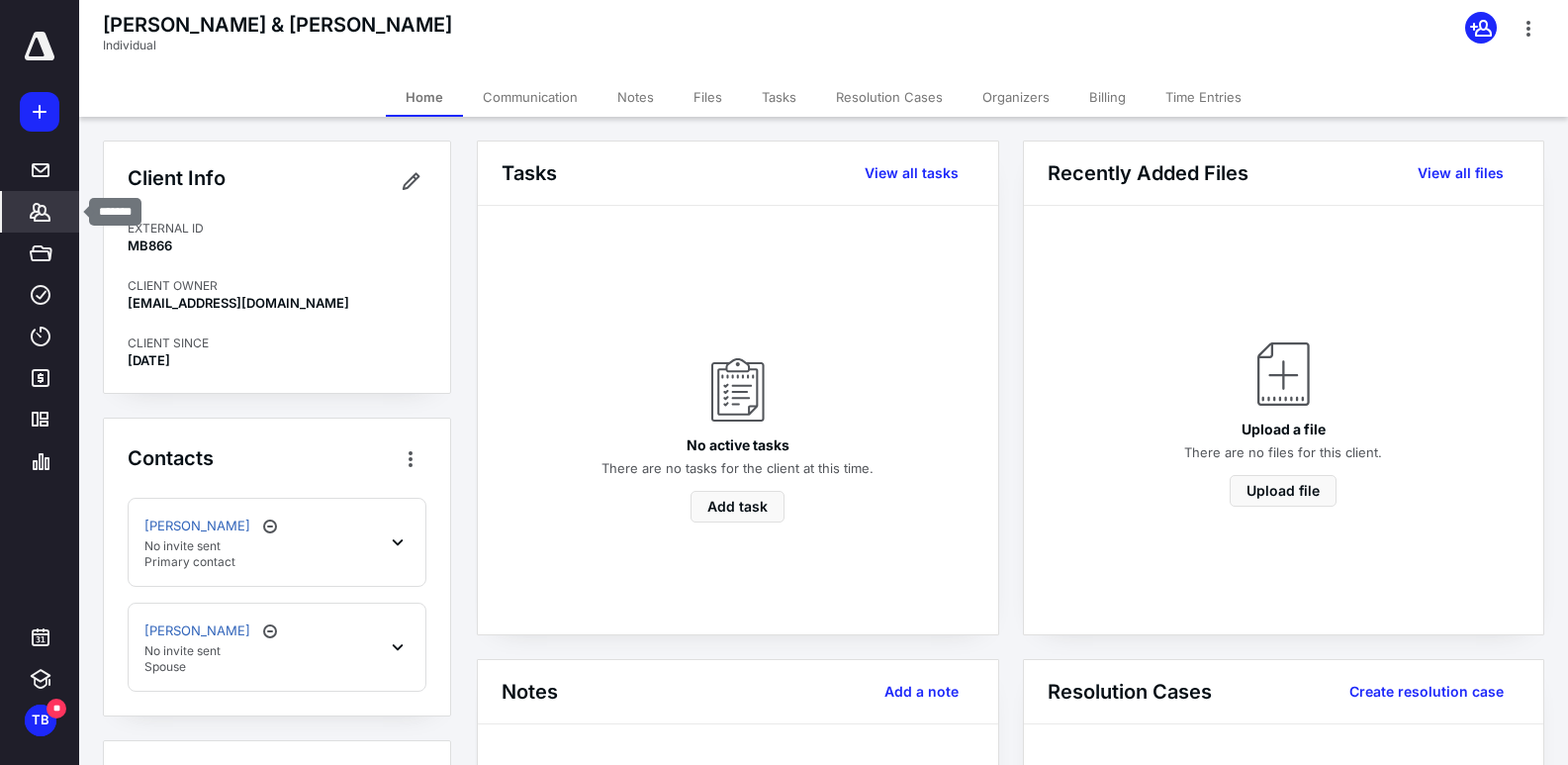 click 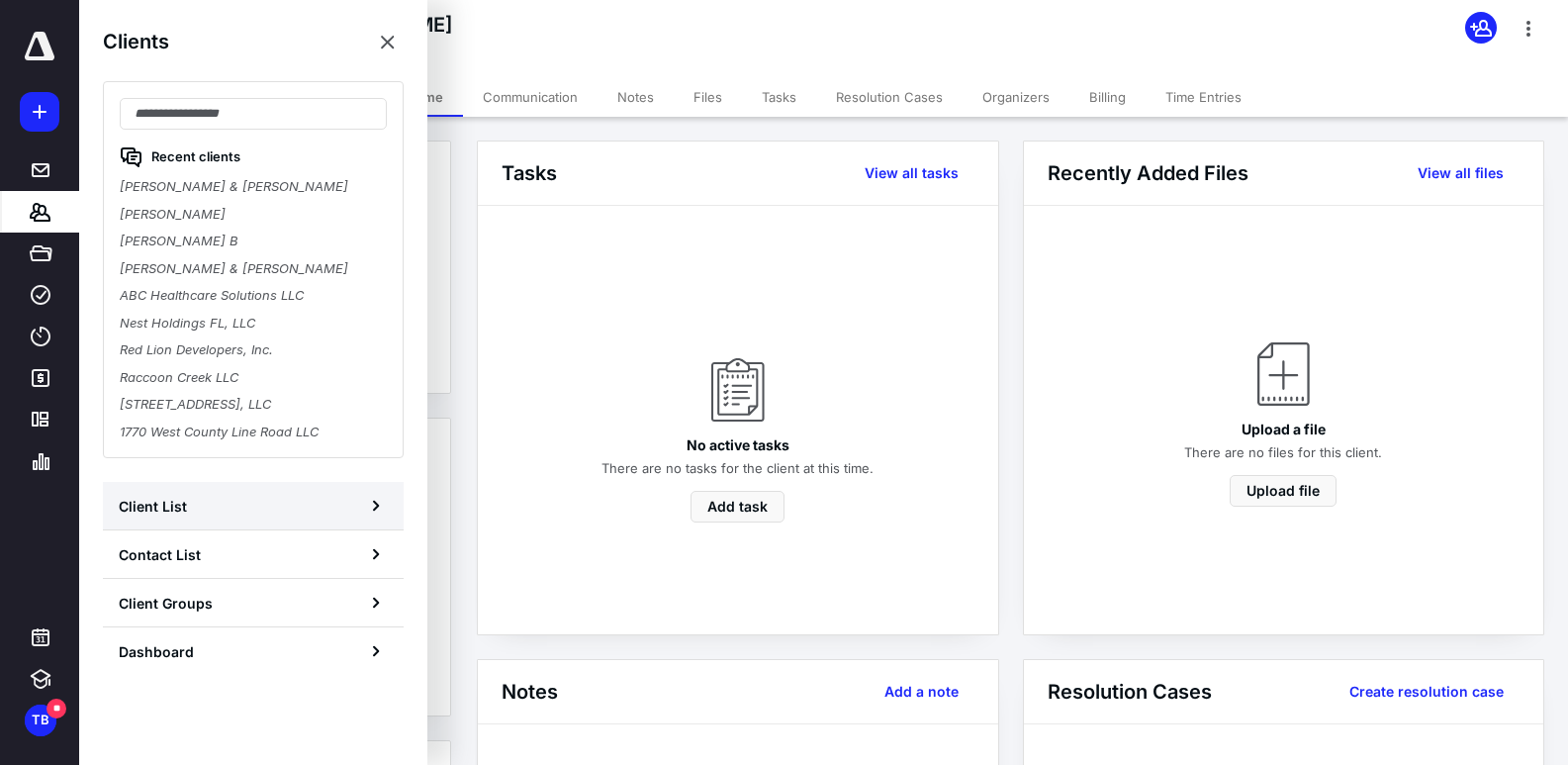 click on "Client List" at bounding box center [253, 506] 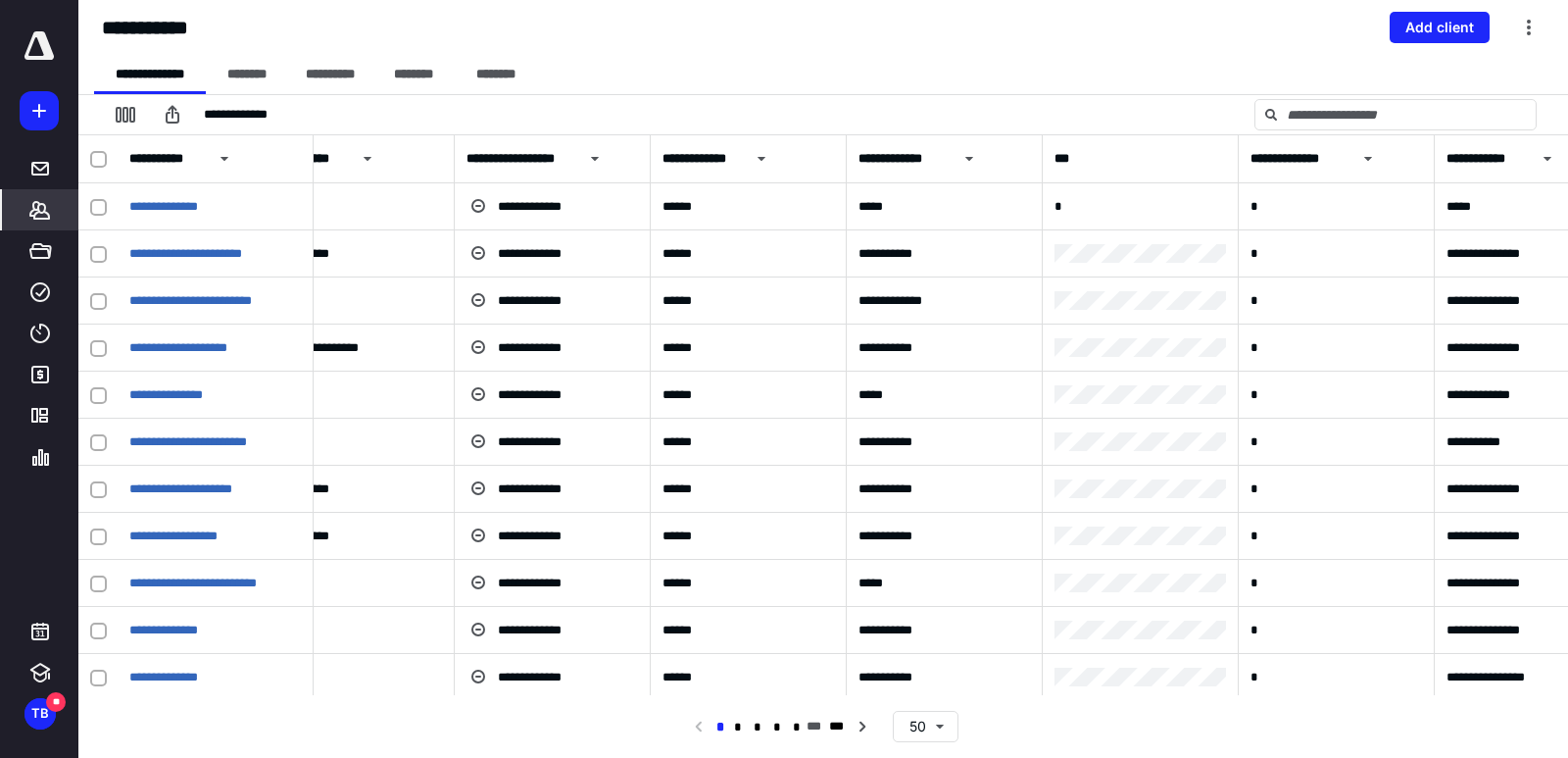 scroll, scrollTop: 0, scrollLeft: 409, axis: horizontal 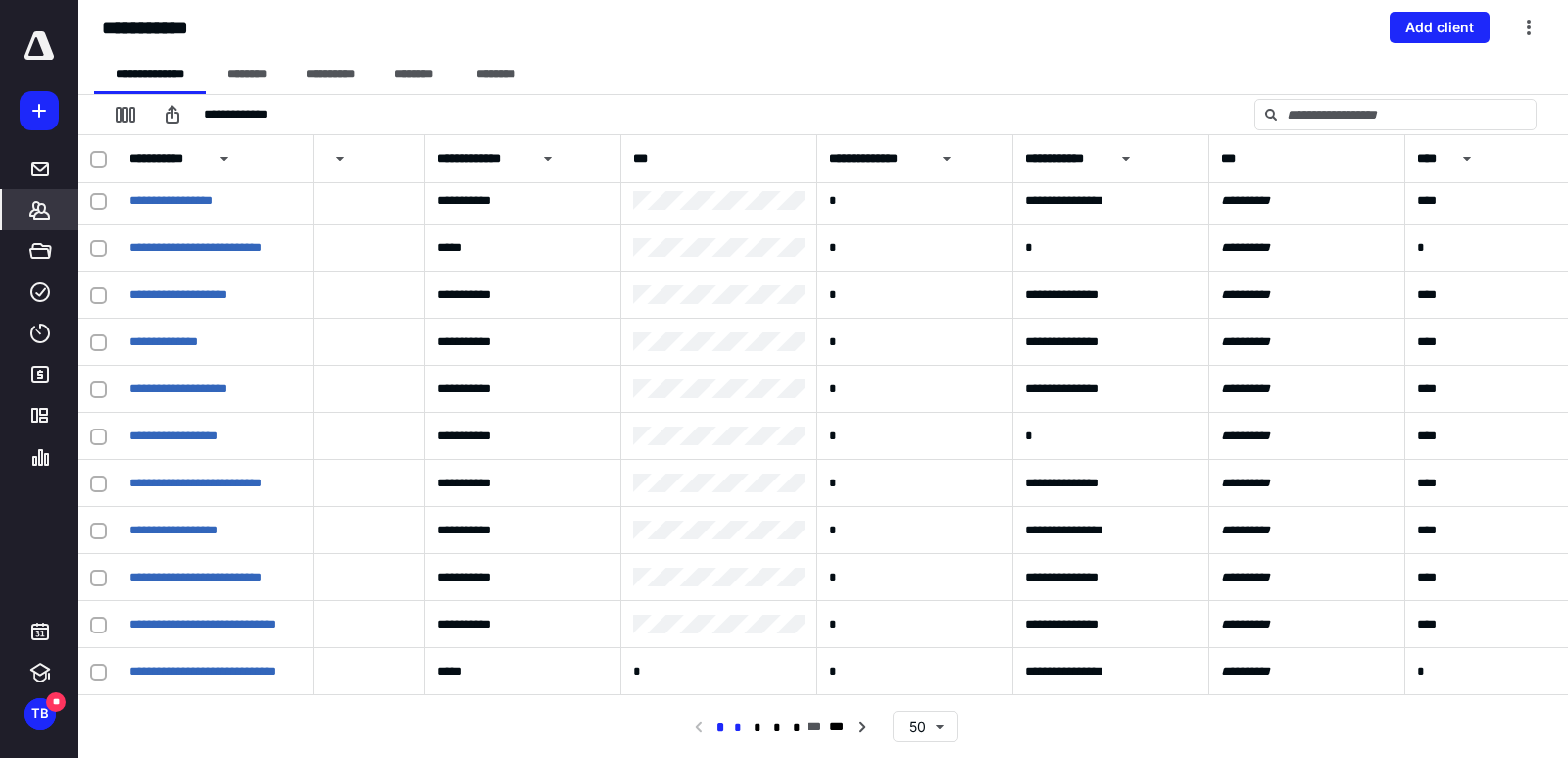 click on "*" at bounding box center [738, 728] 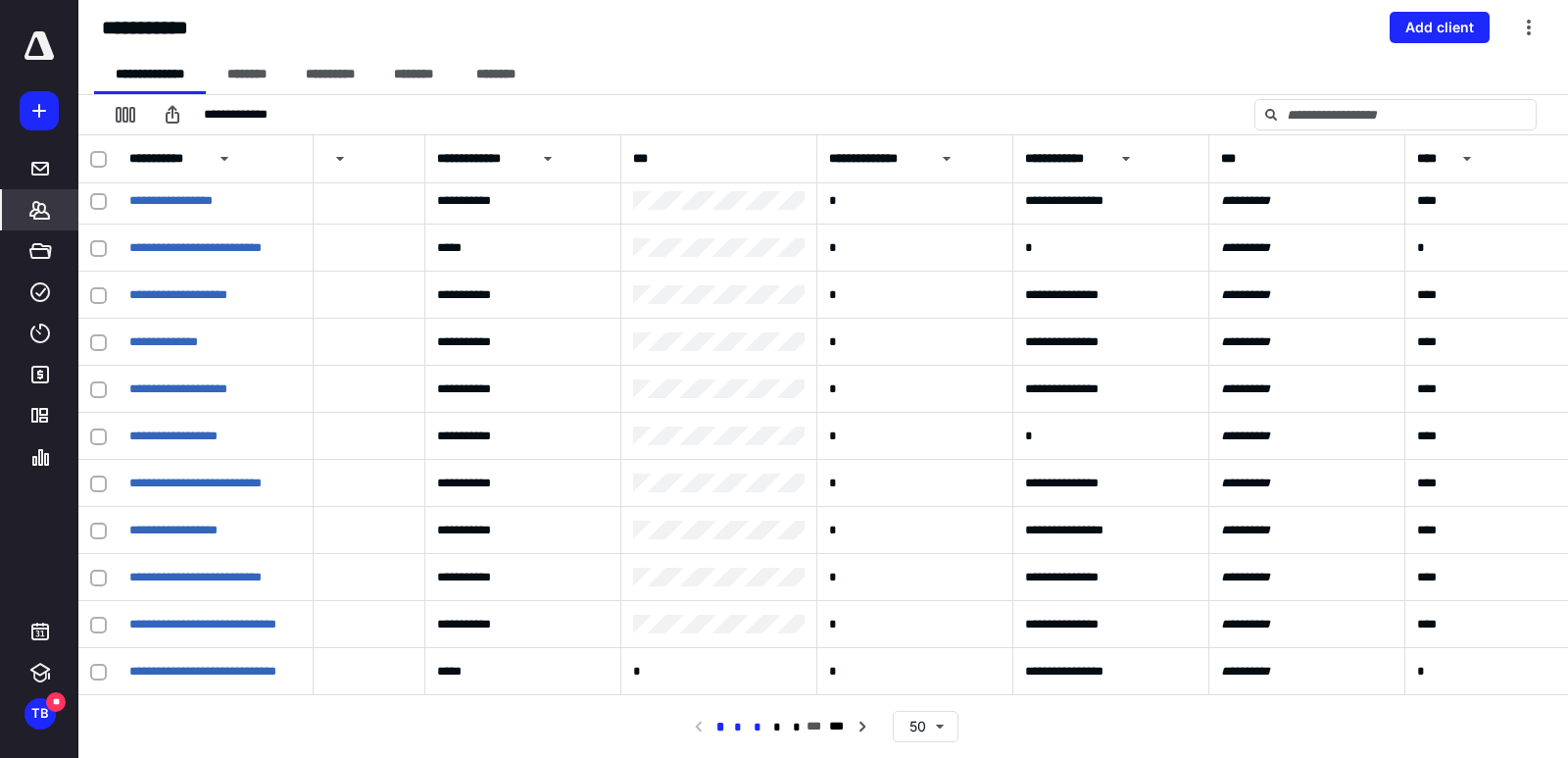 scroll, scrollTop: 0, scrollLeft: 672, axis: horizontal 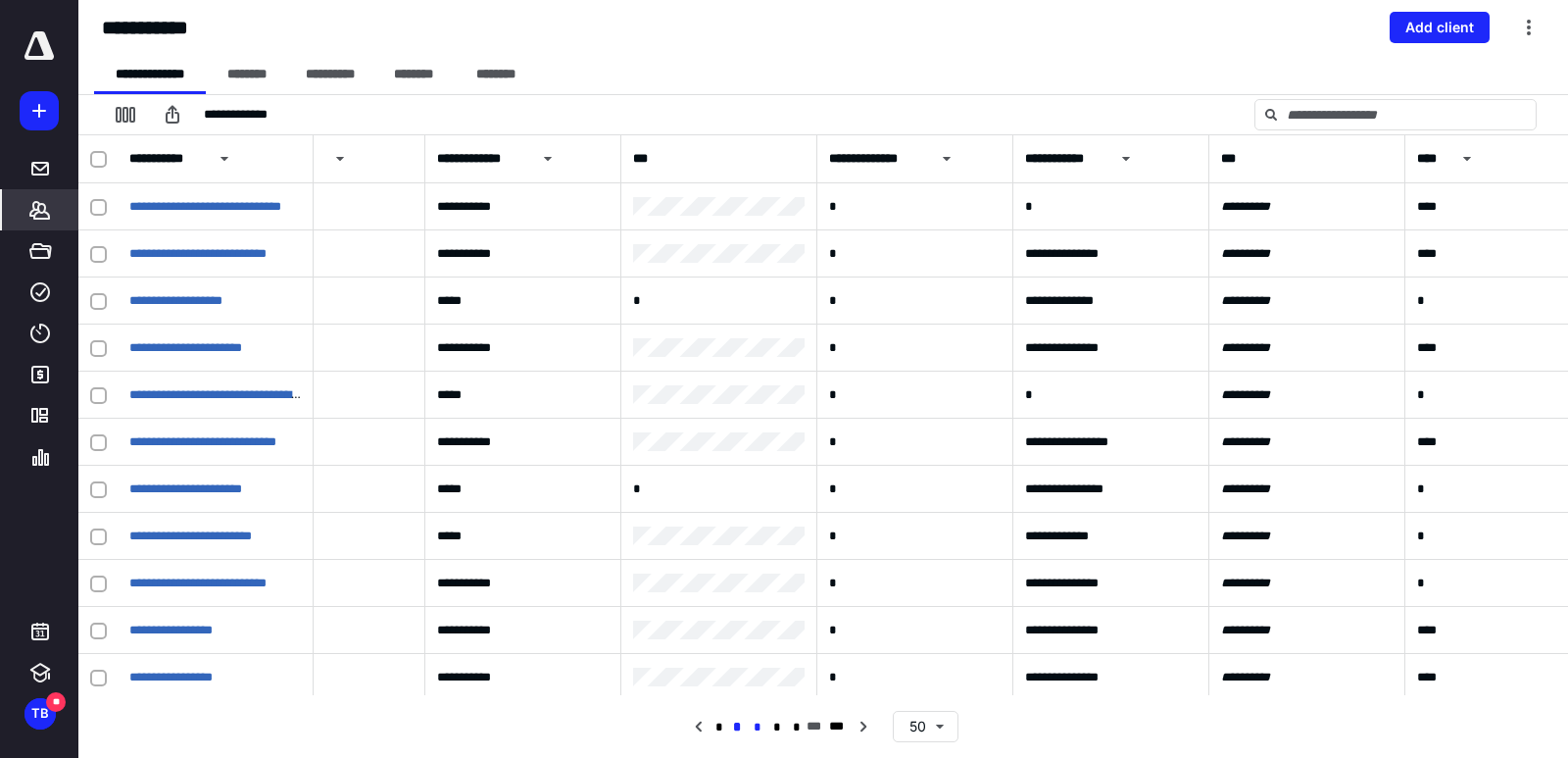 click on "*" at bounding box center [758, 728] 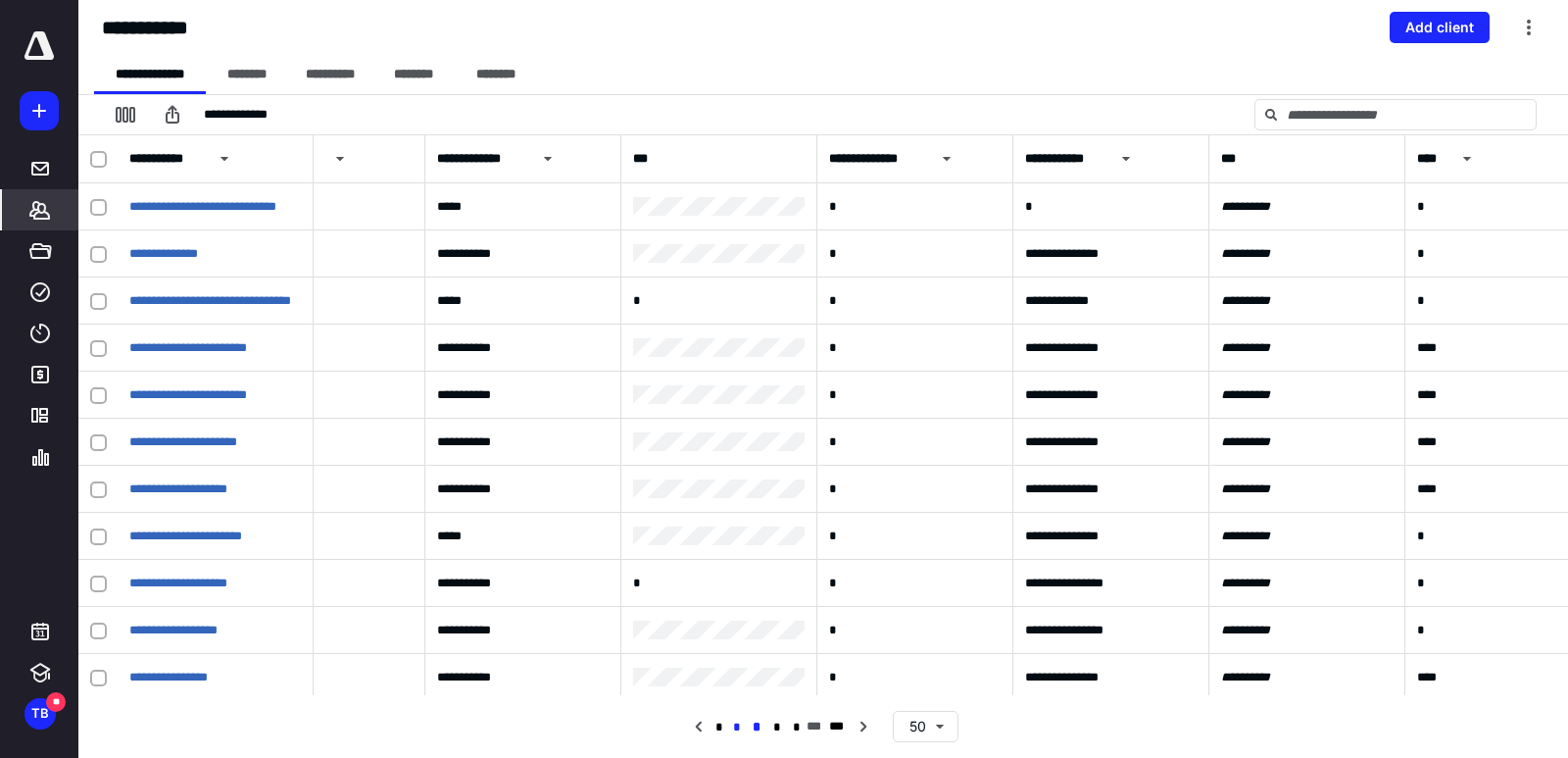 click on "*" at bounding box center [737, 728] 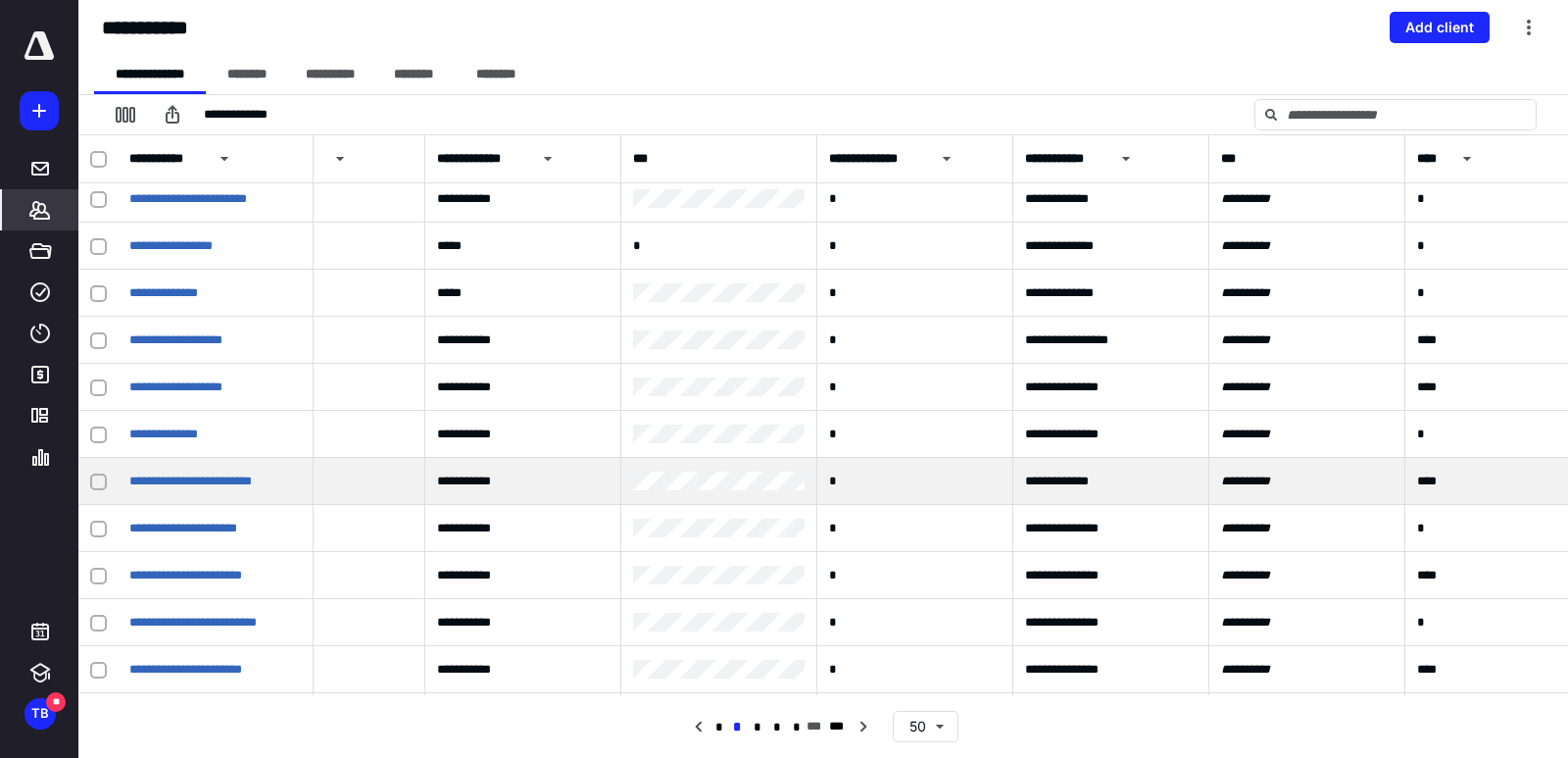 scroll, scrollTop: 1856, scrollLeft: 672, axis: both 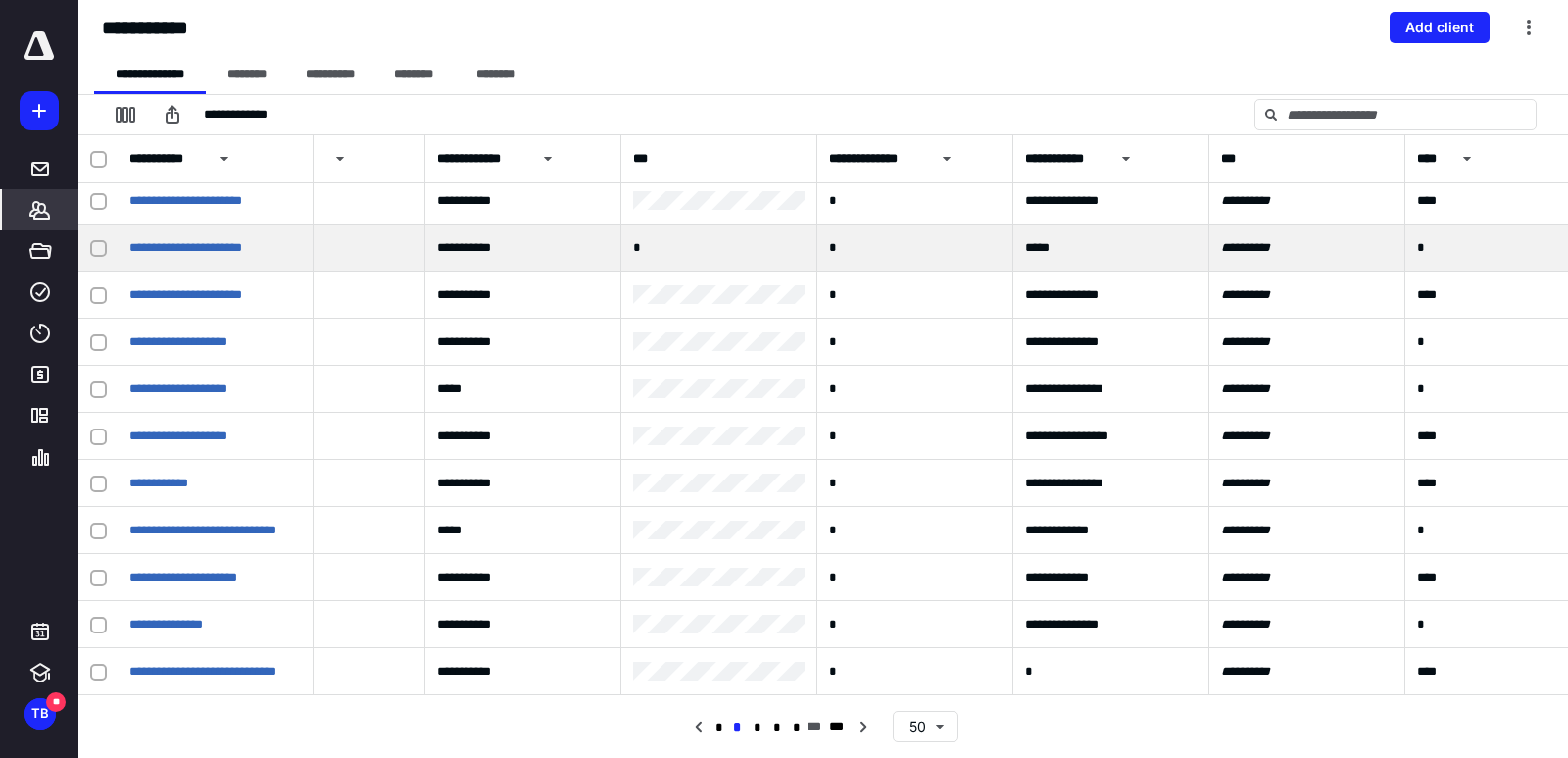 click 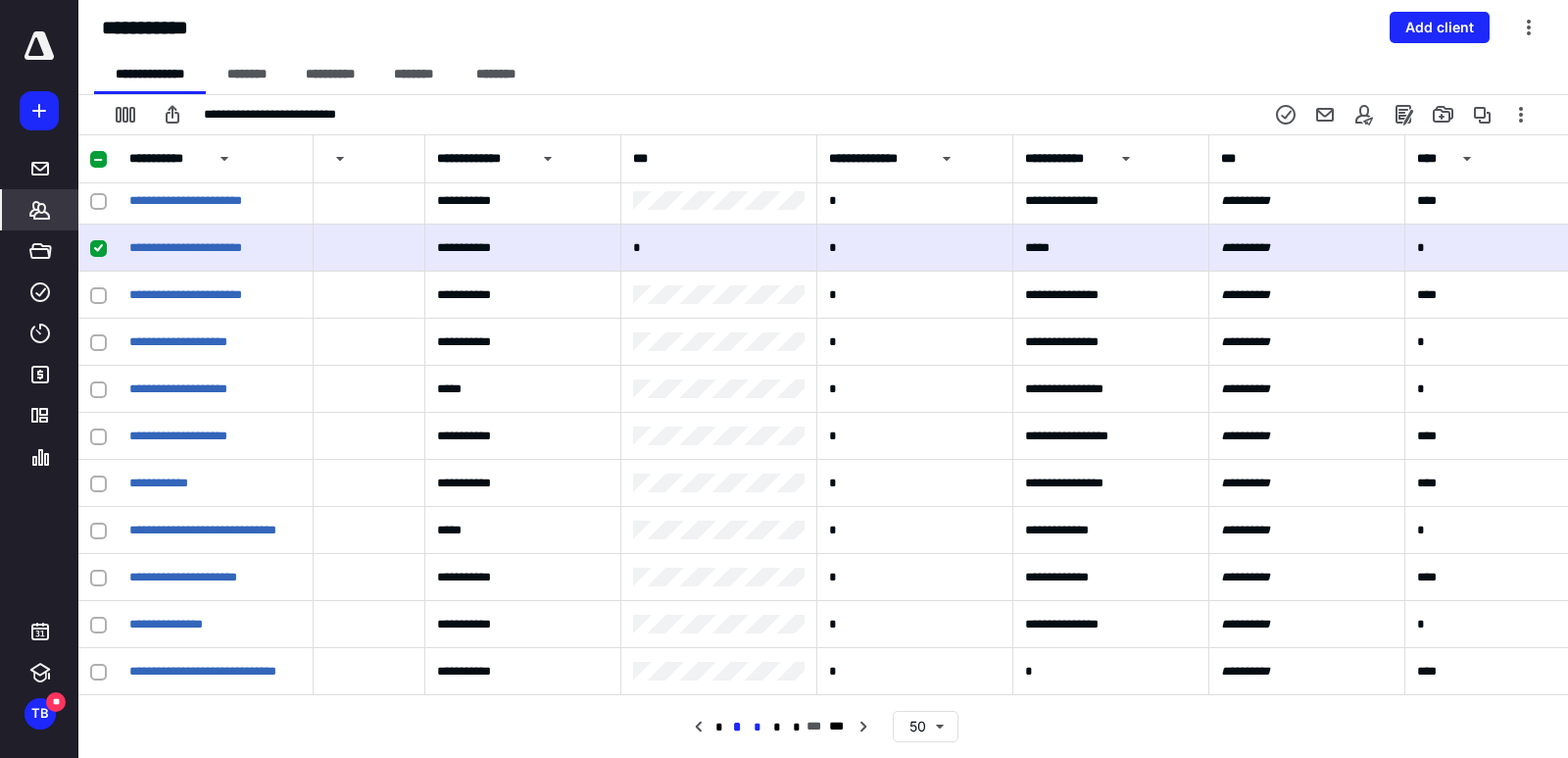 click on "*" at bounding box center (758, 728) 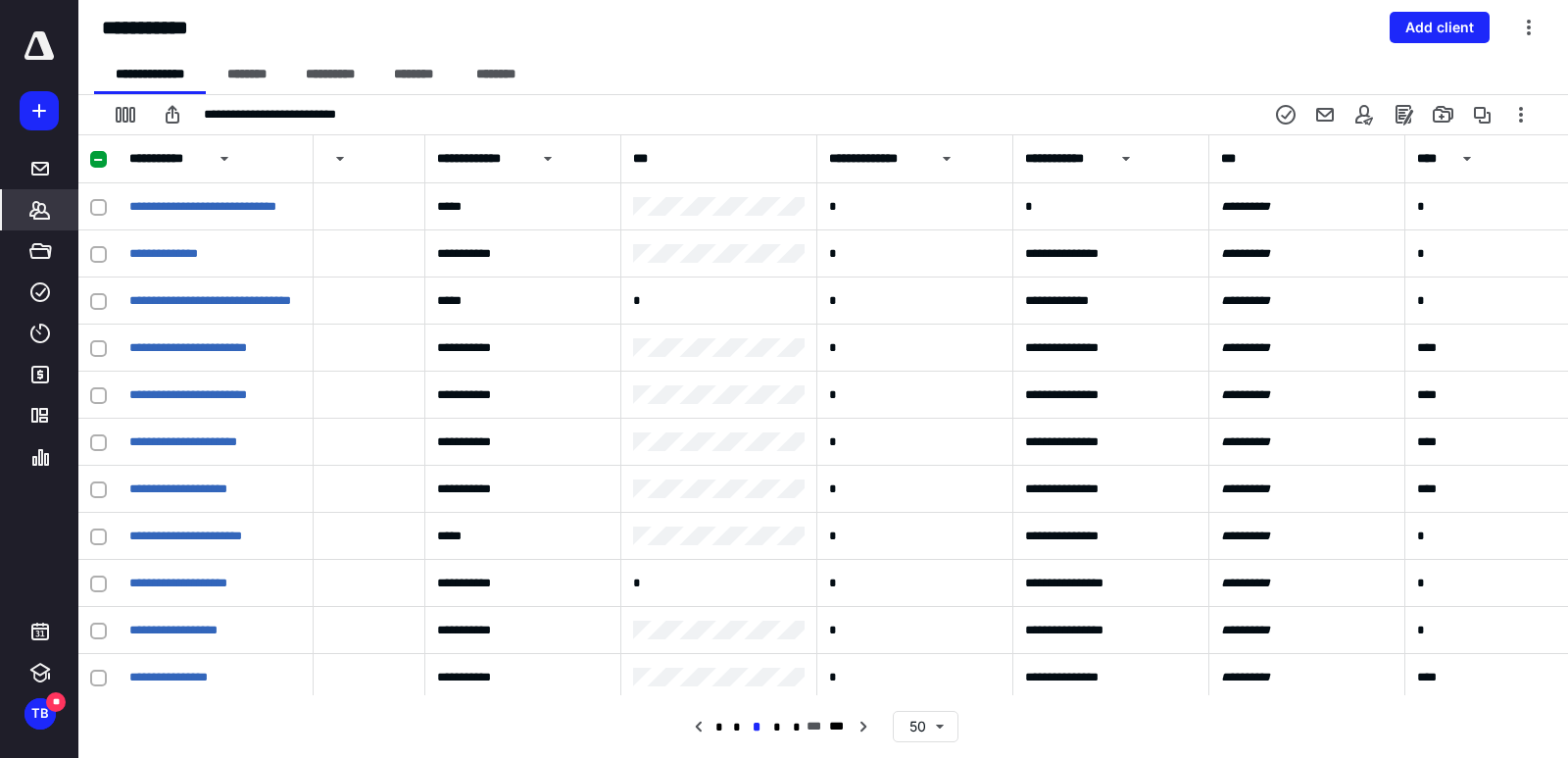 click on "*" at bounding box center [757, 727] 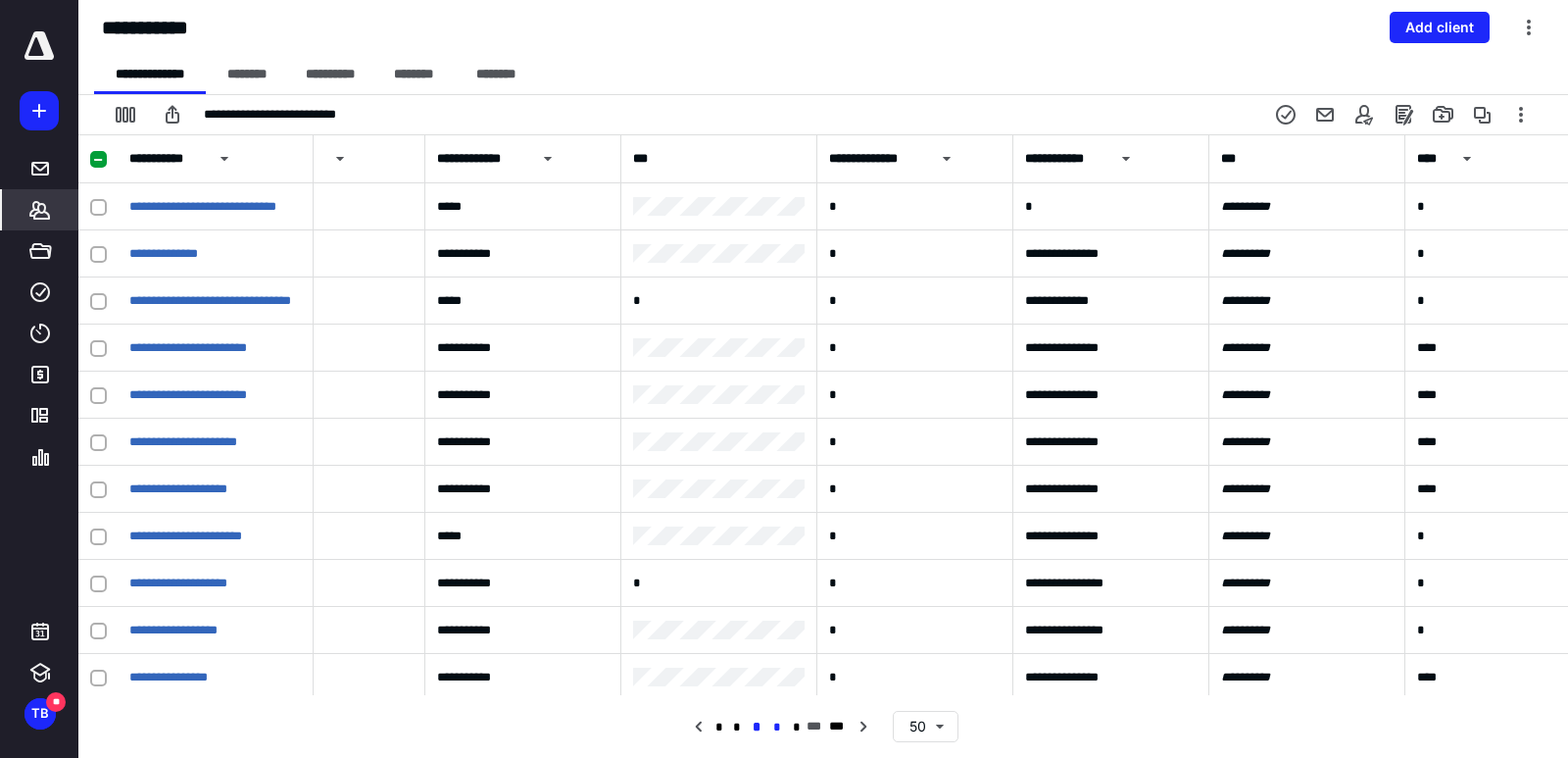 click on "*" at bounding box center [777, 728] 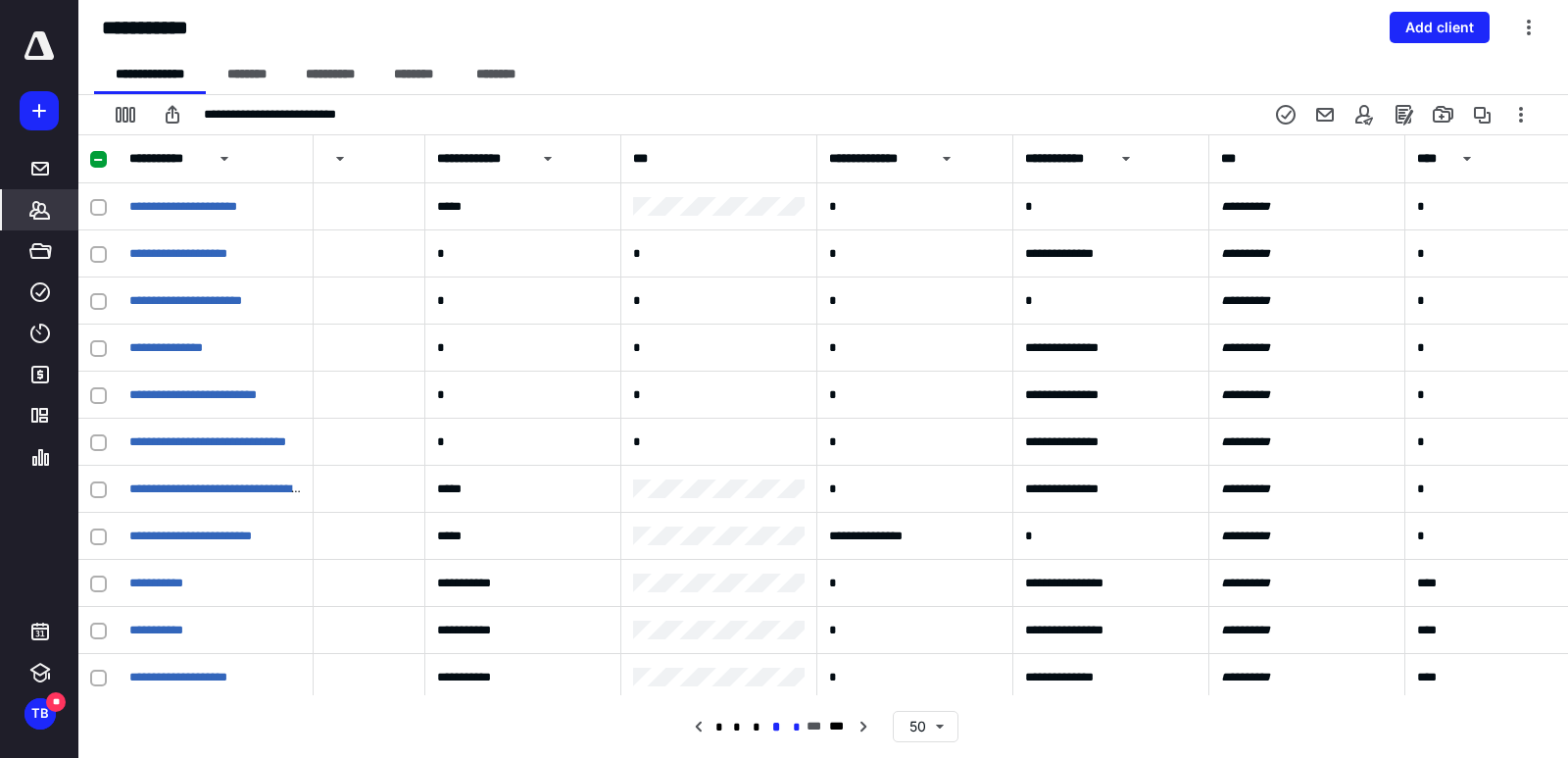 click on "*" at bounding box center [797, 728] 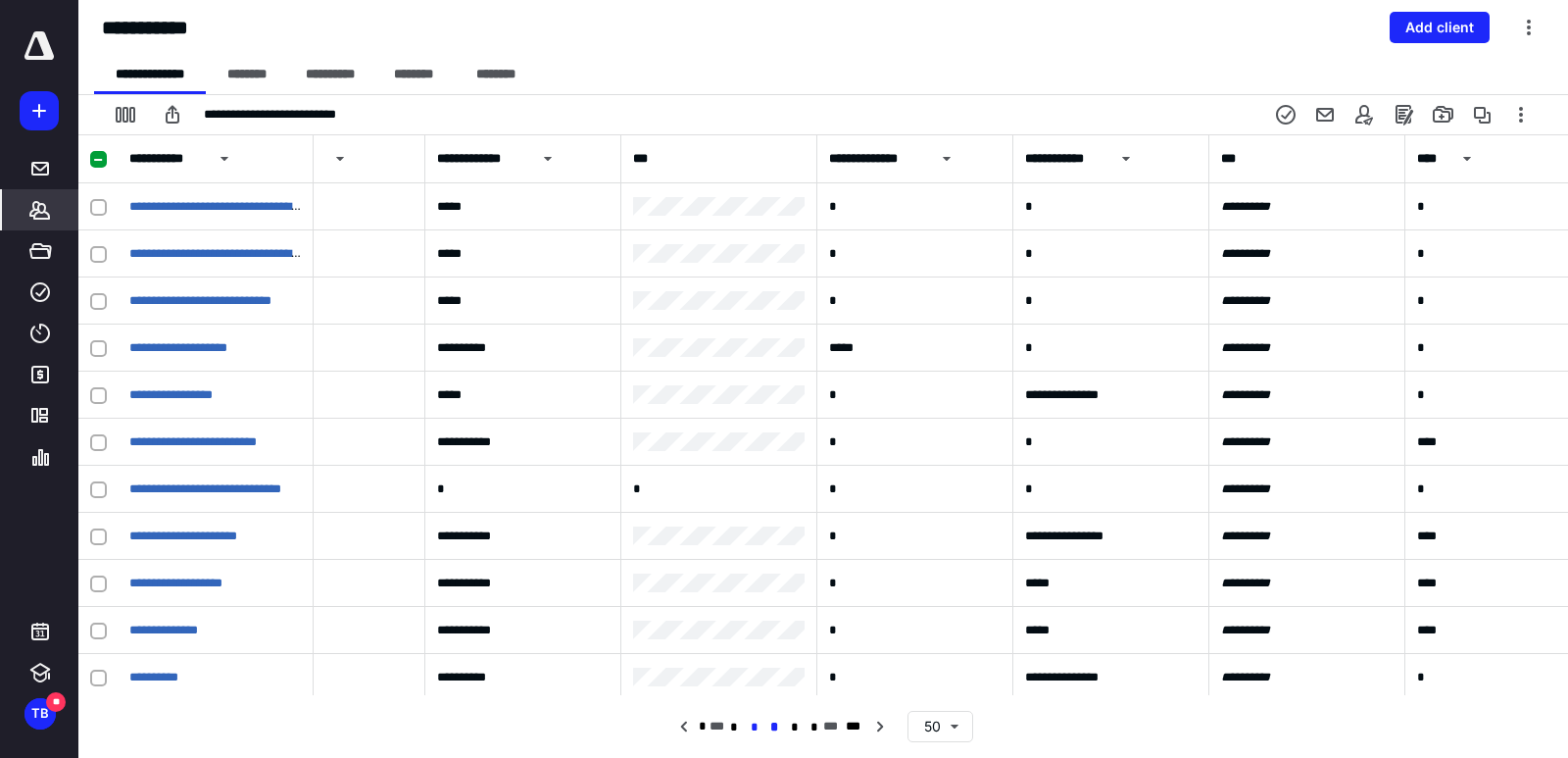 click on "*" at bounding box center (754, 728) 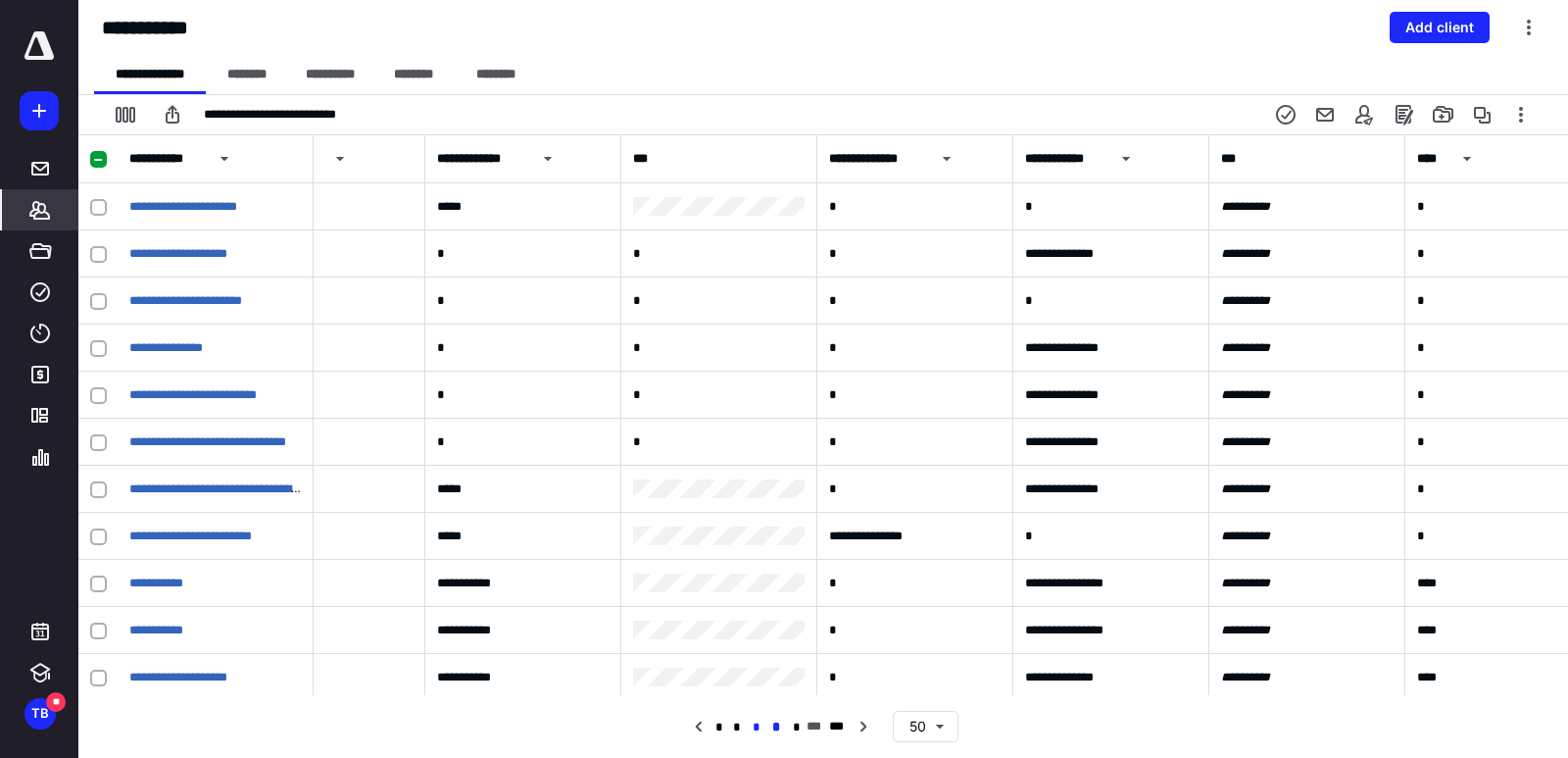 click on "*" at bounding box center (757, 728) 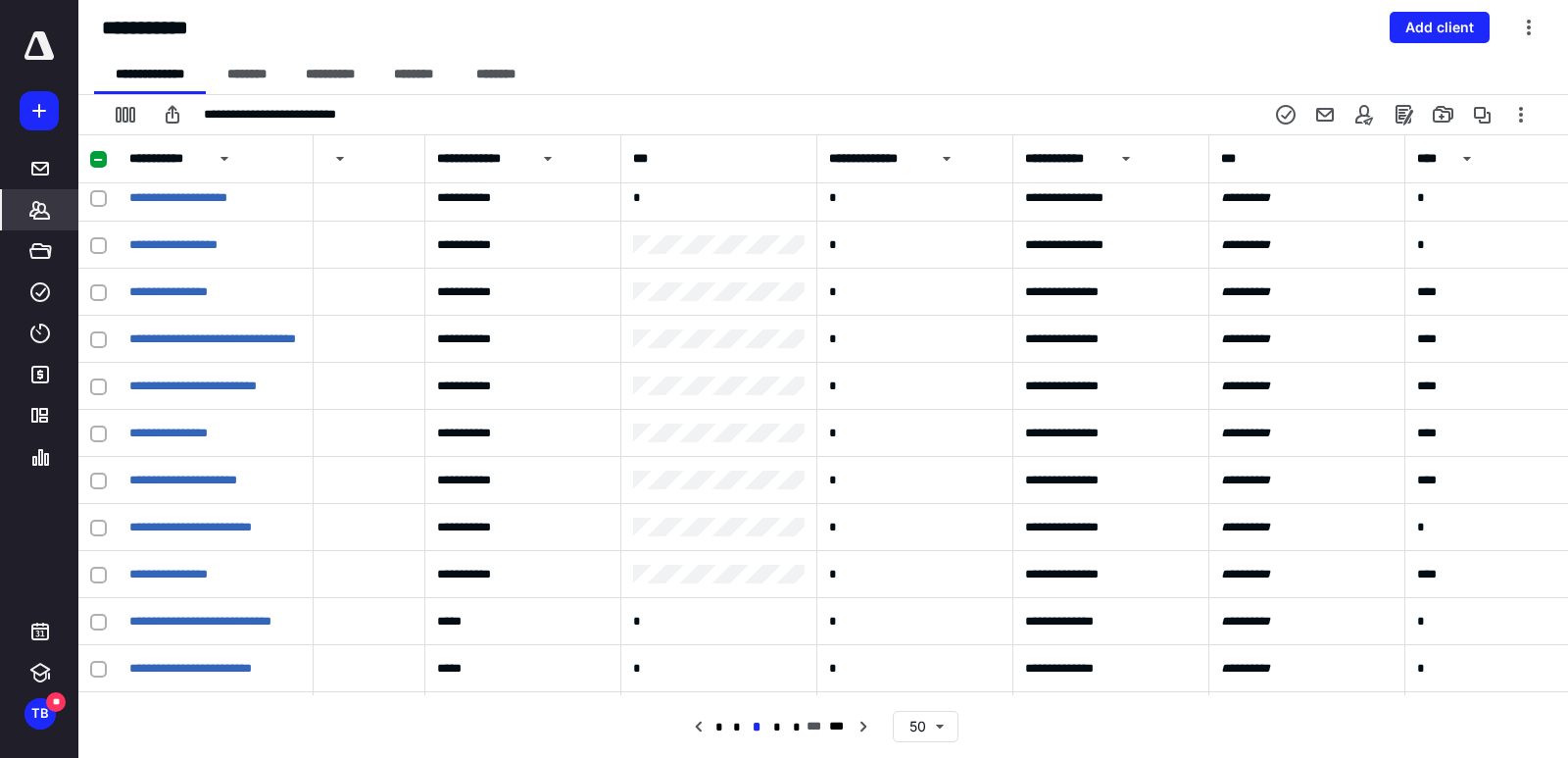 scroll, scrollTop: 0, scrollLeft: 672, axis: horizontal 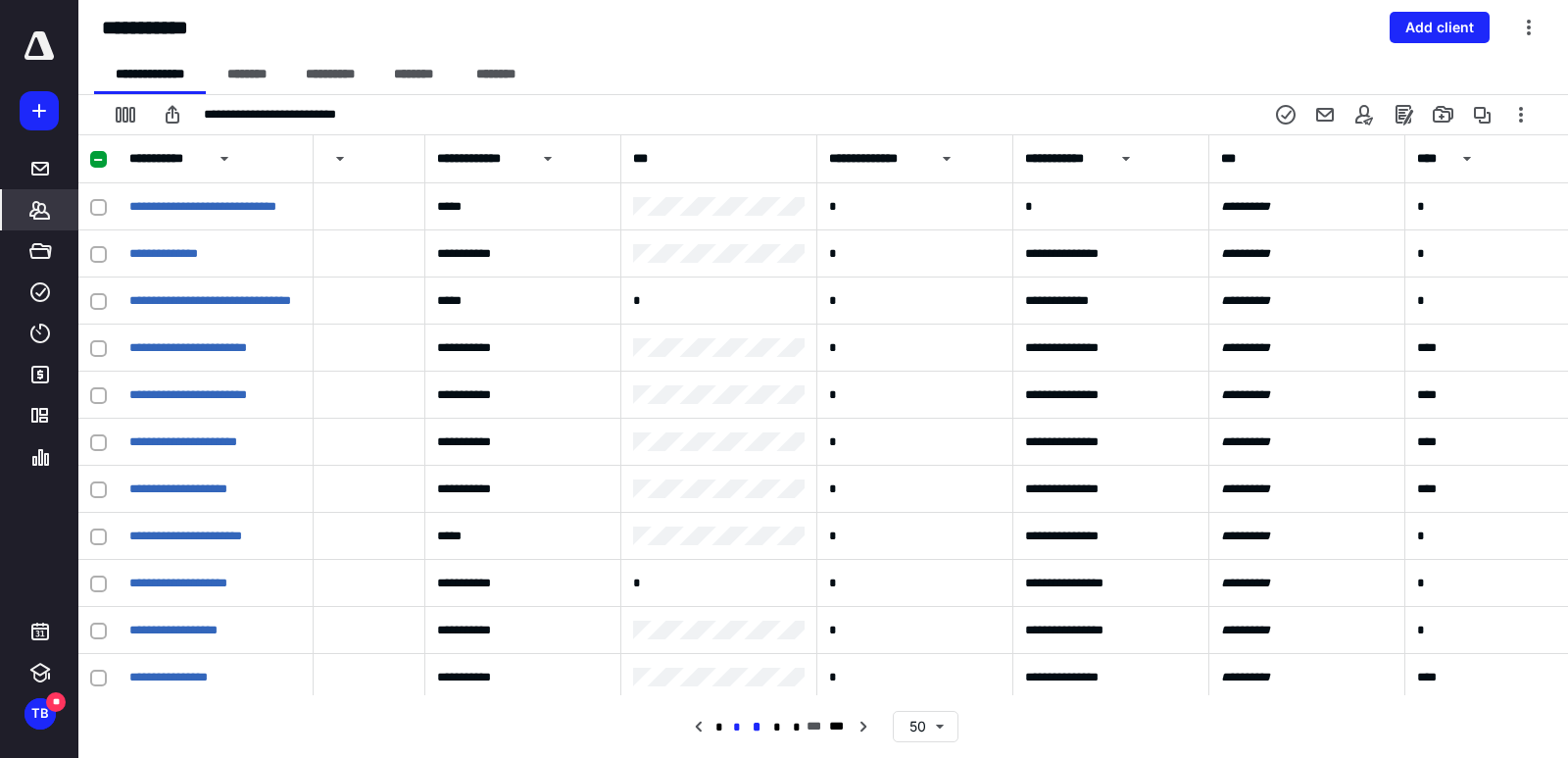 click on "*" at bounding box center (737, 728) 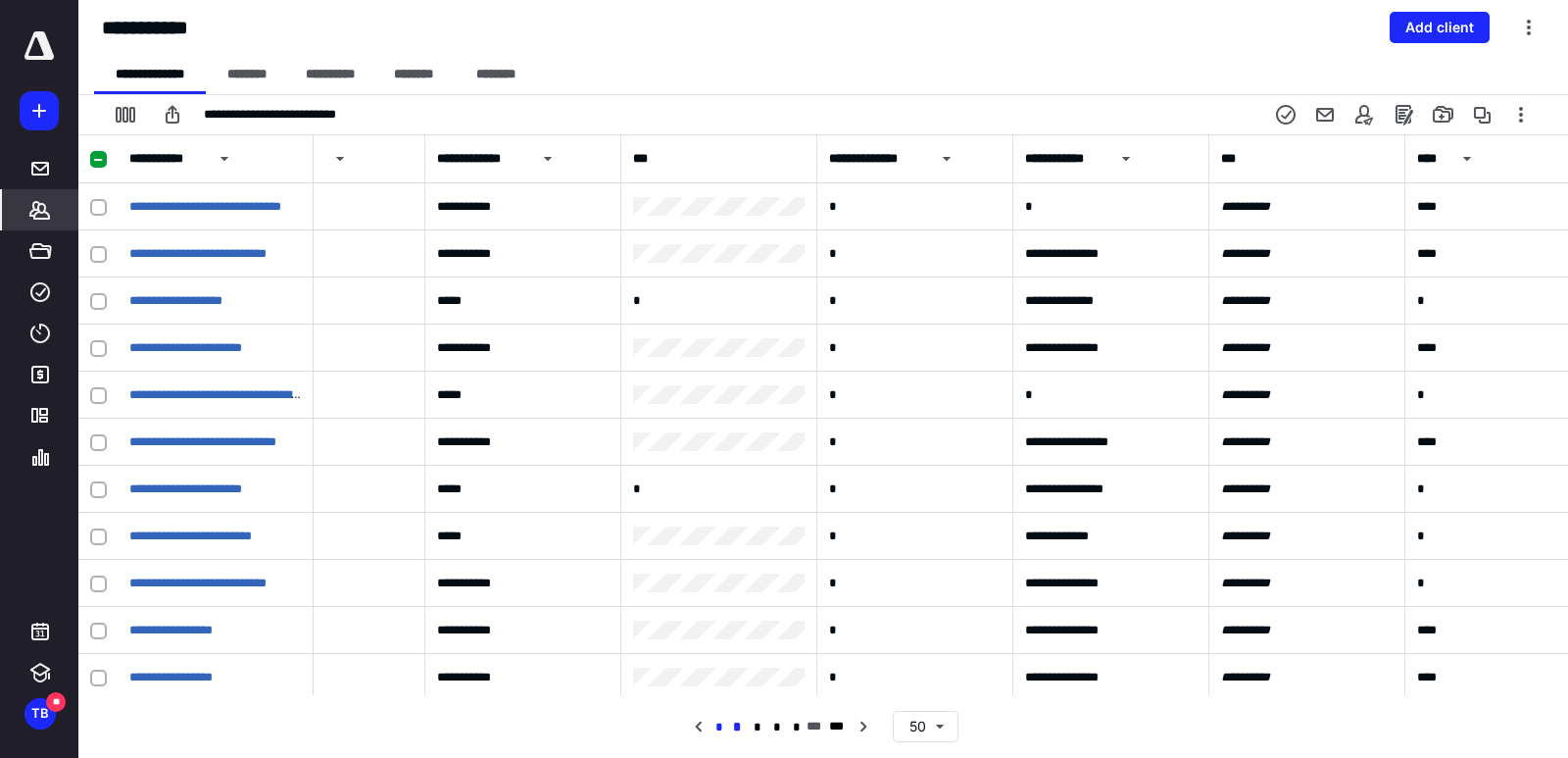 click on "*" at bounding box center [717, 728] 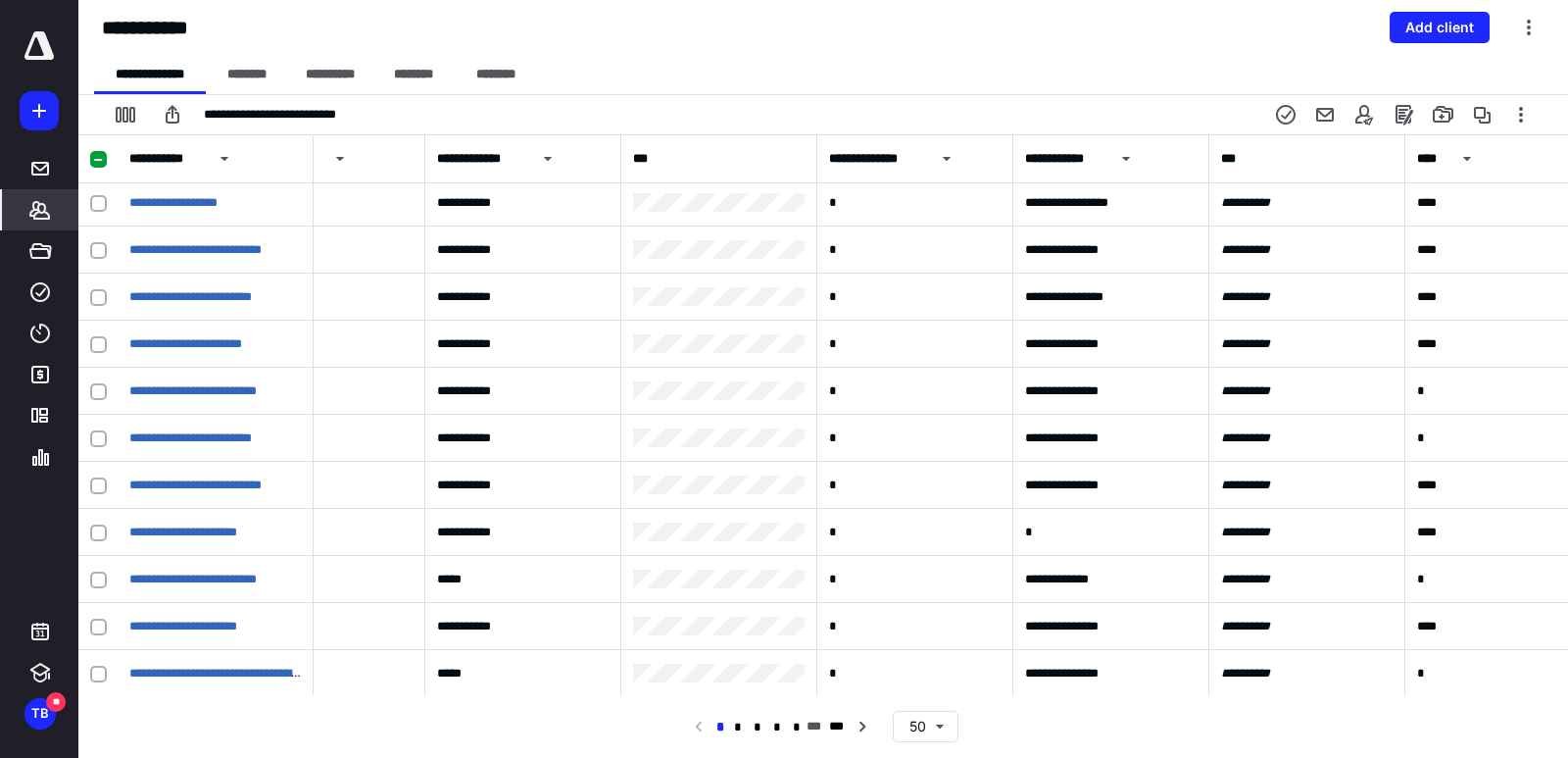 scroll, scrollTop: 1471, scrollLeft: 672, axis: both 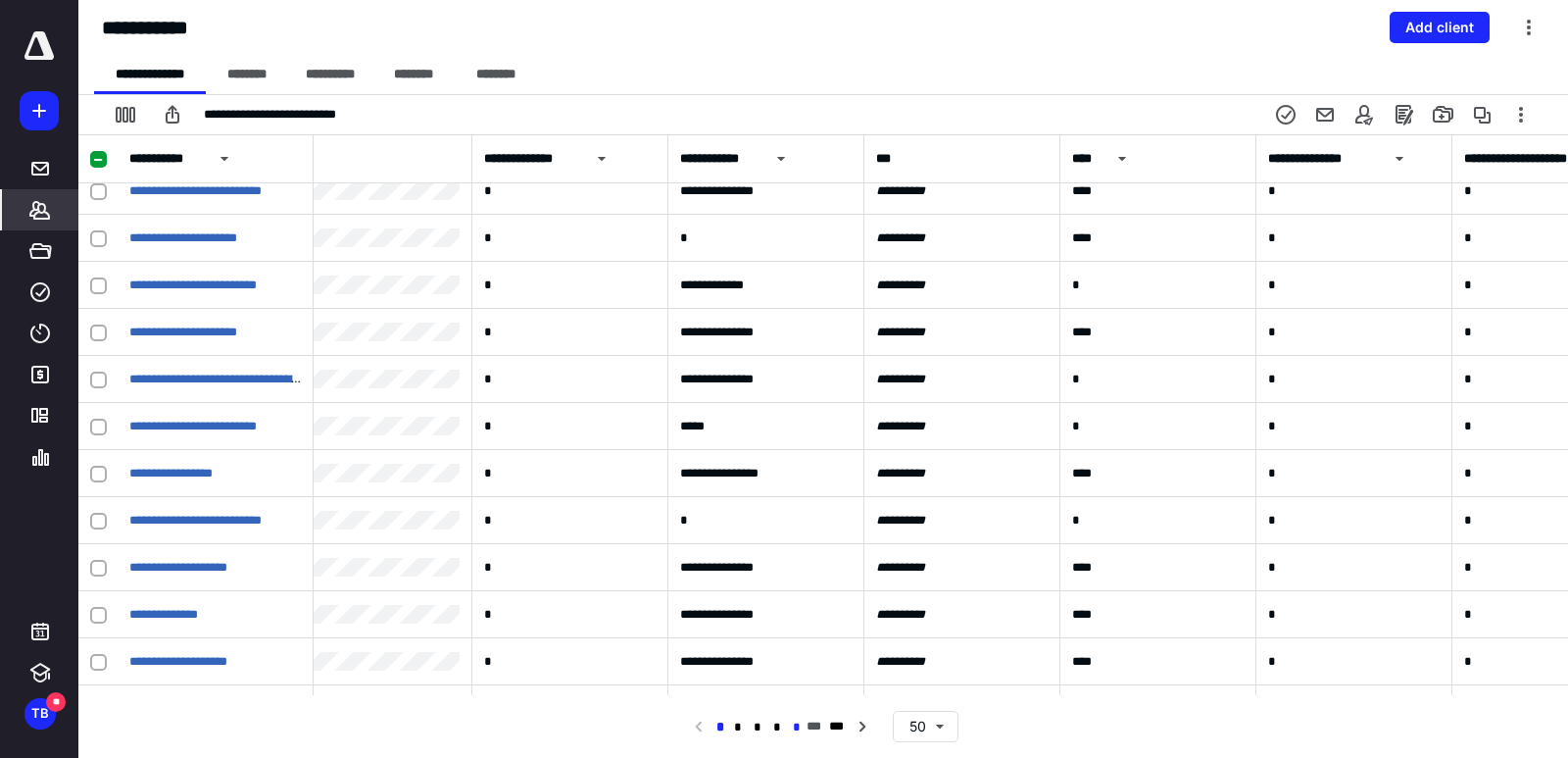 click on "*" at bounding box center (797, 728) 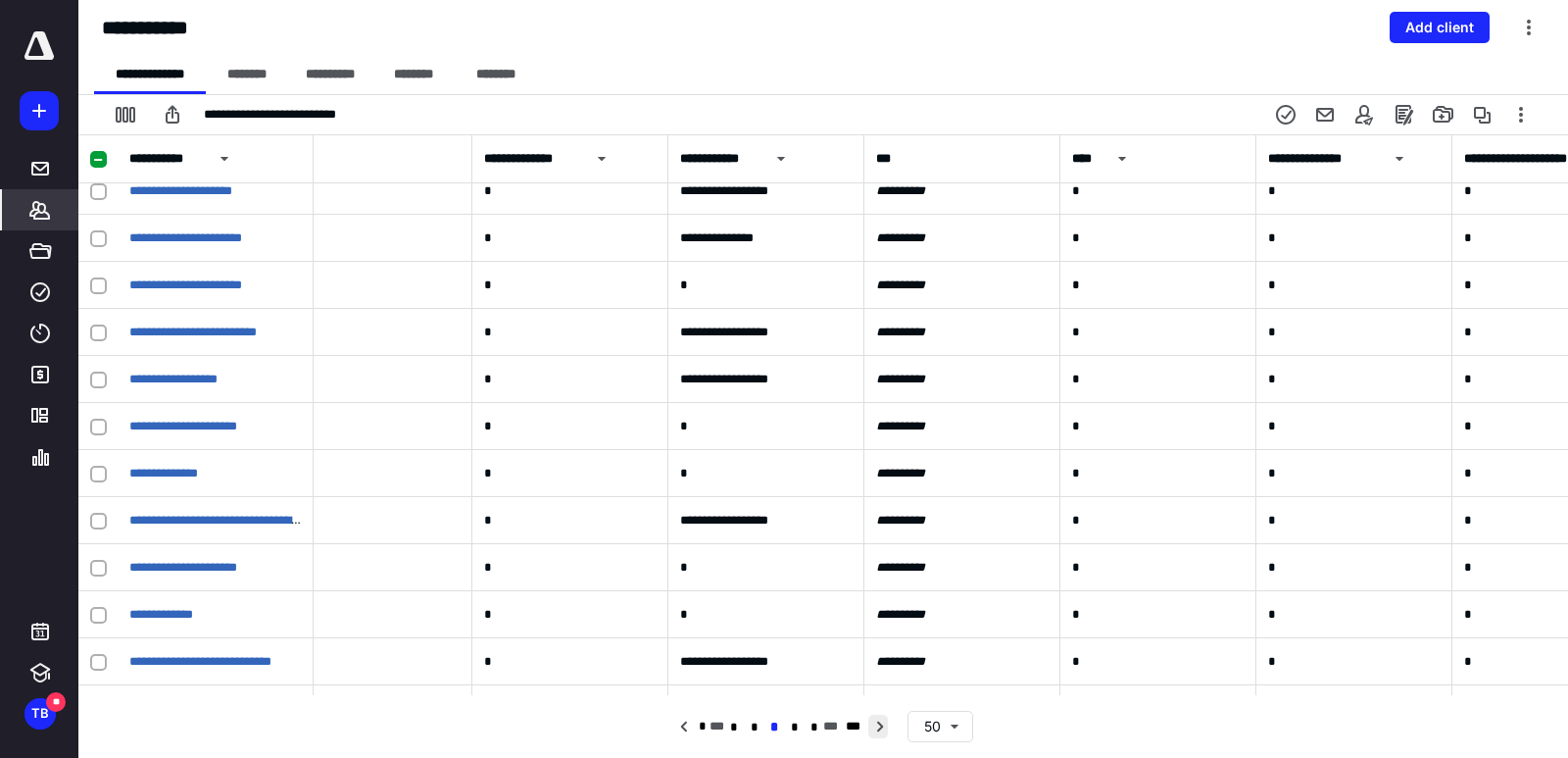 click at bounding box center [878, 727] 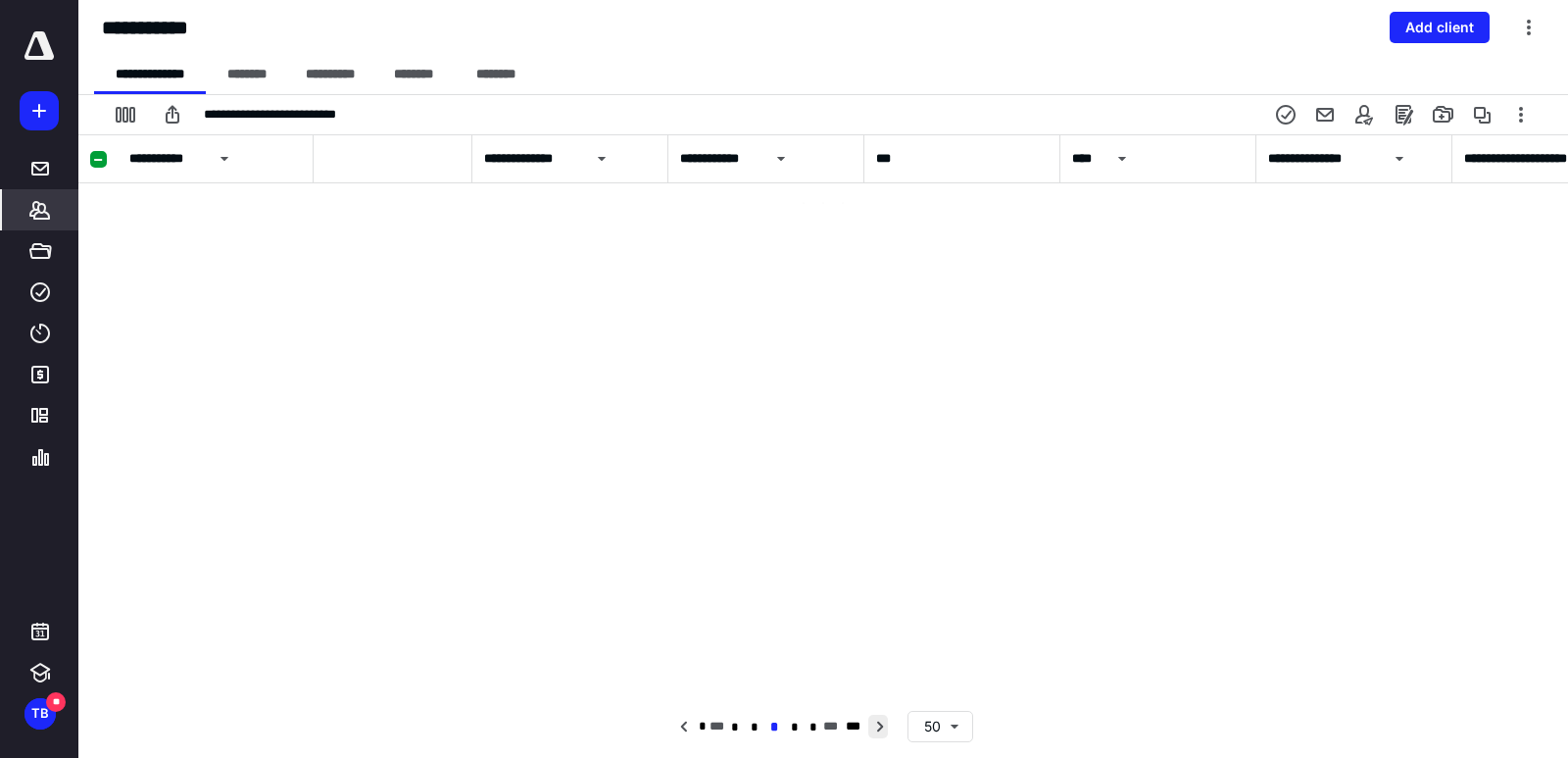 scroll, scrollTop: 0, scrollLeft: 1017, axis: horizontal 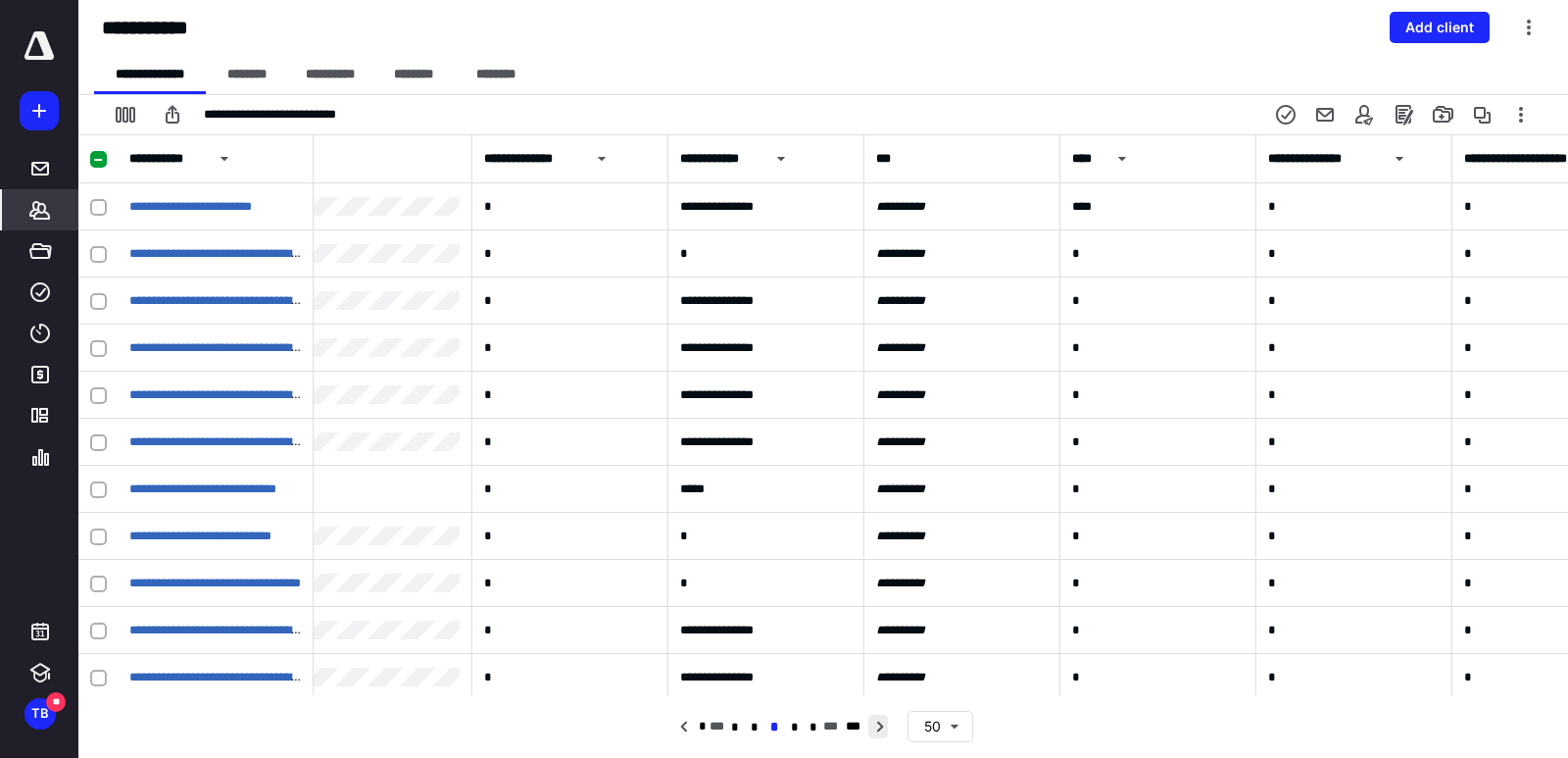 click at bounding box center [878, 727] 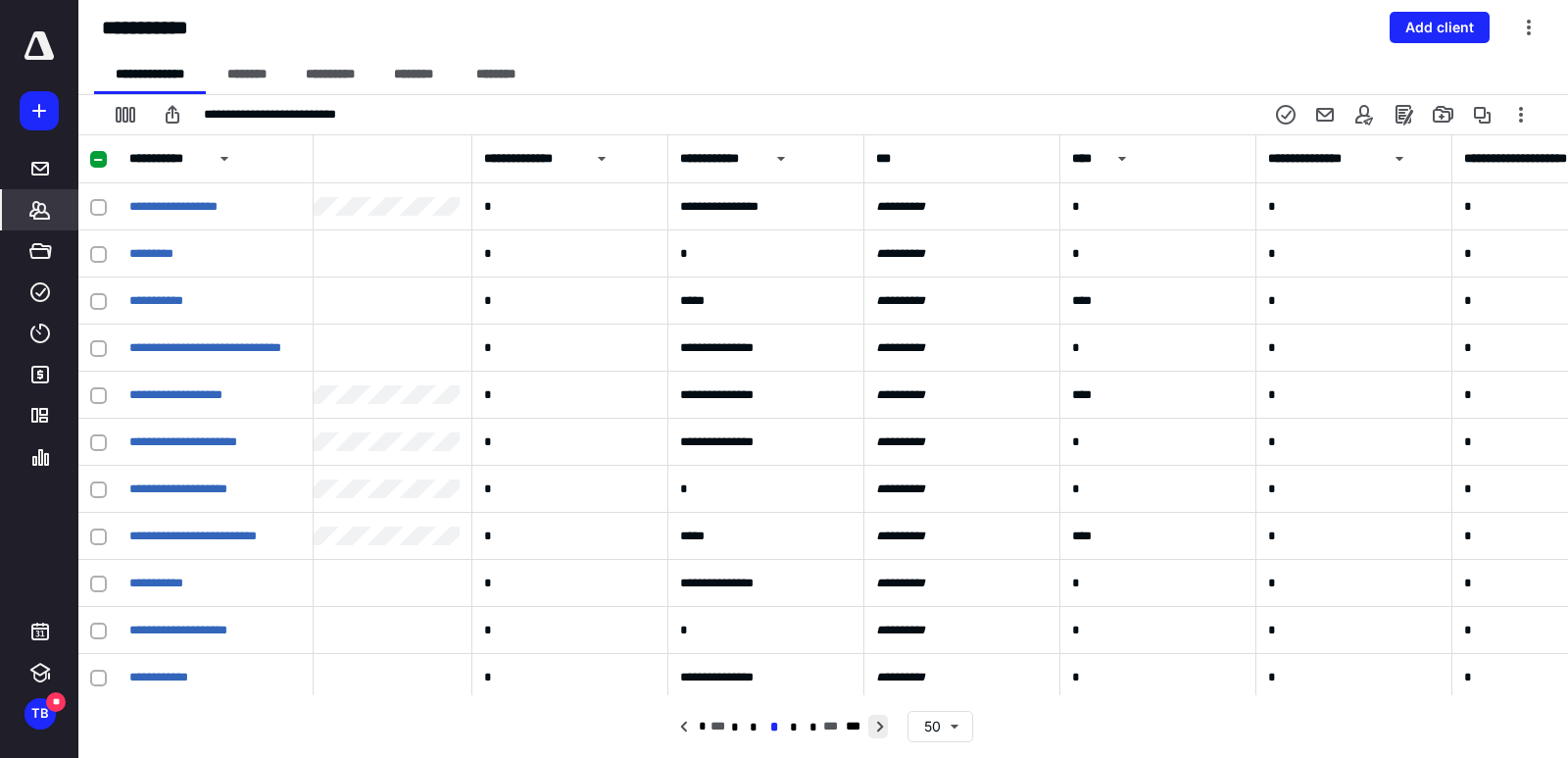 click at bounding box center [878, 727] 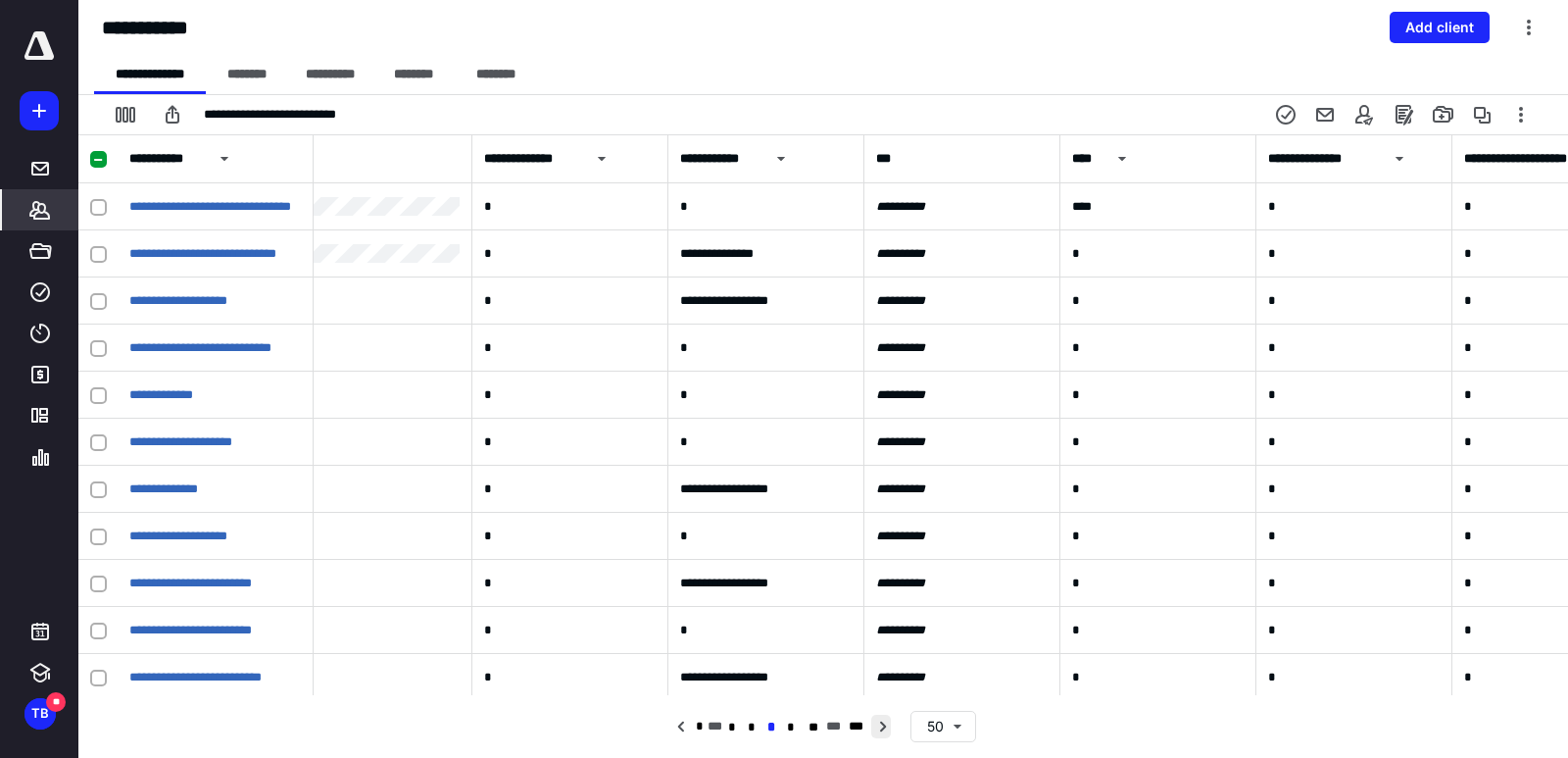 click at bounding box center (881, 727) 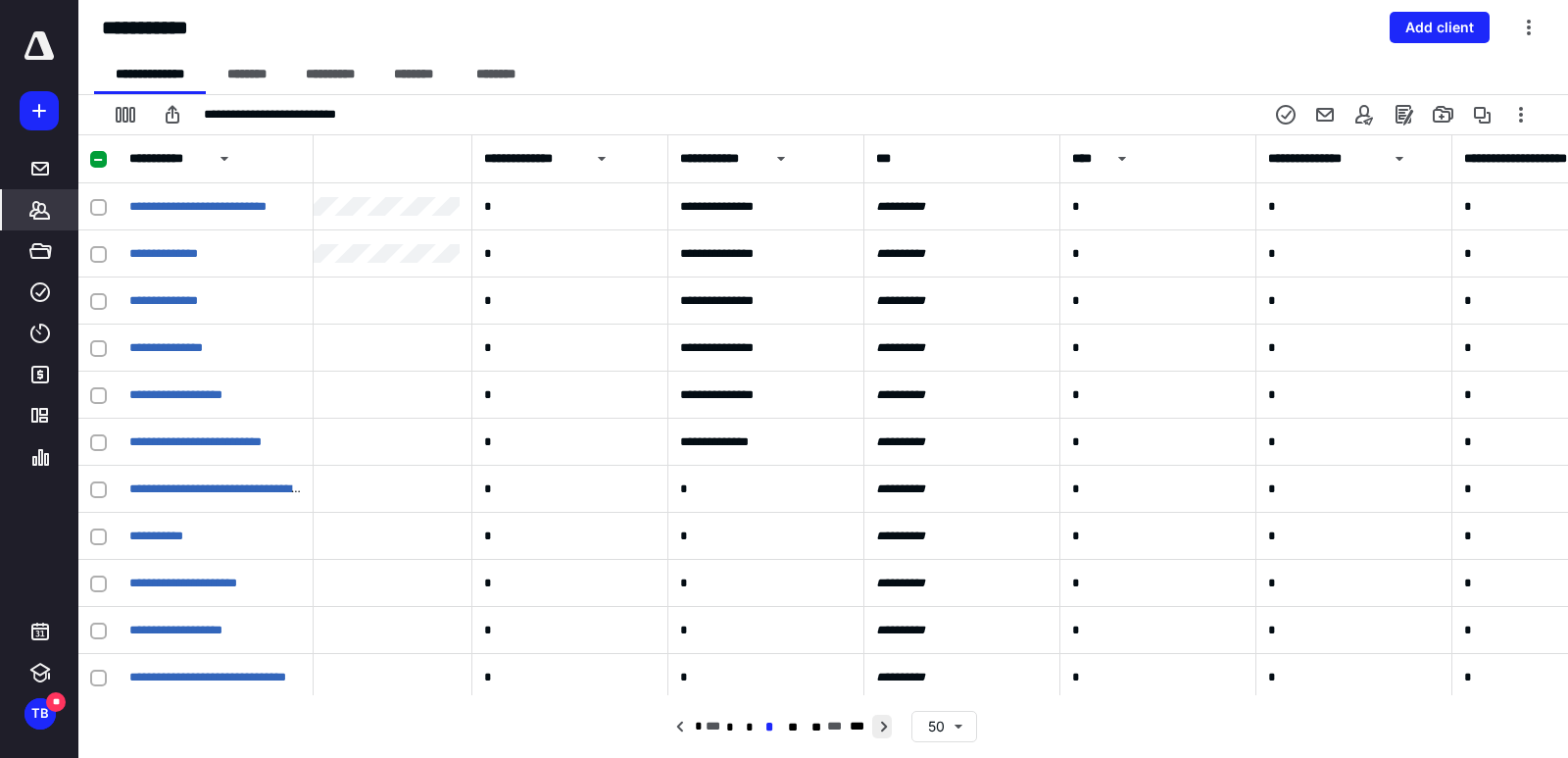 click at bounding box center [882, 727] 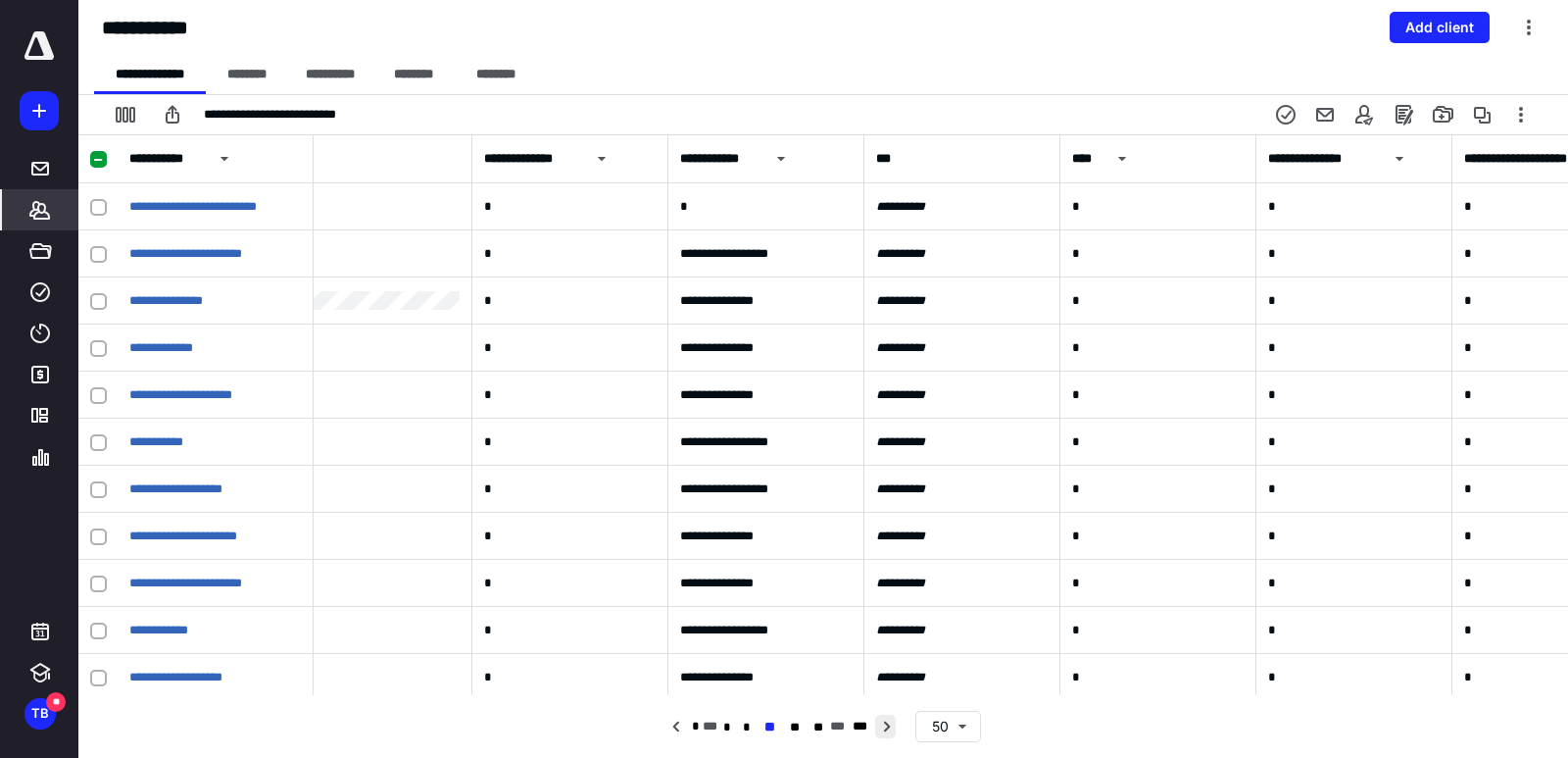 click at bounding box center [885, 727] 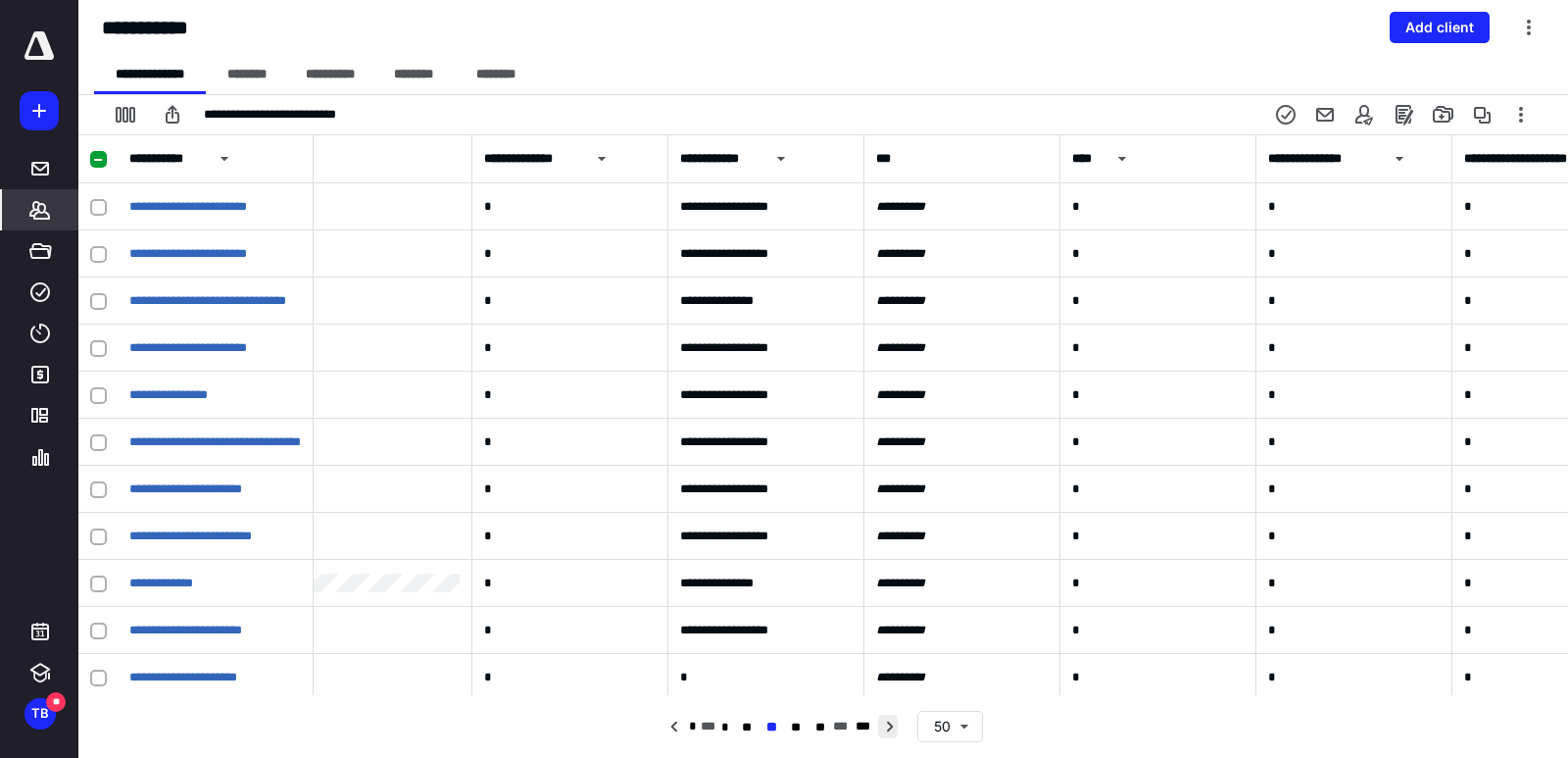 click at bounding box center (888, 727) 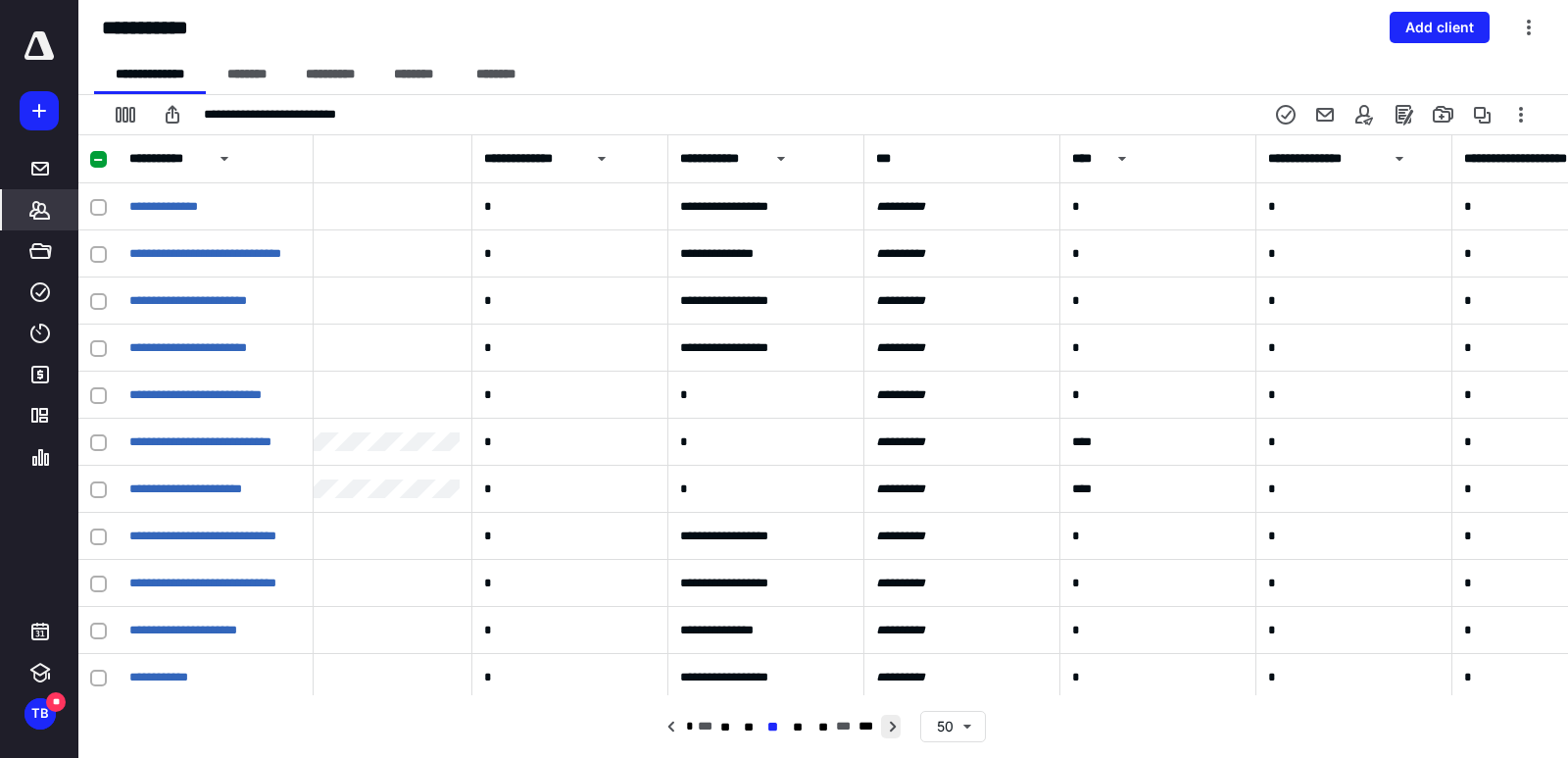 click at bounding box center [891, 727] 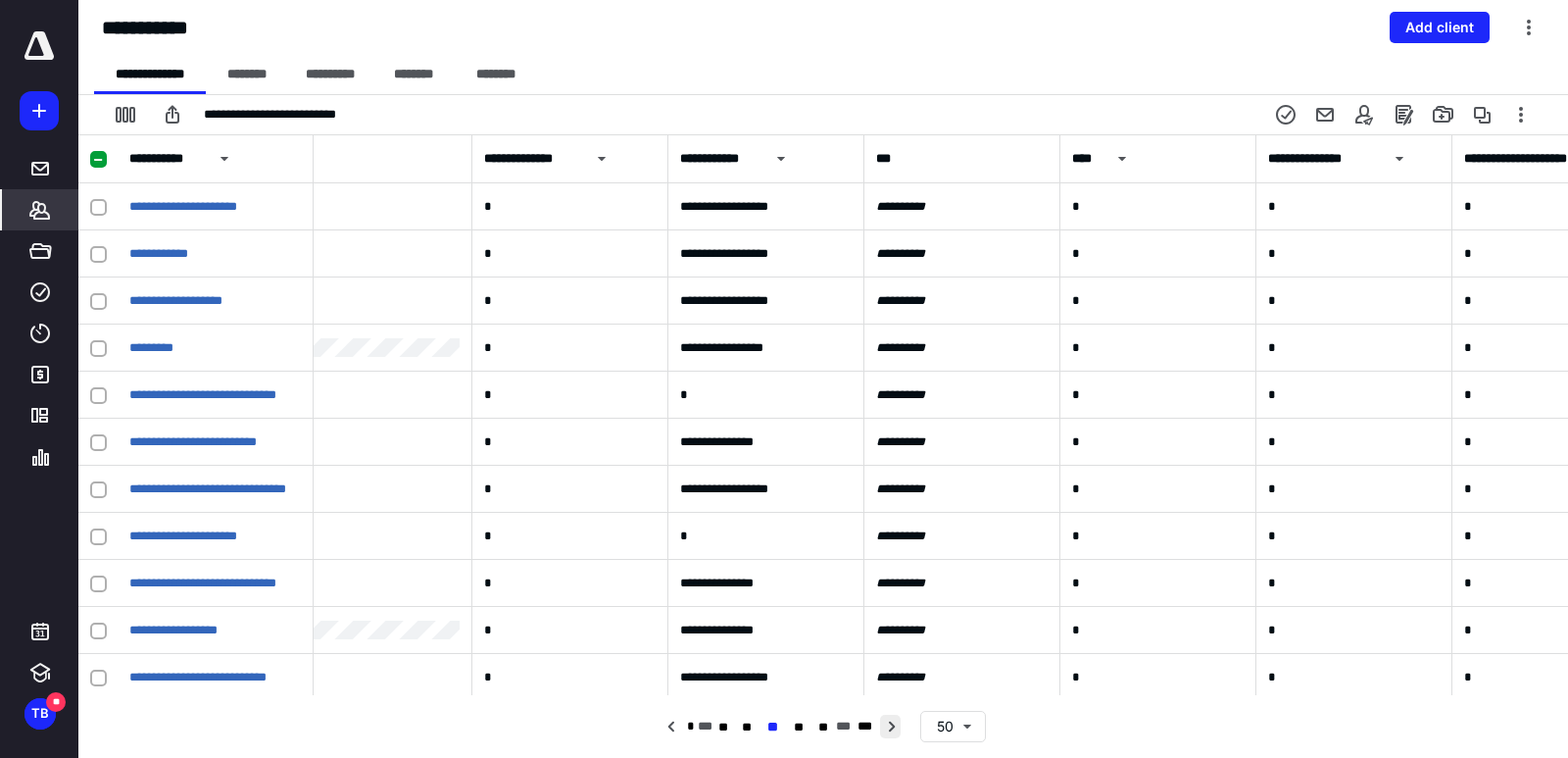 click at bounding box center (890, 727) 